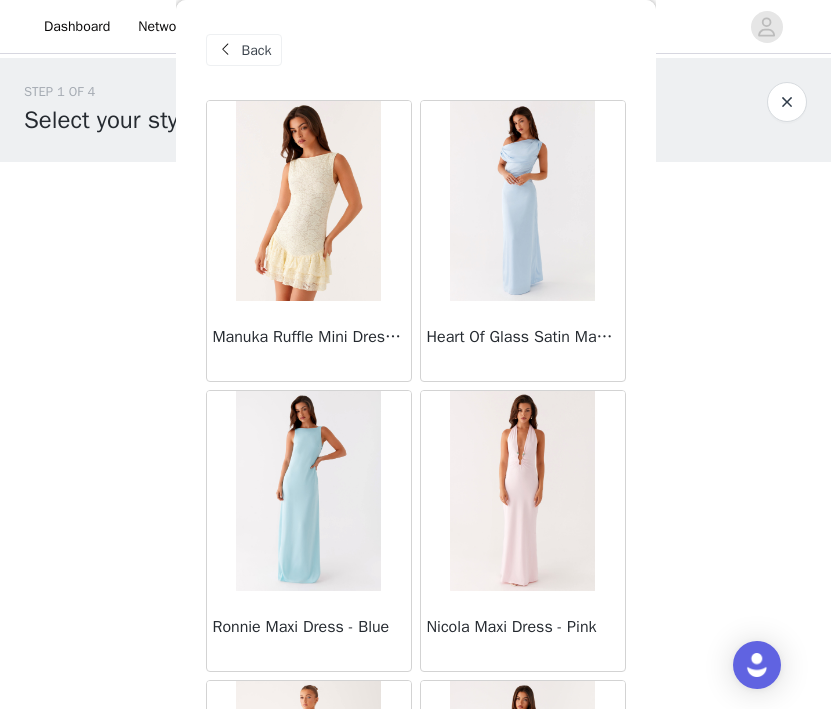 scroll, scrollTop: 0, scrollLeft: 0, axis: both 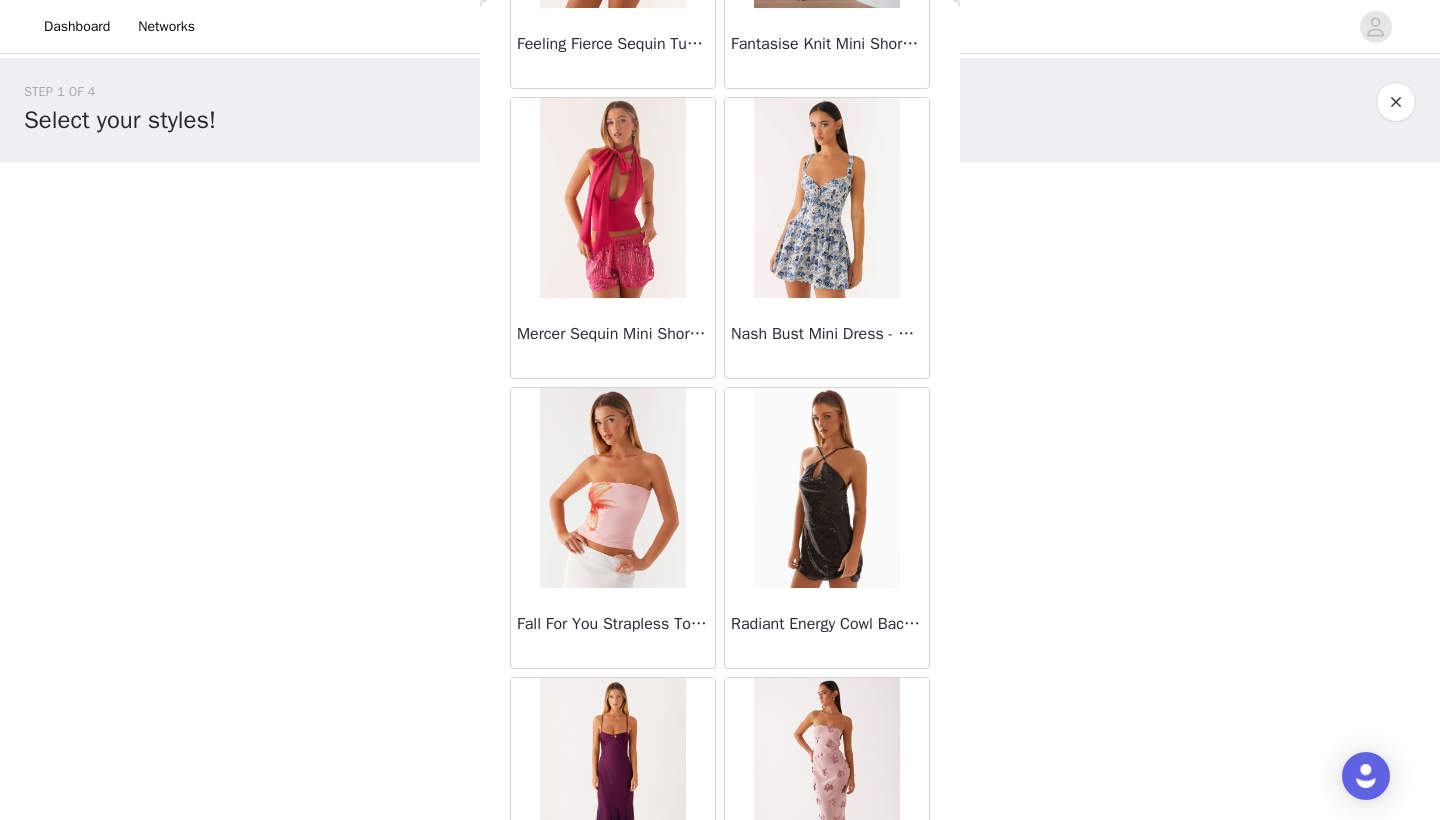 click at bounding box center [826, 488] 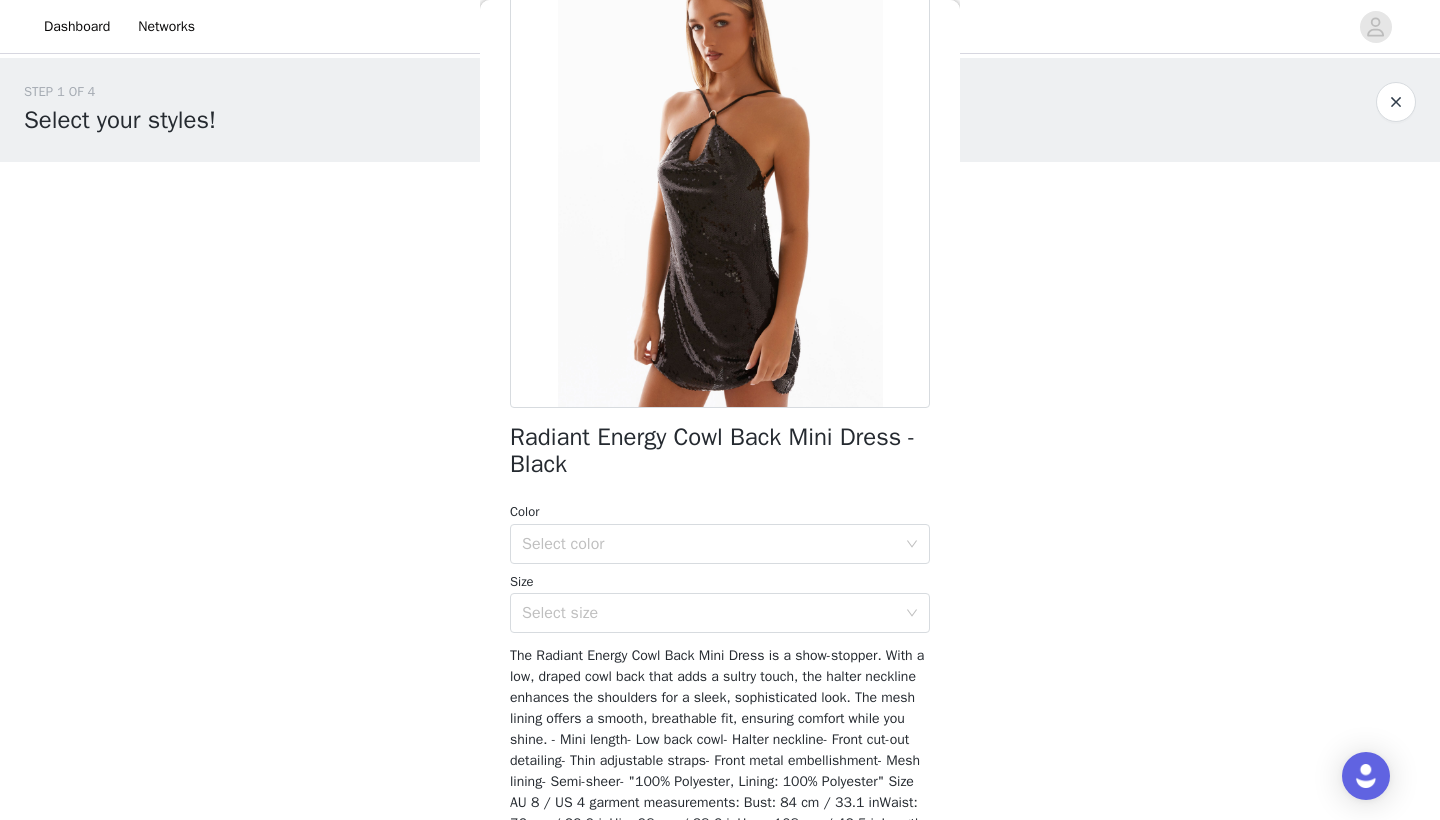 scroll, scrollTop: 163, scrollLeft: 0, axis: vertical 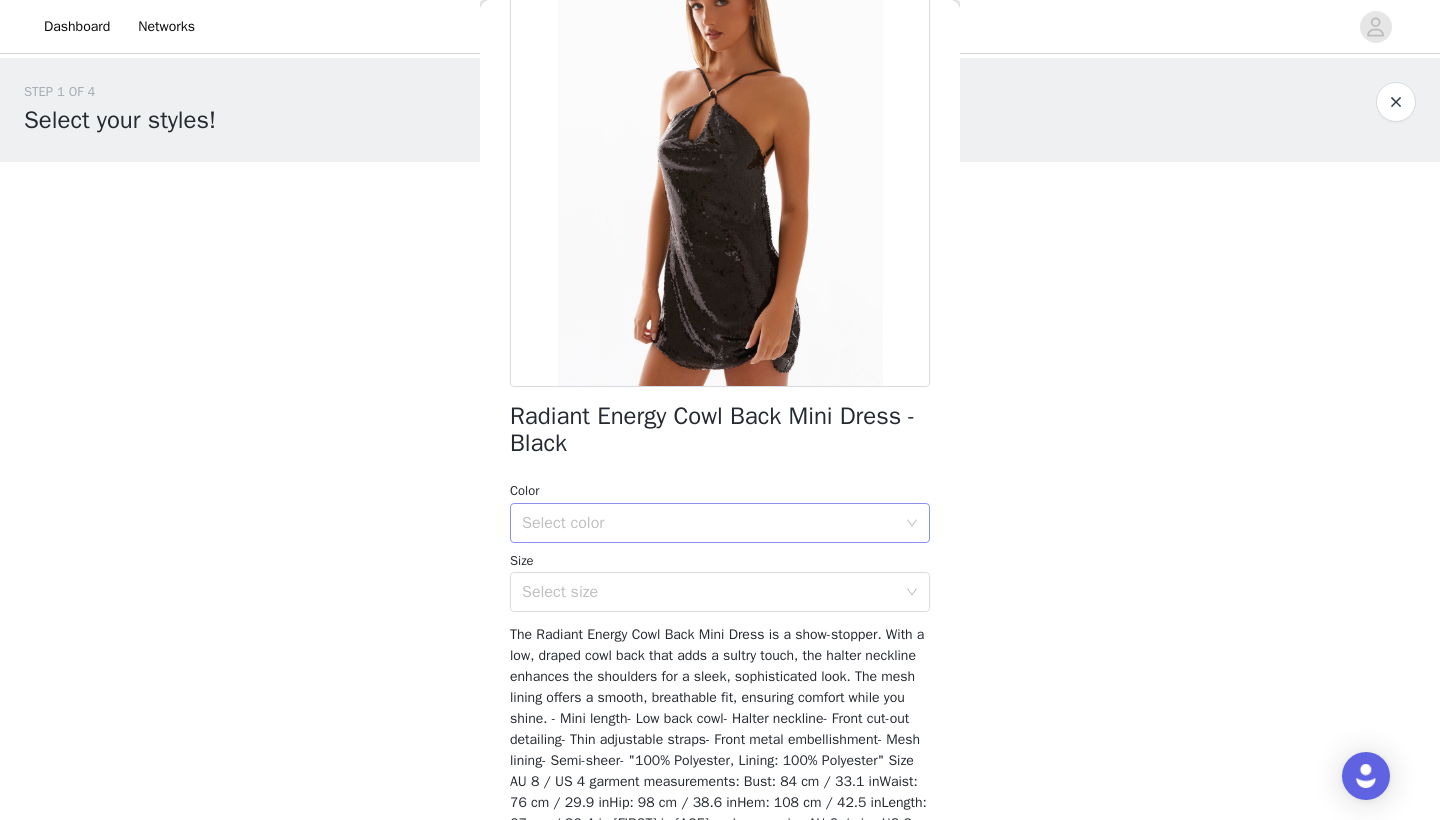 click on "Select color" at bounding box center (713, 523) 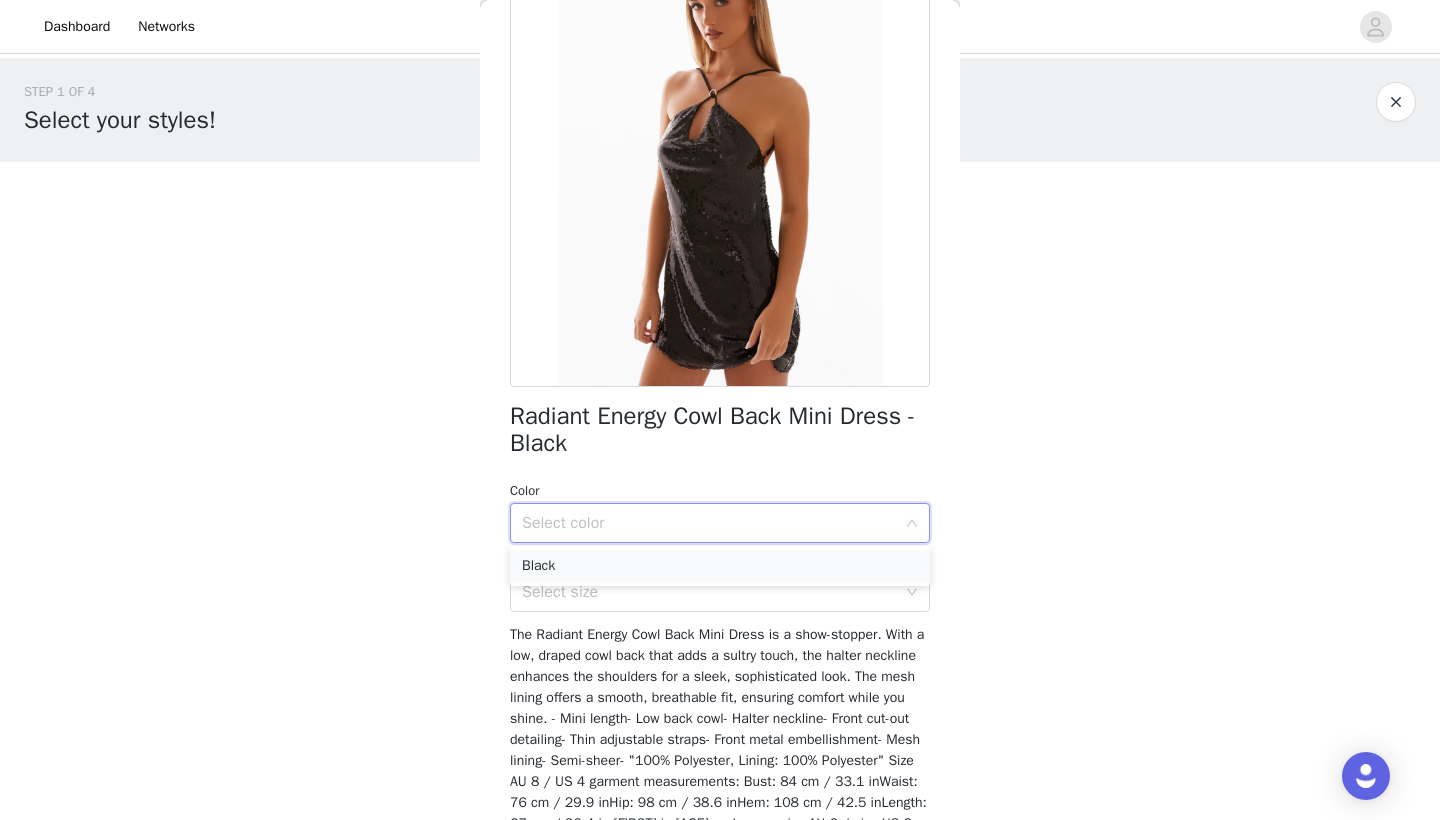 click on "Black" at bounding box center (720, 566) 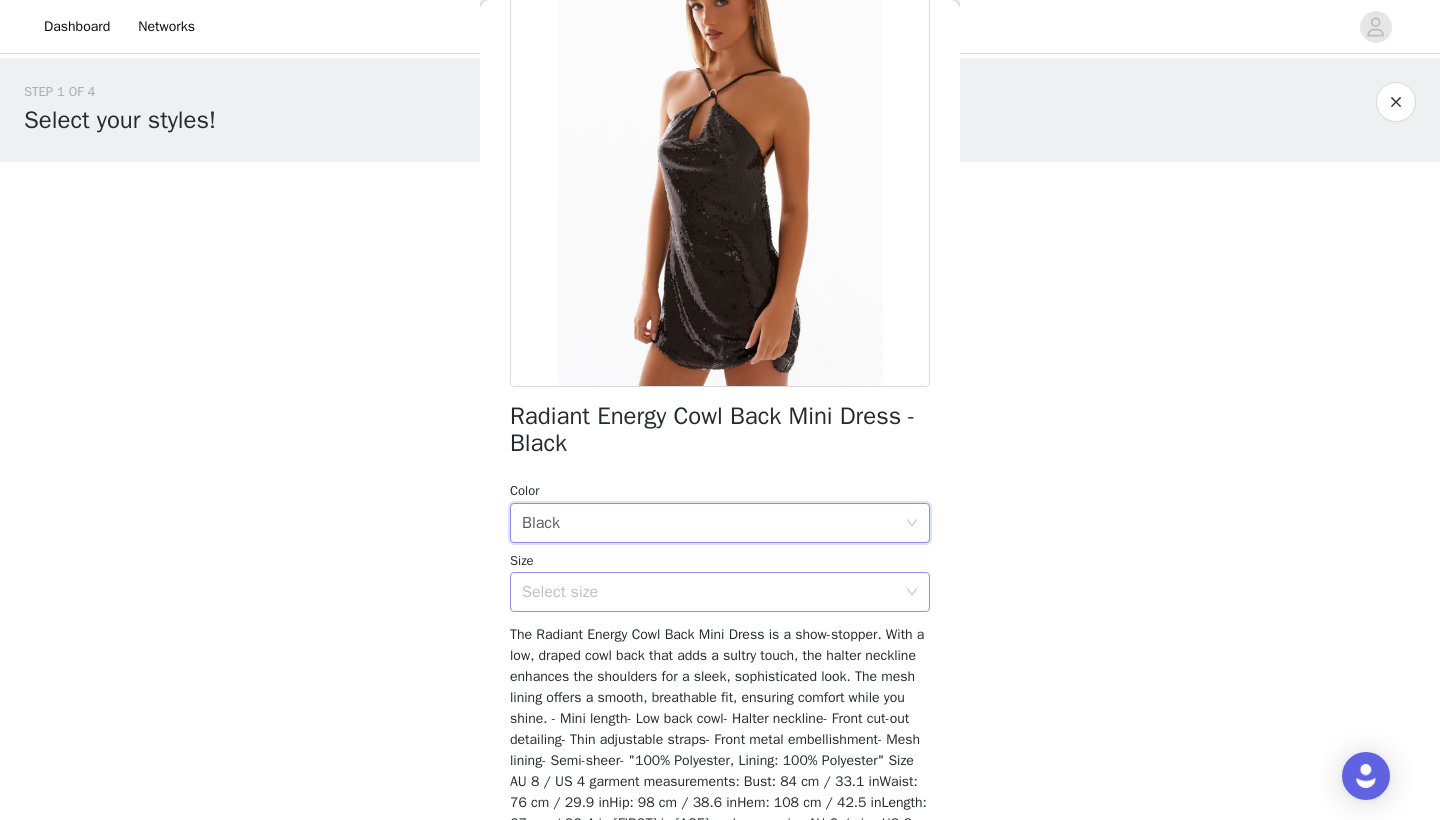 click on "Select size" at bounding box center (713, 592) 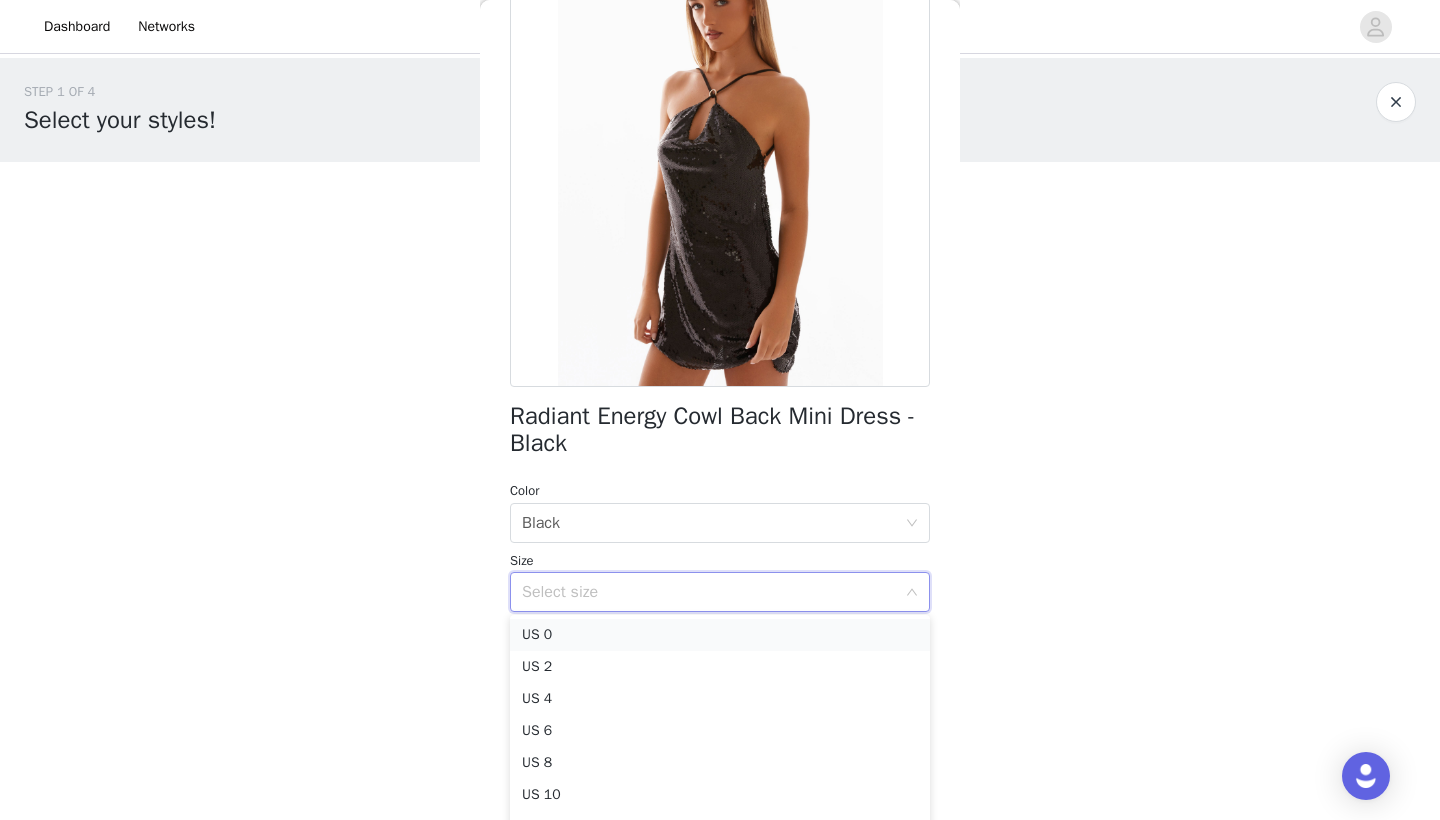 click on "US 0" at bounding box center (720, 635) 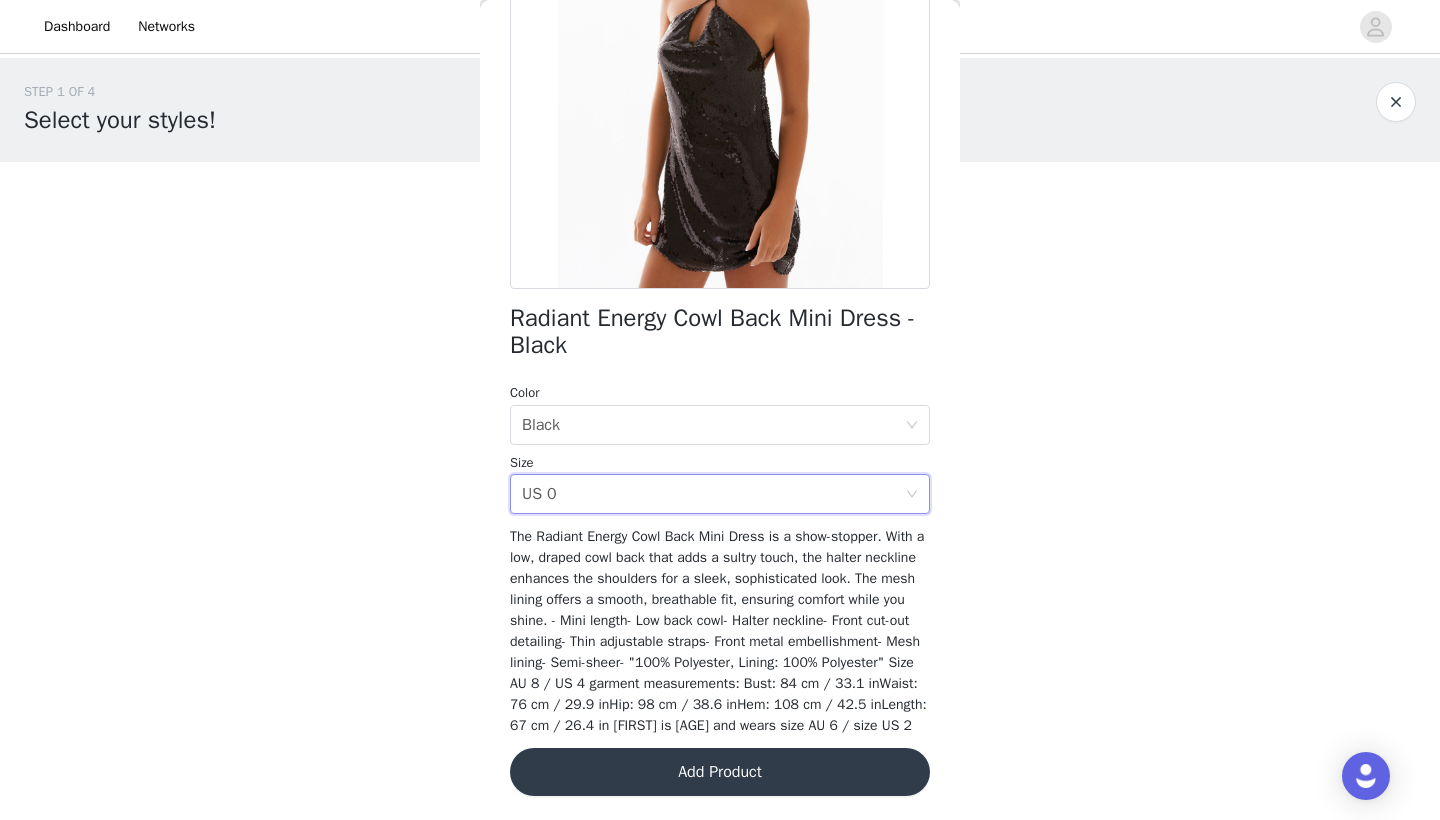 scroll, scrollTop: 281, scrollLeft: 0, axis: vertical 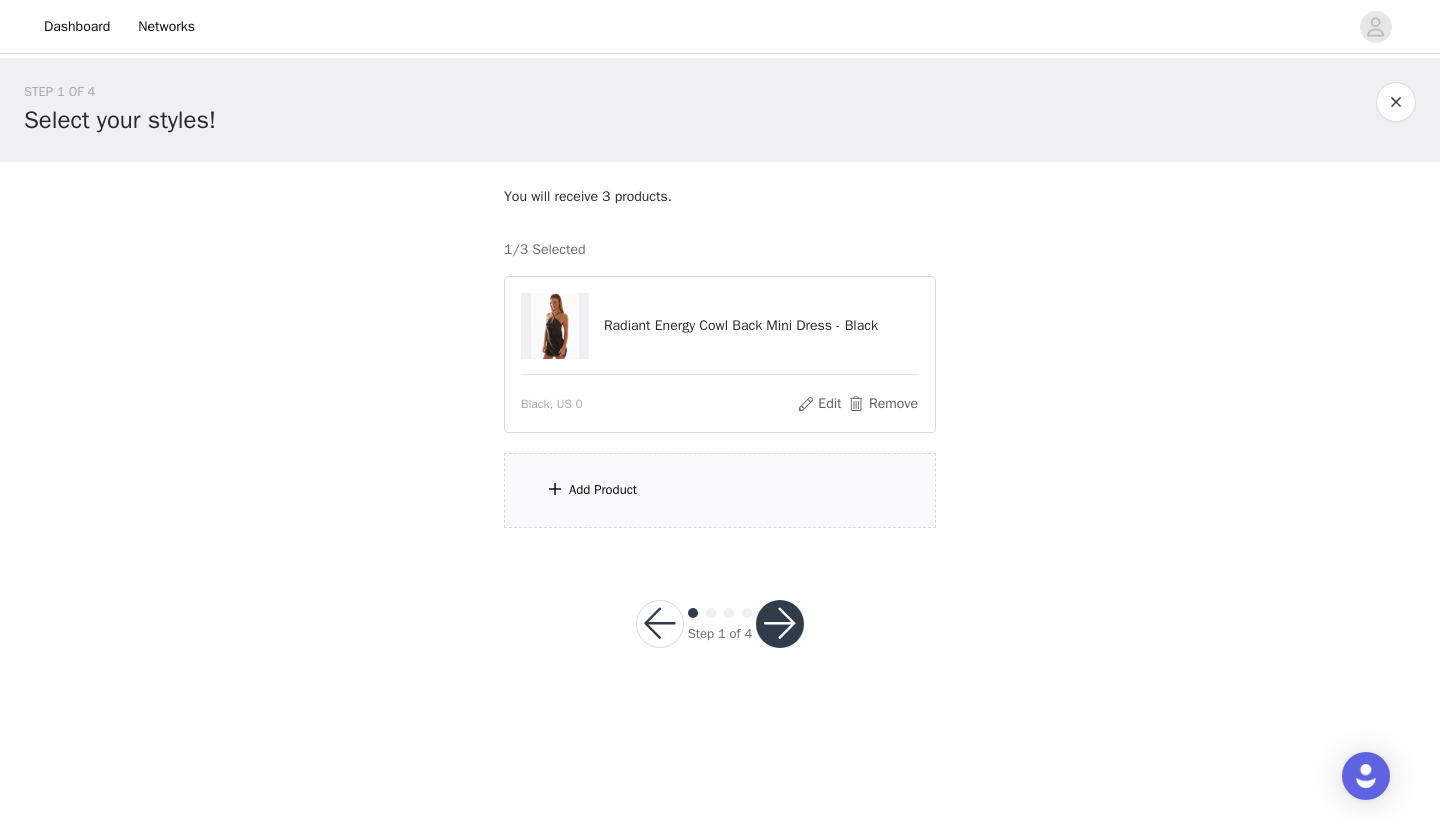 click on "Add Product" at bounding box center (720, 490) 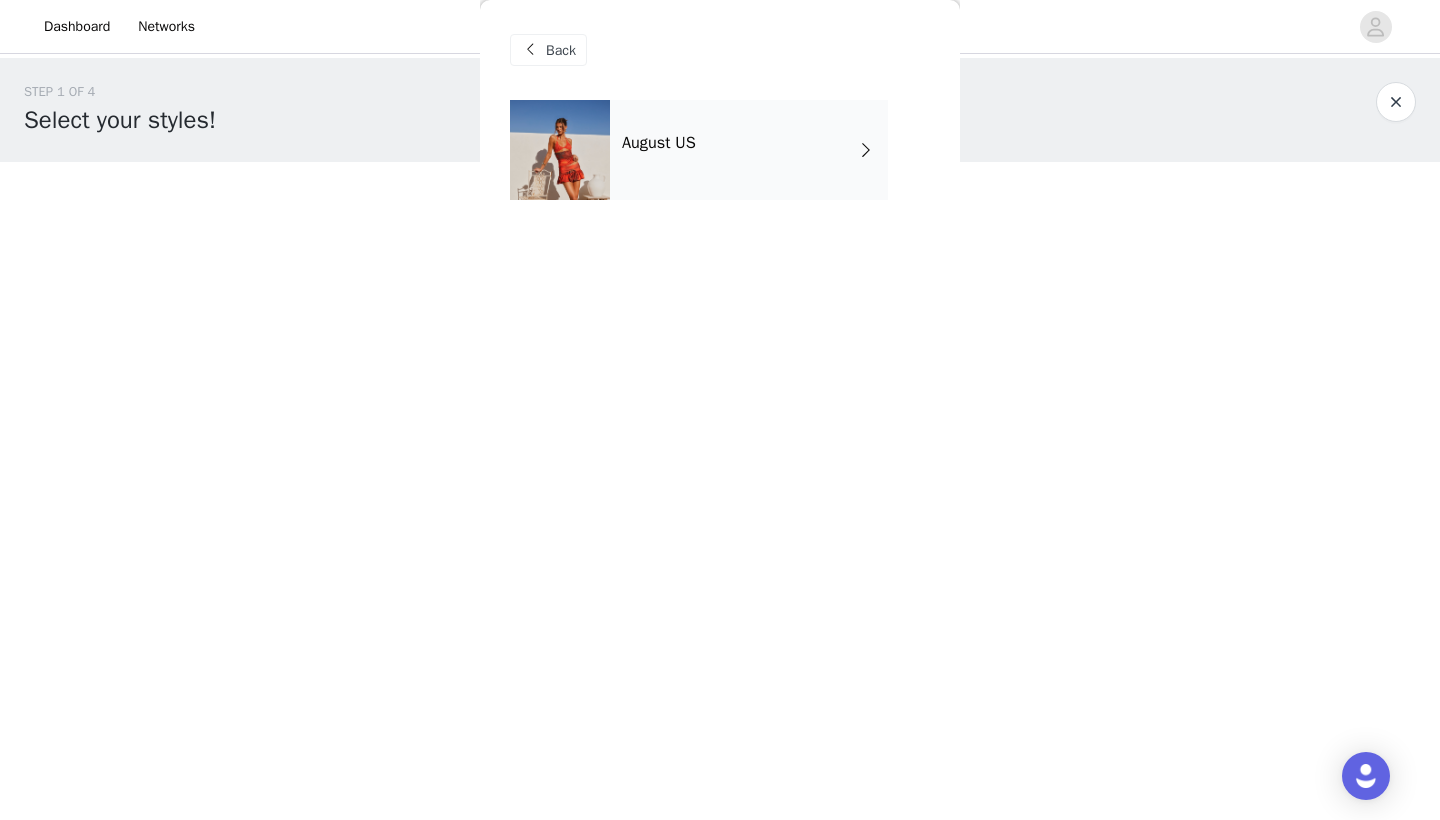 click on "August US" at bounding box center (749, 150) 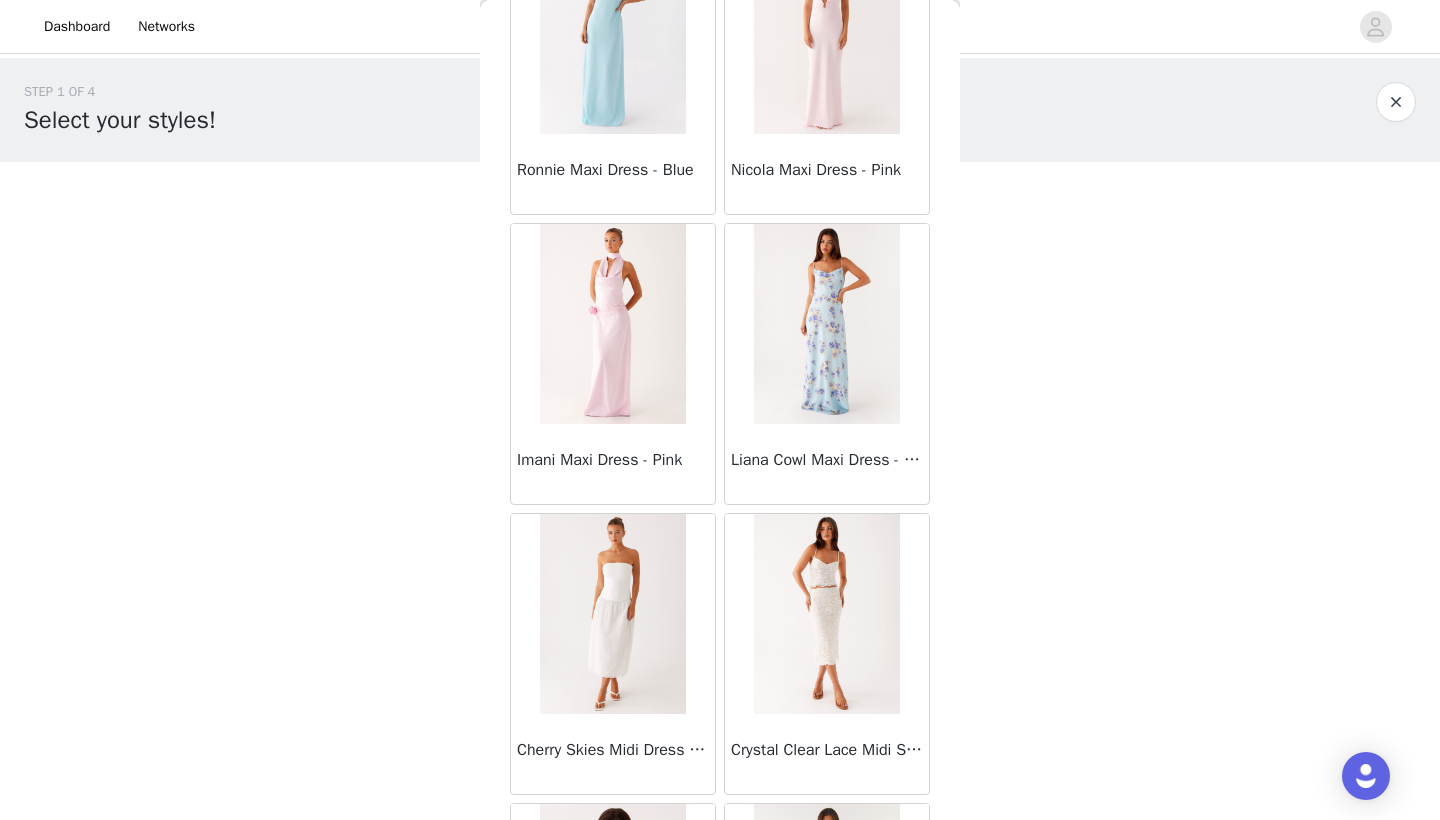 scroll, scrollTop: 519, scrollLeft: 0, axis: vertical 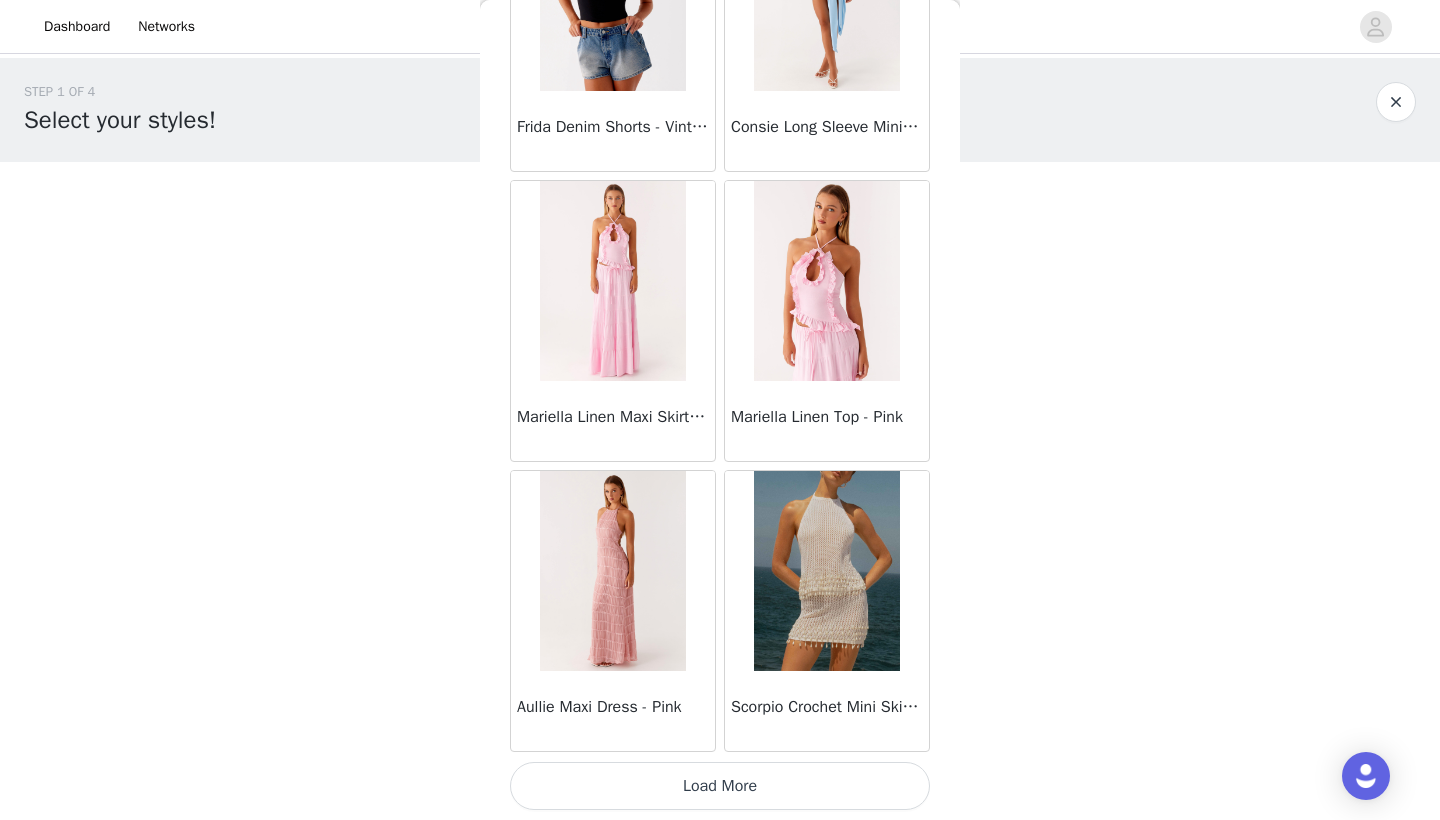 click on "Load More" at bounding box center (720, 786) 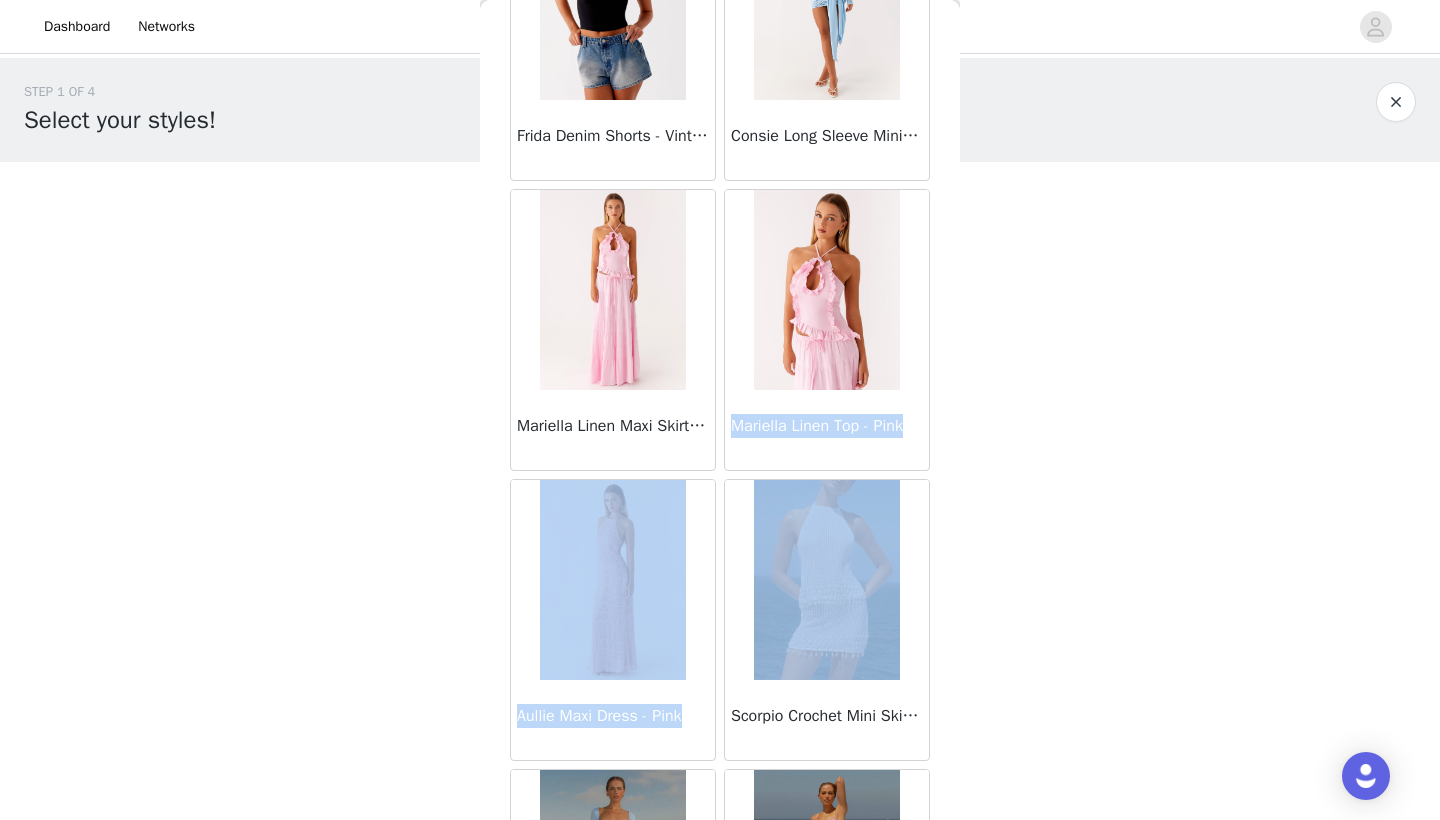 drag, startPoint x: 952, startPoint y: 395, endPoint x: 911, endPoint y: 490, distance: 103.4698 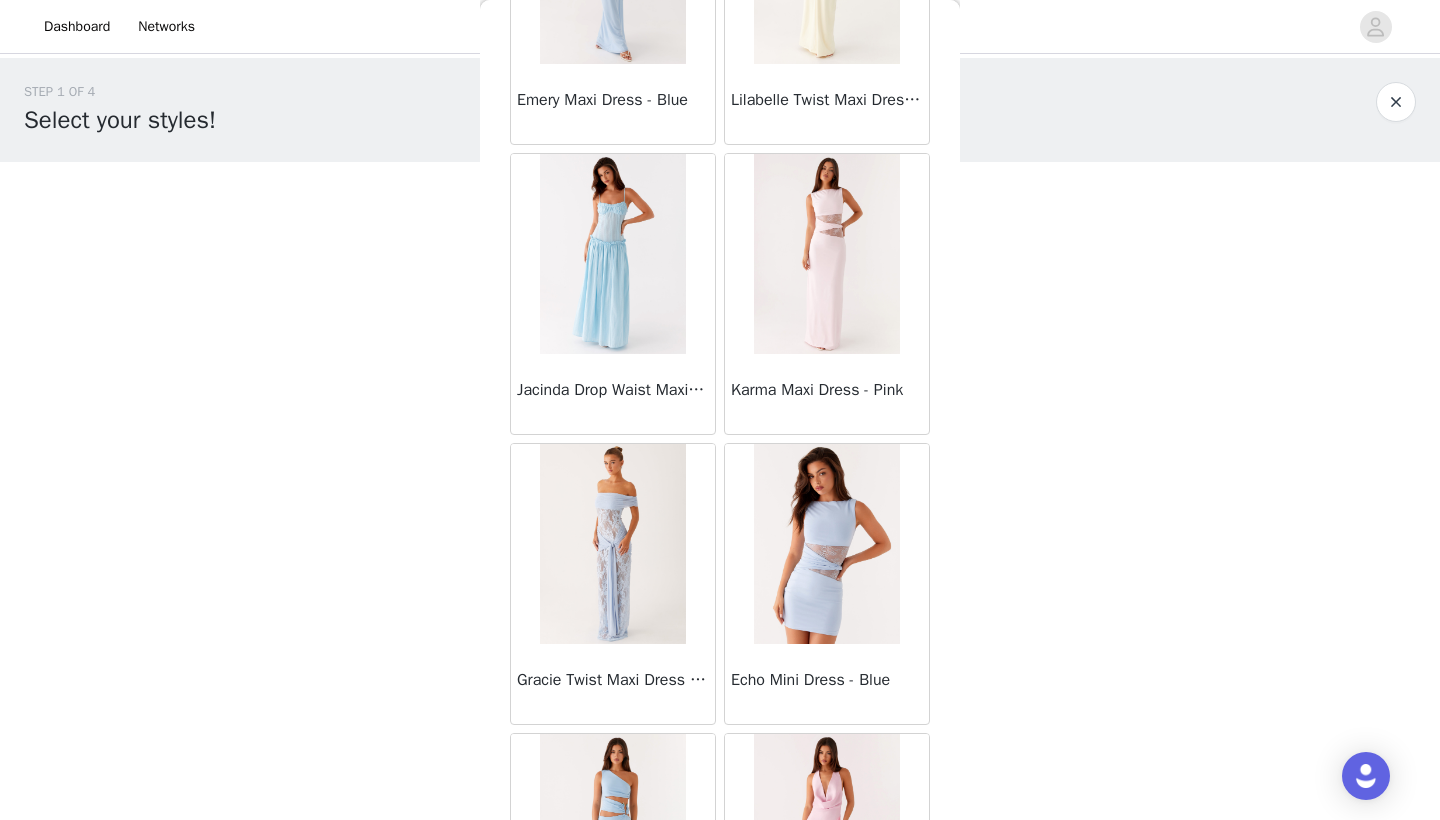 scroll, scrollTop: 5140, scrollLeft: 0, axis: vertical 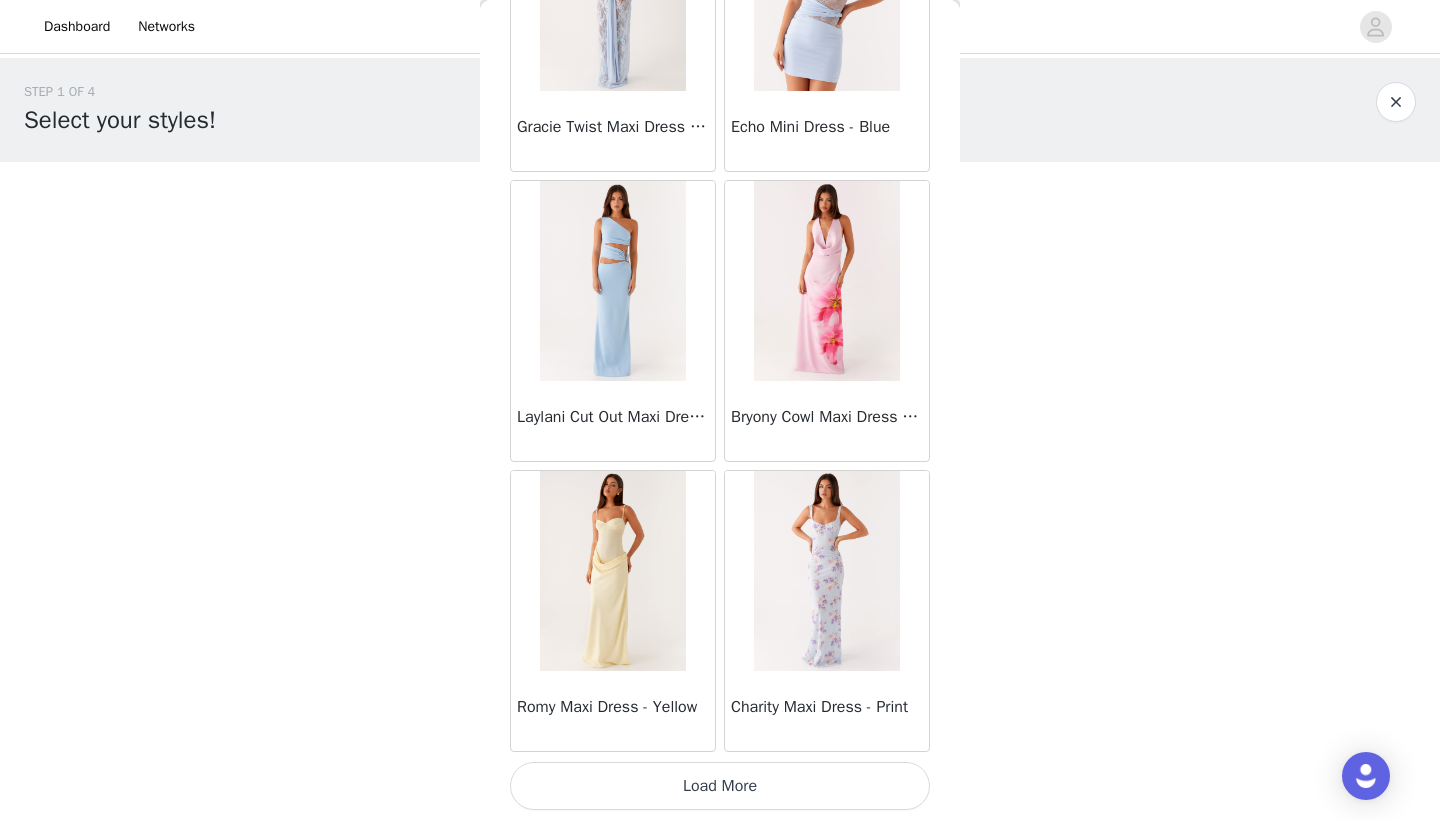click on "Load More" at bounding box center (720, 786) 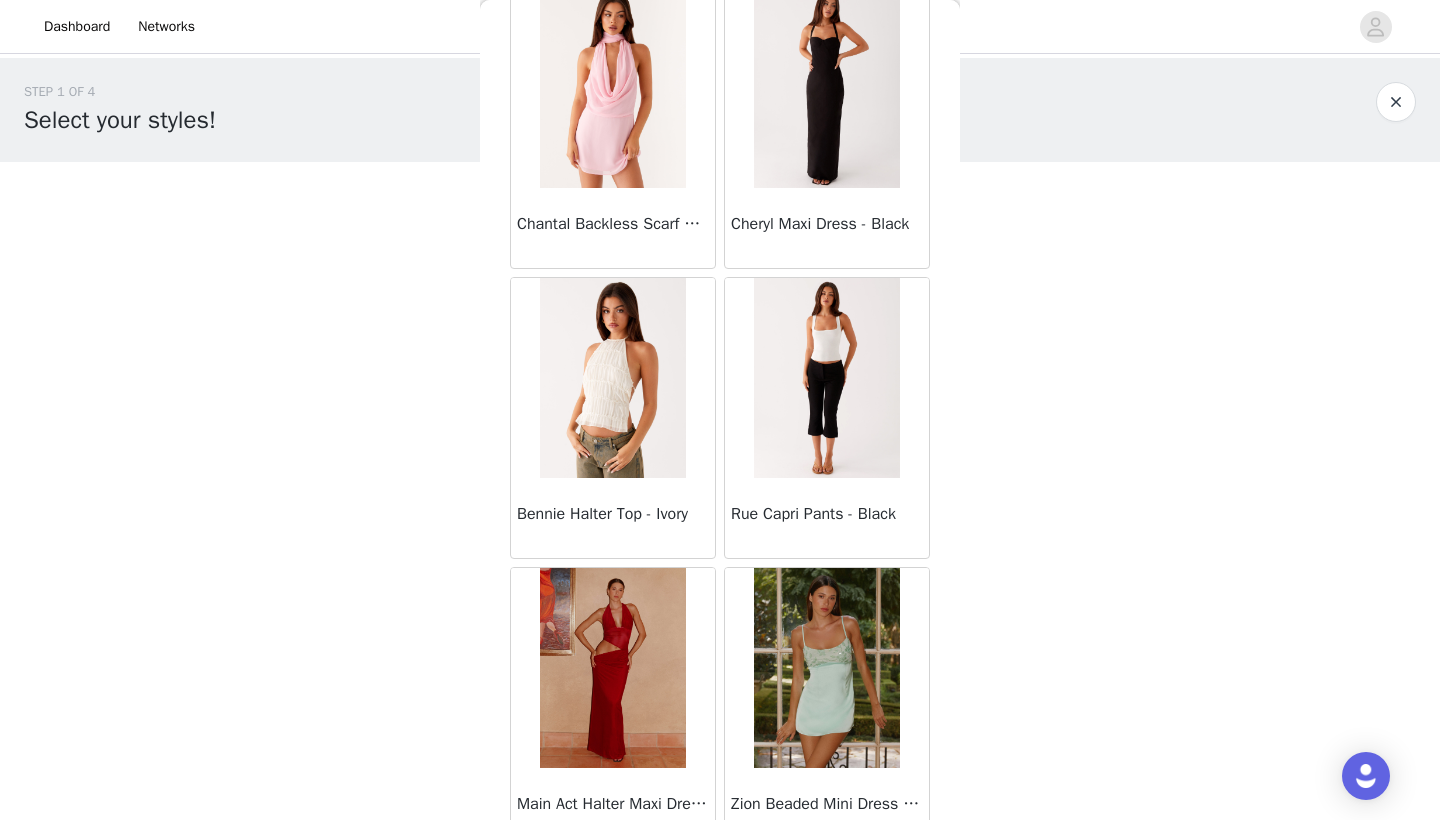 scroll, scrollTop: 8040, scrollLeft: 0, axis: vertical 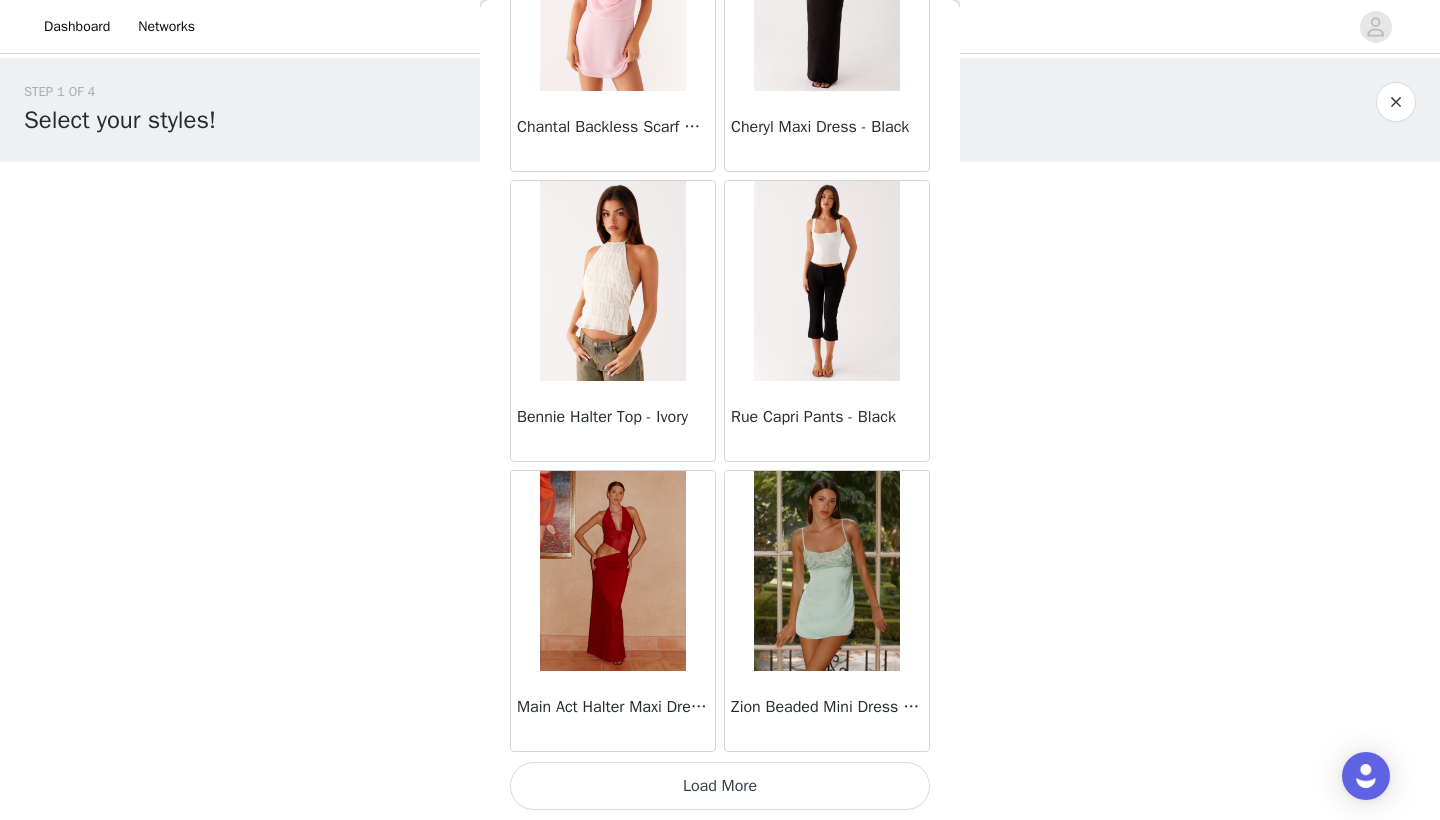 click on "Load More" at bounding box center (720, 786) 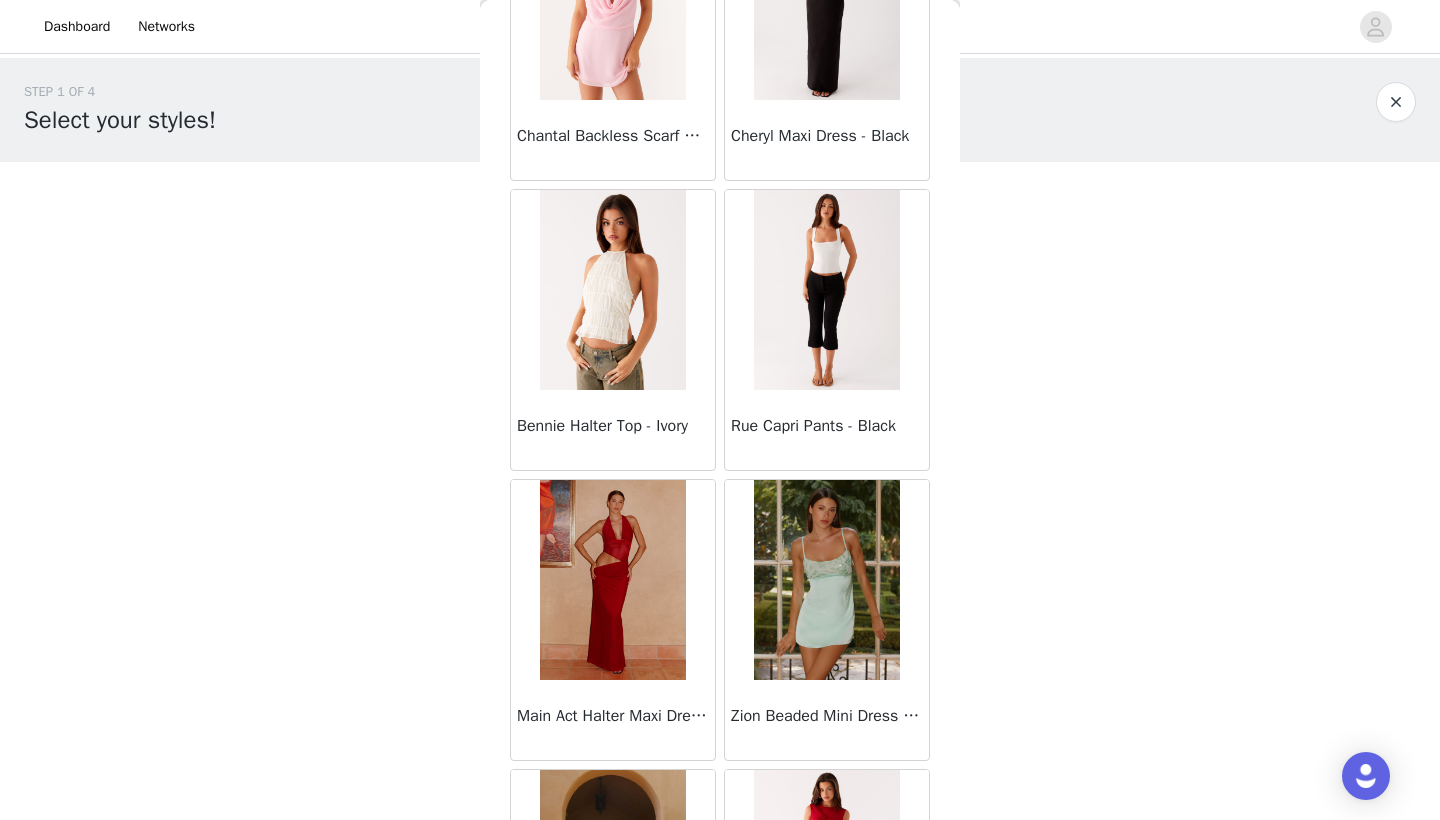 click on "Back       Manuka Ruffle Mini Dress - Yellow       Heart Of Glass Satin Maxi Dress - Blue       Ronnie Maxi Dress - Blue       Nicola Maxi Dress - Pink       Imani Maxi Dress - Pink       Liana Cowl Maxi Dress - Print       Cherry Skies Midi Dress - White       Crystal Clear Lace Midi Skirt - Ivory       Crystal Clear Lace Top - Ivory       Clayton Top - Black Gingham       Wish You Luck Denim Top - Dark Blue       Raphaela Mini Dress - Navy       Maloney Maxi Dress - White       Franco Tie Back Top - Blue       Frida Denim Shorts - Vintage Wash Blue       Consie Long Sleeve Mini Dress - Pale Blue       Mariella Linen Maxi Skirt - Pink       Mariella Linen Top - Pink       Aullie Maxi Dress - Pink       Scorpio Crochet Mini Skirt - Ivory       Carnation Long Sleeve Knit Maxi Dress - Blue       Tara Maxi Dress - Pink Print       Kandi Mini Skirt - Mint       Bohemian Bliss Mesh Mini Dress - Green Floral       Carpe Diem Crochet Mini Dress - Ivory       Calissa Haltherneck Mini Dress - Pink" at bounding box center (720, 410) 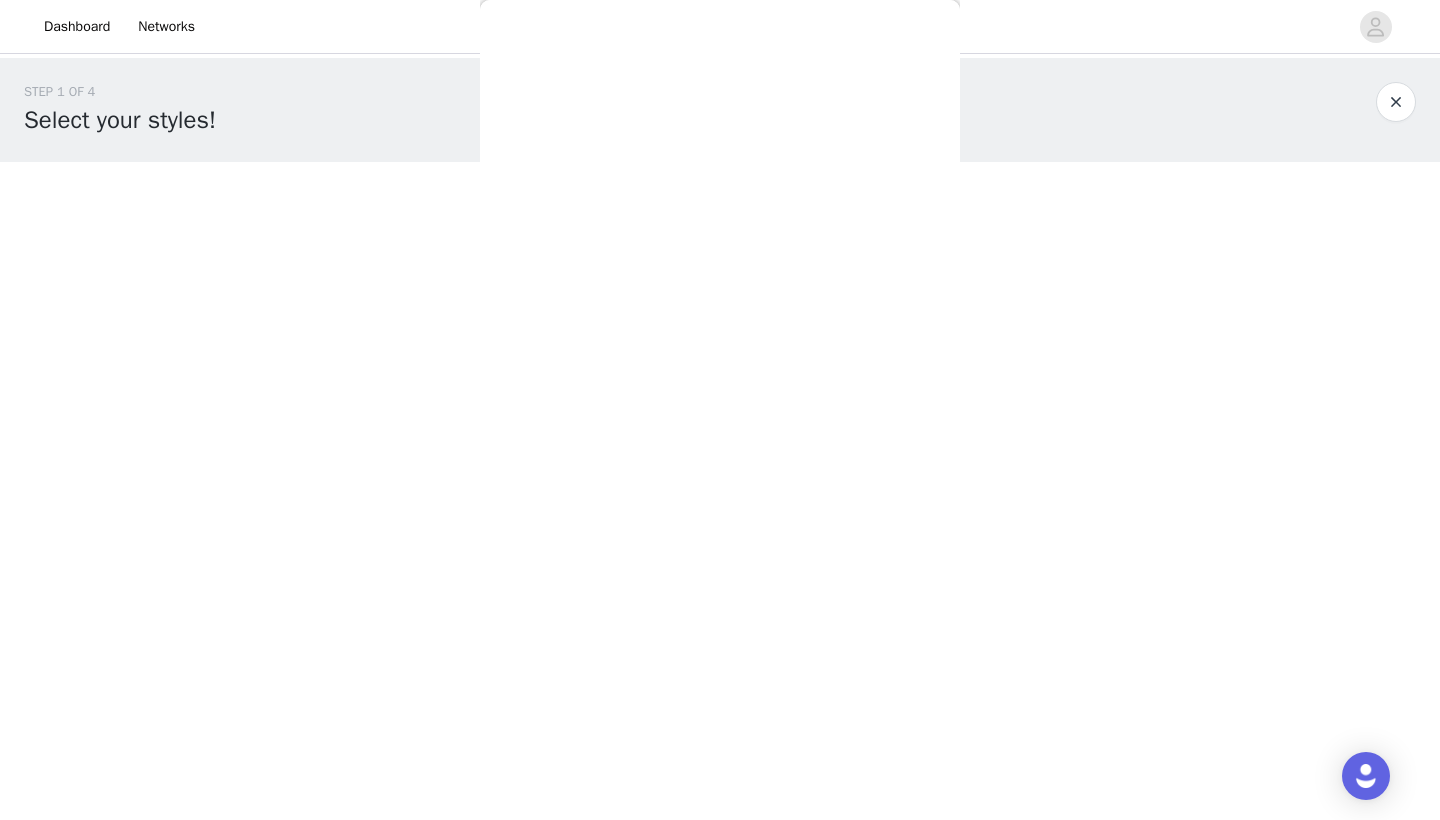 scroll, scrollTop: 0, scrollLeft: 0, axis: both 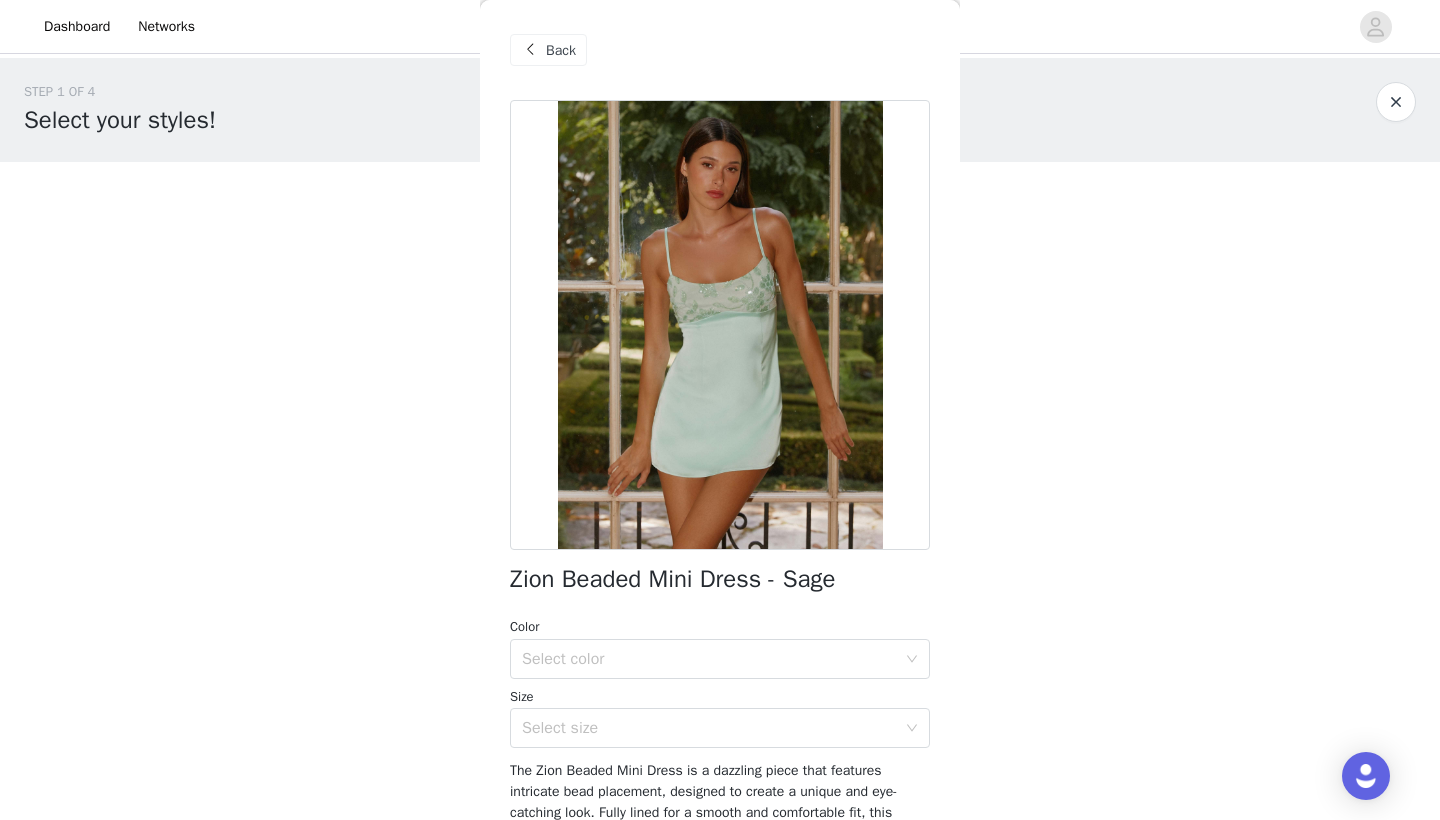 click on "Back" at bounding box center [561, 50] 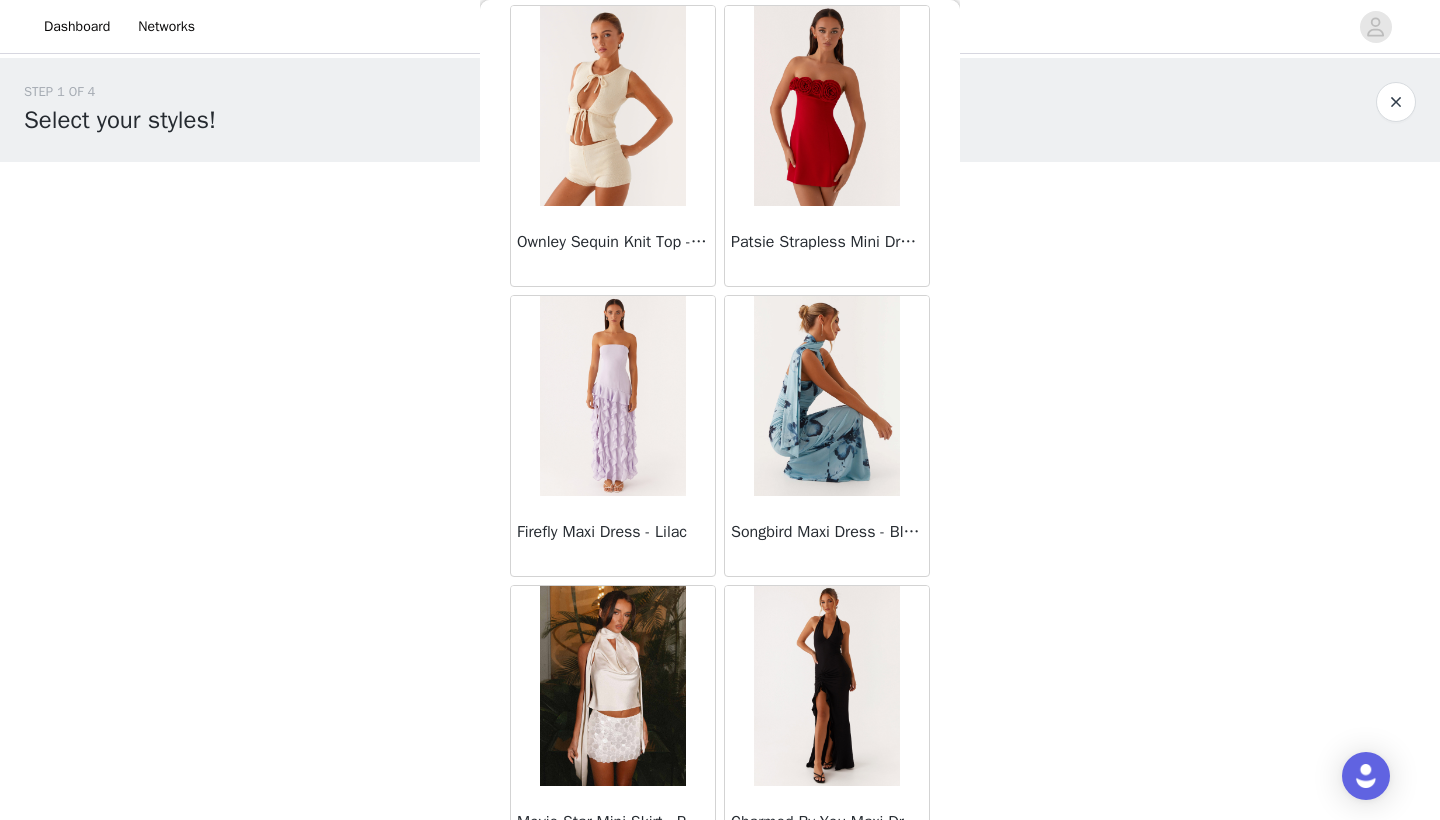 scroll, scrollTop: 10940, scrollLeft: 0, axis: vertical 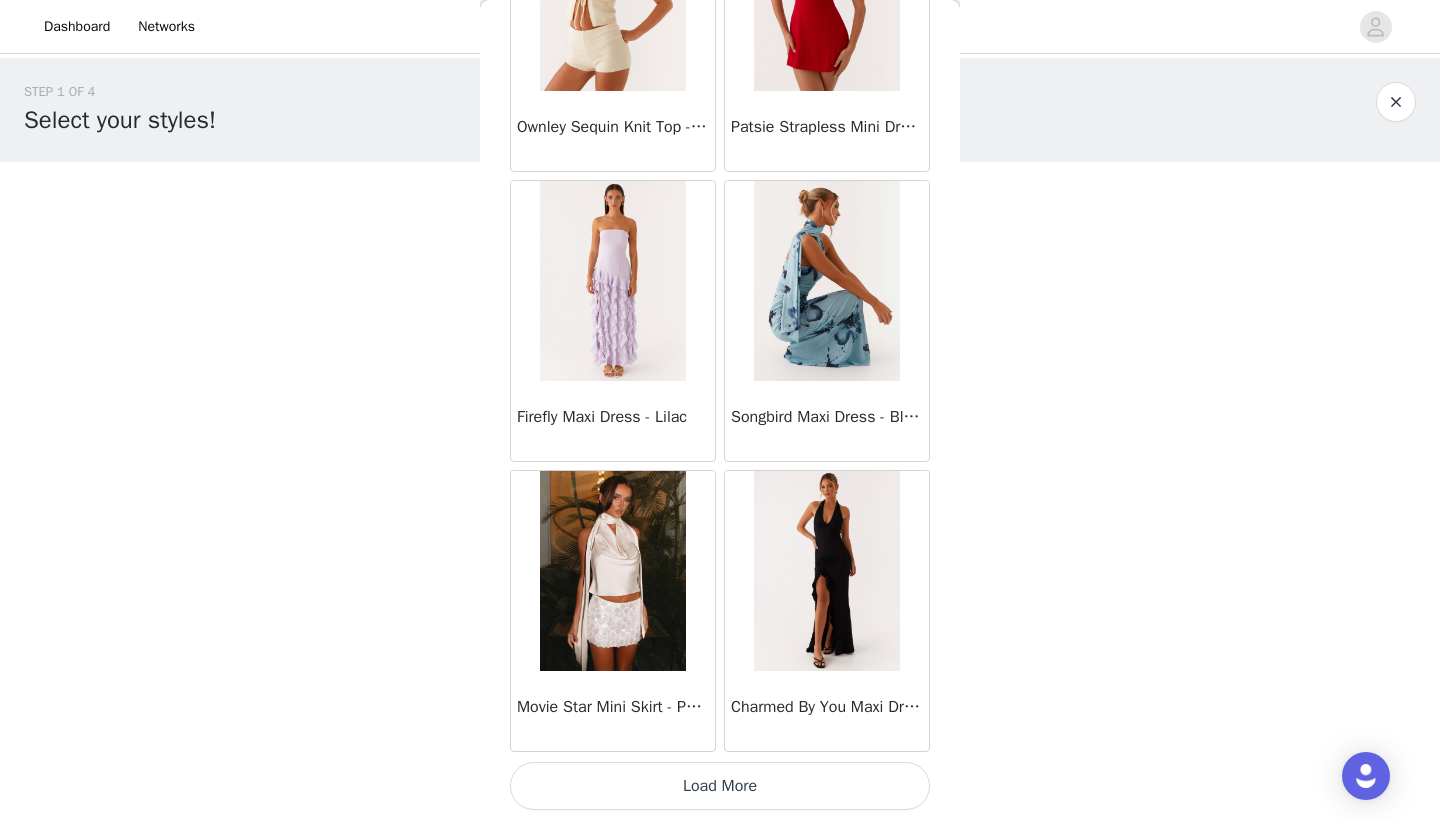 click on "Load More" at bounding box center [720, 786] 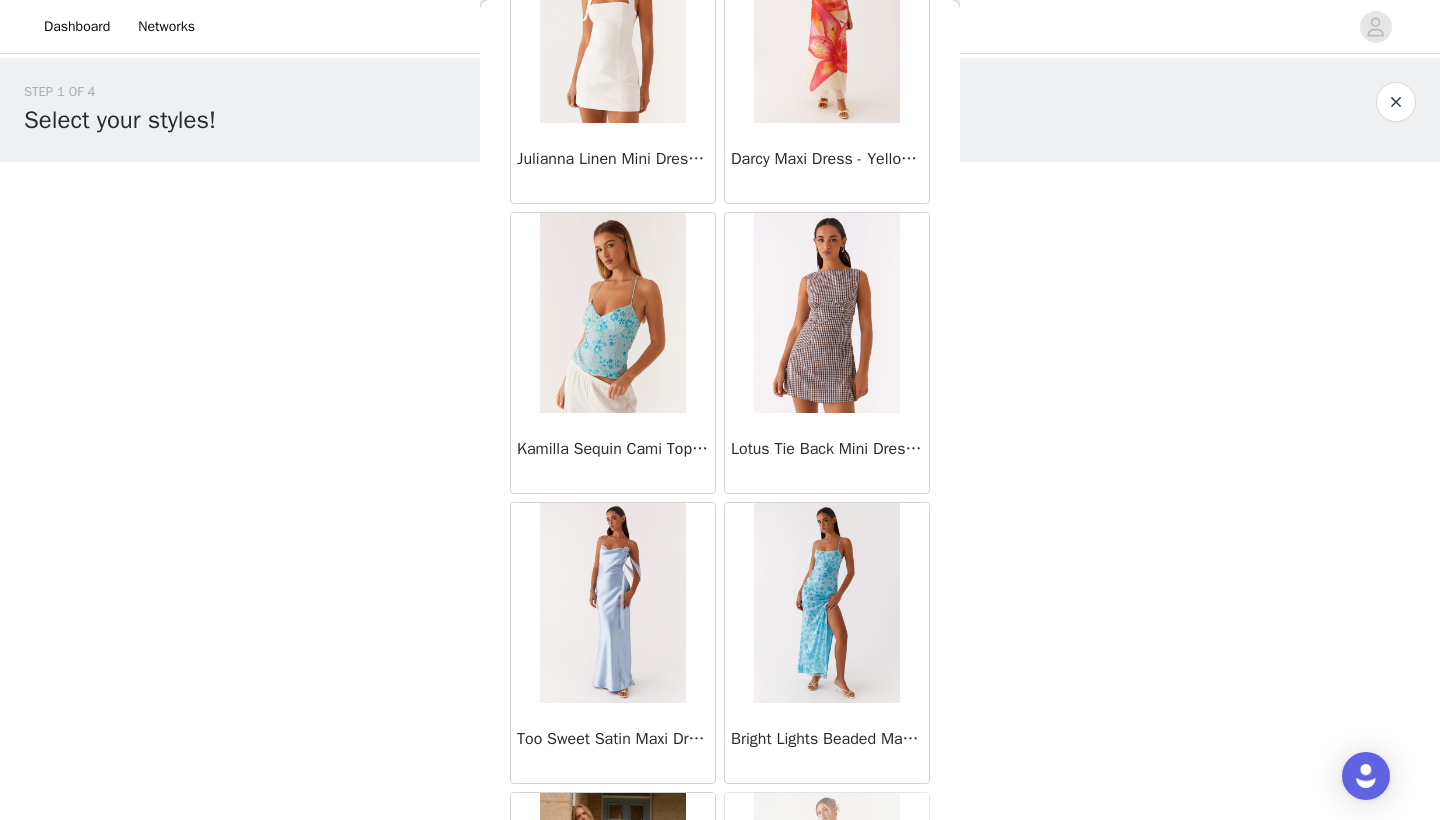 scroll, scrollTop: 13840, scrollLeft: 0, axis: vertical 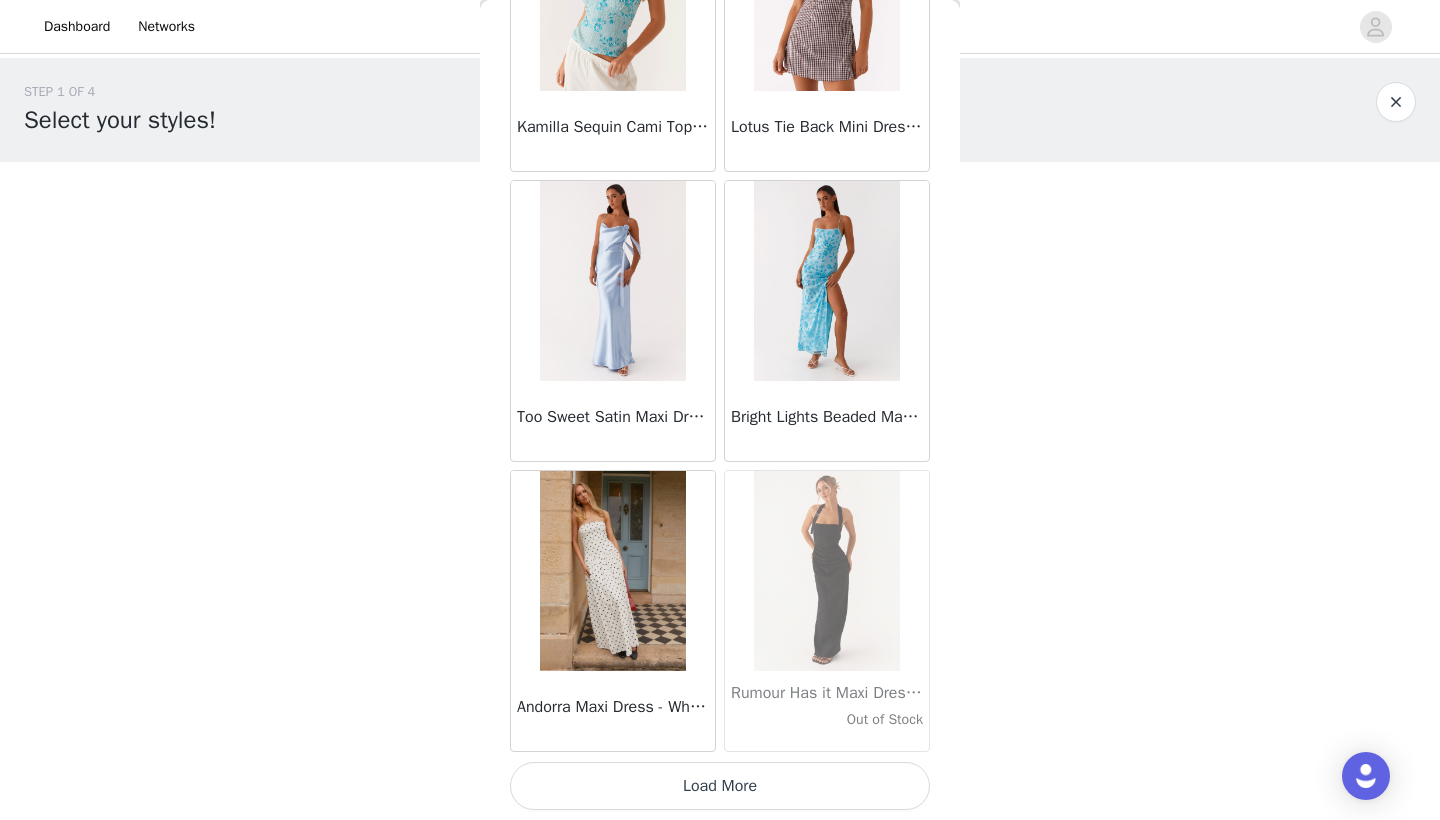click on "Load More" at bounding box center (720, 786) 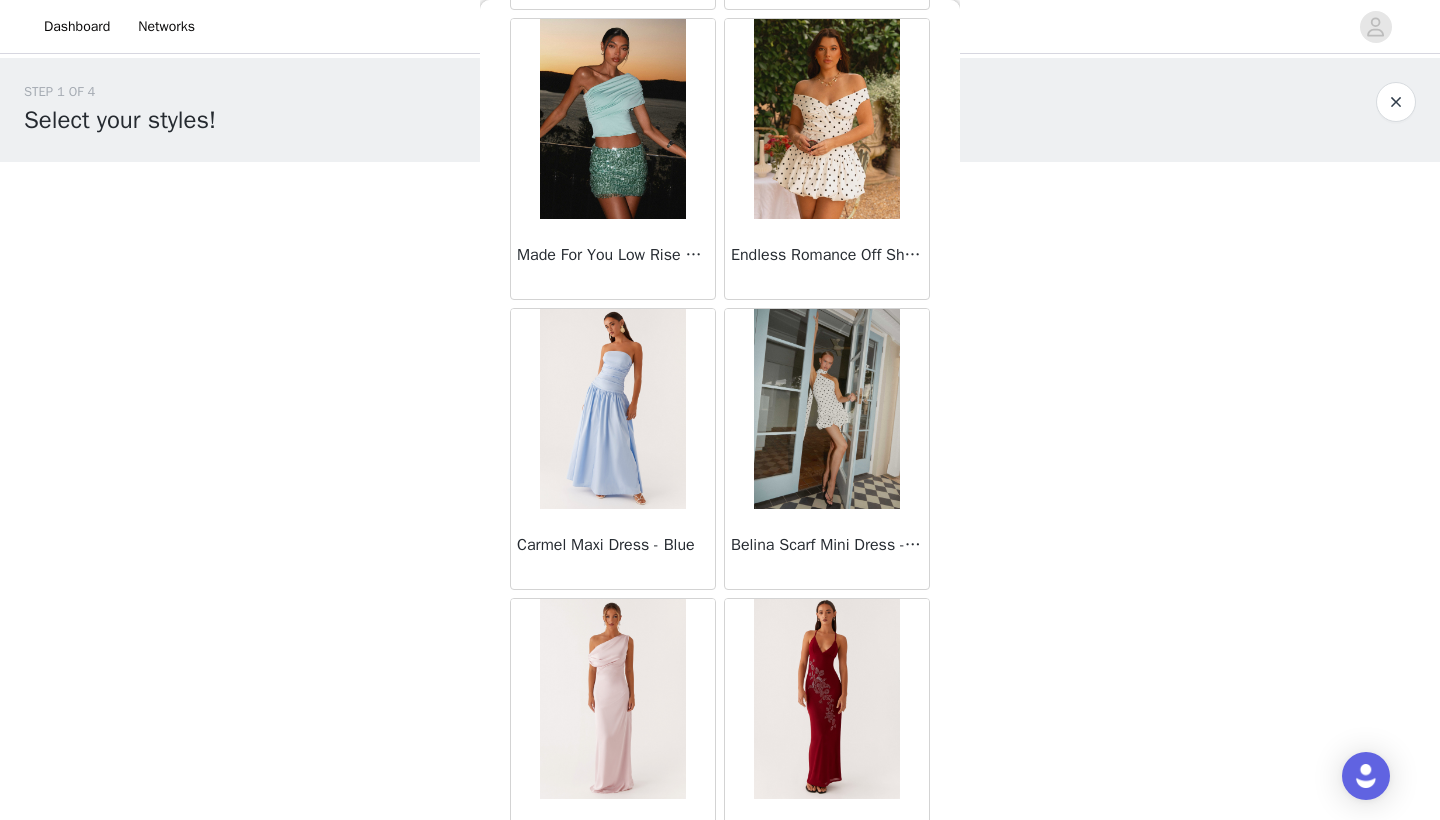 scroll, scrollTop: 16740, scrollLeft: 0, axis: vertical 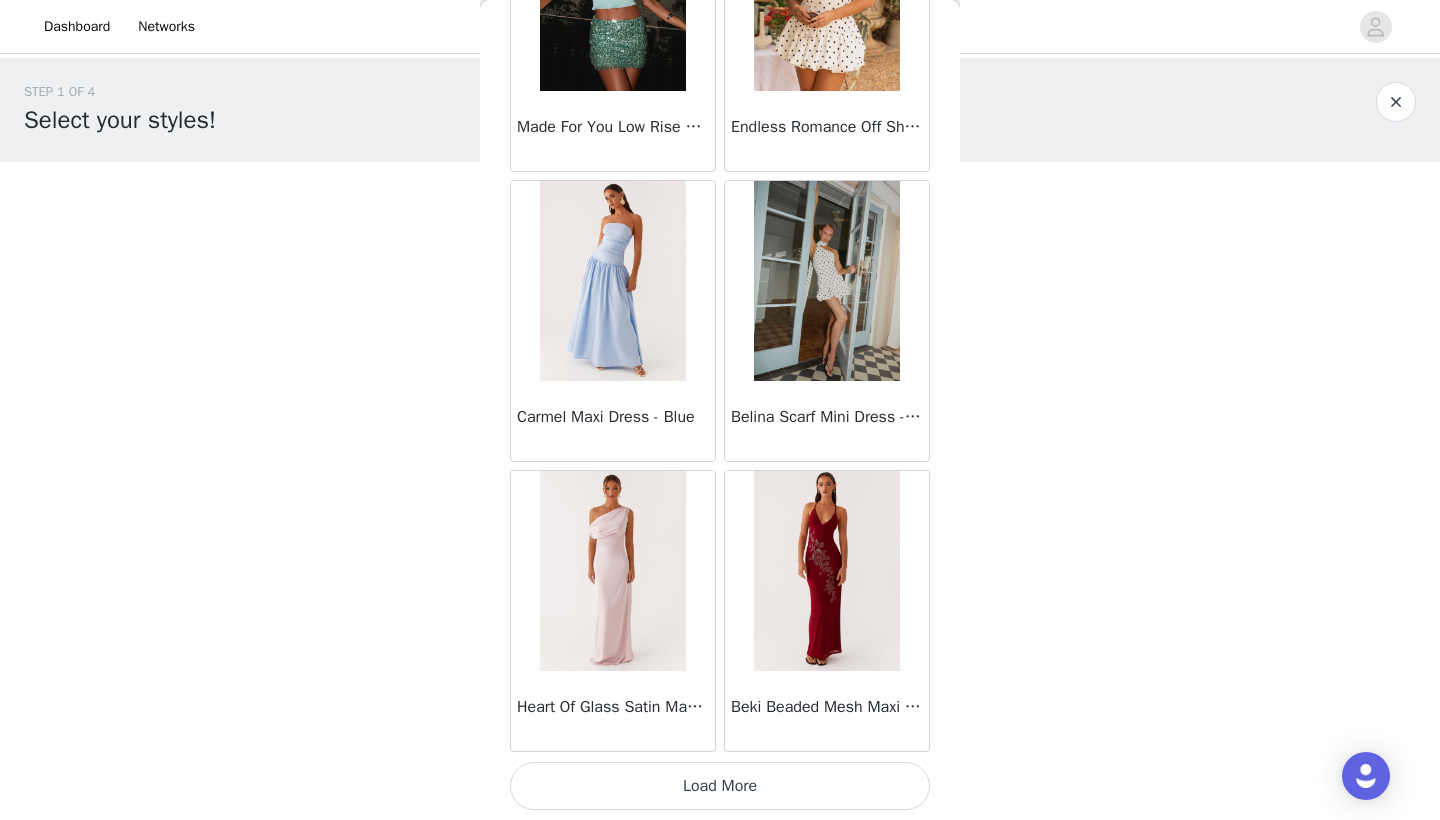 click on "Load More" at bounding box center (720, 786) 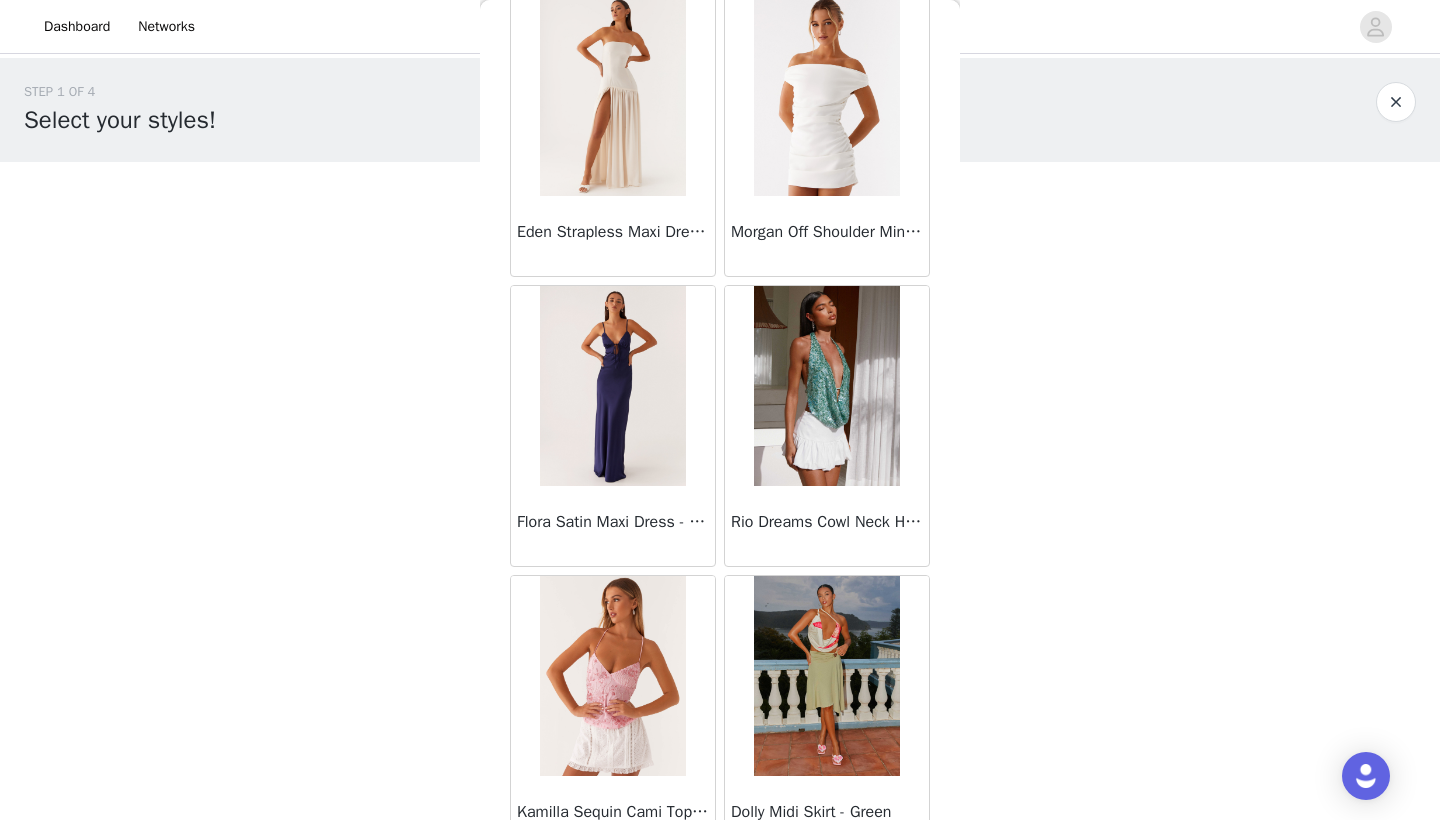 scroll, scrollTop: 19640, scrollLeft: 0, axis: vertical 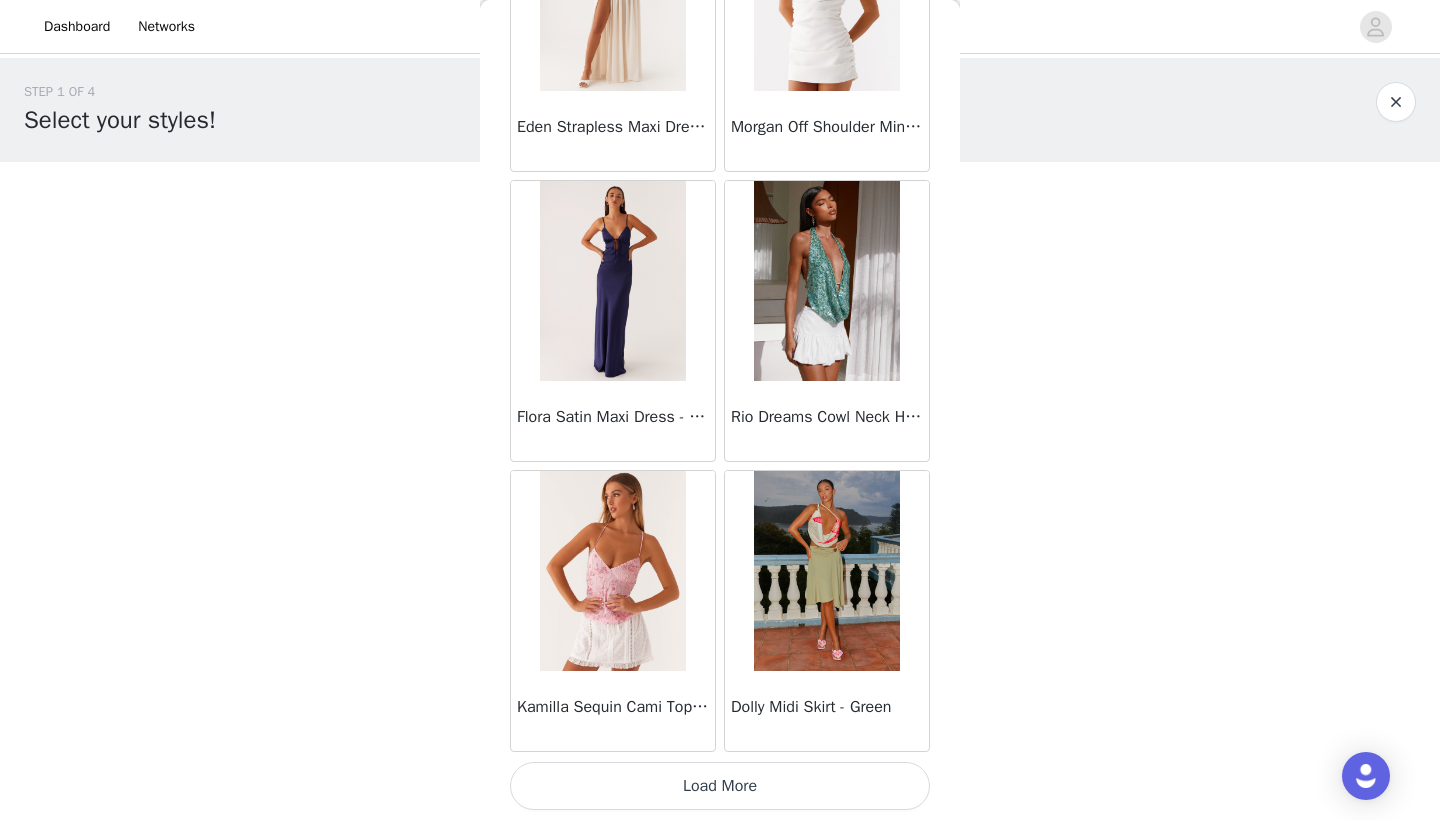 click on "Load More" at bounding box center (720, 786) 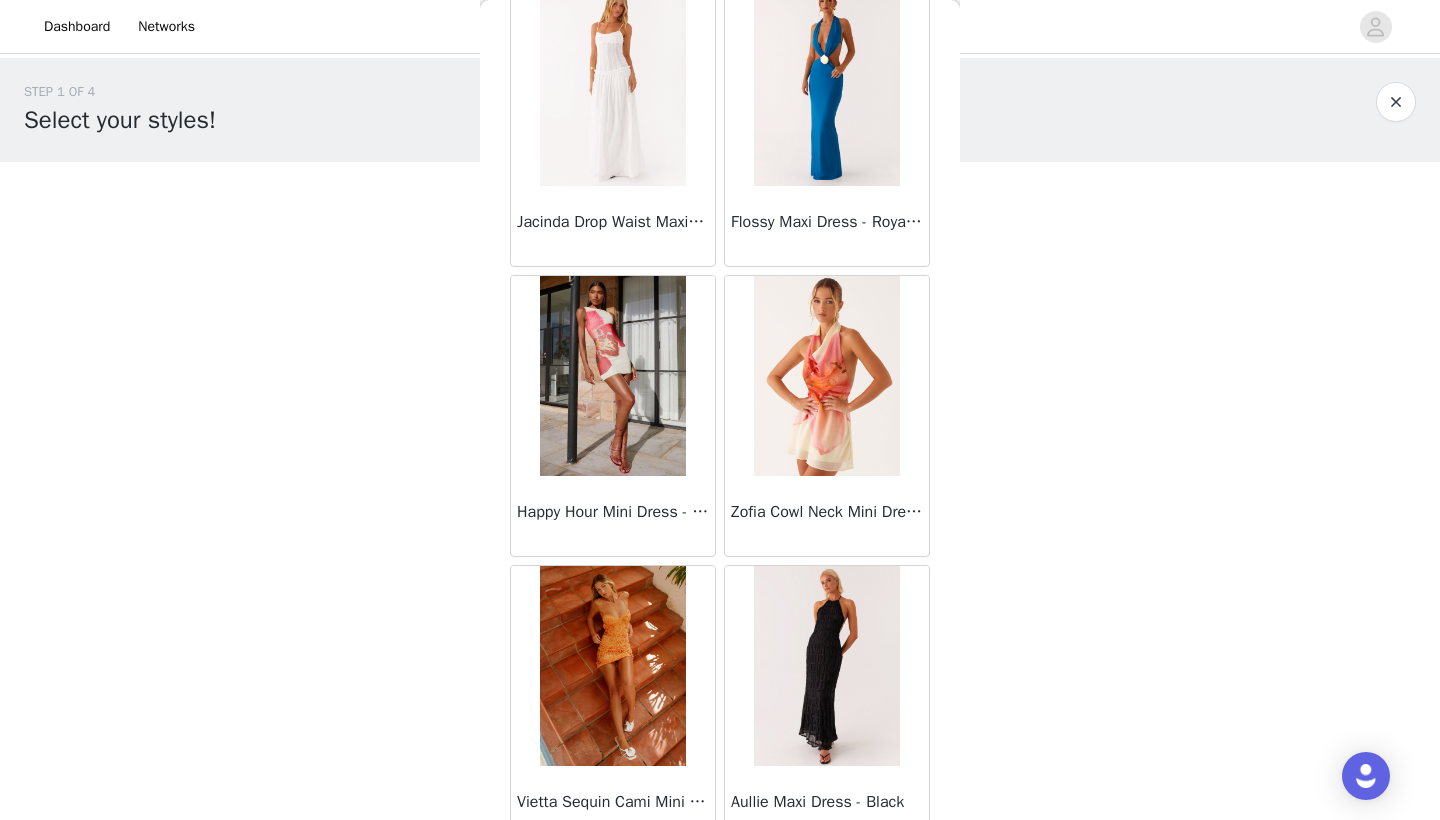 scroll, scrollTop: 22540, scrollLeft: 0, axis: vertical 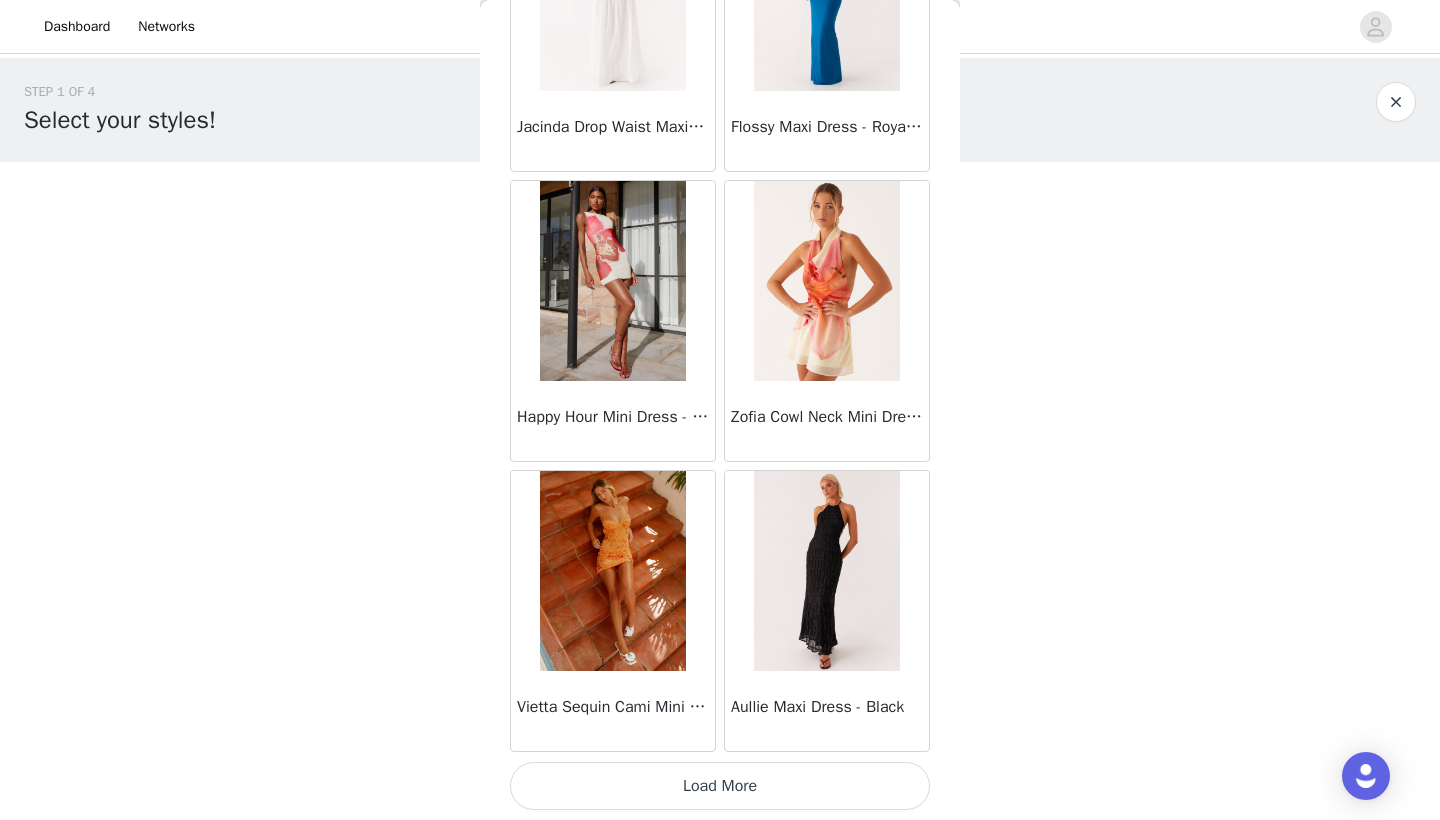 click on "Load More" at bounding box center (720, 786) 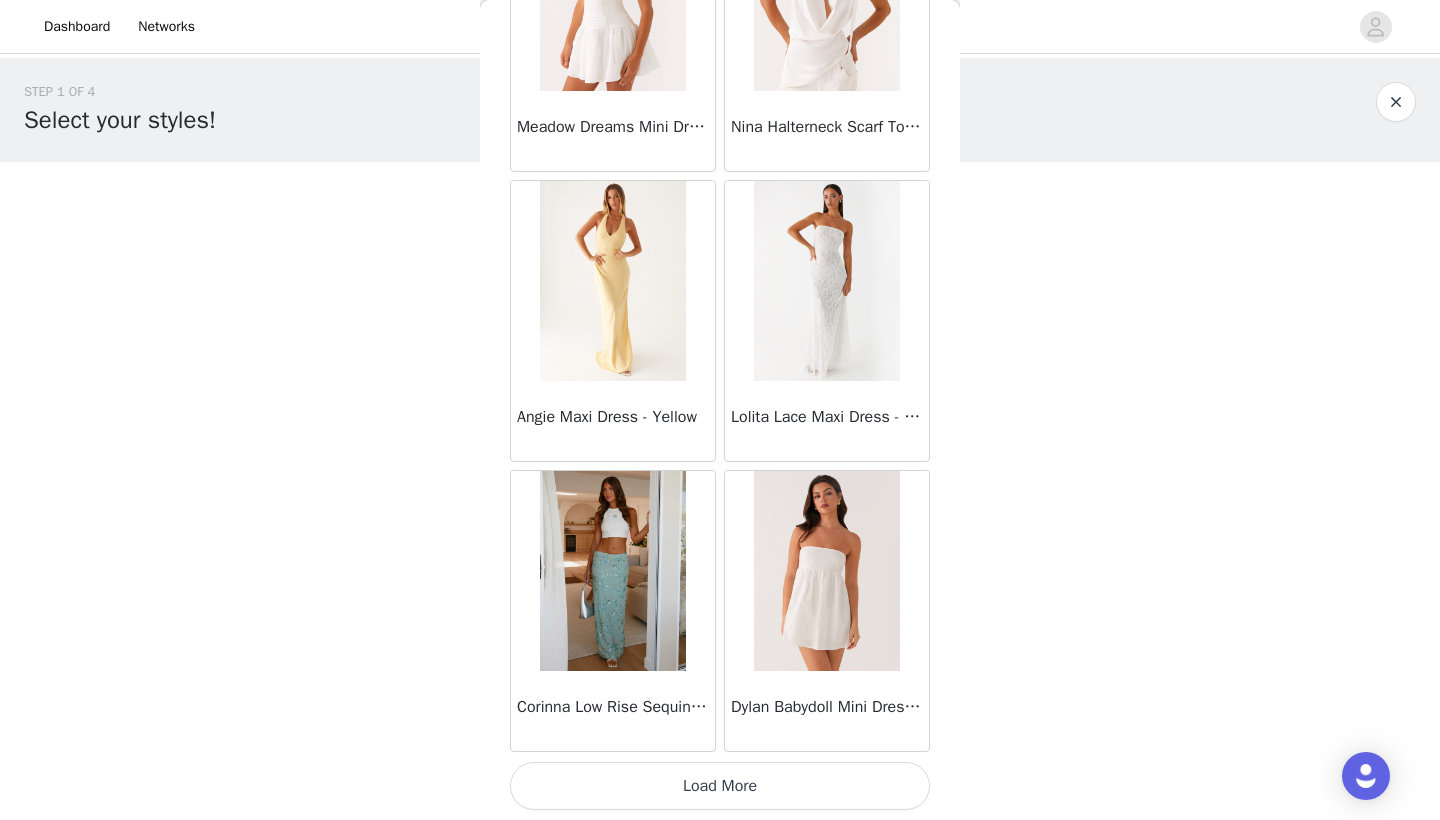 scroll, scrollTop: 25440, scrollLeft: 0, axis: vertical 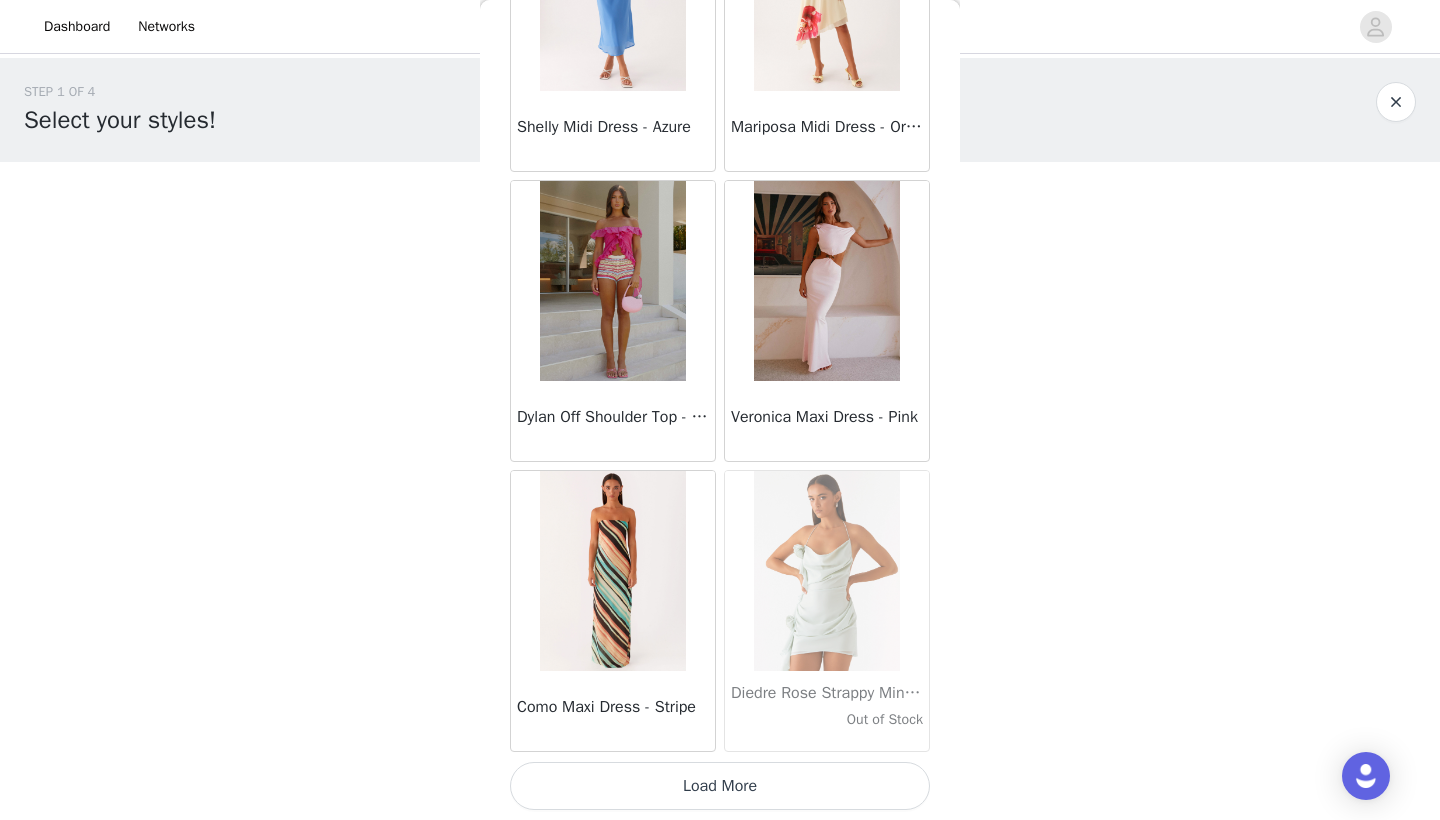 click on "Load More" at bounding box center [720, 786] 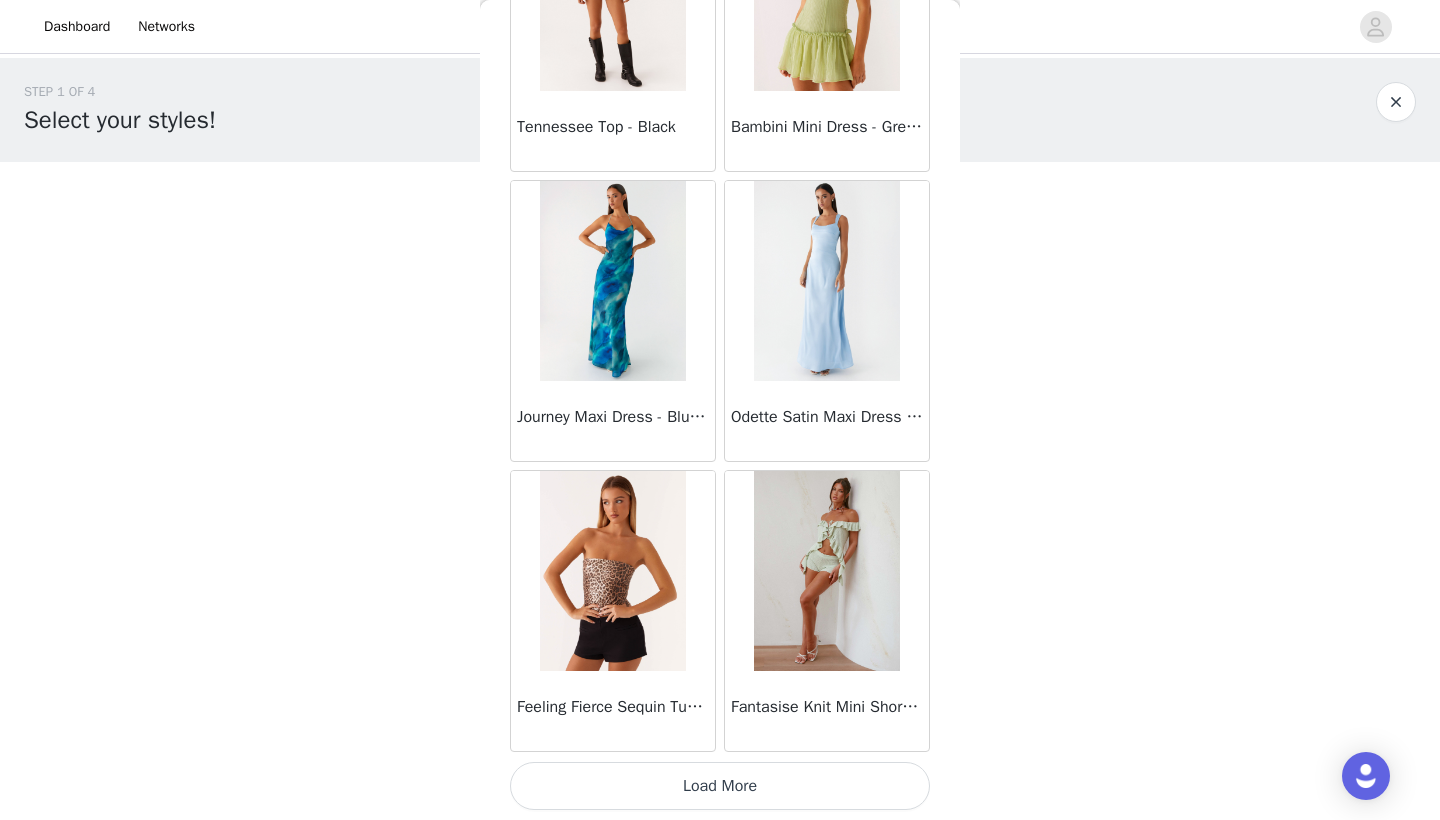 scroll, scrollTop: 31240, scrollLeft: 0, axis: vertical 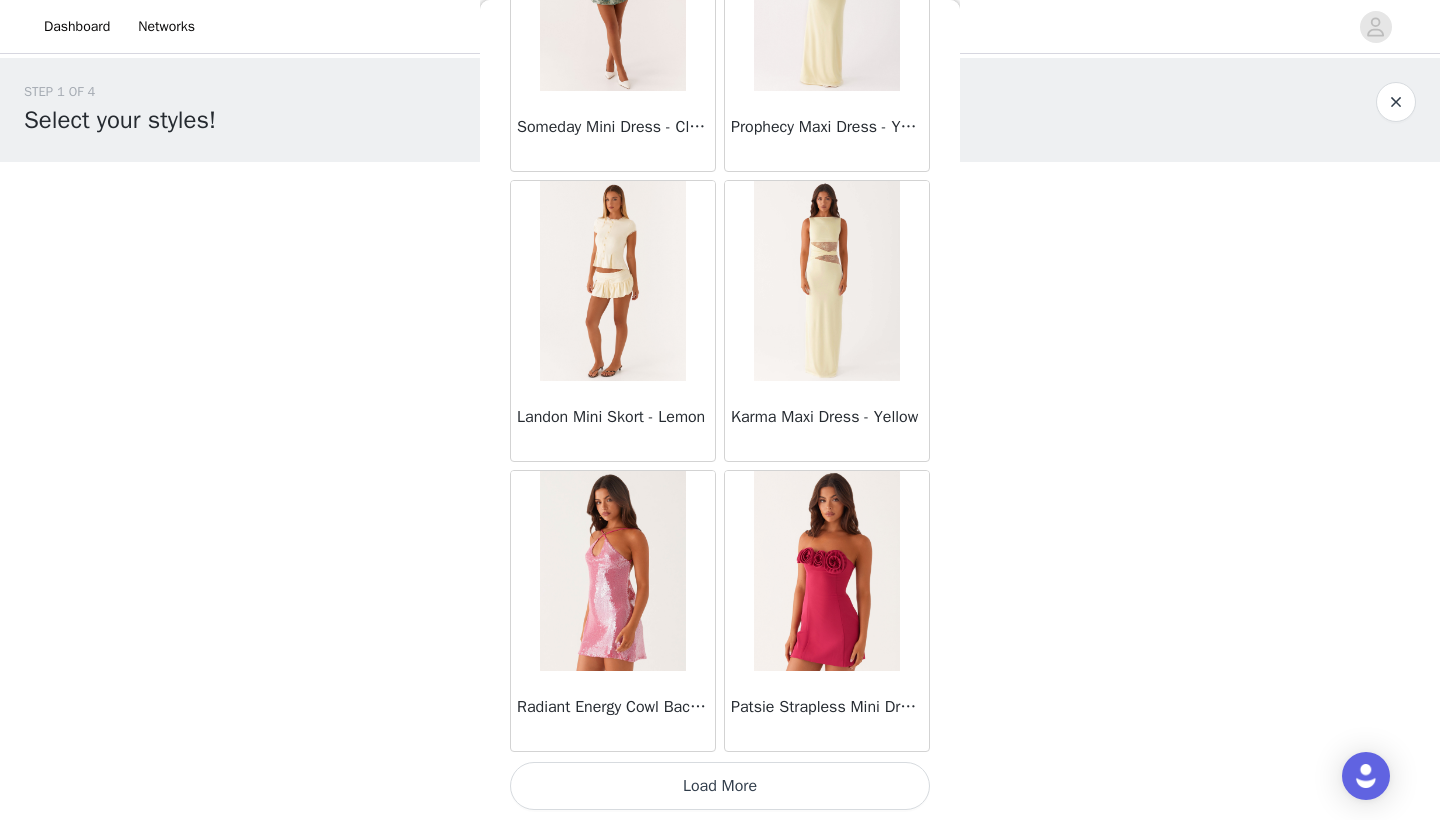 click on "Load More" at bounding box center (720, 786) 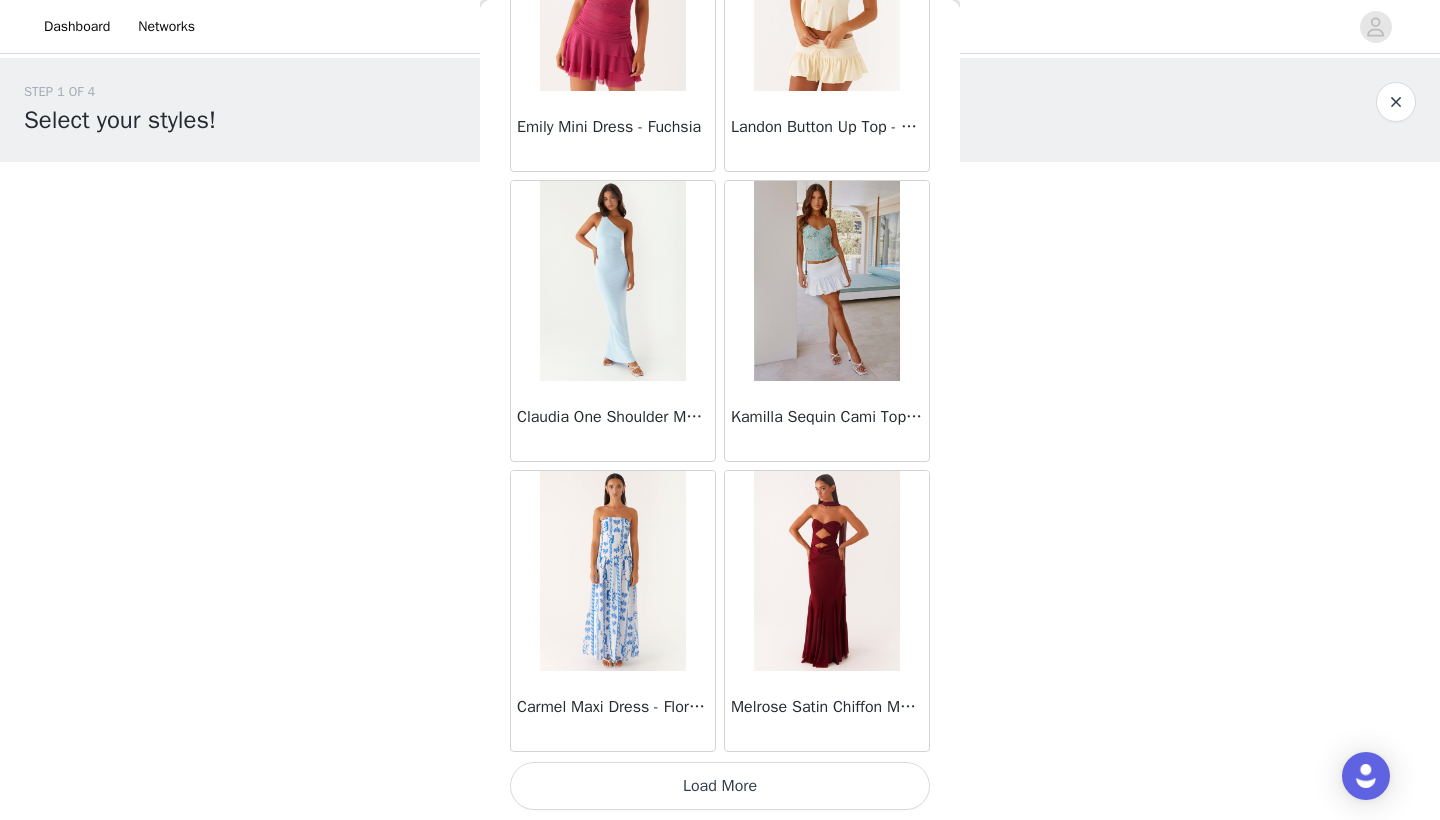 click on "Load More" at bounding box center (720, 786) 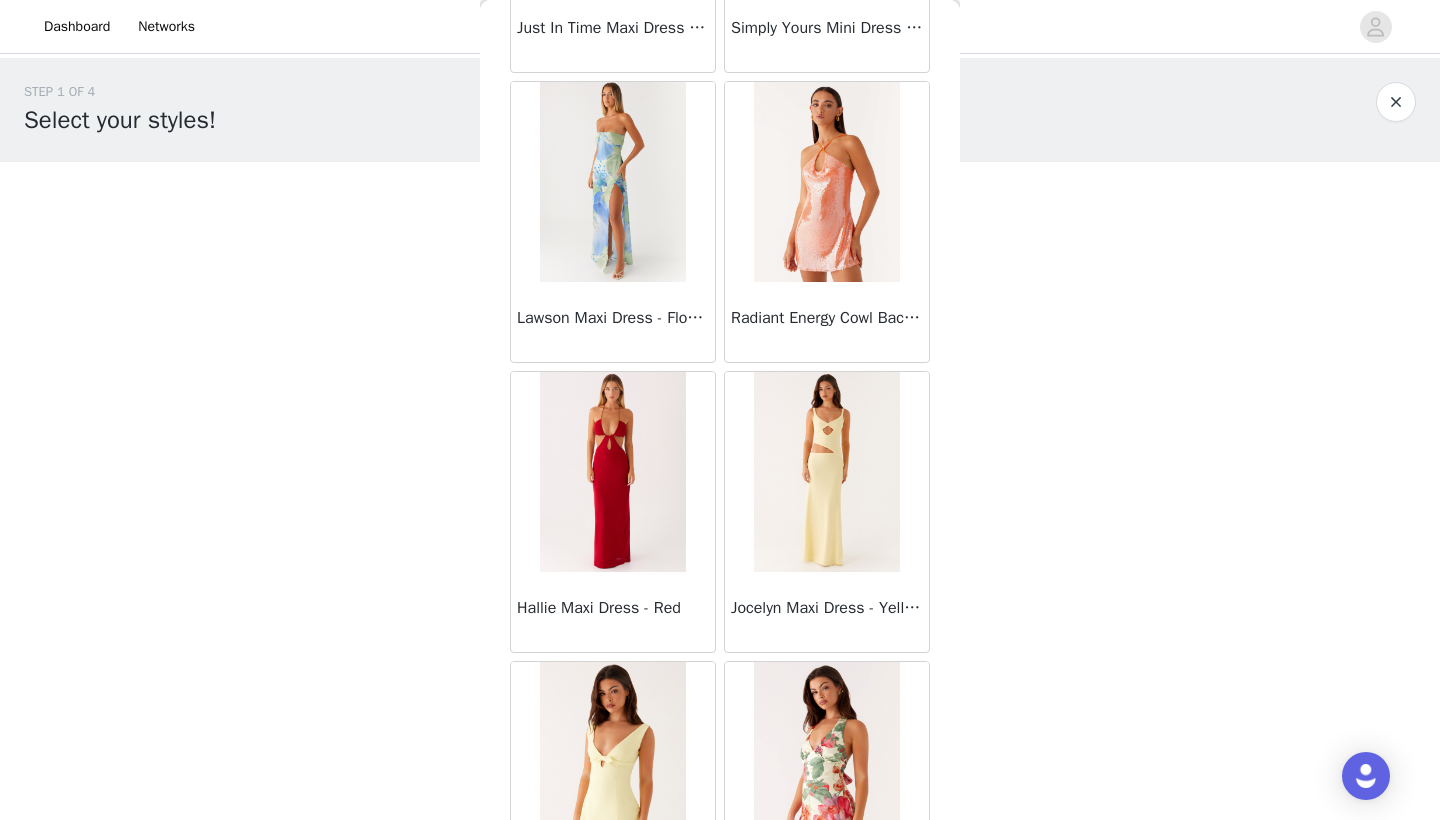 click at bounding box center (612, 472) 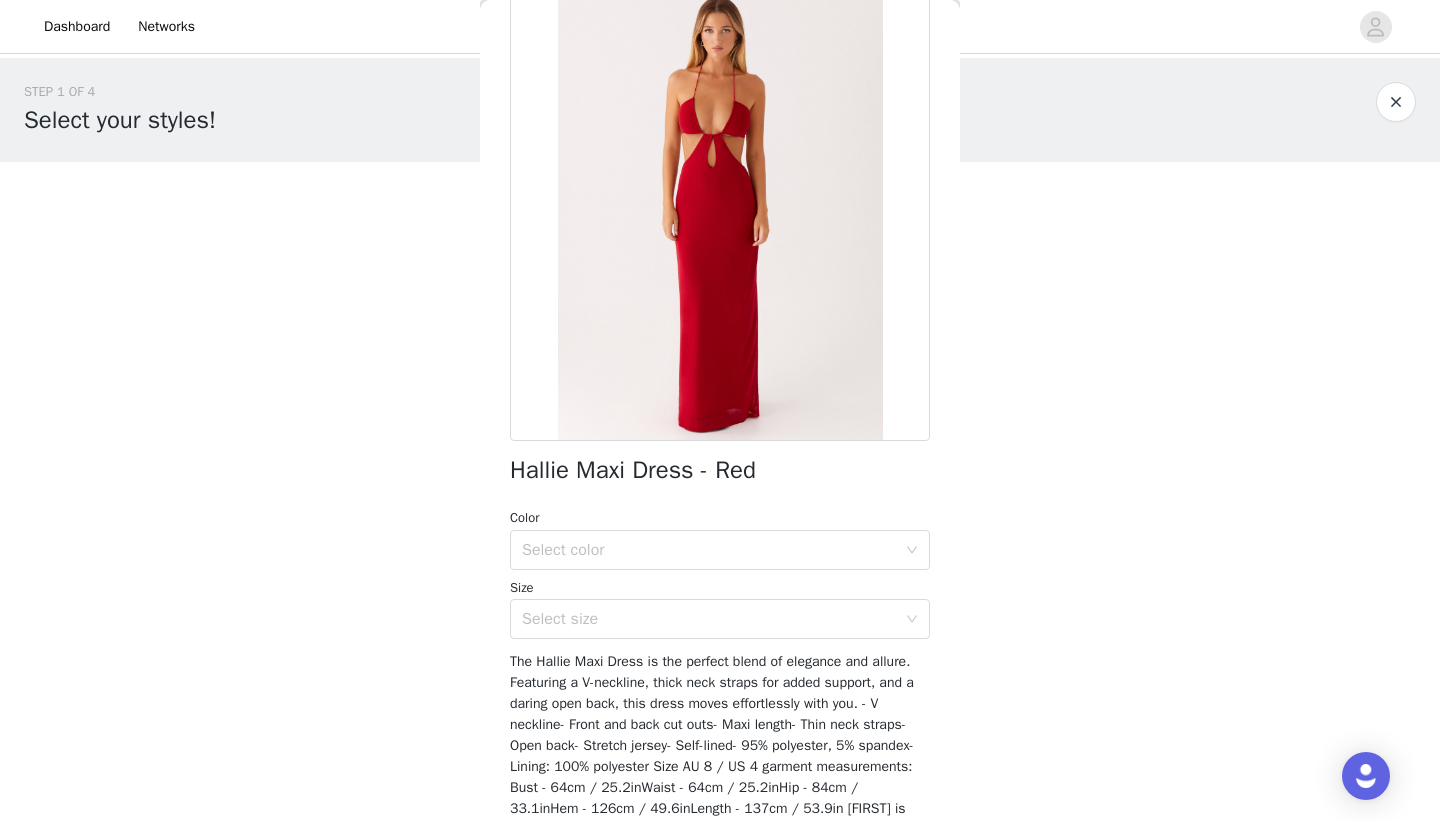 scroll, scrollTop: 108, scrollLeft: 0, axis: vertical 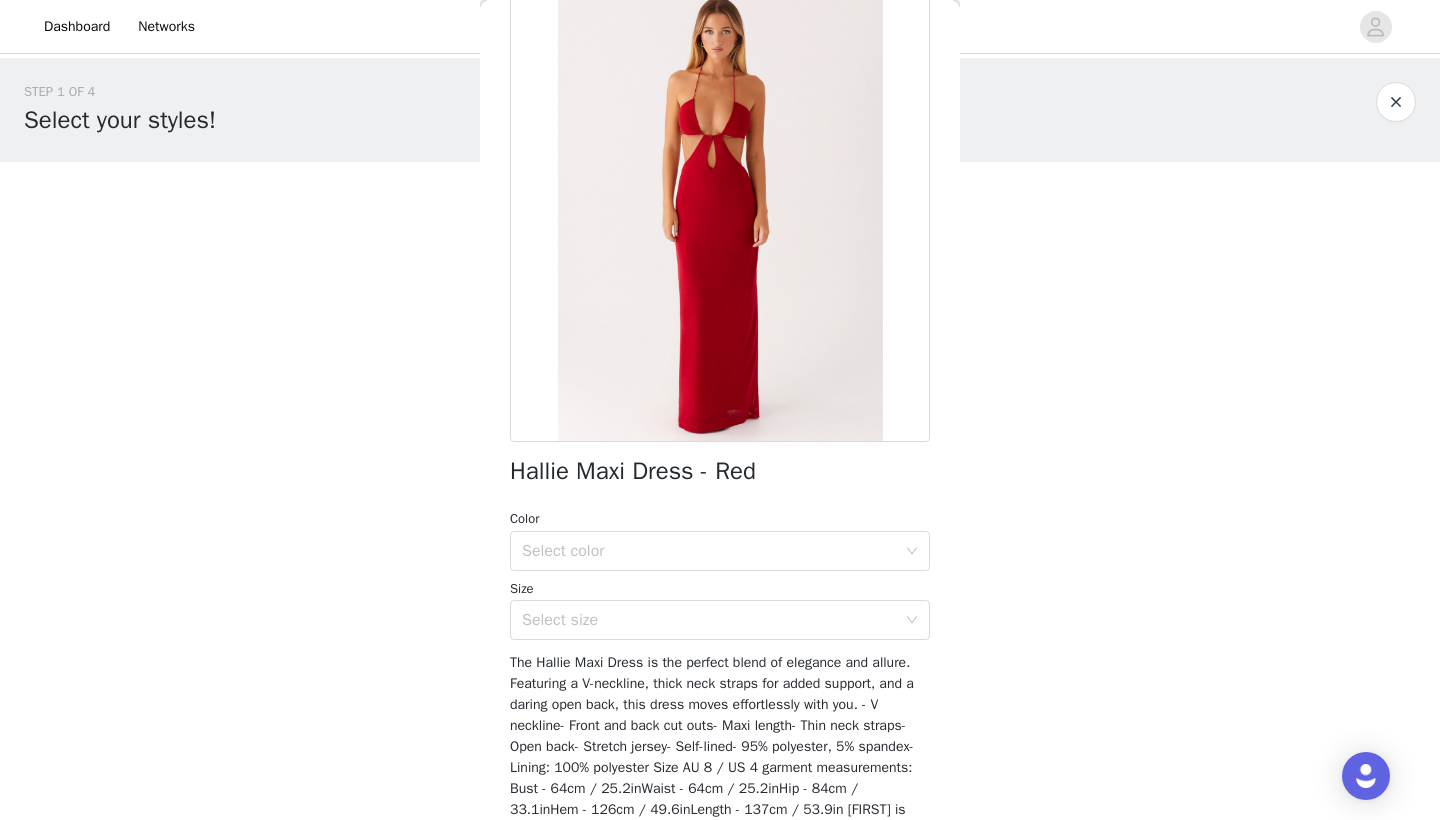 click on "Color" at bounding box center [720, 519] 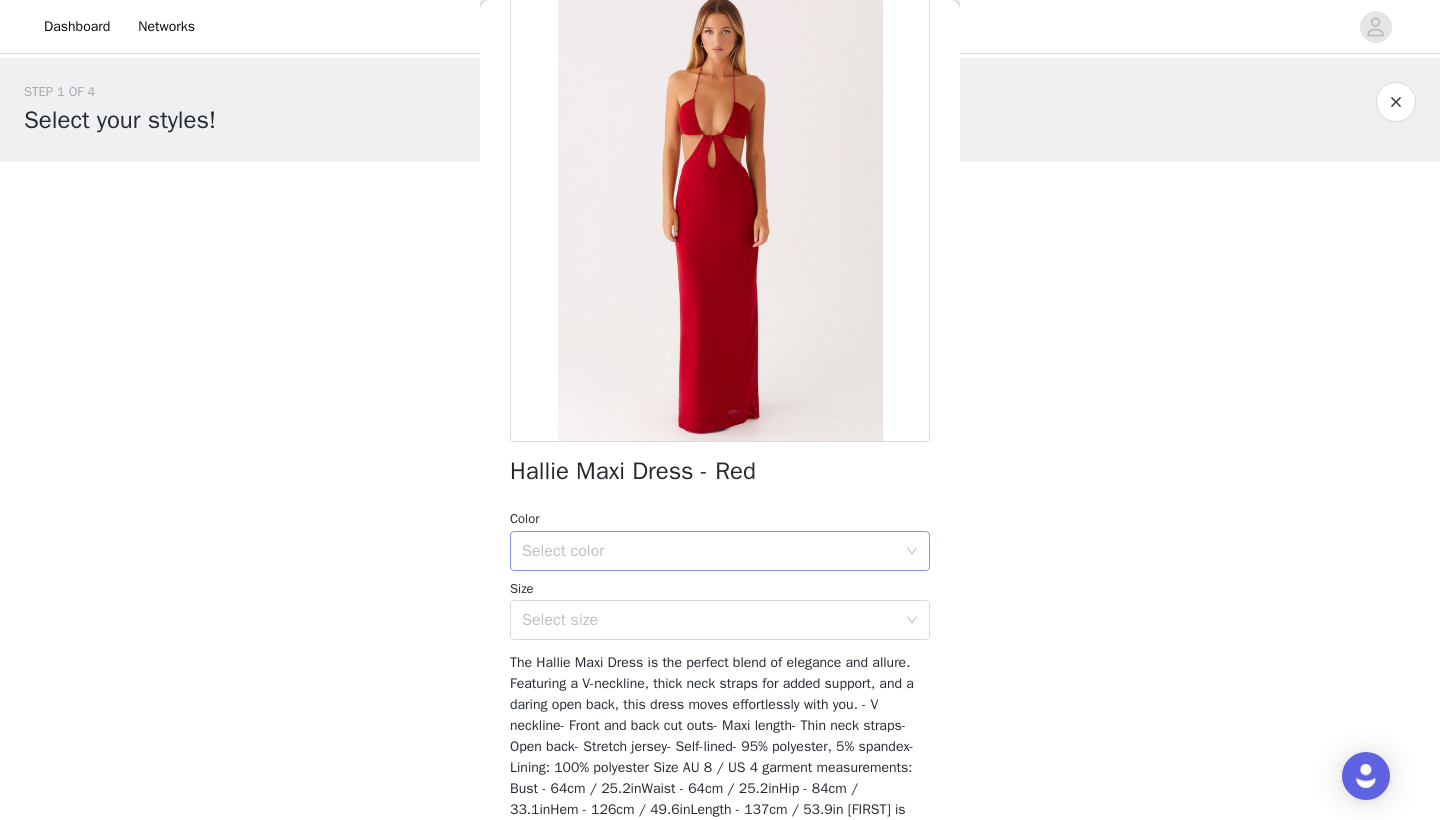 click on "Select color" at bounding box center [709, 551] 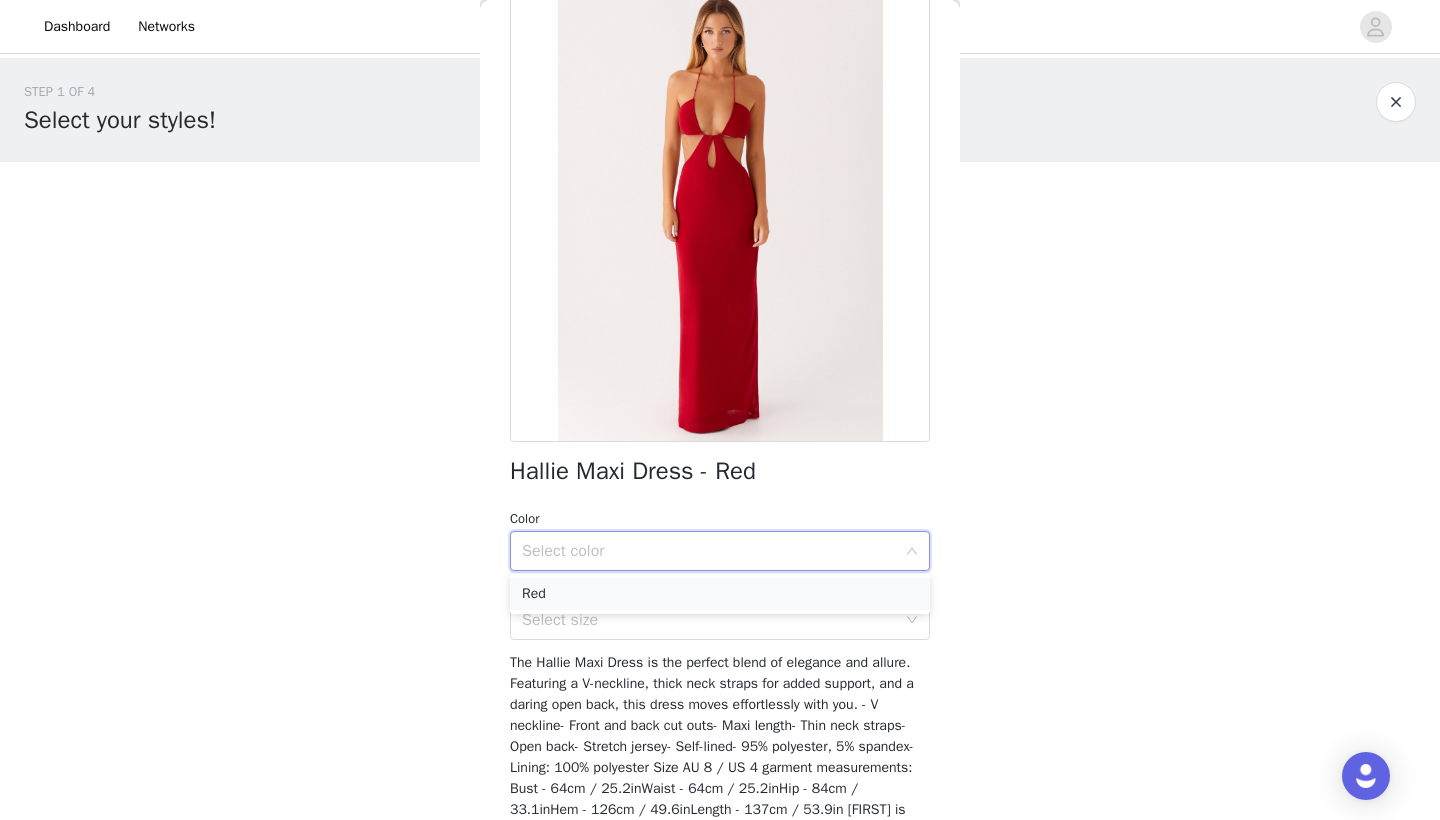 click on "Red" at bounding box center [720, 594] 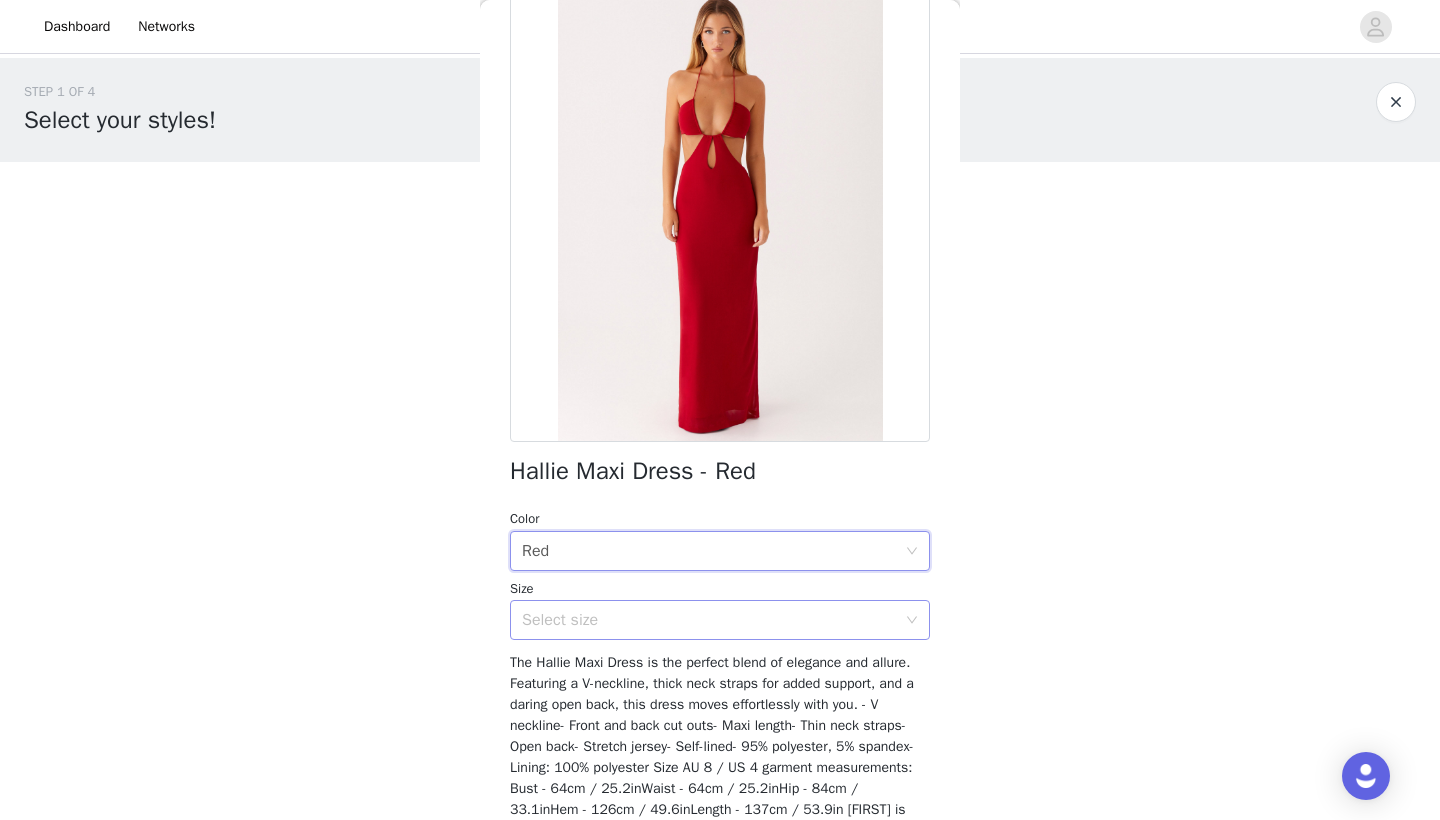 click on "Select size" at bounding box center (709, 620) 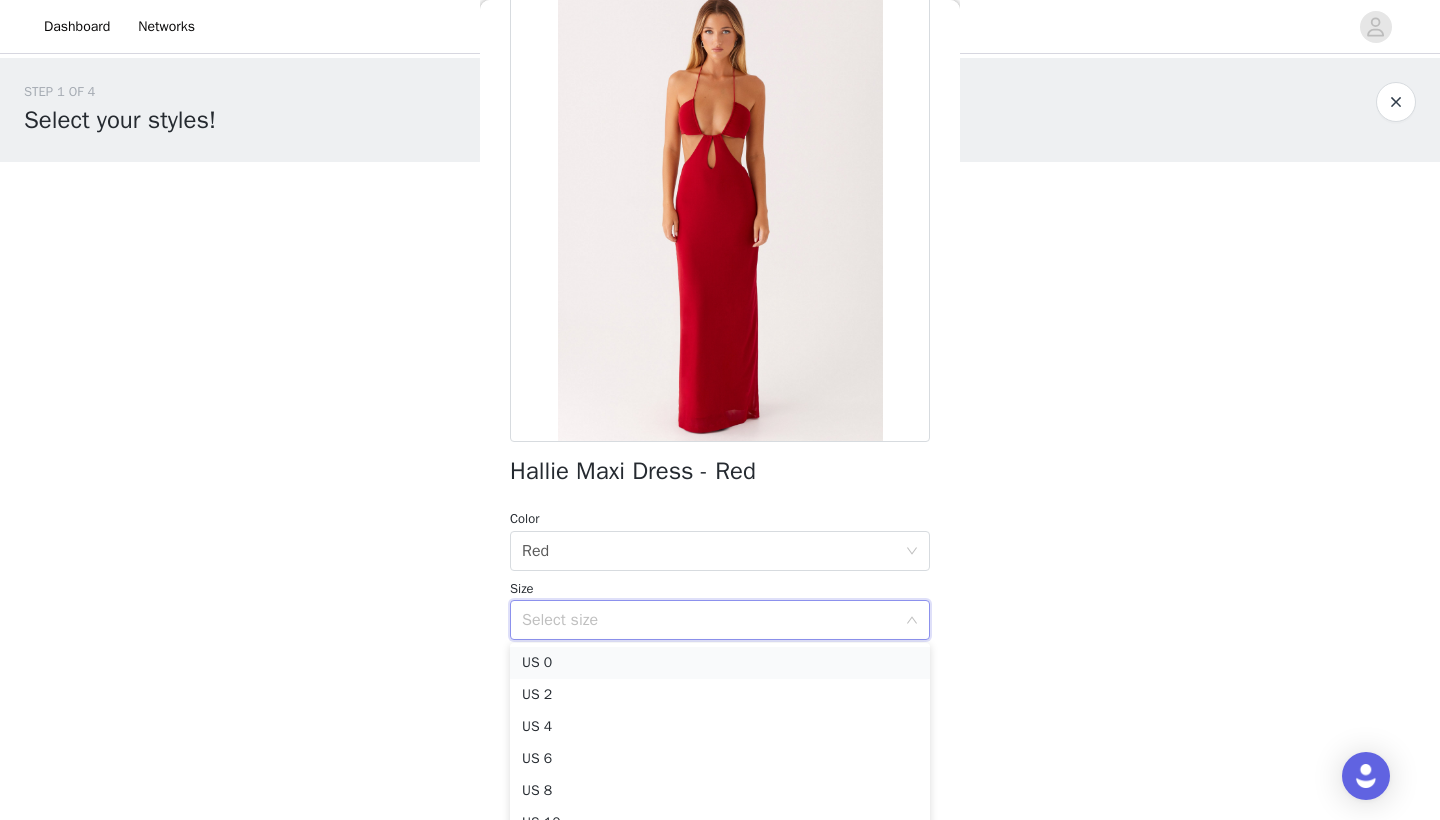 click on "US 0" at bounding box center [720, 663] 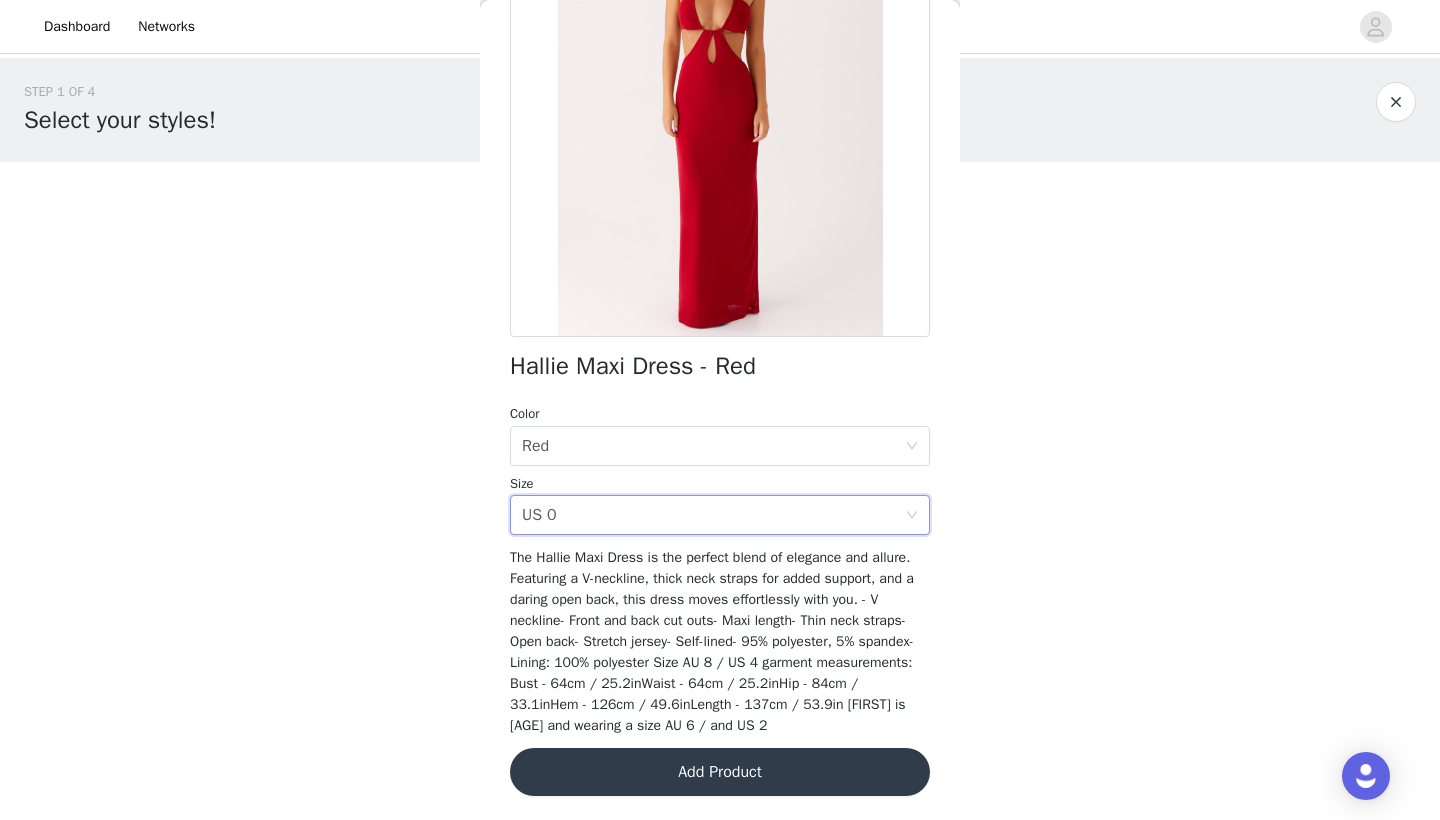 scroll, scrollTop: 233, scrollLeft: 0, axis: vertical 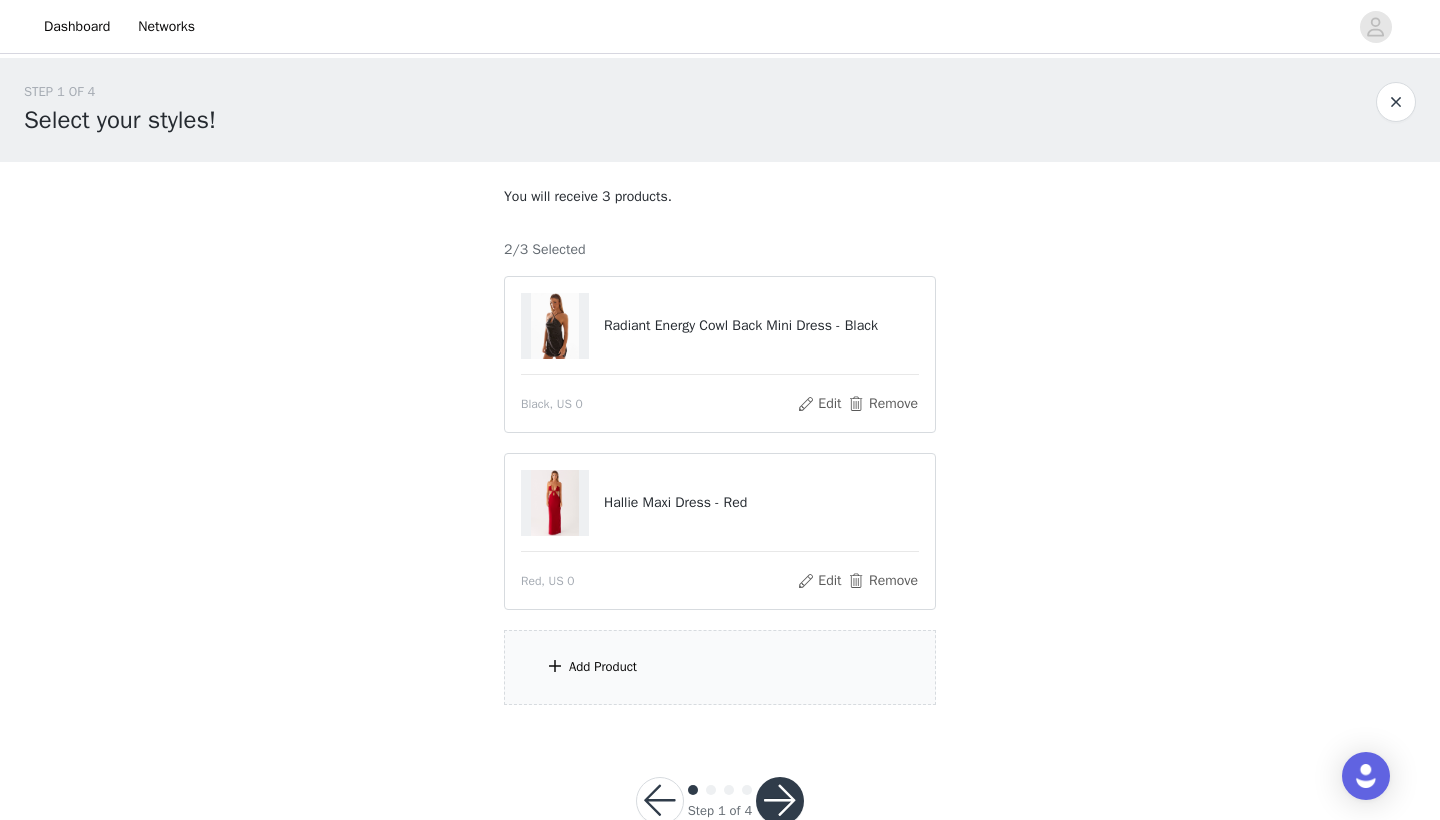 click on "Add Product" at bounding box center [603, 667] 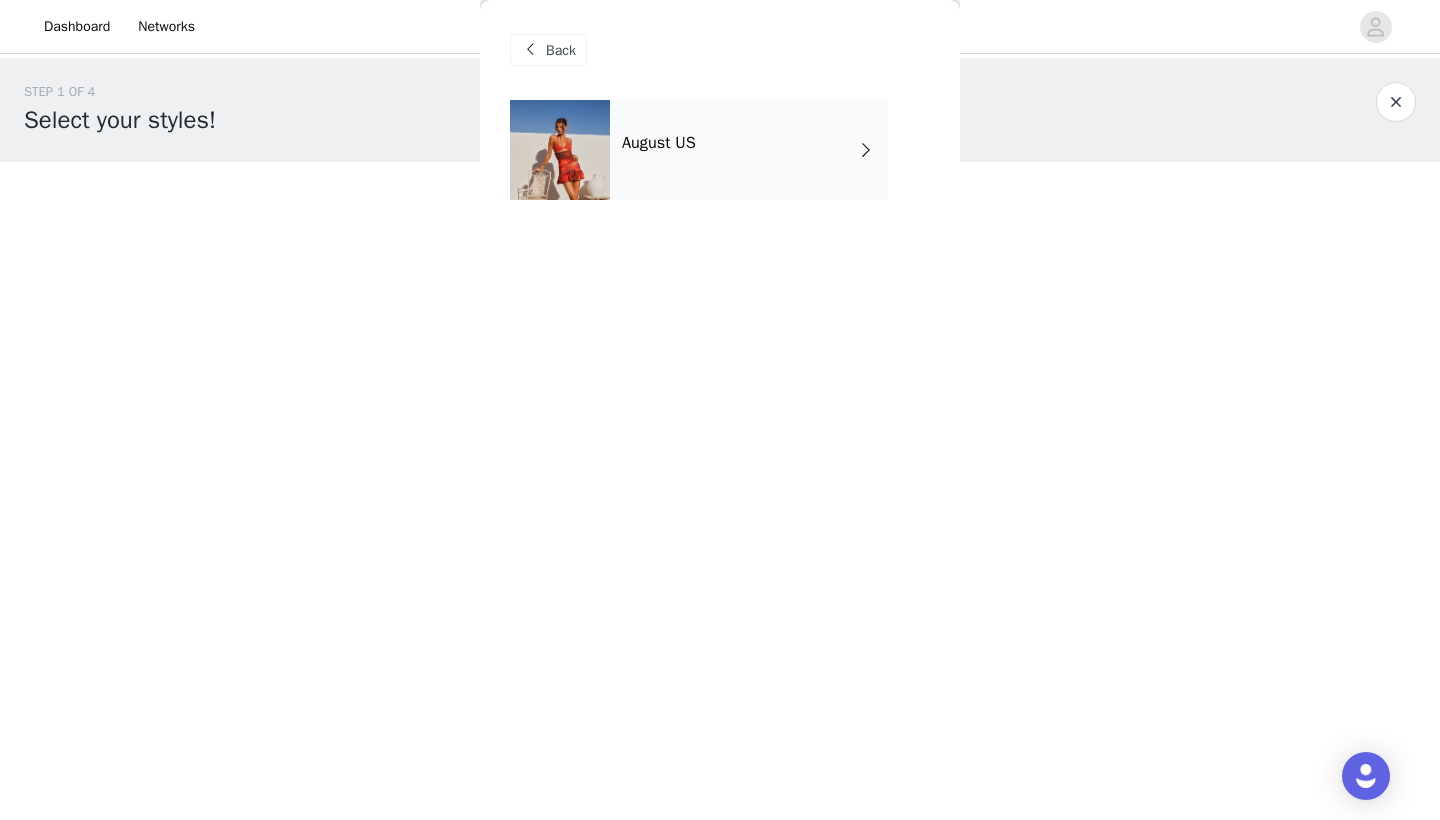 click on "August US" at bounding box center (749, 150) 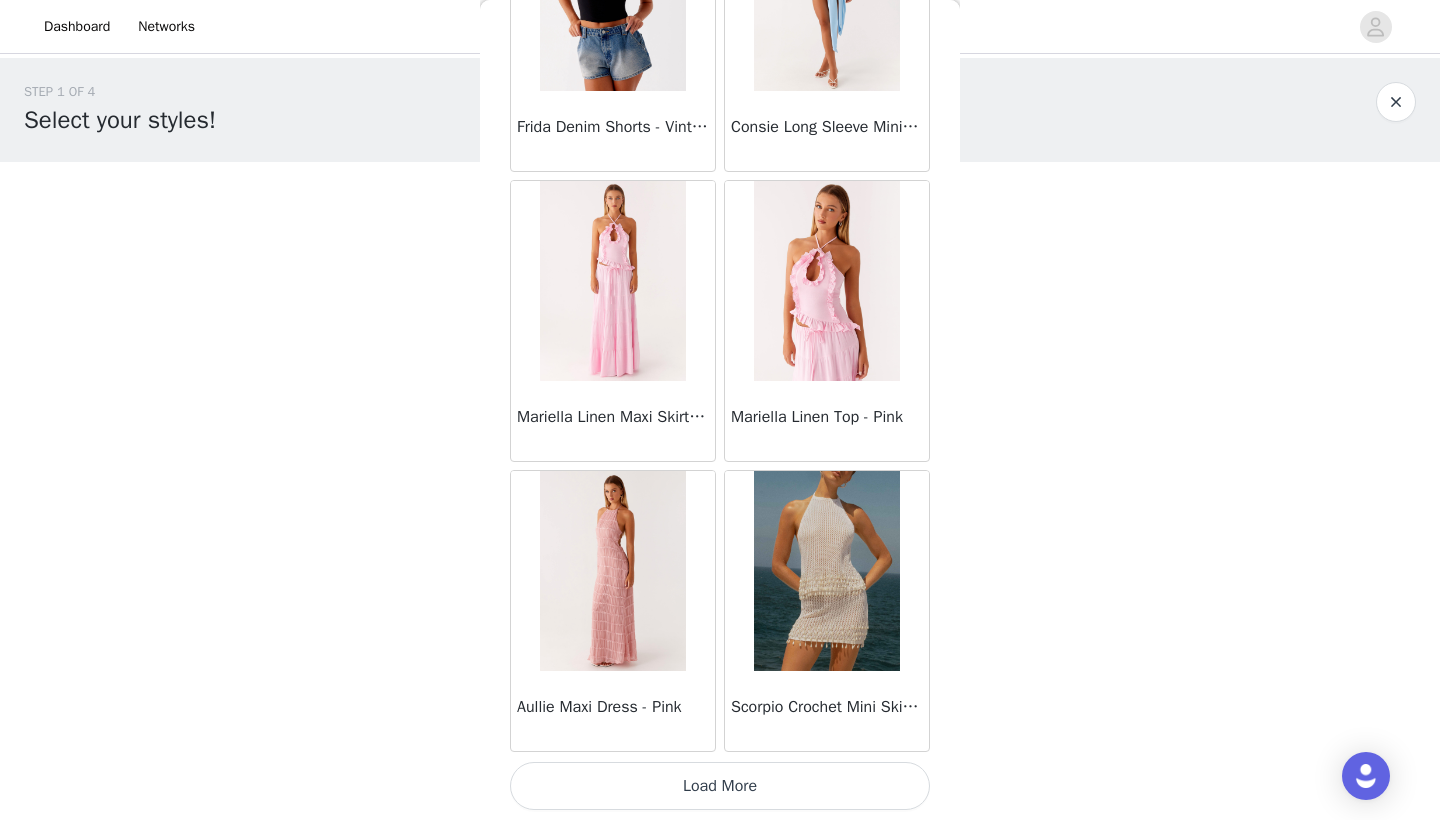 click on "Load More" at bounding box center [720, 786] 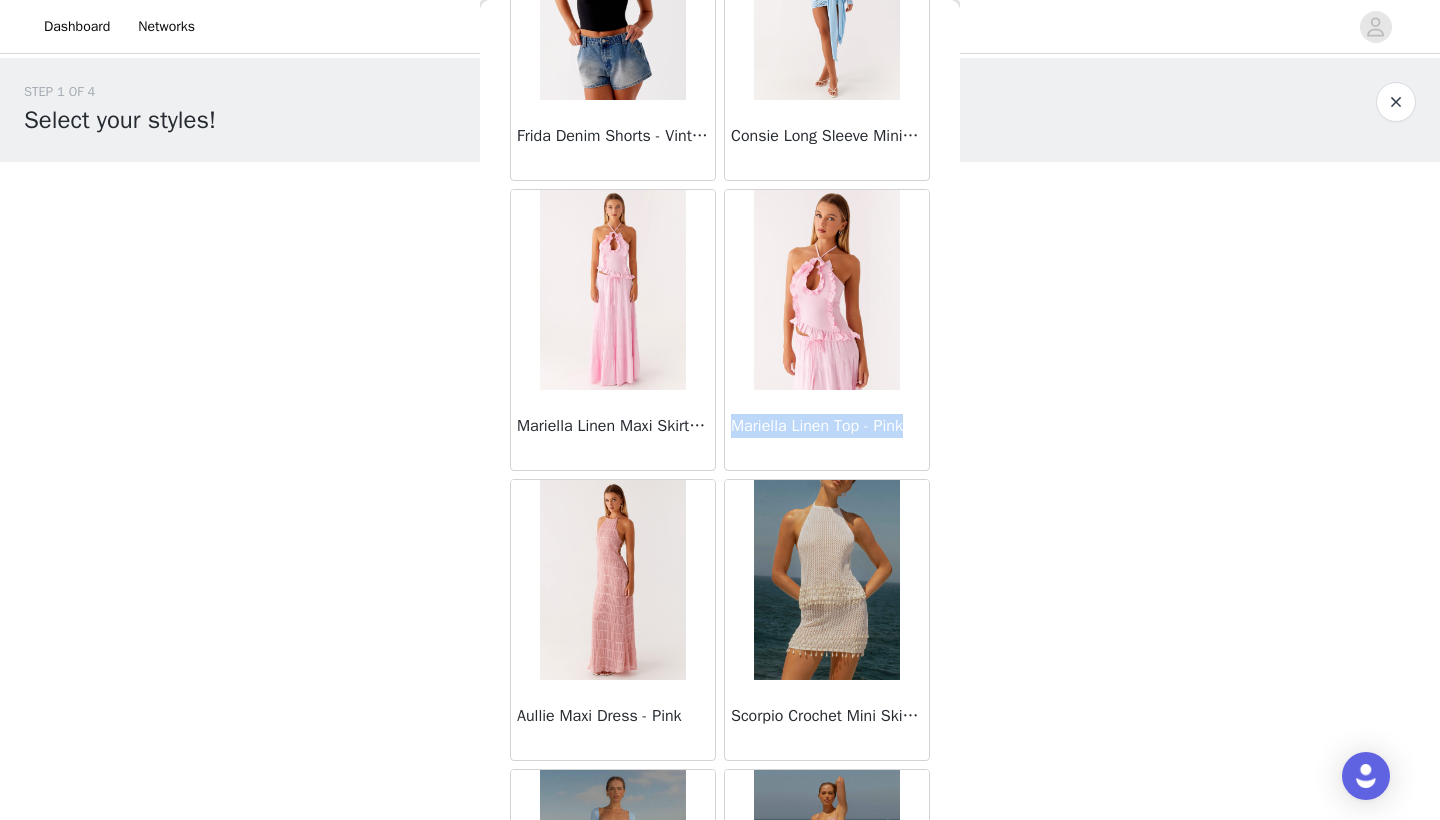 drag, startPoint x: 951, startPoint y: 399, endPoint x: 946, endPoint y: 458, distance: 59.211487 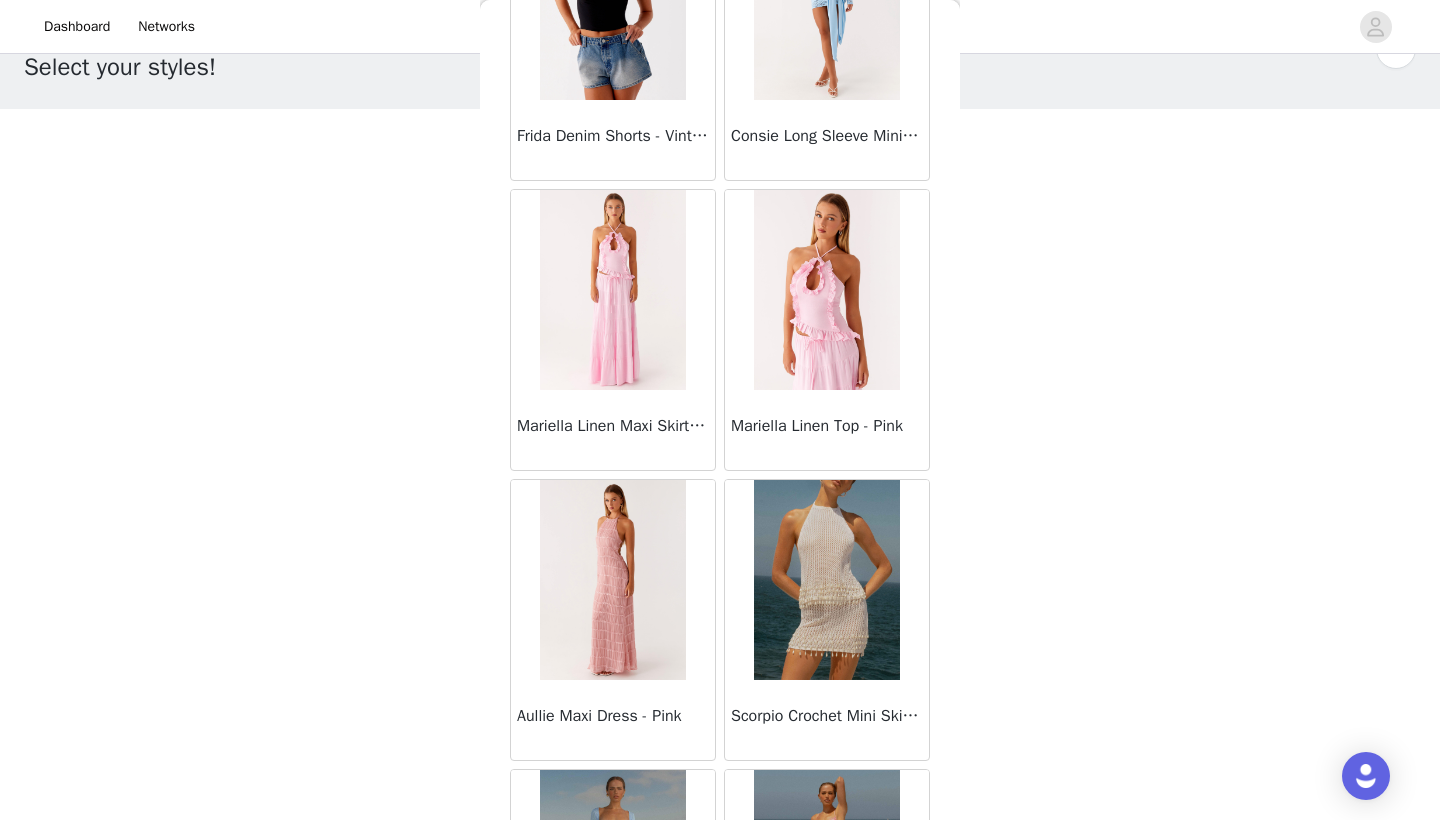 scroll, scrollTop: 52, scrollLeft: 0, axis: vertical 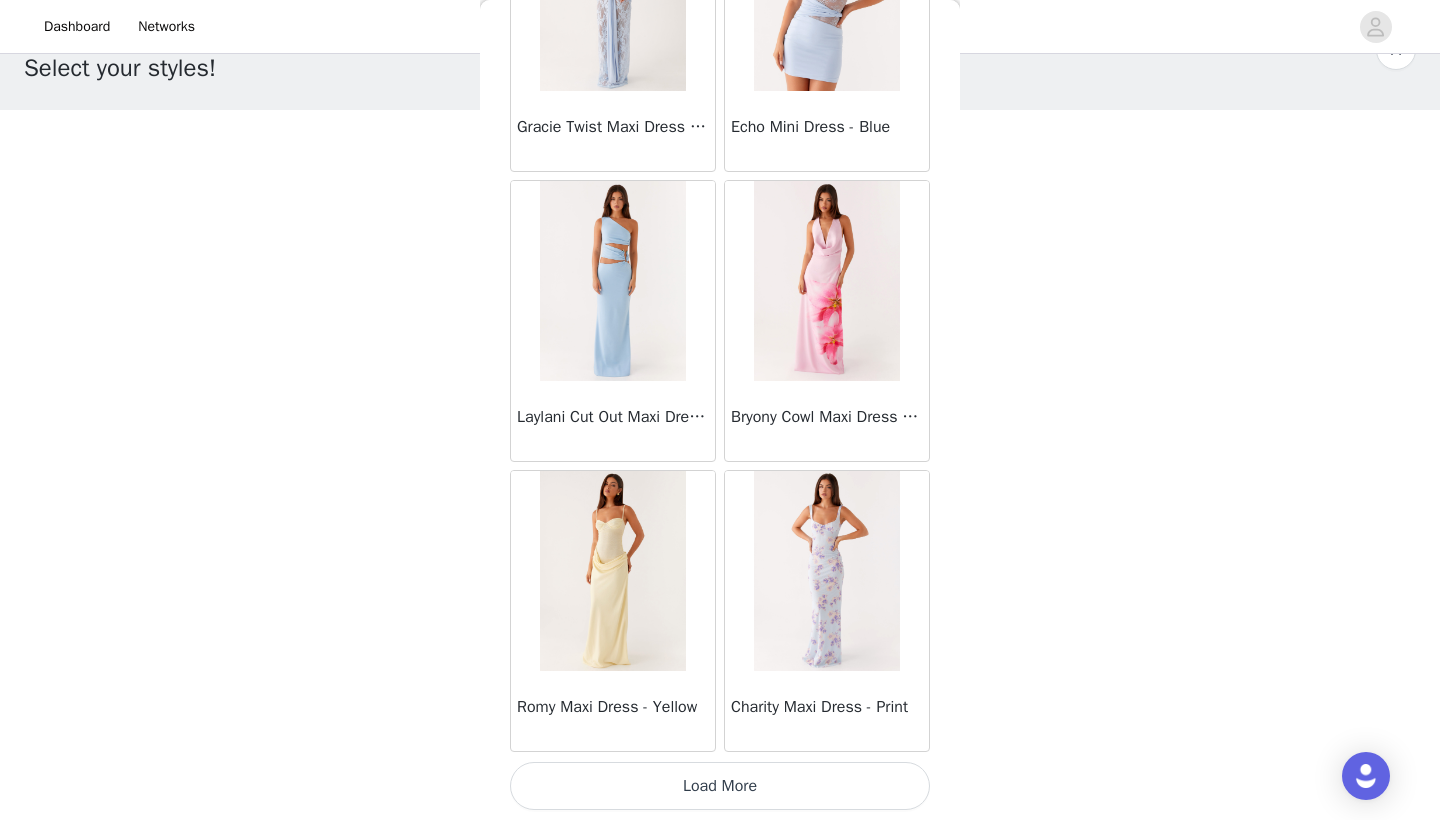 click on "Load More" at bounding box center (720, 786) 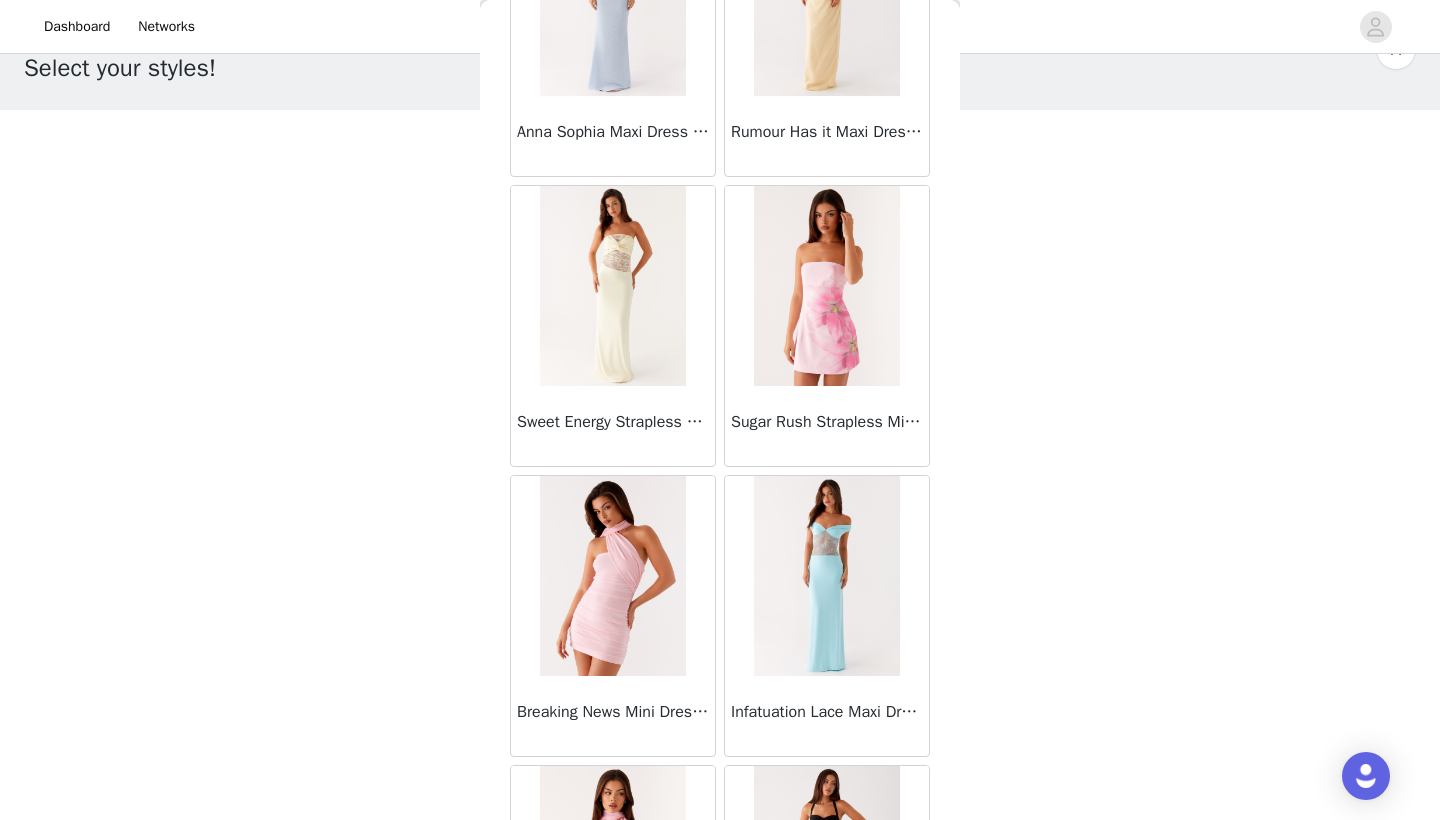 scroll, scrollTop: 8040, scrollLeft: 0, axis: vertical 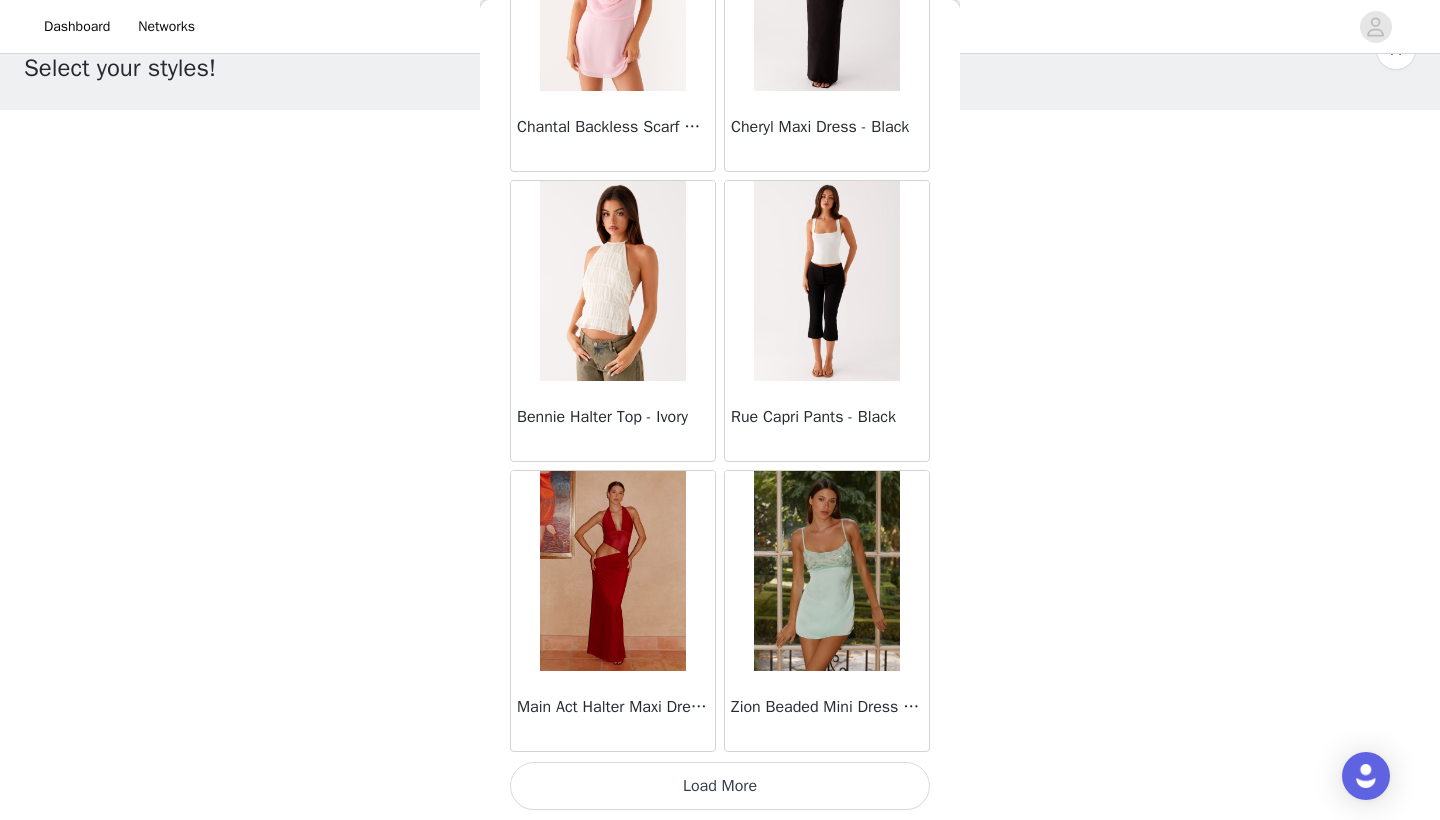 click on "Load More" at bounding box center (720, 786) 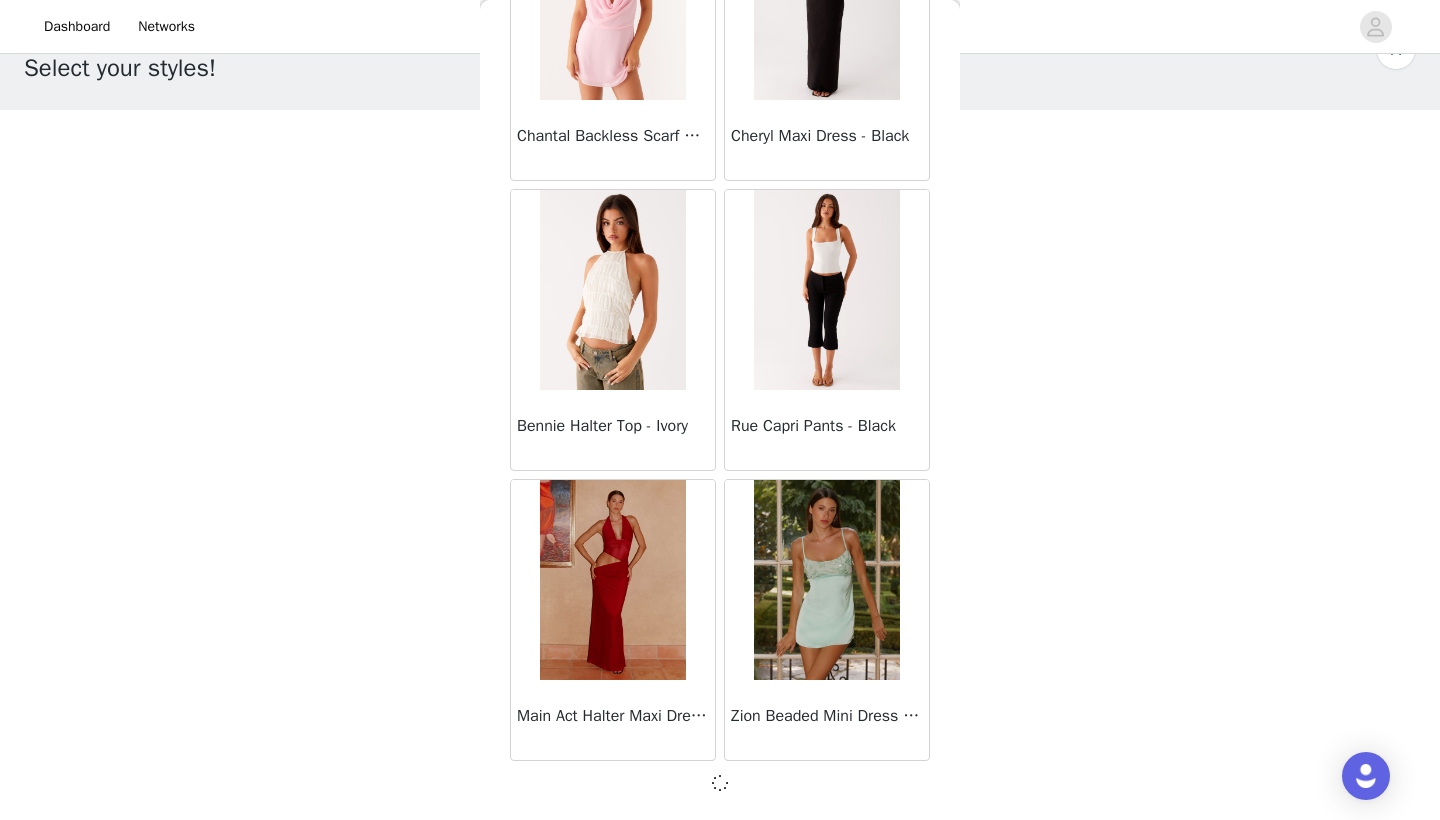 scroll, scrollTop: 8031, scrollLeft: 0, axis: vertical 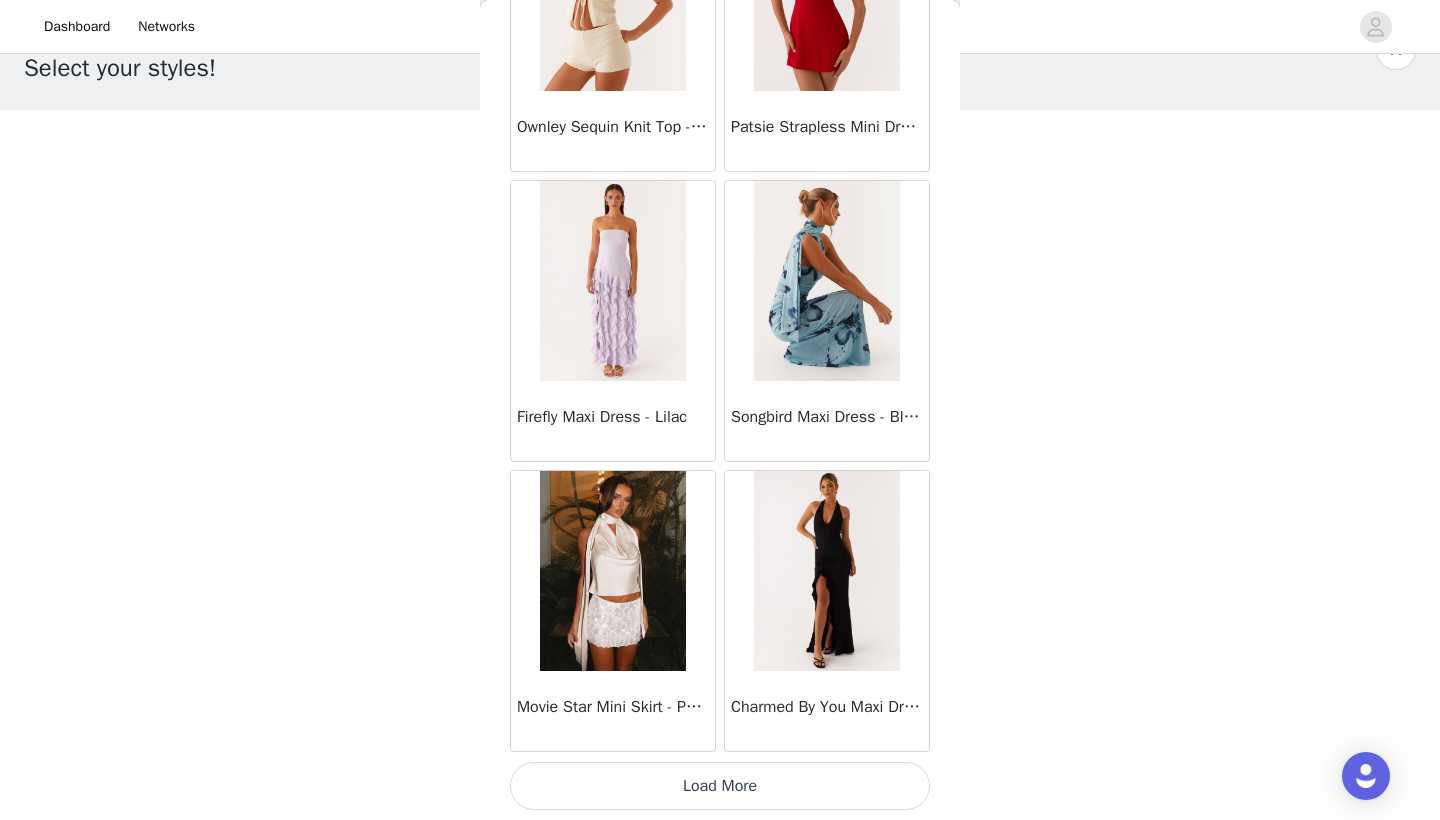 click on "Load More" at bounding box center (720, 786) 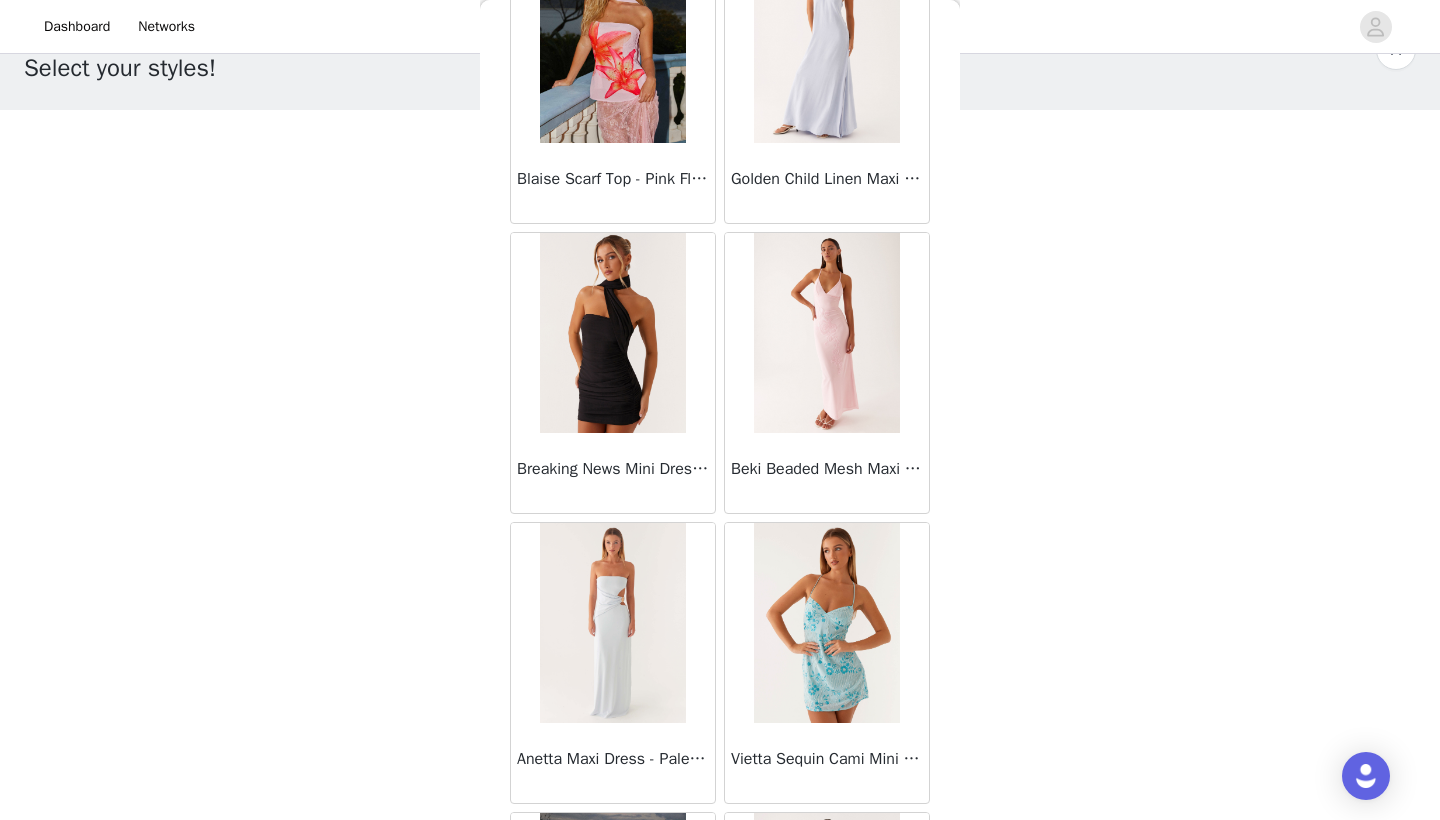 scroll, scrollTop: 13840, scrollLeft: 0, axis: vertical 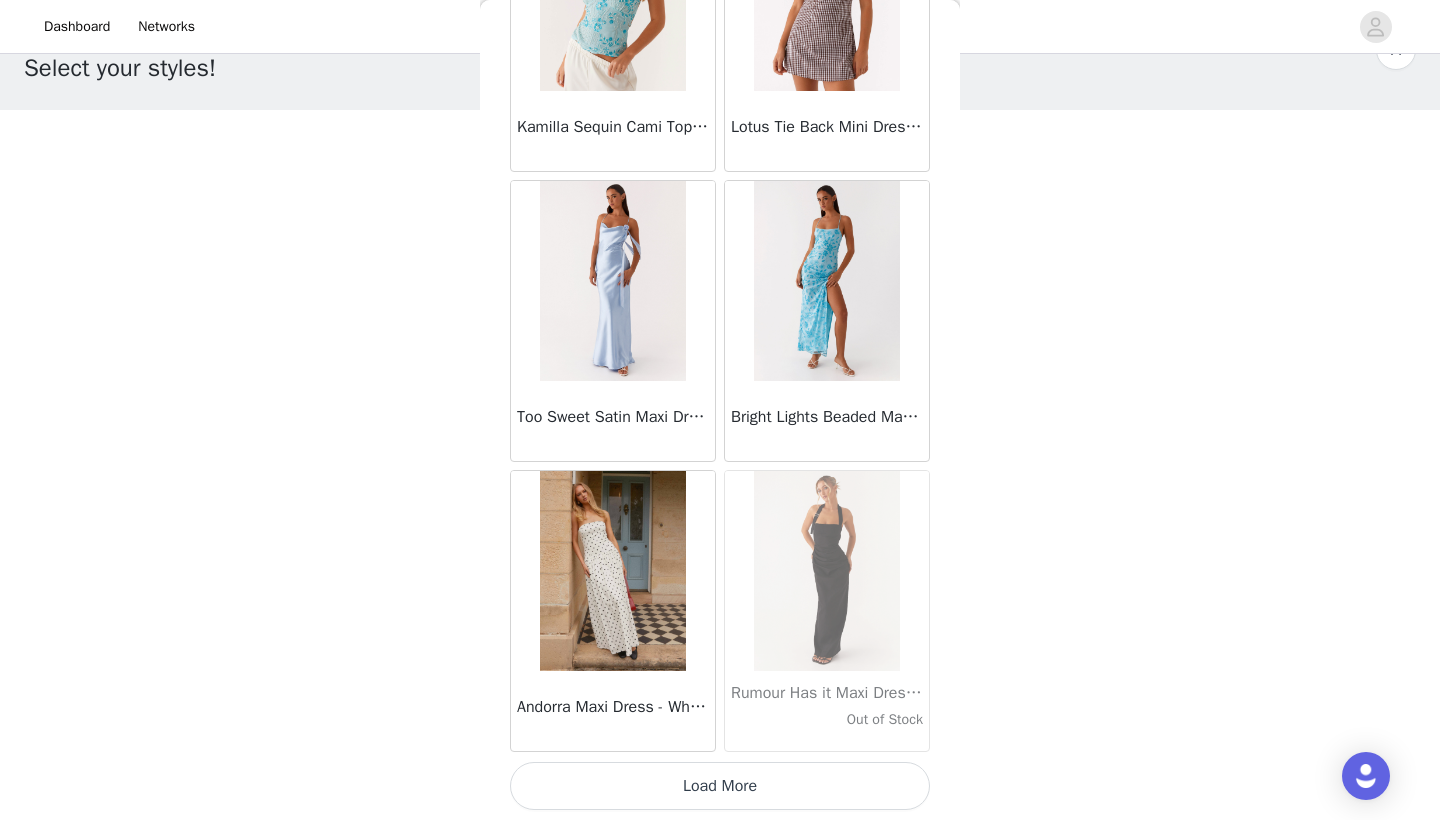 click on "Load More" at bounding box center (720, 786) 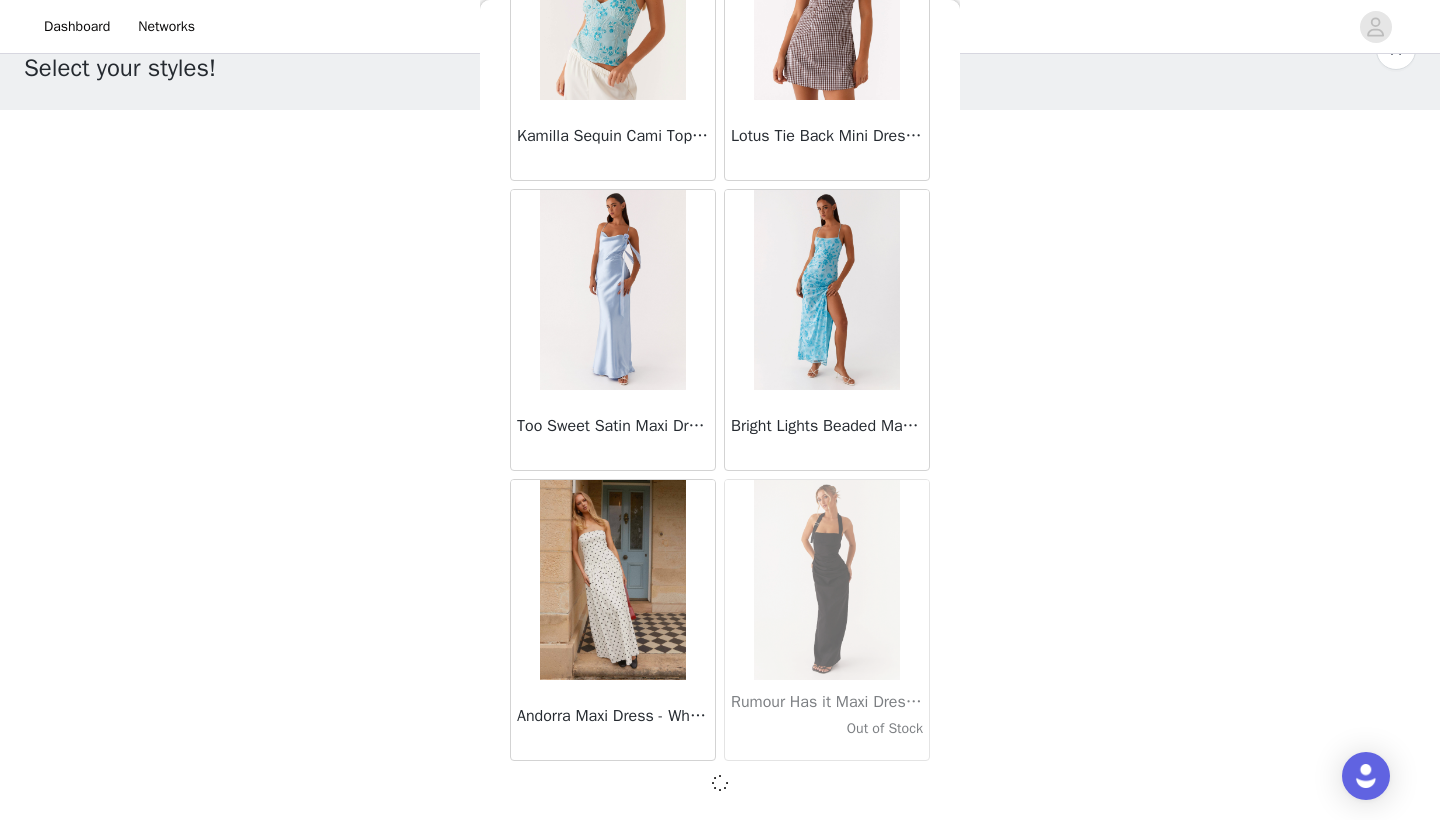 scroll, scrollTop: 13831, scrollLeft: 0, axis: vertical 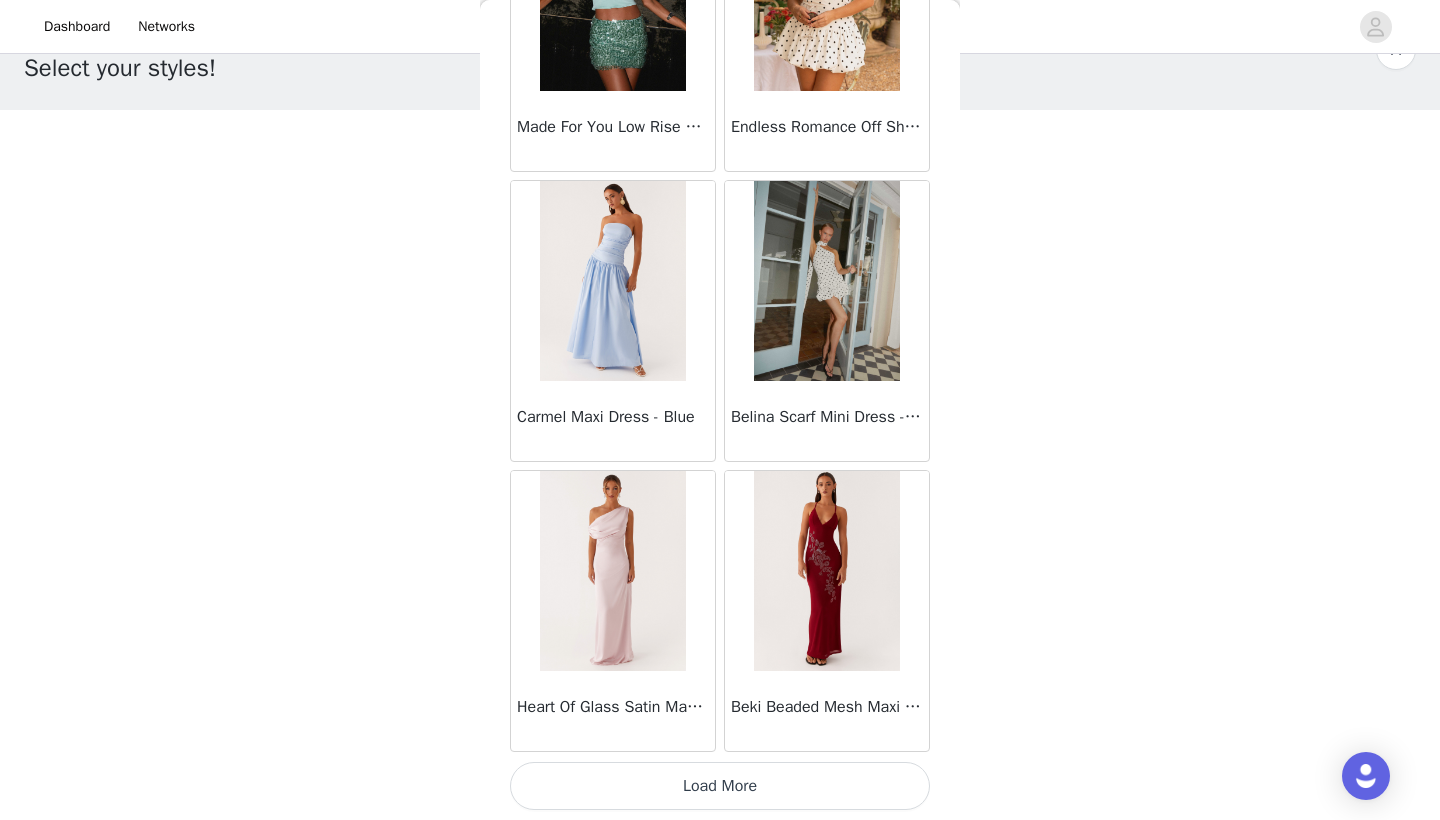 click on "Load More" at bounding box center [720, 786] 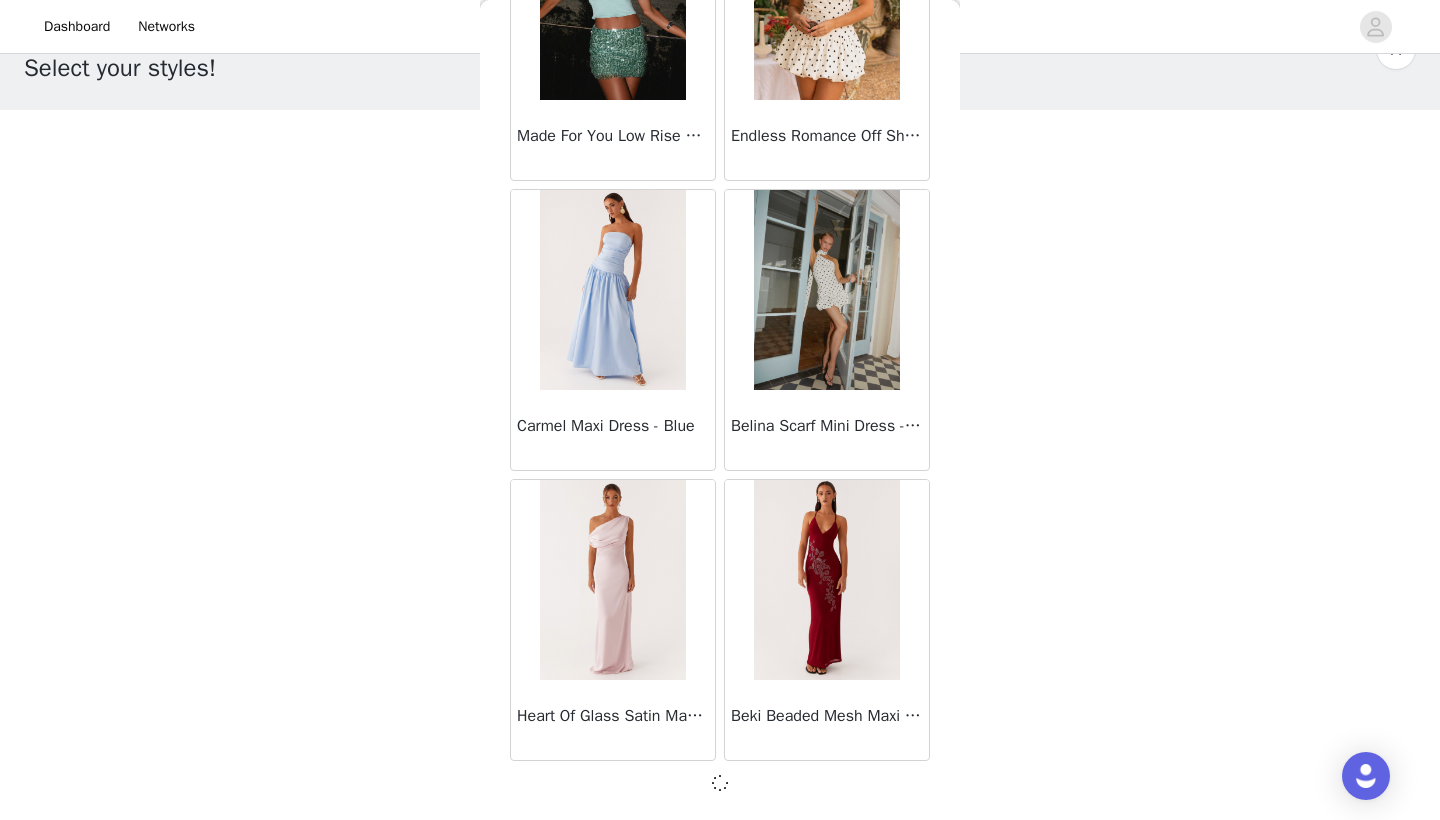 scroll, scrollTop: 16731, scrollLeft: 0, axis: vertical 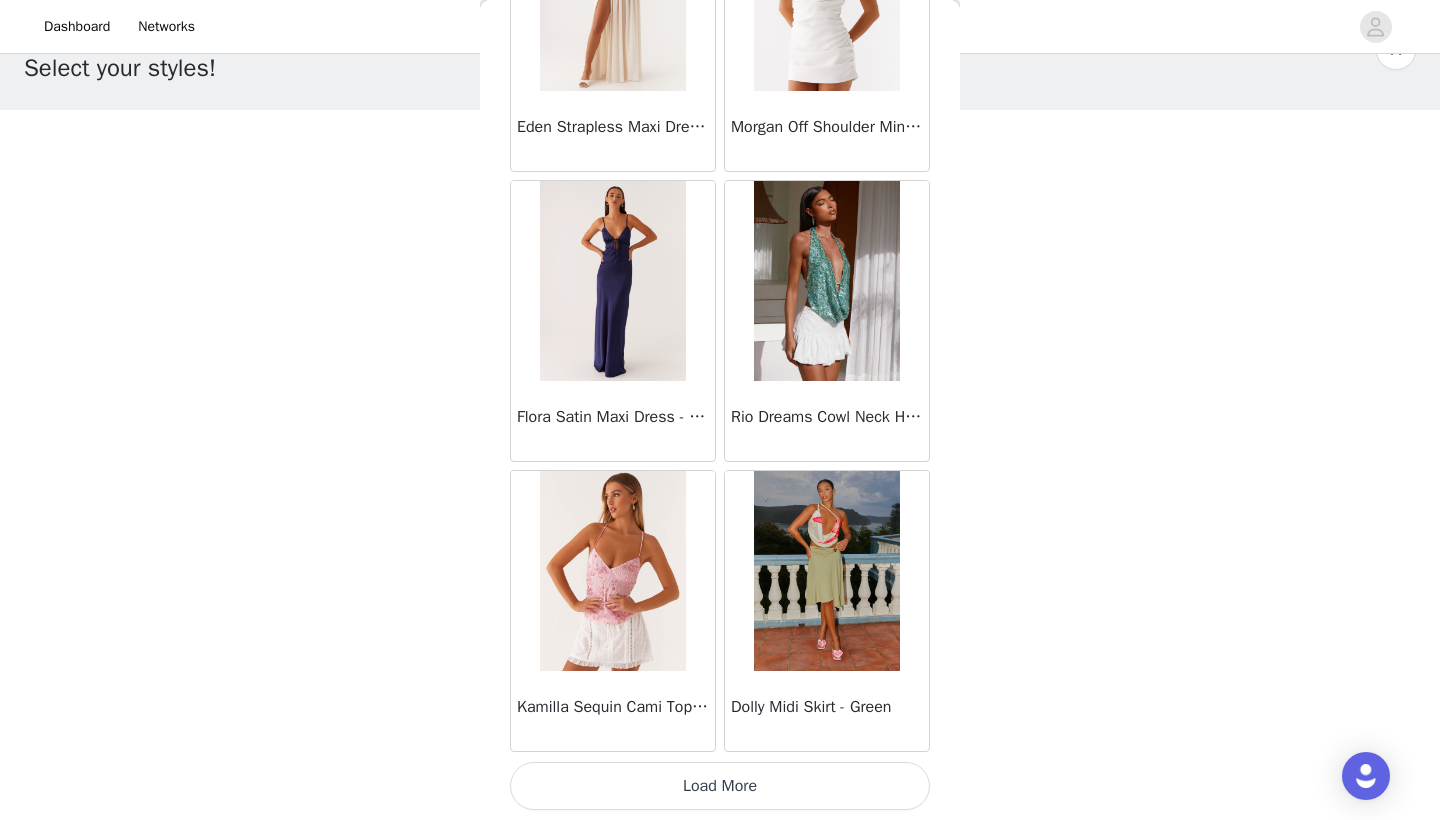 click on "Load More" at bounding box center (720, 786) 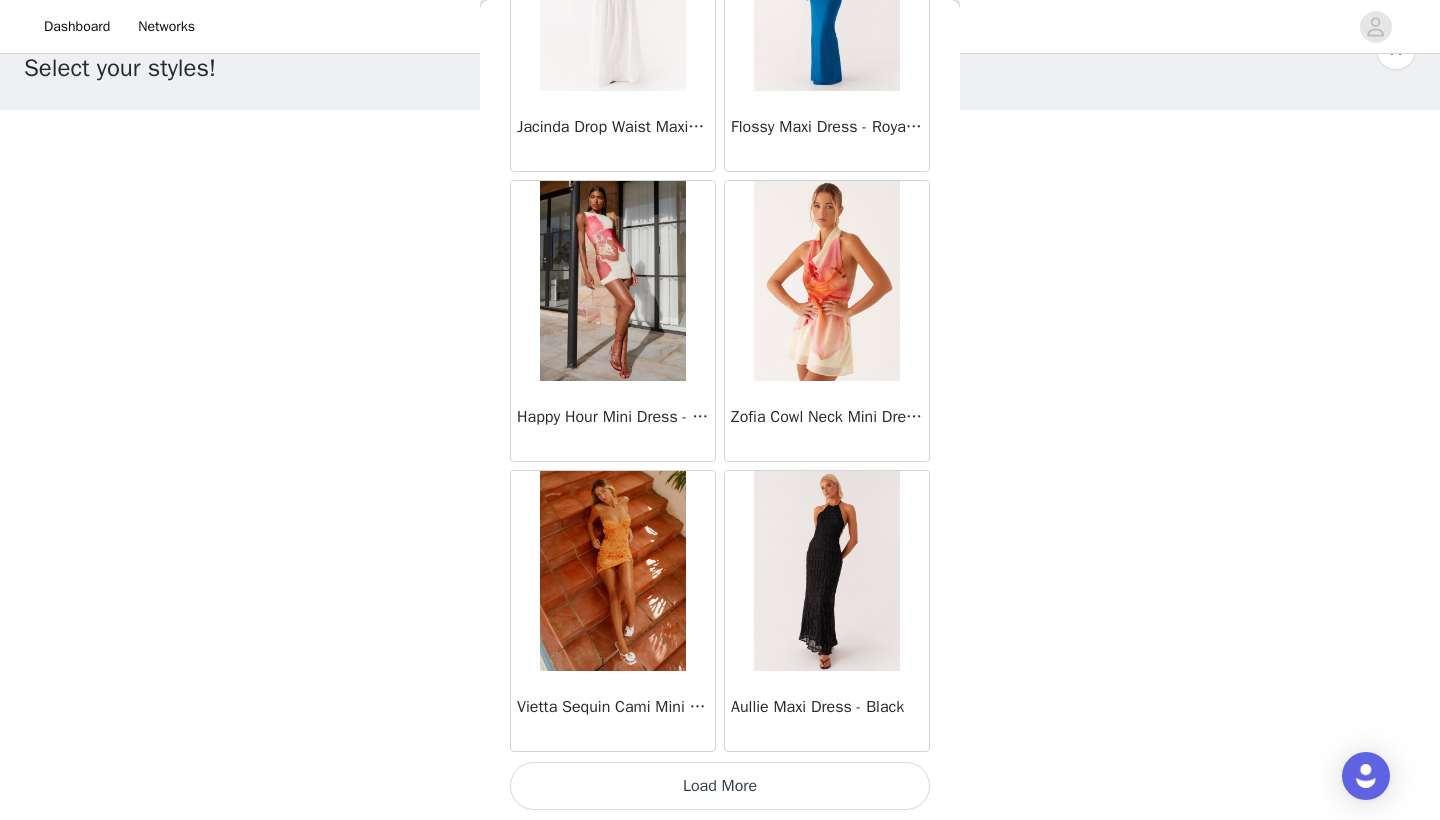 click on "Load More" at bounding box center (720, 786) 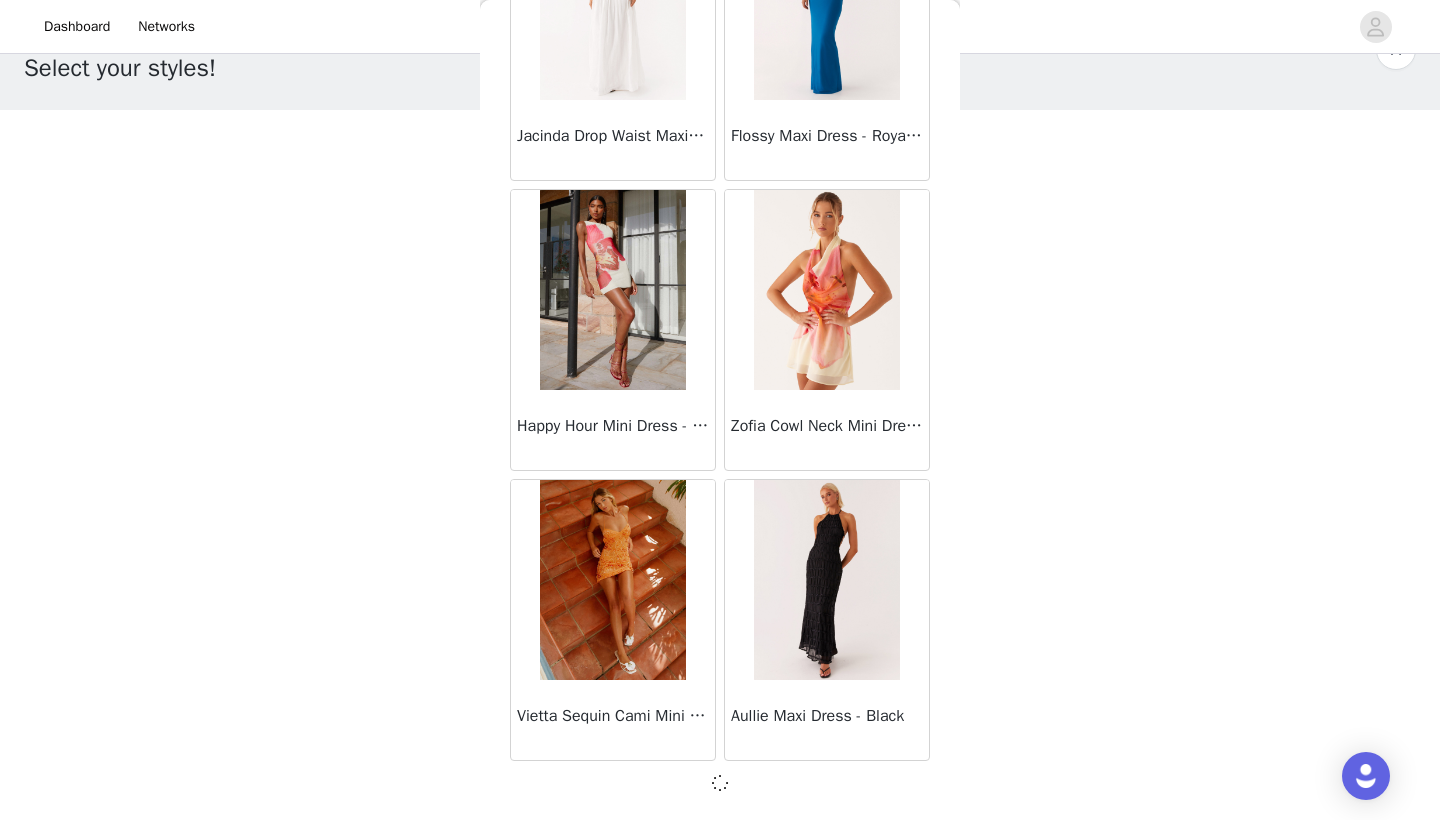 scroll, scrollTop: 22531, scrollLeft: 0, axis: vertical 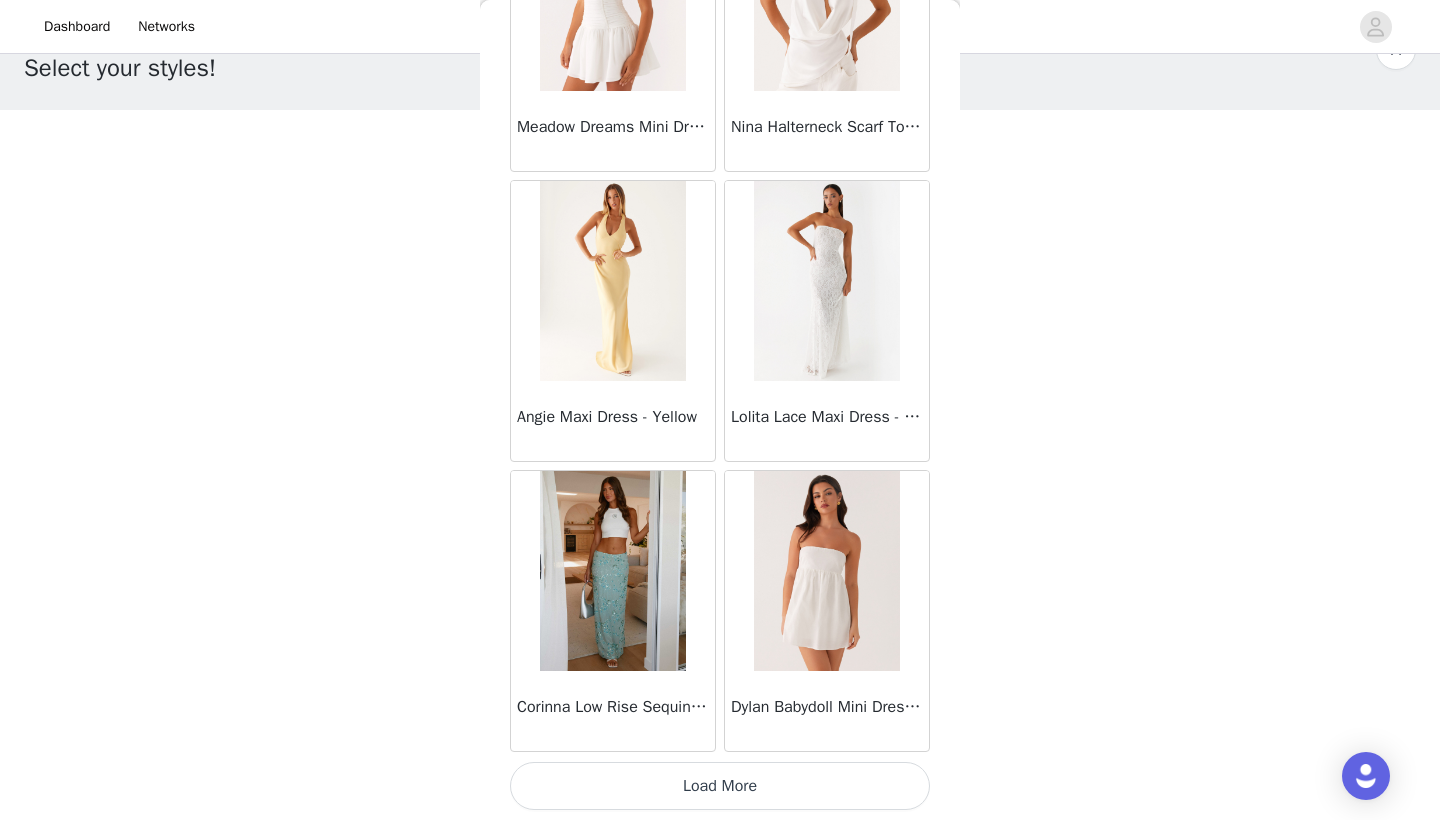 click on "Load More" at bounding box center (720, 786) 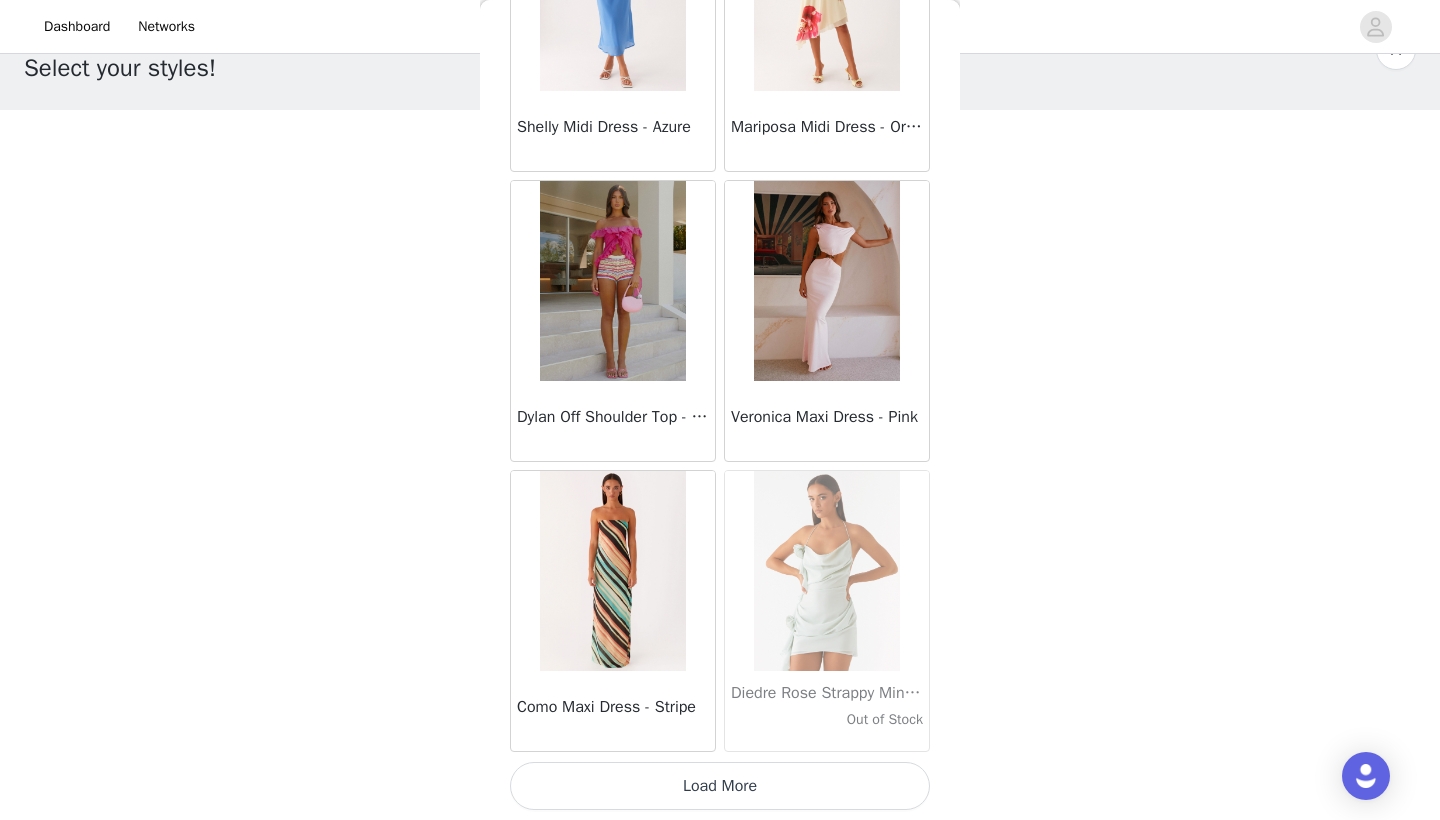 click on "Manuka Ruffle Mini Dress - Yellow       Heart Of Glass Satin Maxi Dress - Blue       Ronnie Maxi Dress - Blue       Nicola Maxi Dress - Pink       Imani Maxi Dress - Pink       Liana Cowl Maxi Dress - Print       Cherry Skies Midi Dress - White       Crystal Clear Lace Midi Skirt - Ivory       Crystal Clear Lace Top - Ivory       Clayton Top - Black Gingham       Wish You Luck Denim Top - Dark Blue       Raphaela Mini Dress - Navy       Maloney Maxi Dress - White       Franco Tie Back Top - Blue       Frida Denim Shorts - Vintage Wash Blue       Consie Long Sleeve Mini Dress - Pale Blue       Mariella Linen Maxi Skirt - Pink       Mariella Linen Top - Pink       Aullie Maxi Dress - Pink       Scorpio Crochet Mini Skirt - Ivory       Carnation Long Sleeve Knit Maxi Dress - Blue       Tara Maxi Dress - Pink Print       Kandi Mini Skirt - Mint       Bohemian Bliss Mesh Mini Dress - Green Floral       Carpe Diem Crochet Mini Dress - Ivory       Calissa Haltherneck Mini Dress - Pink" at bounding box center (720, -13712) 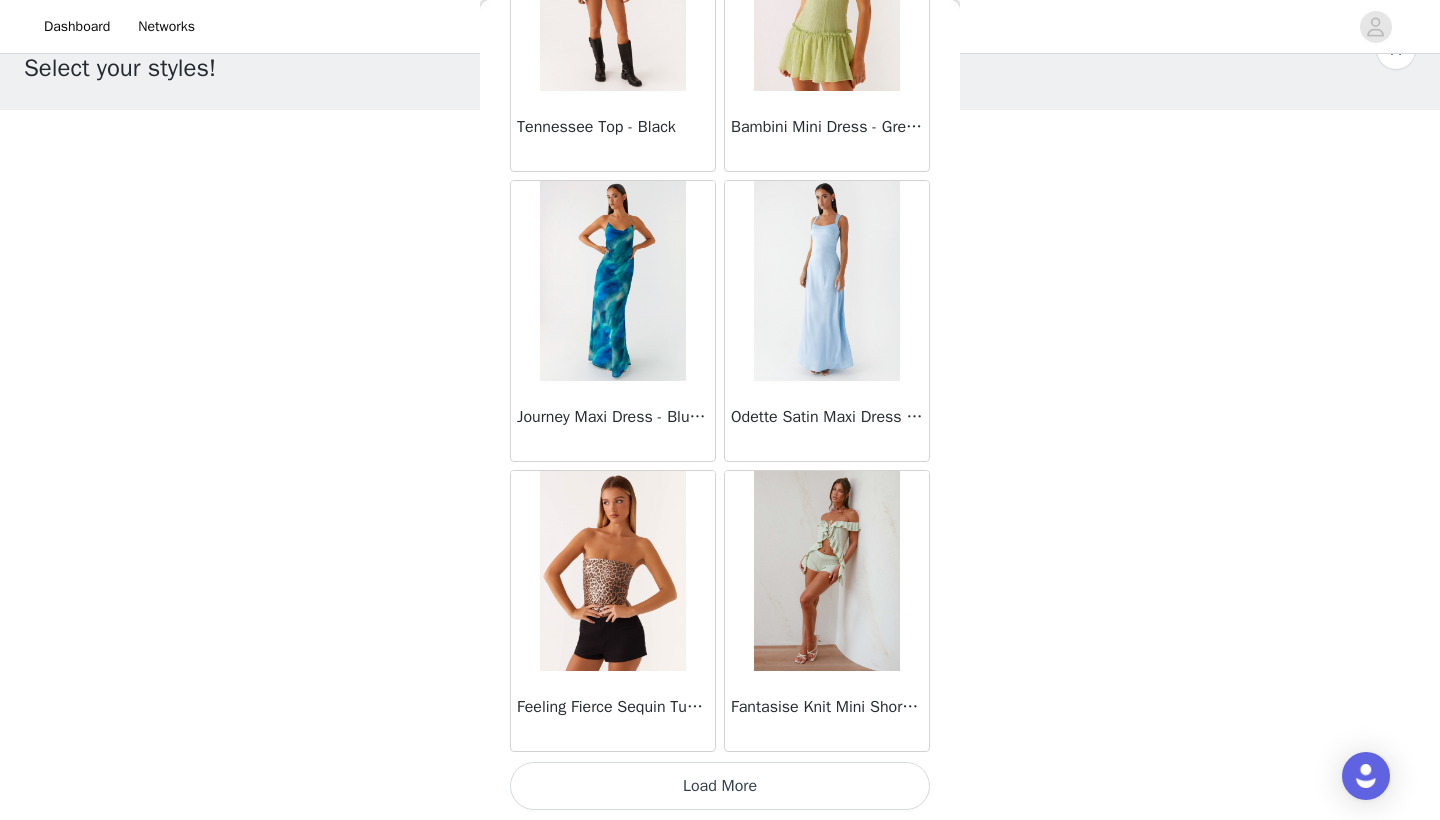 click on "Load More" at bounding box center [720, 786] 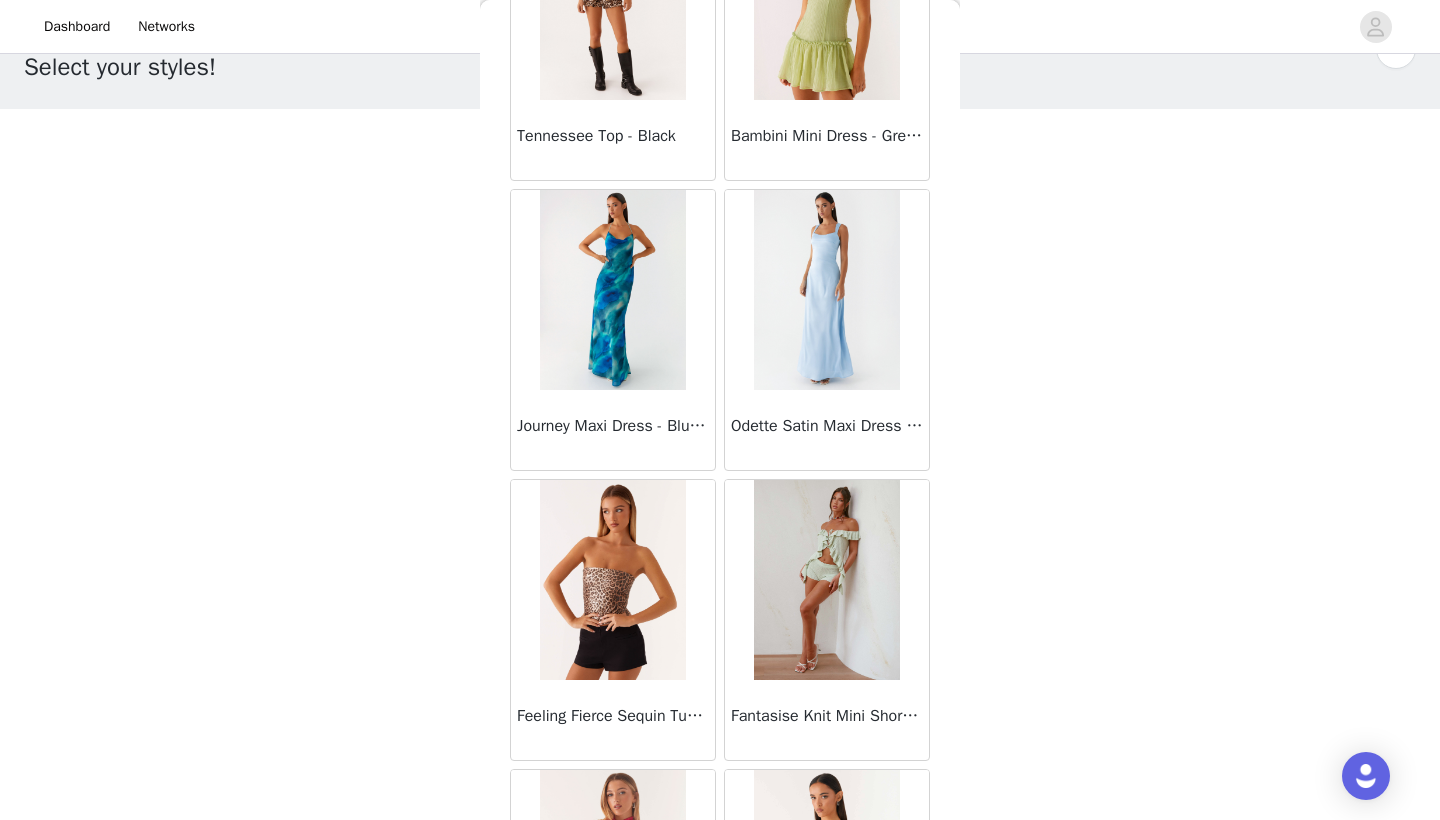 scroll, scrollTop: 53, scrollLeft: 0, axis: vertical 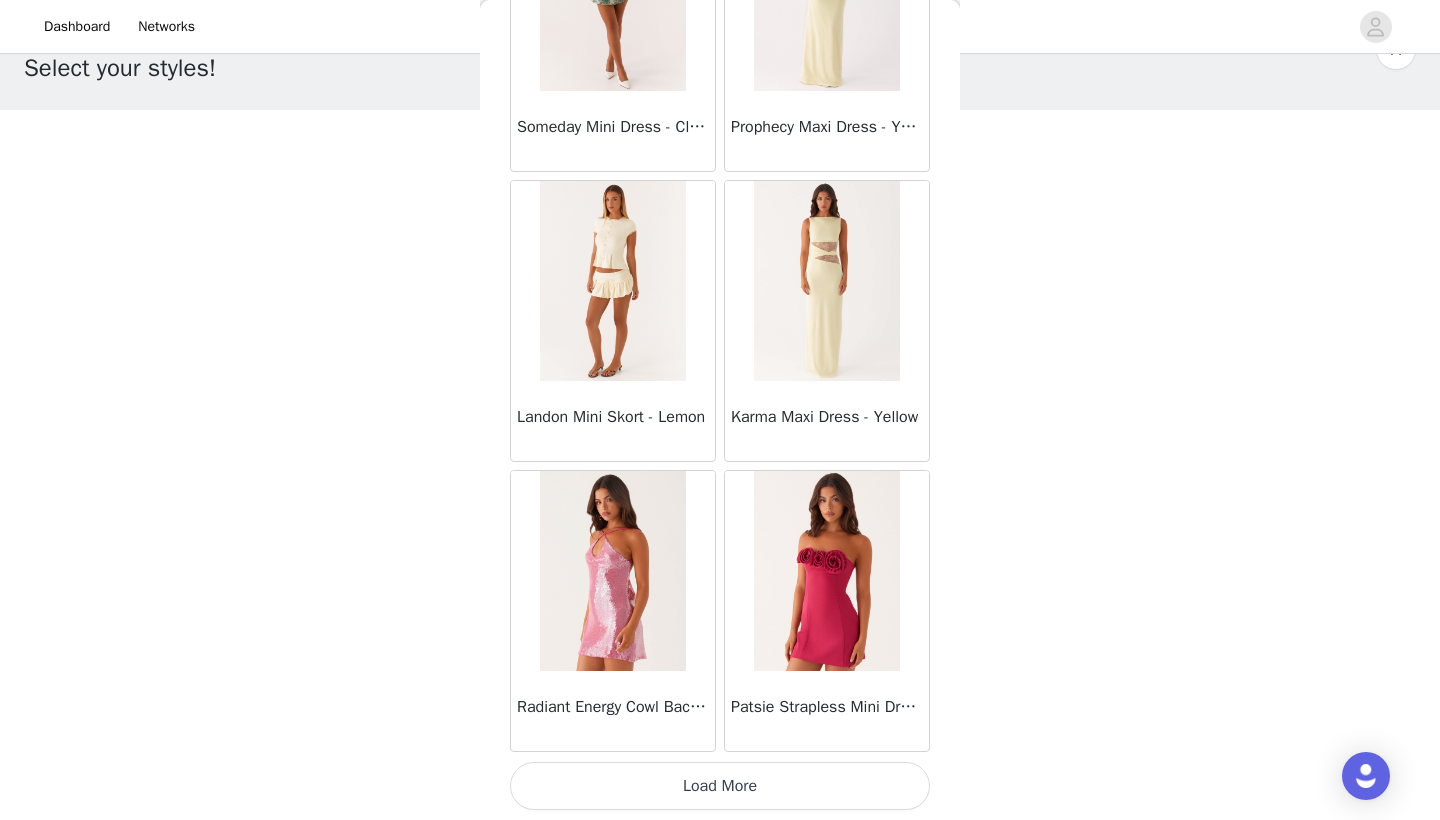 click on "Load More" at bounding box center [720, 786] 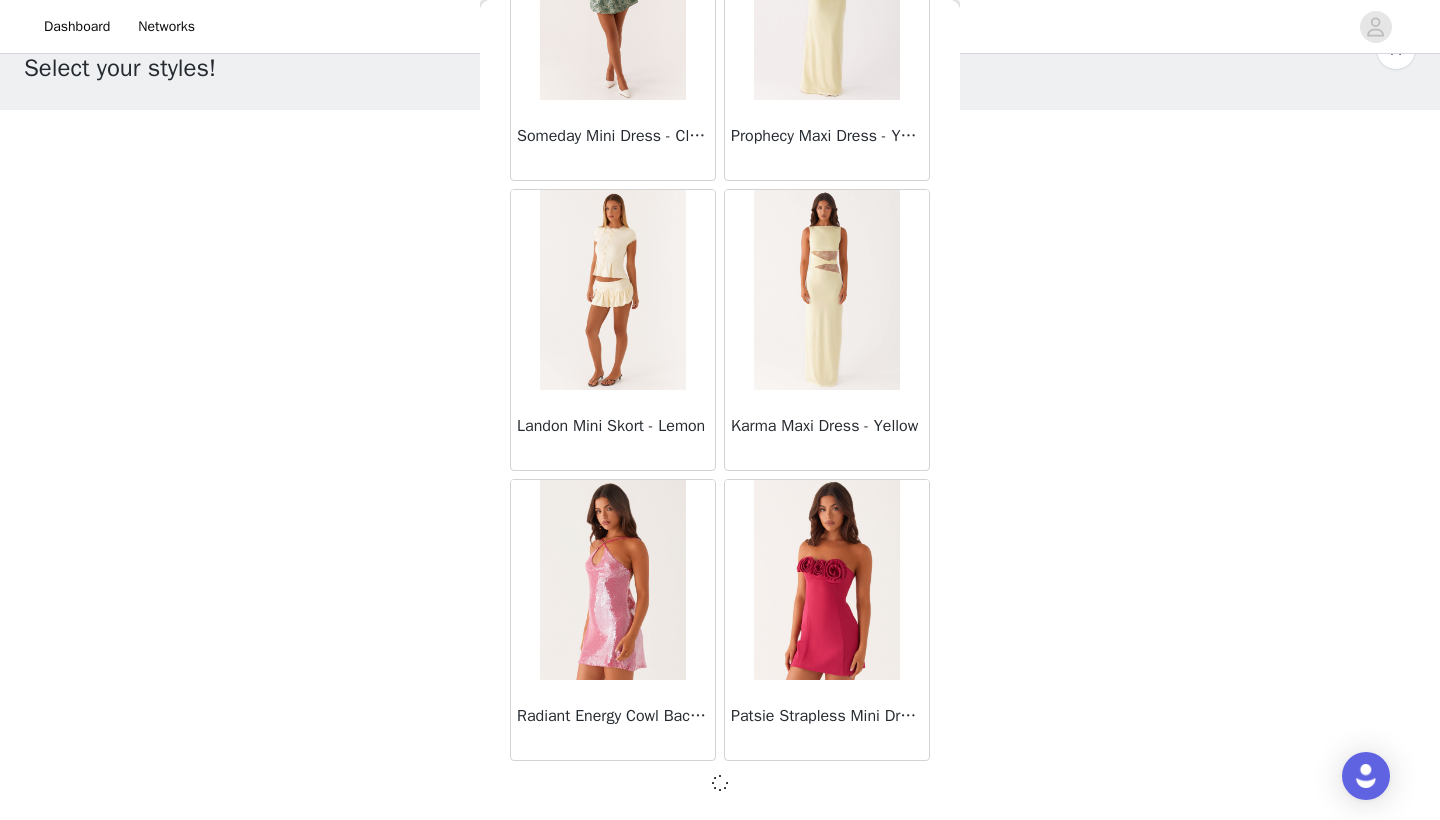 scroll, scrollTop: 34131, scrollLeft: 0, axis: vertical 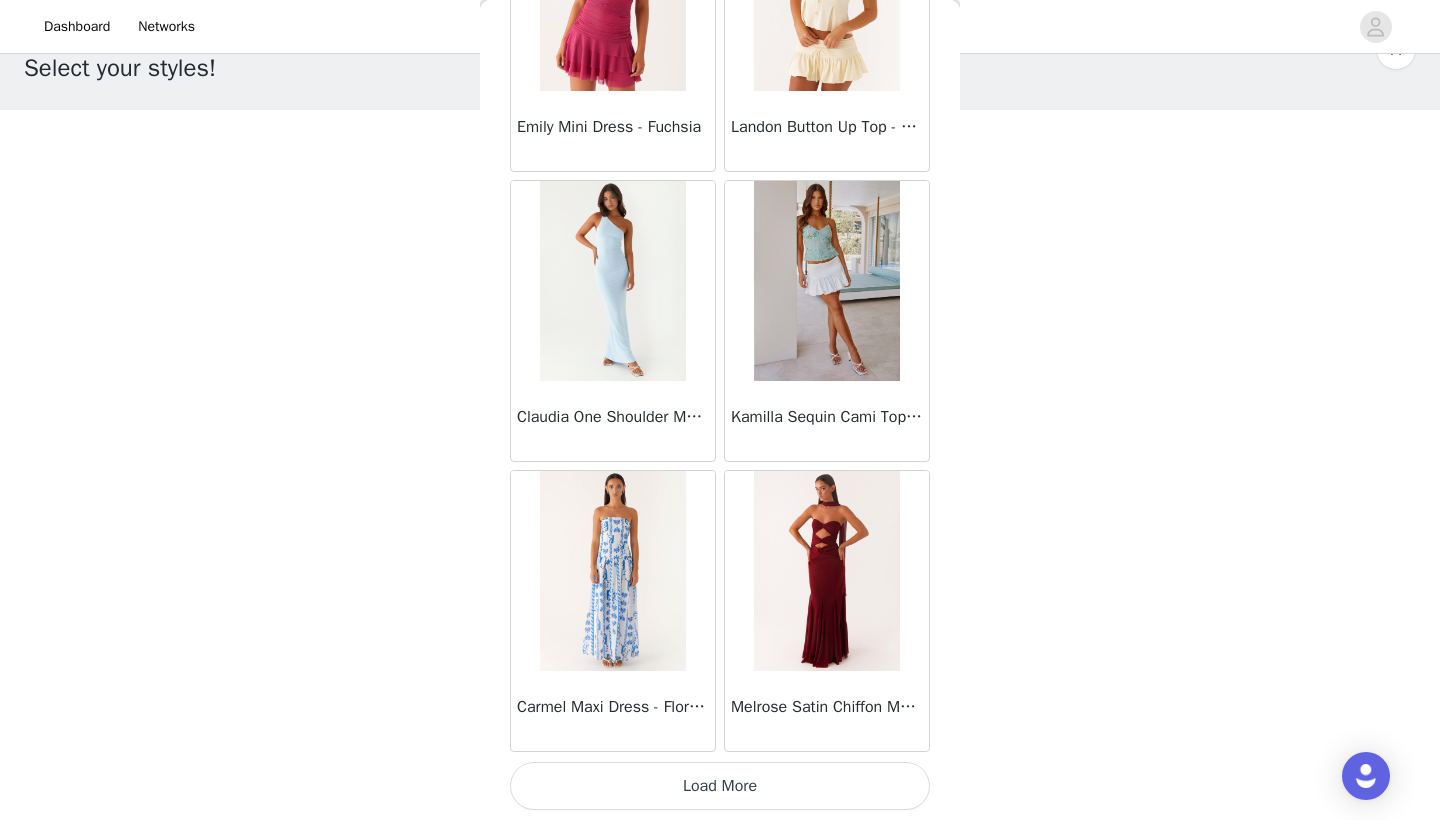 click on "Load More" at bounding box center [720, 786] 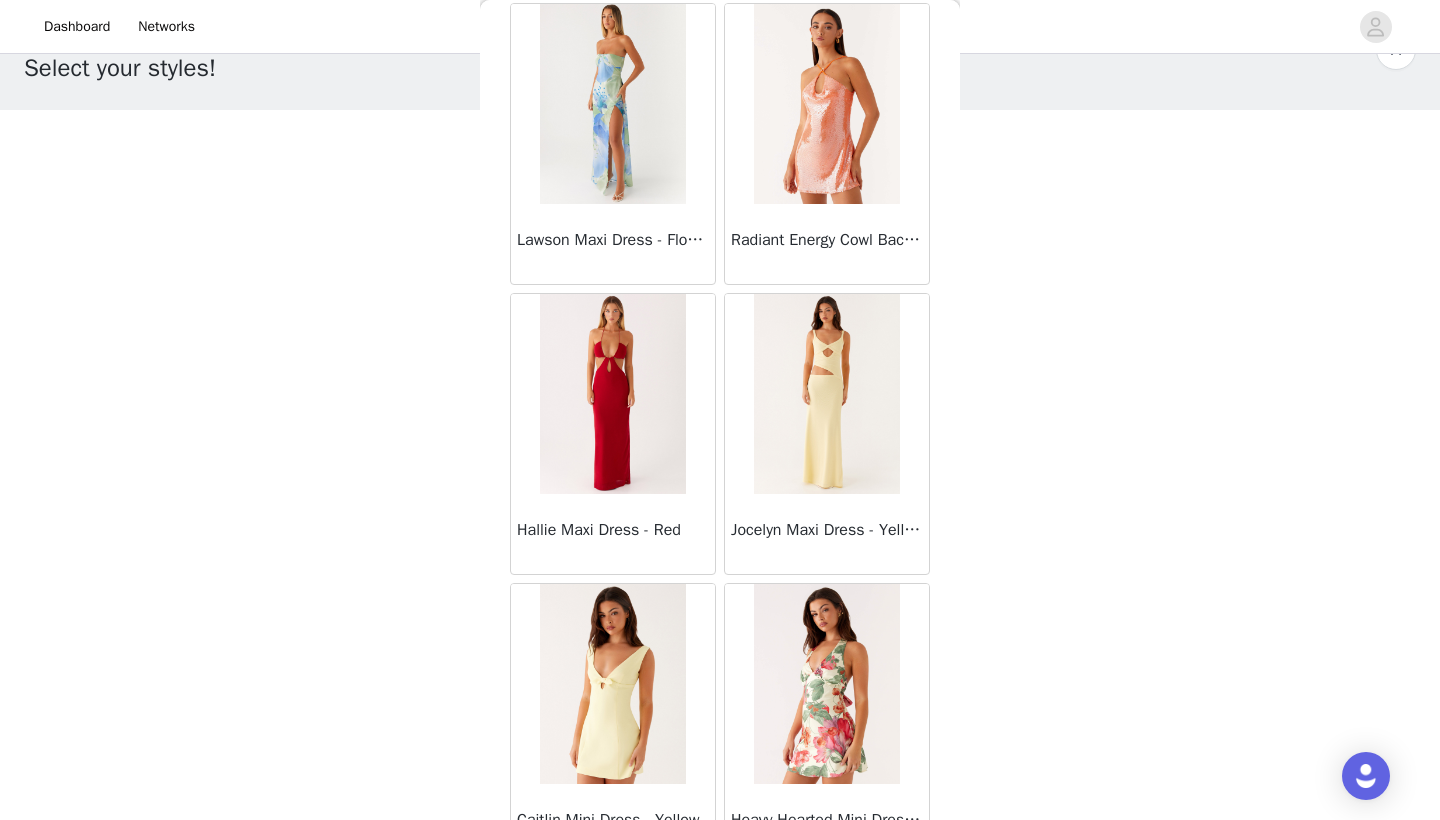 scroll, scrollTop: 38962, scrollLeft: 0, axis: vertical 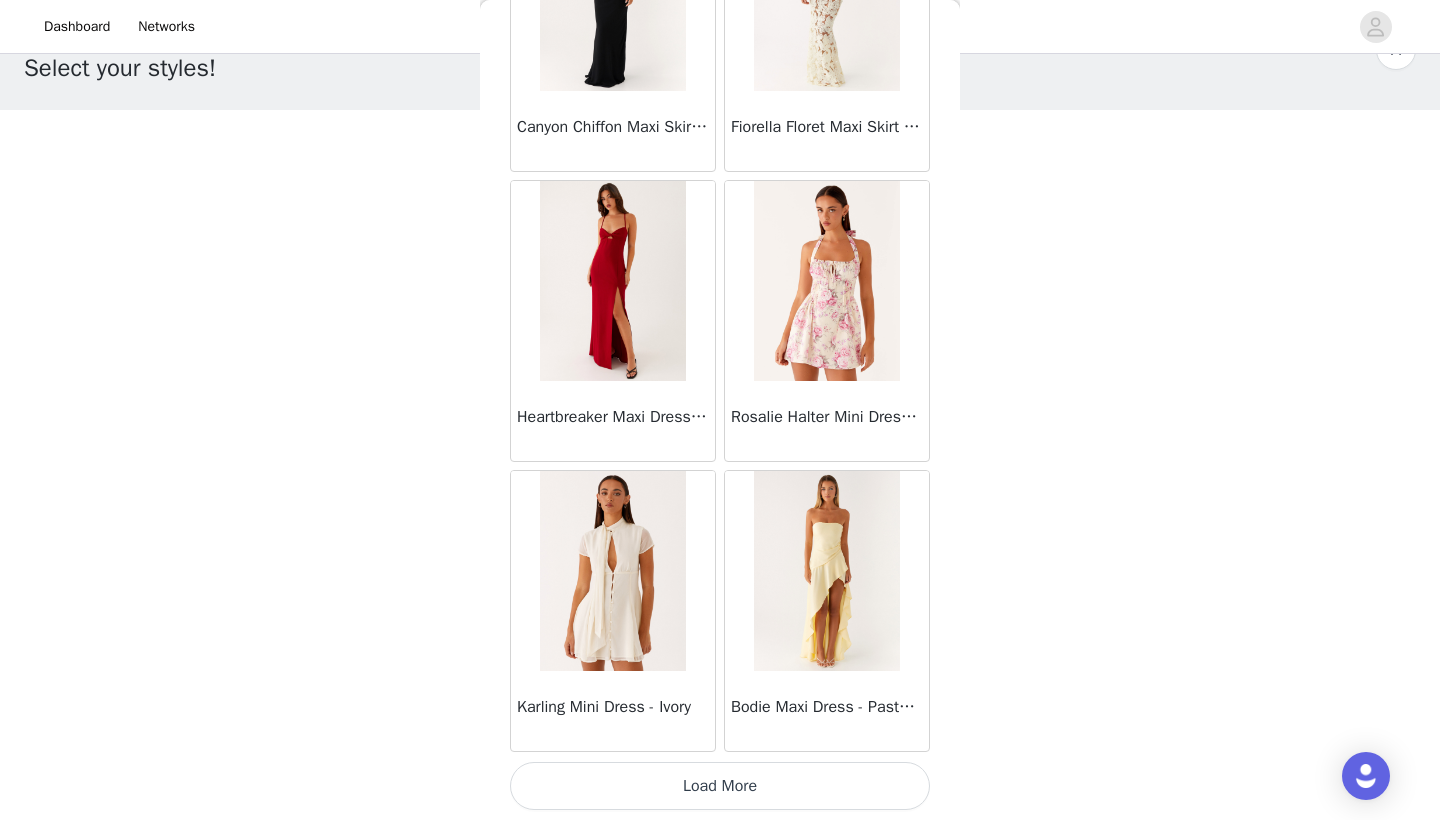 click on "Load More" at bounding box center [720, 786] 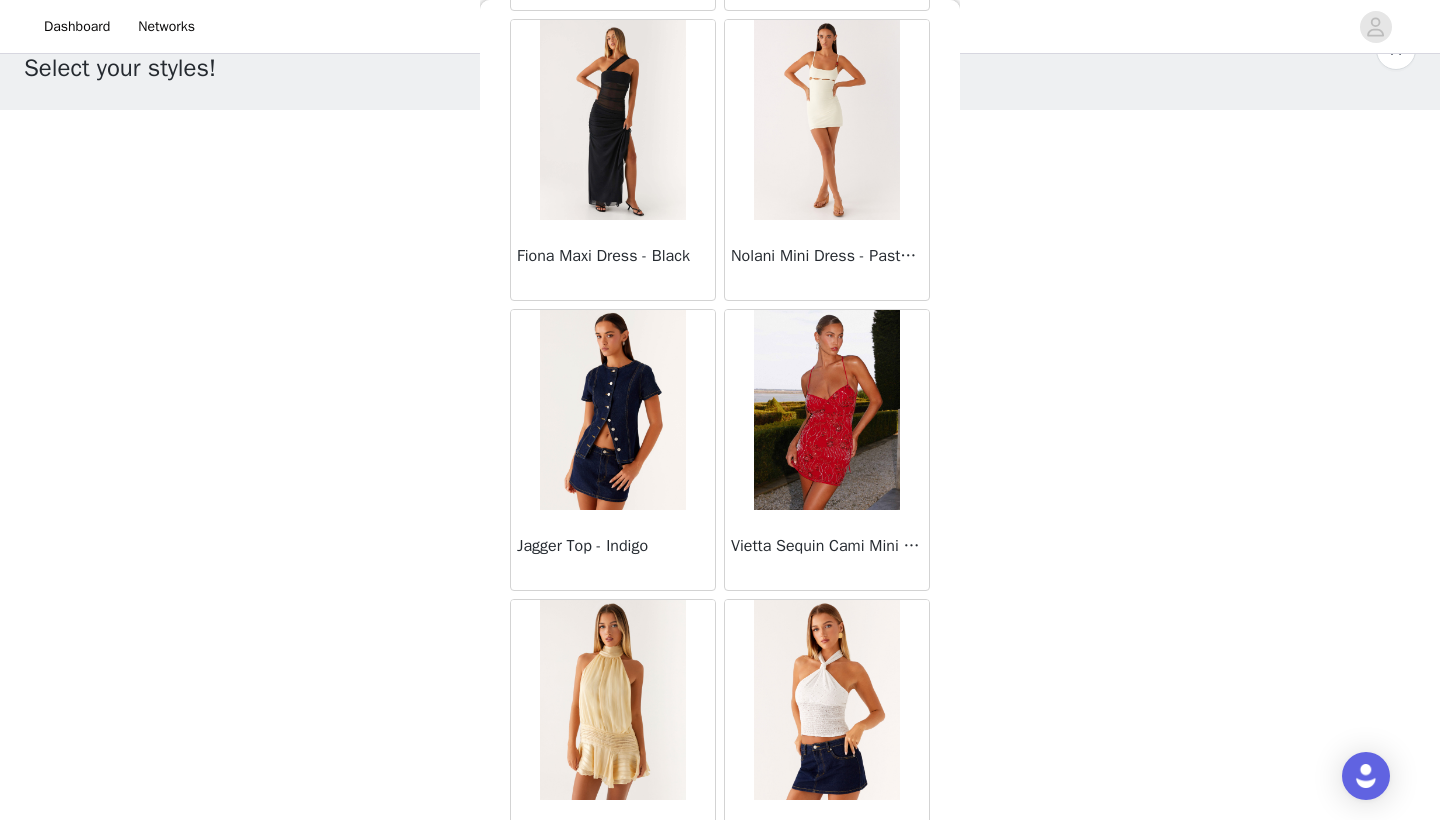 scroll, scrollTop: 42136, scrollLeft: 0, axis: vertical 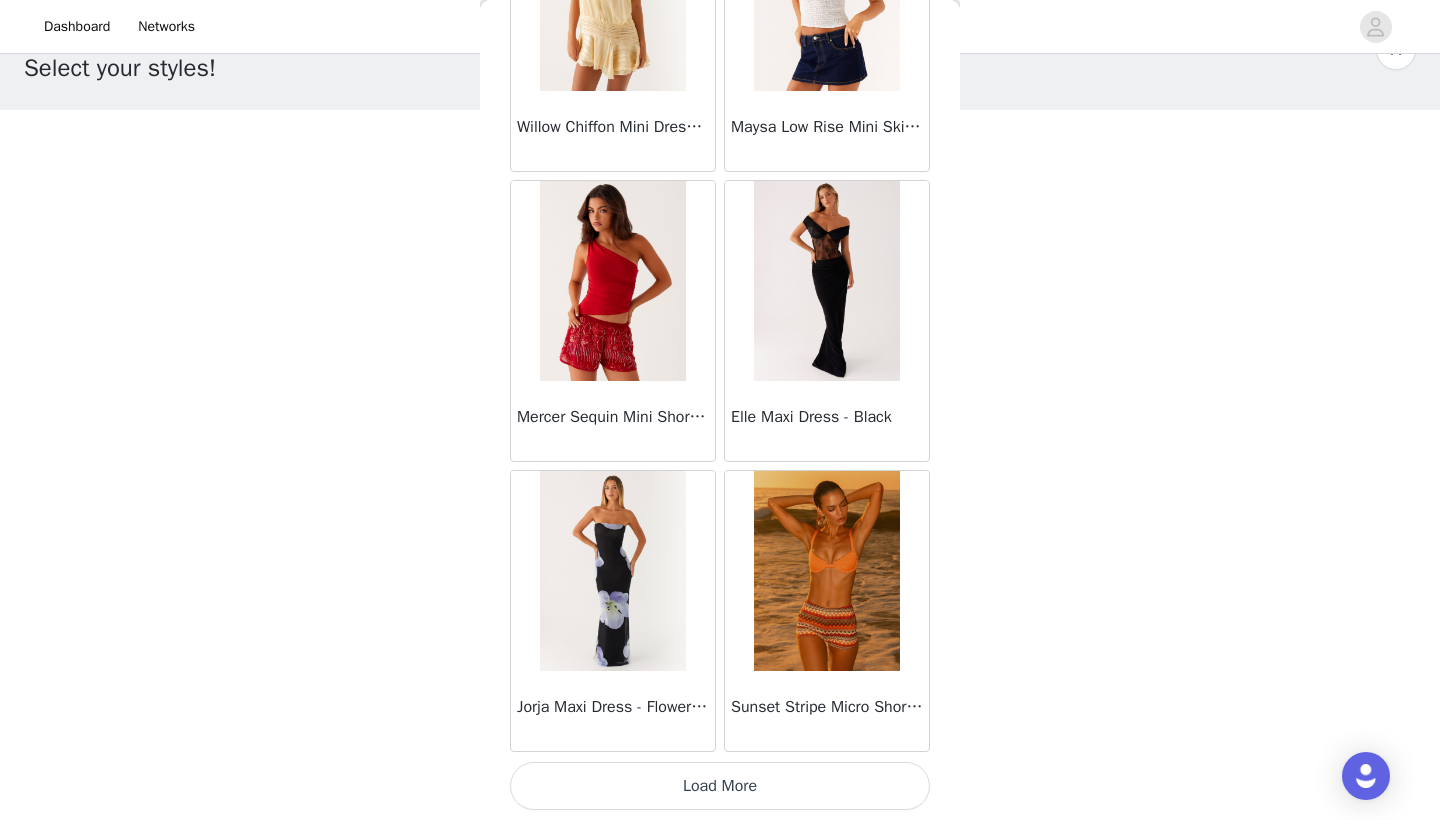 click on "Load More" at bounding box center (720, 786) 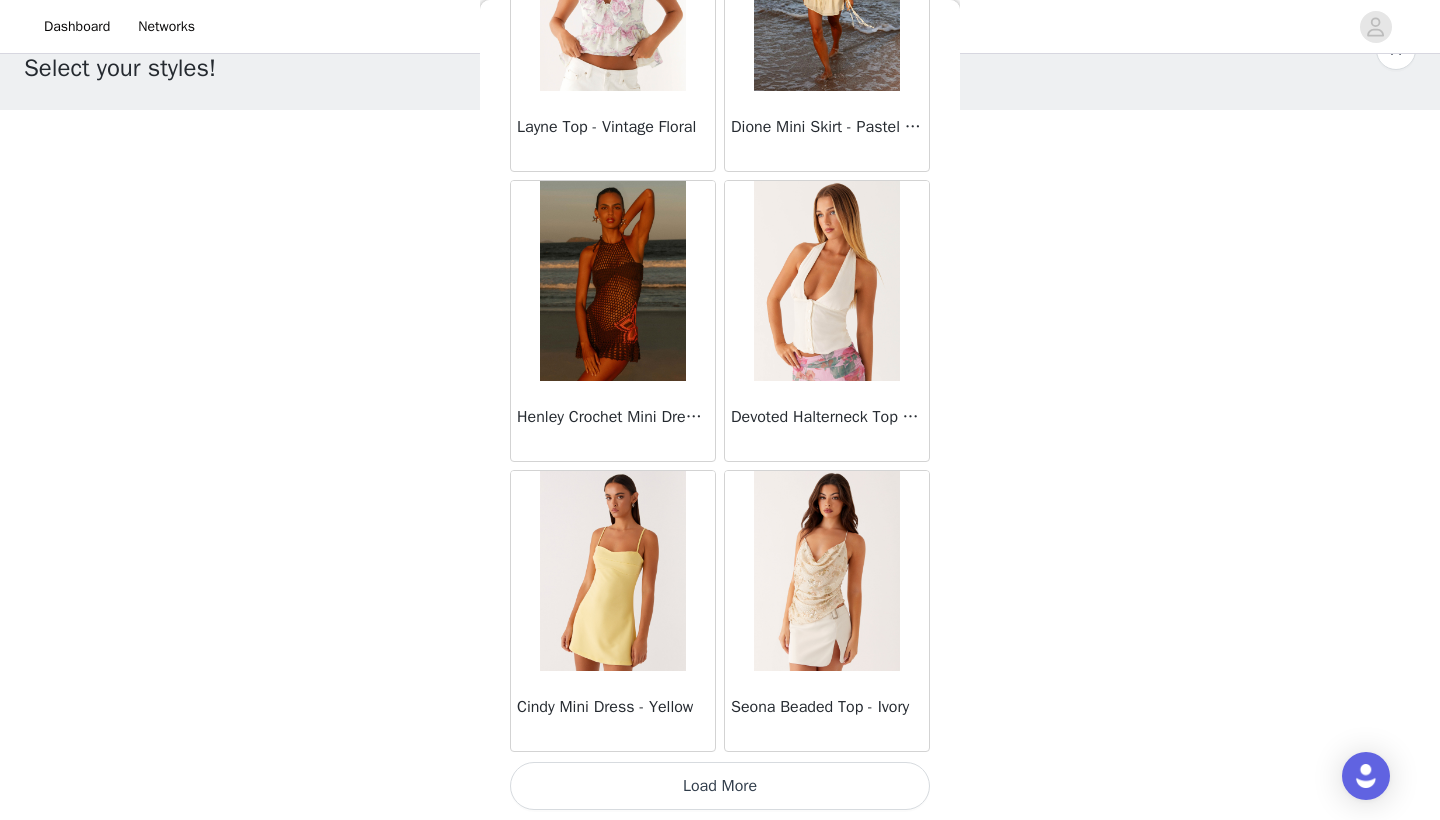 scroll, scrollTop: 45740, scrollLeft: 0, axis: vertical 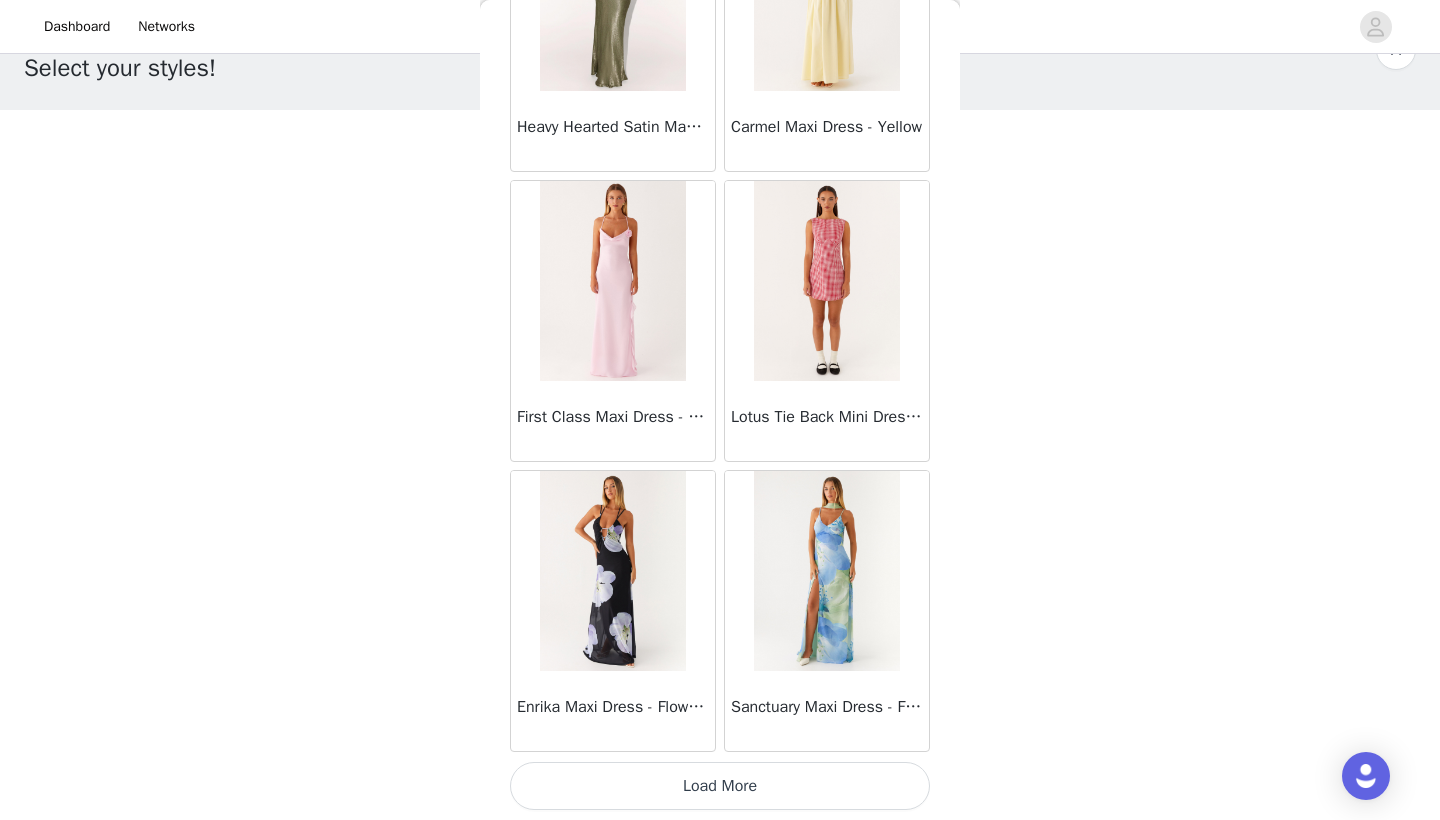 click on "Load More" at bounding box center (720, 786) 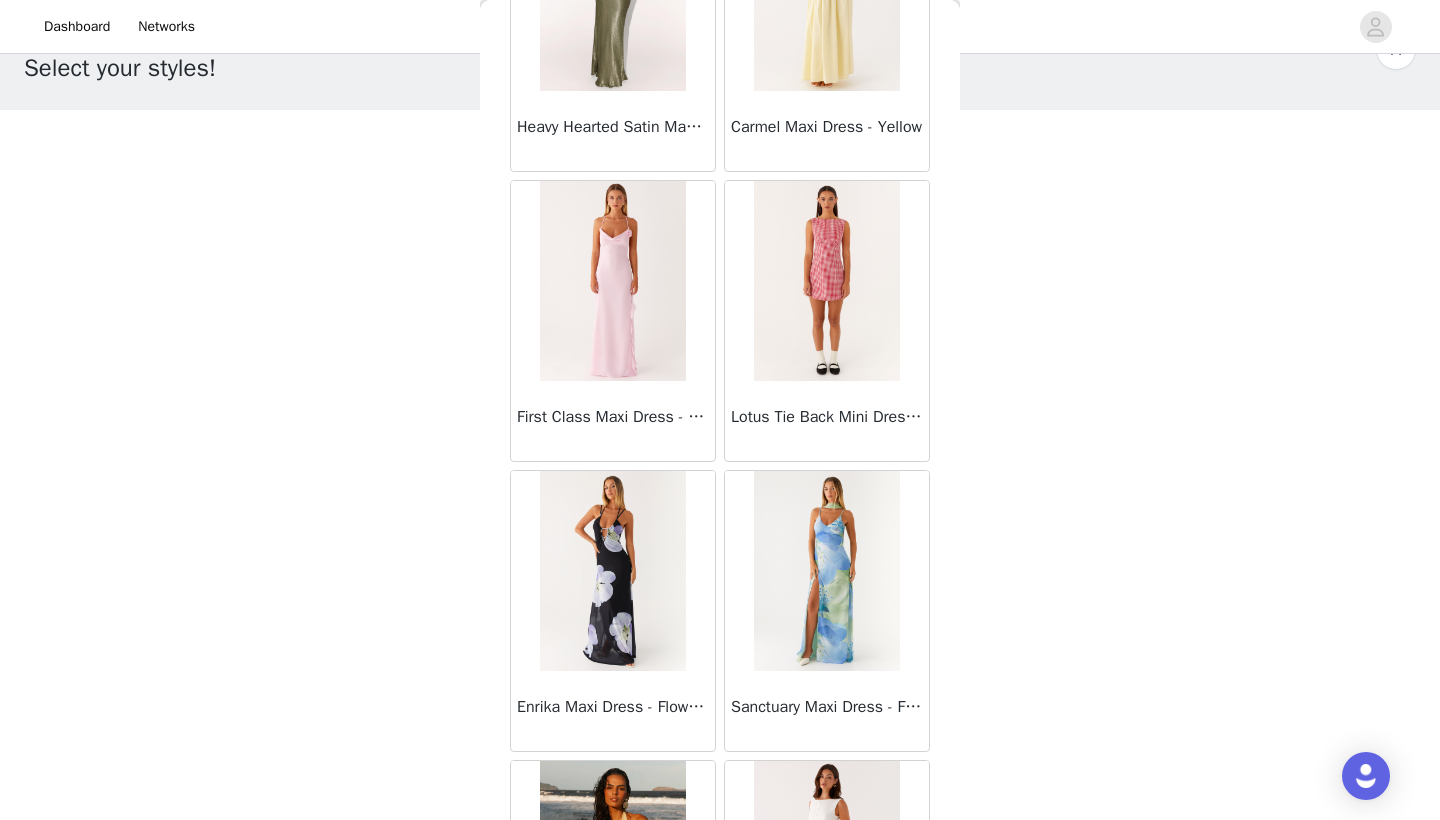 scroll, scrollTop: 59, scrollLeft: 0, axis: vertical 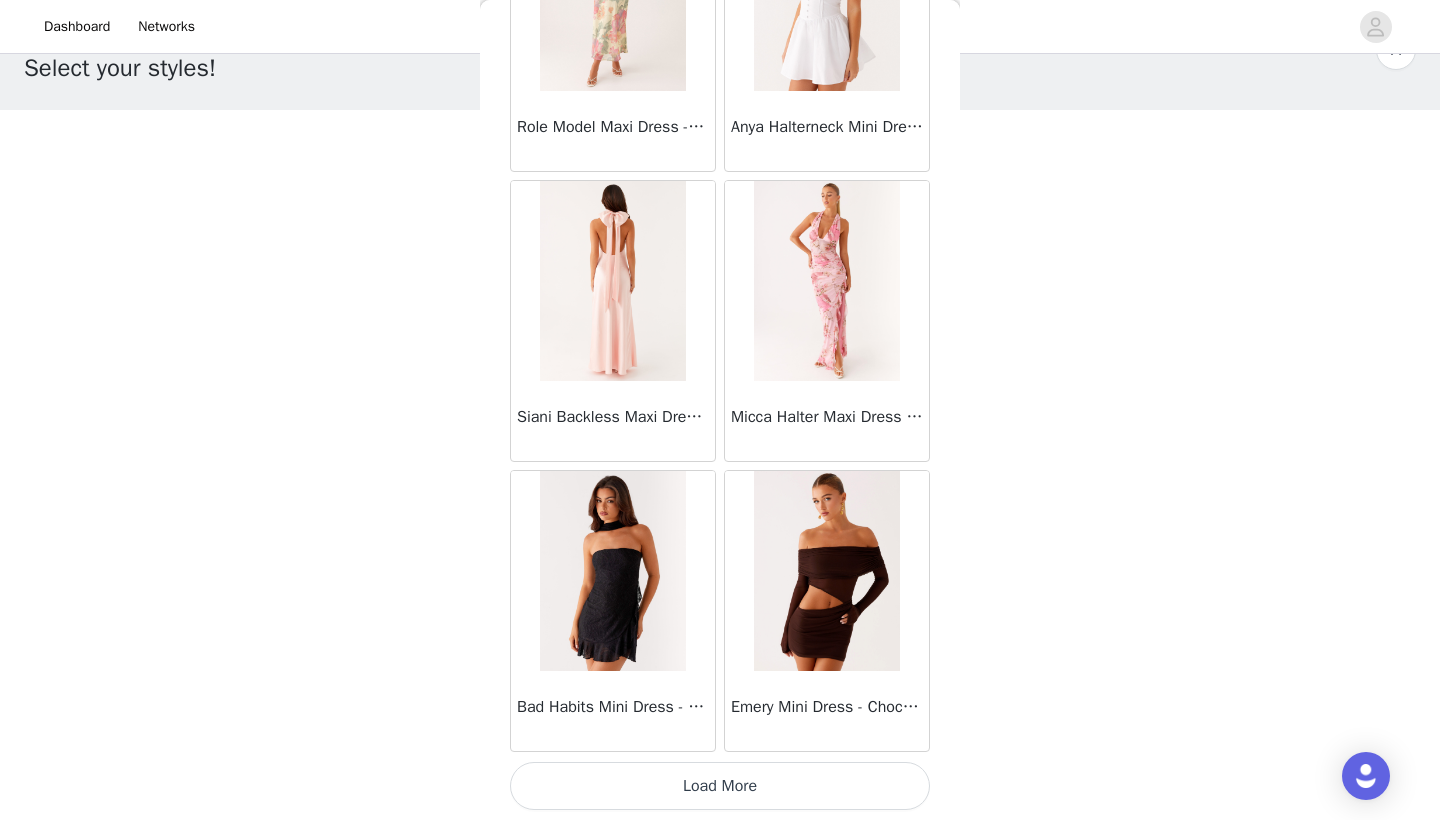 click on "Load More" at bounding box center [720, 786] 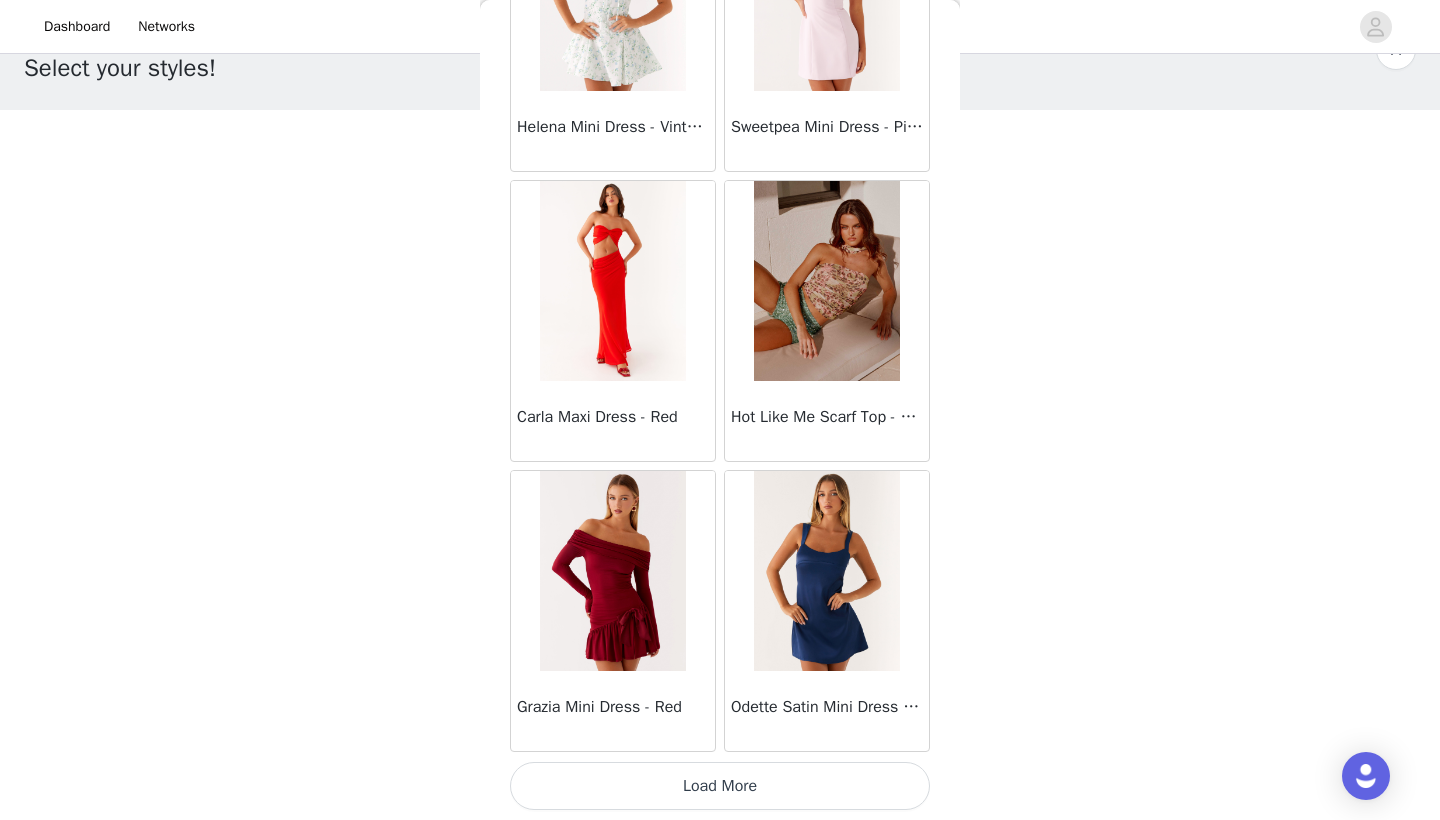 scroll, scrollTop: 54440, scrollLeft: 0, axis: vertical 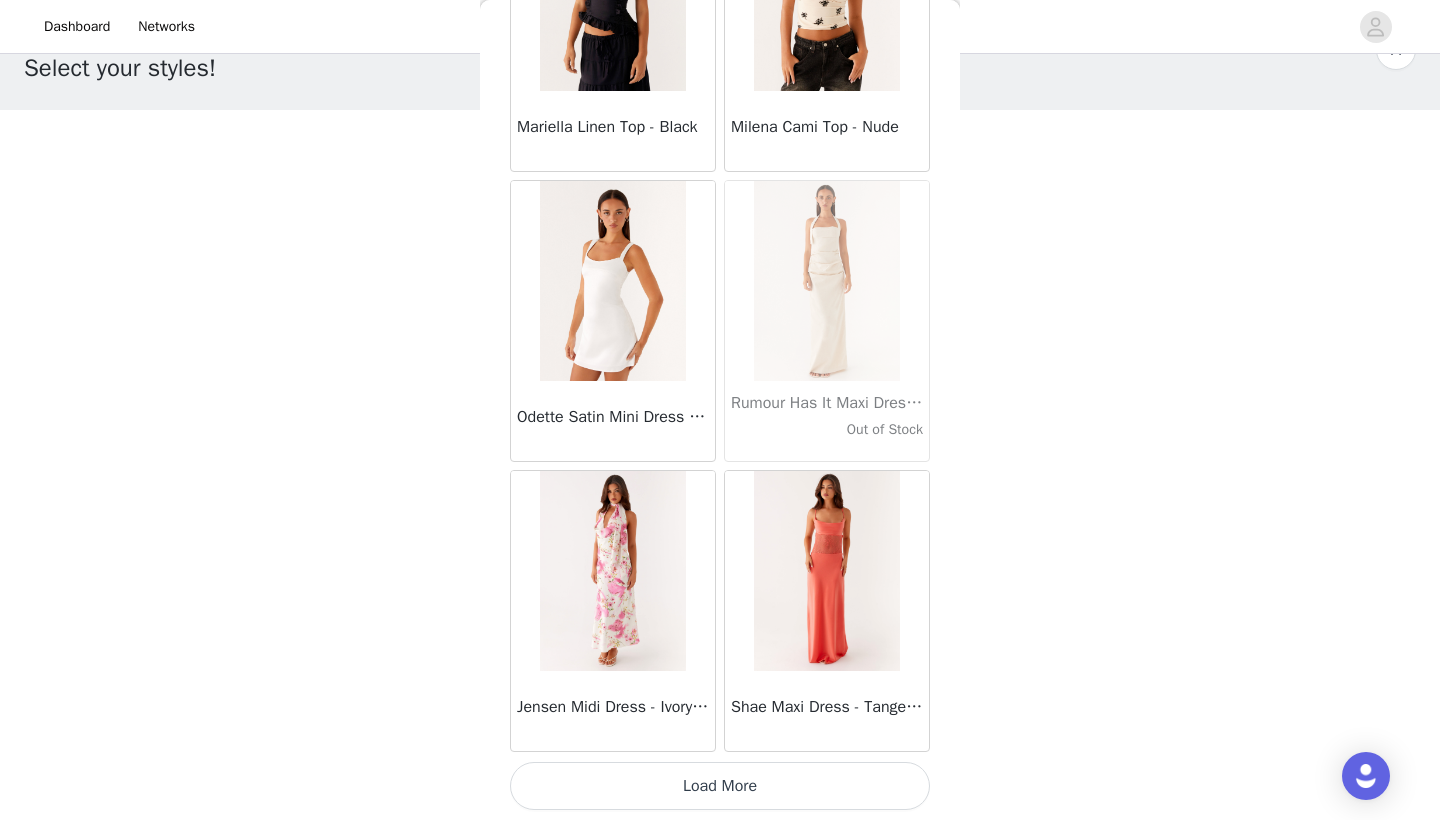 click on "Load More" at bounding box center [720, 786] 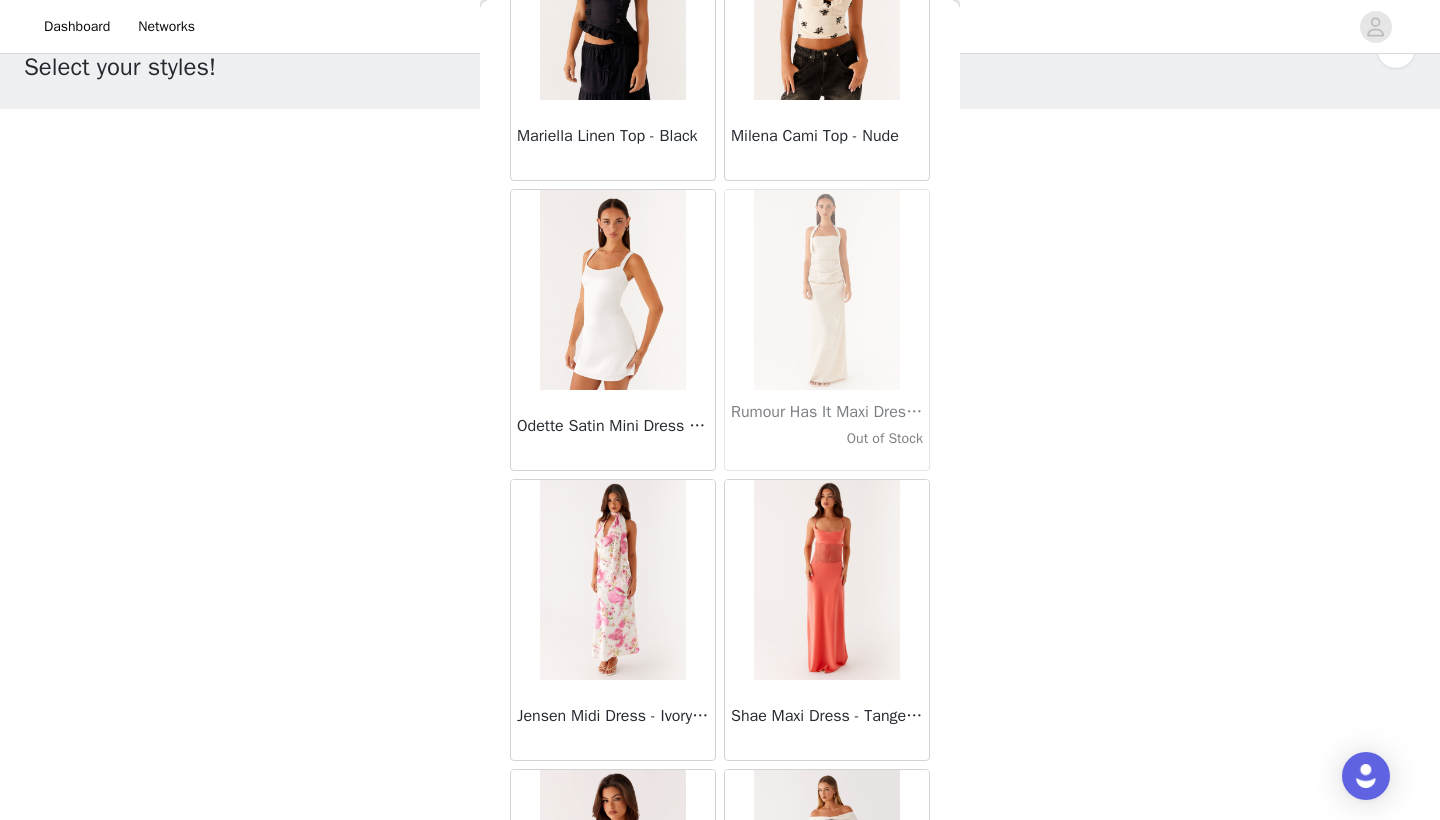 scroll, scrollTop: 52, scrollLeft: 0, axis: vertical 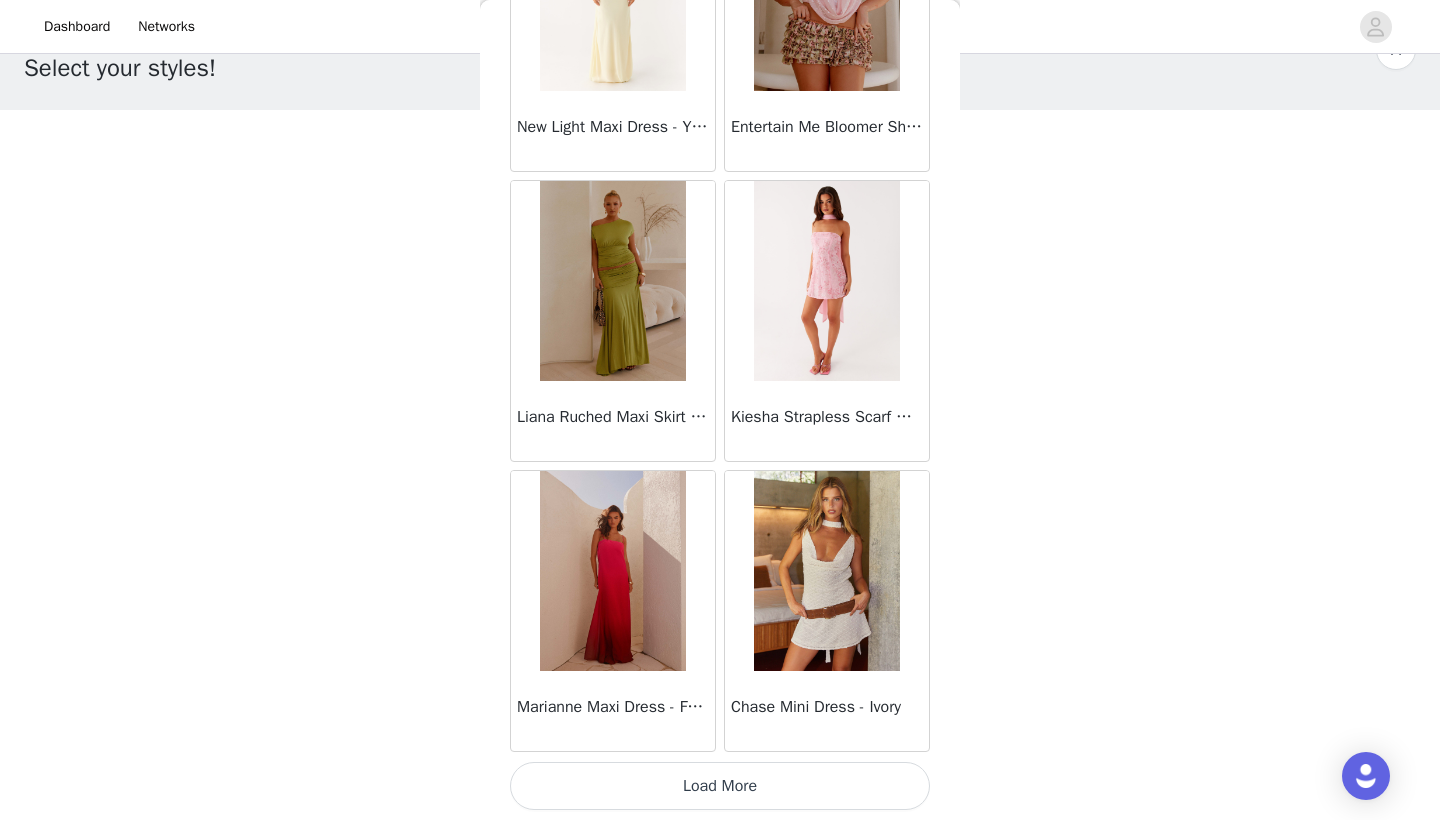 click on "Load More" at bounding box center [720, 786] 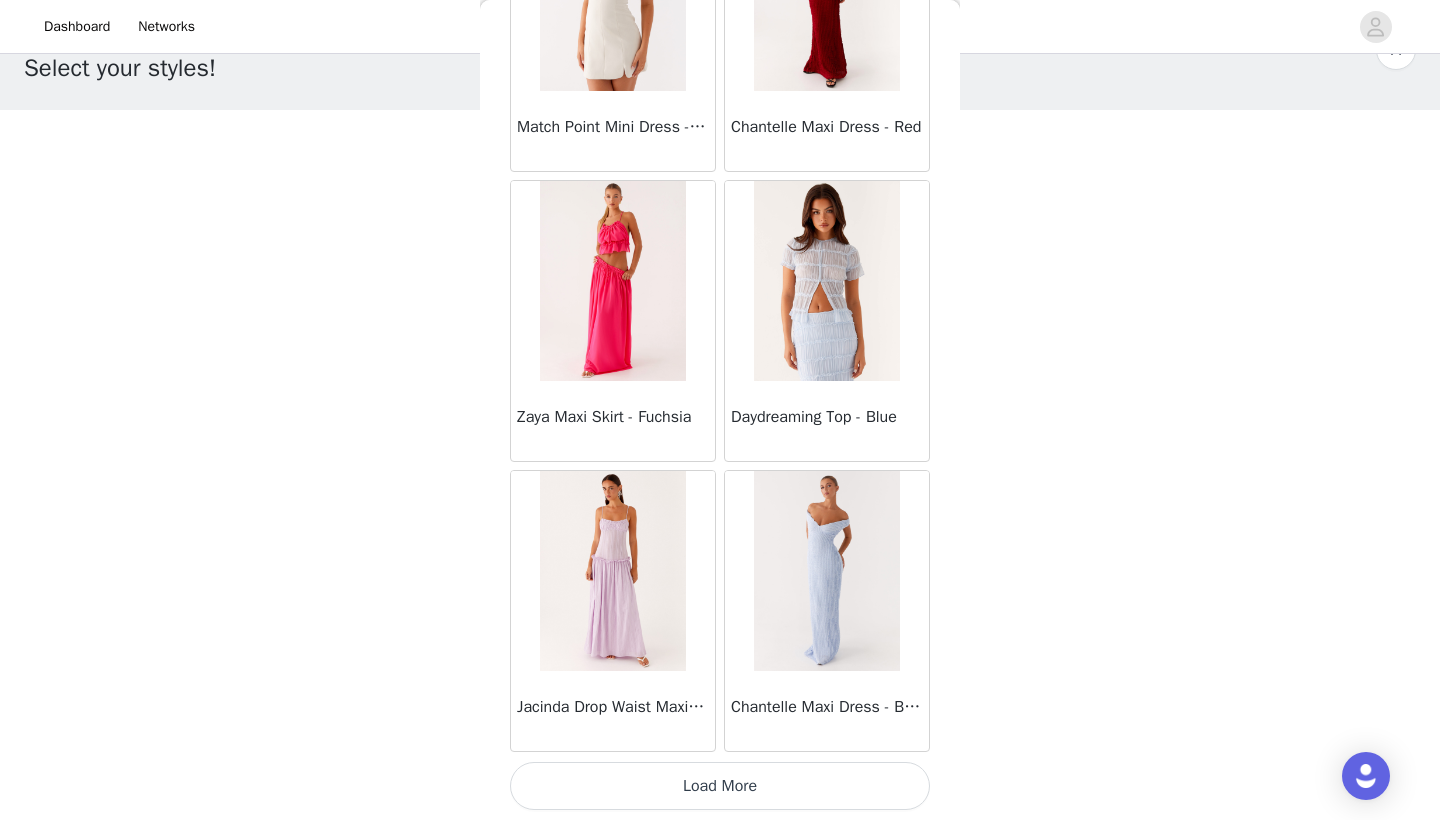 scroll, scrollTop: 63140, scrollLeft: 0, axis: vertical 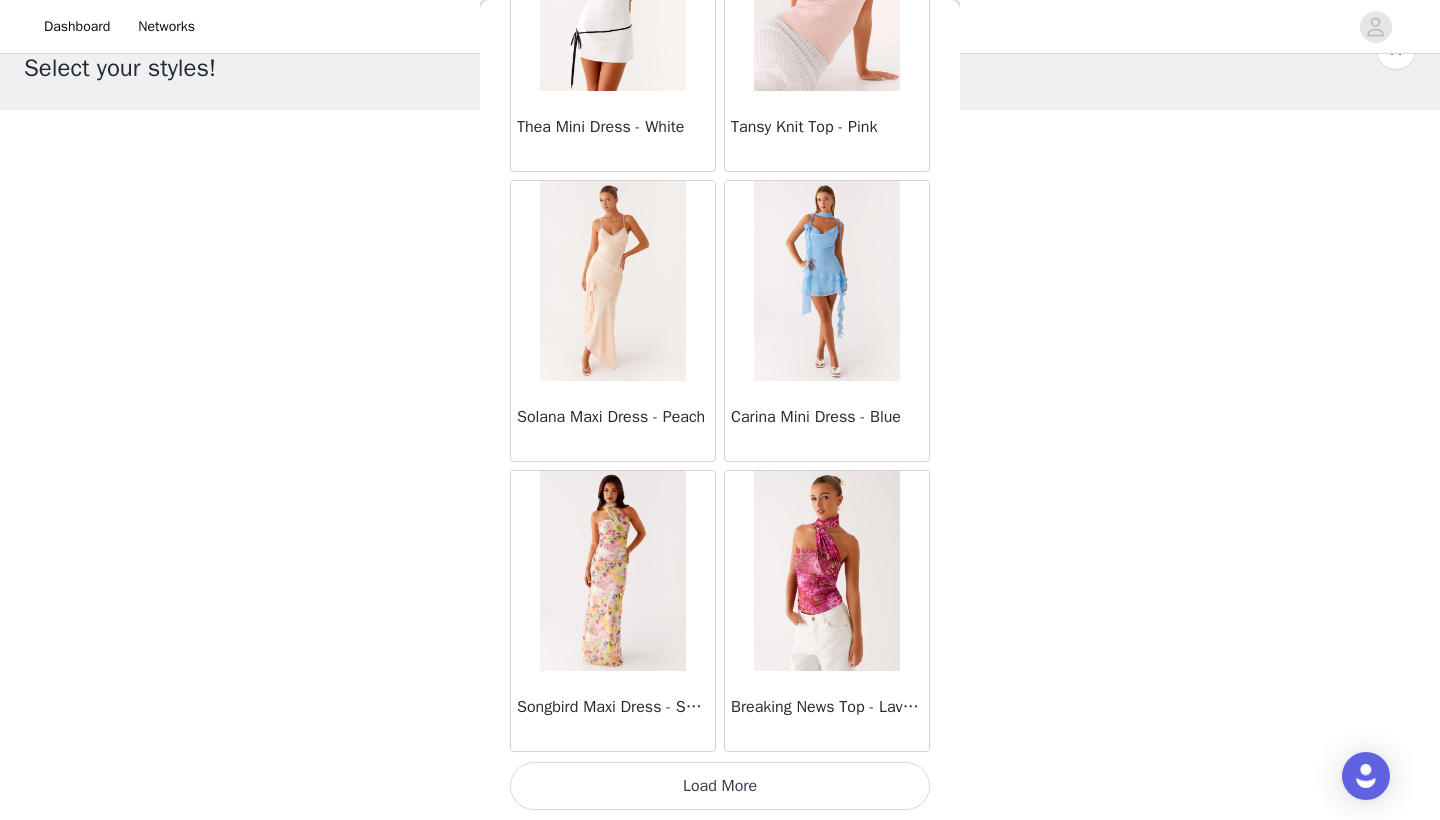 click on "Load More" at bounding box center (720, 786) 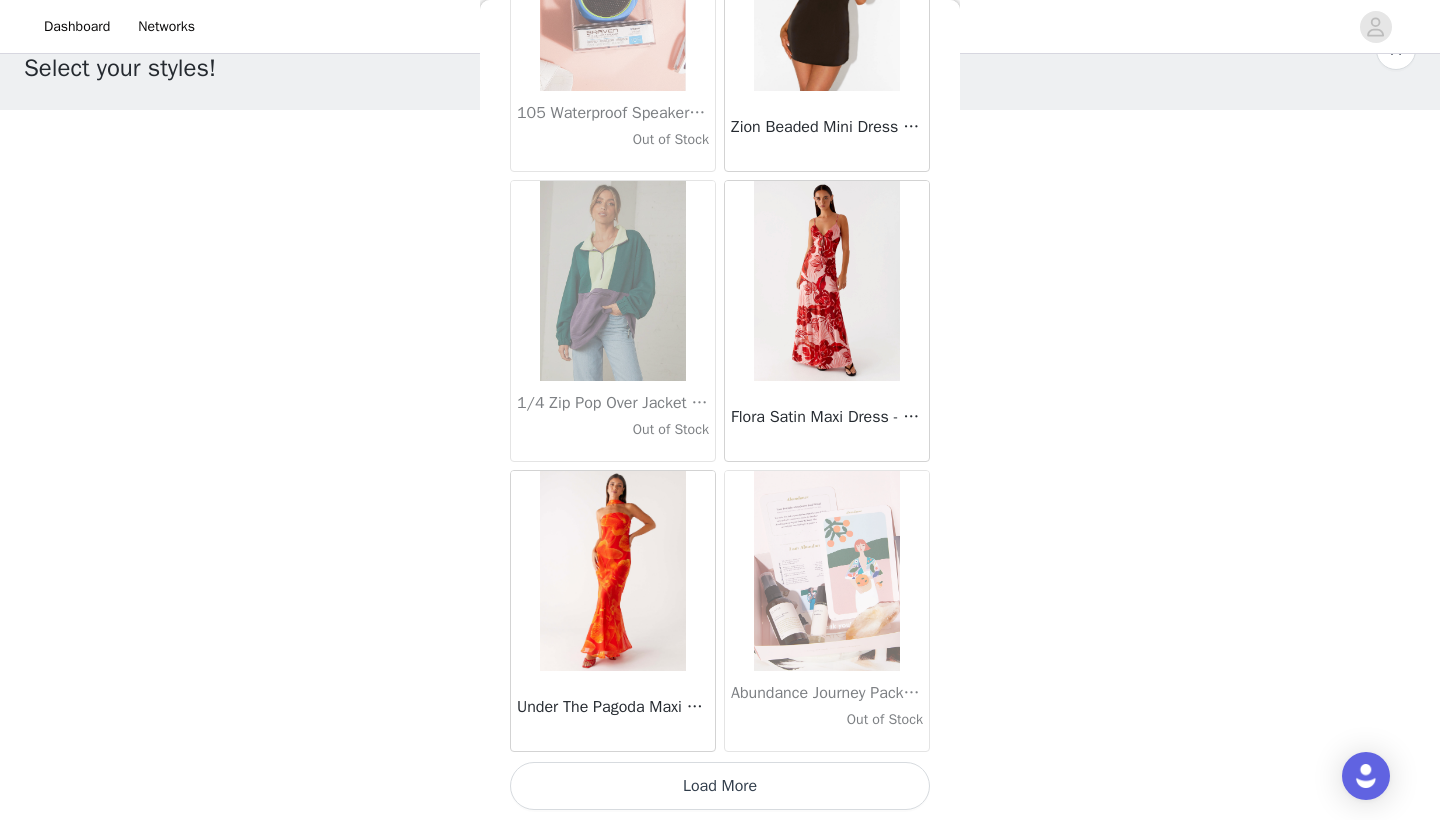 scroll, scrollTop: 68940, scrollLeft: 0, axis: vertical 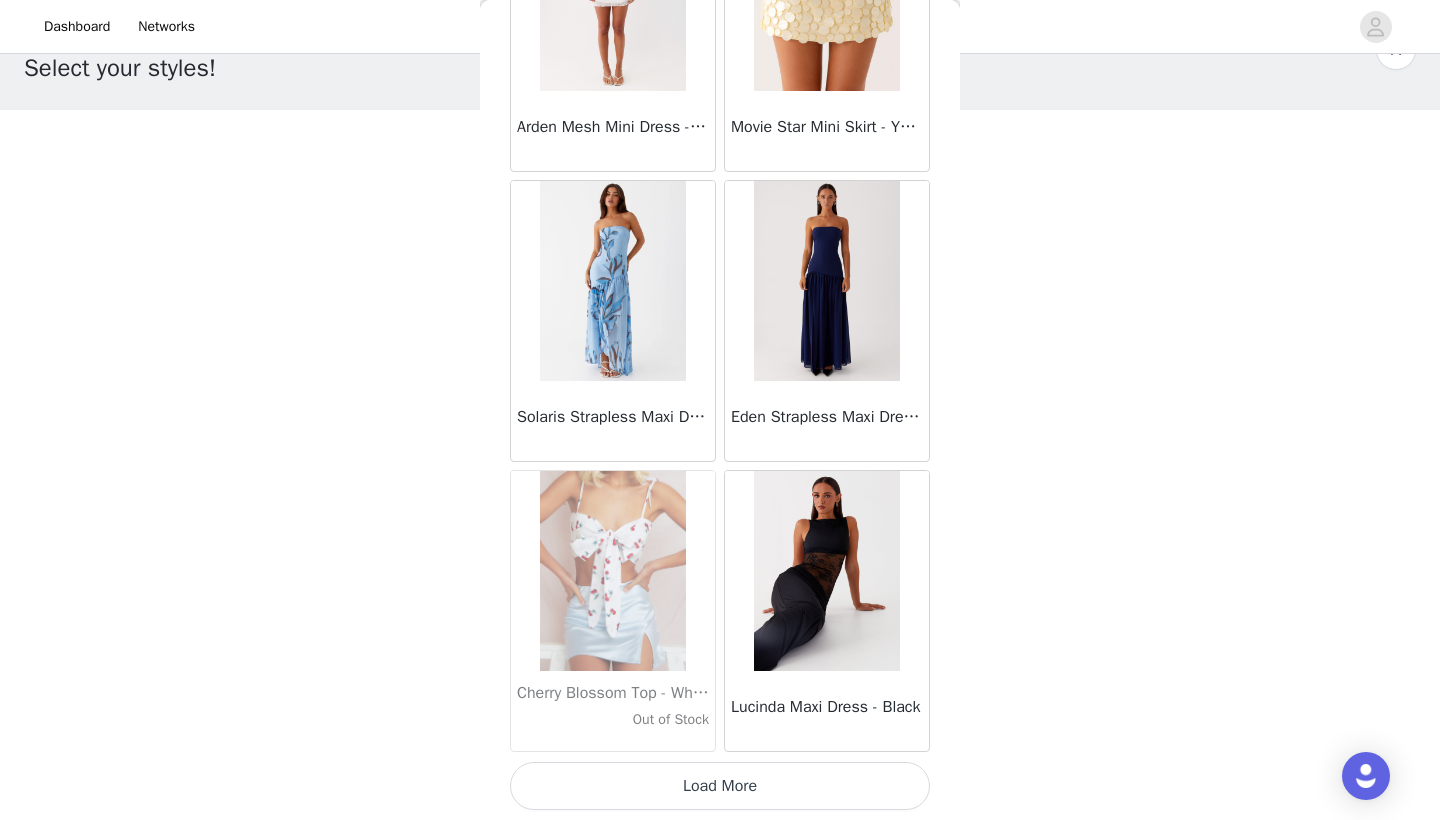 click on "Load More" at bounding box center [720, 786] 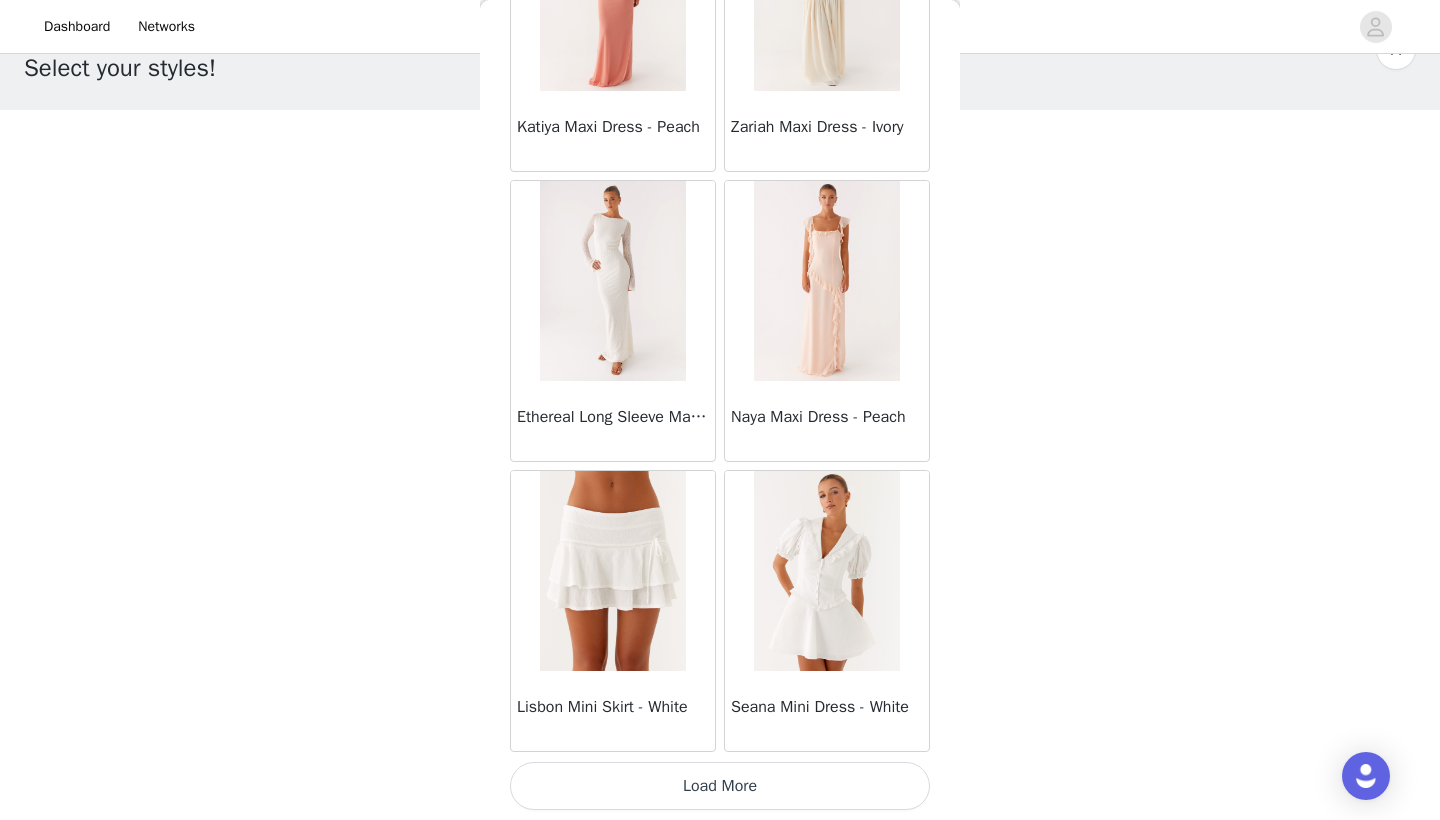 scroll, scrollTop: 74740, scrollLeft: 0, axis: vertical 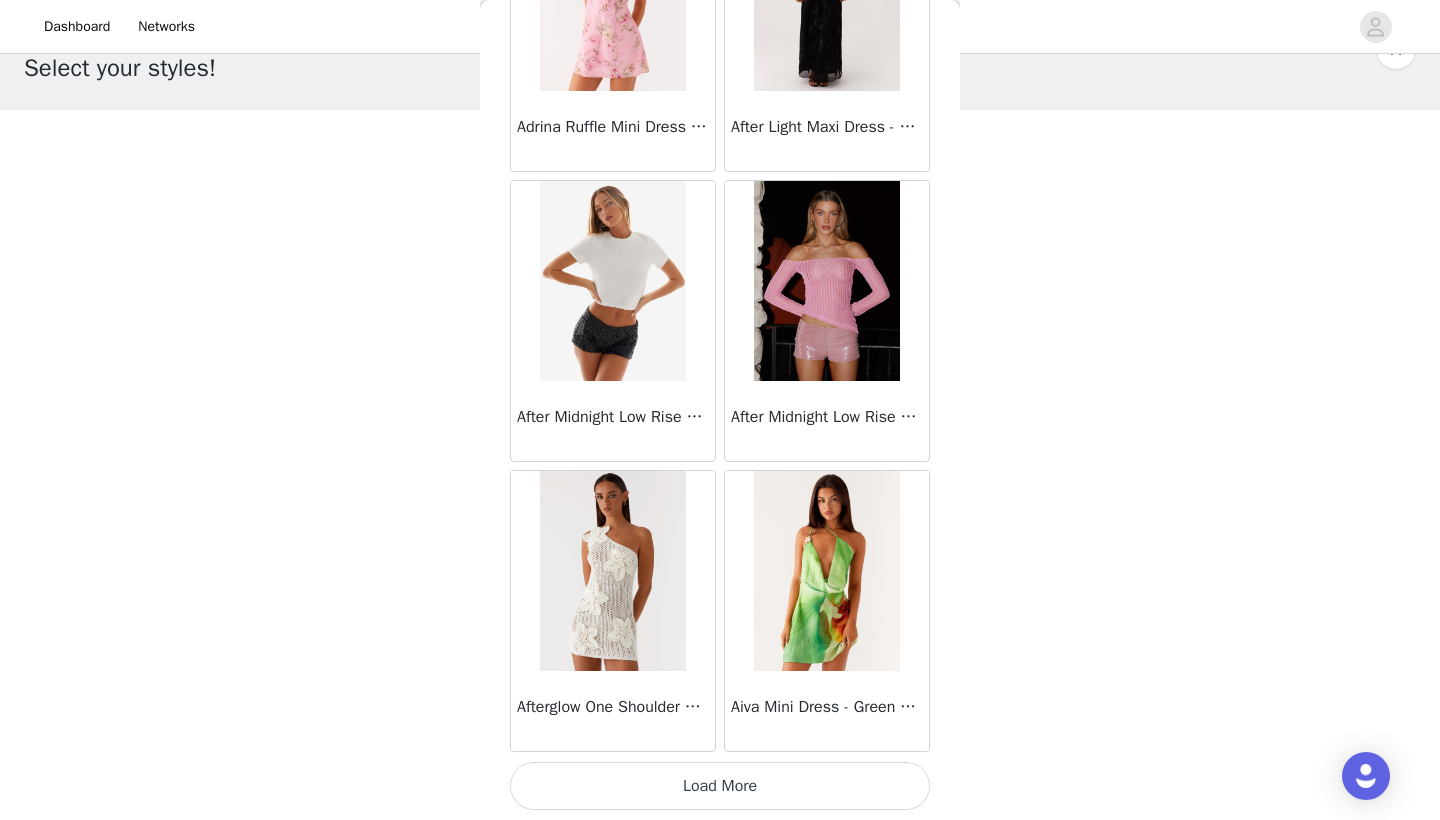 click on "Load More" at bounding box center (720, 786) 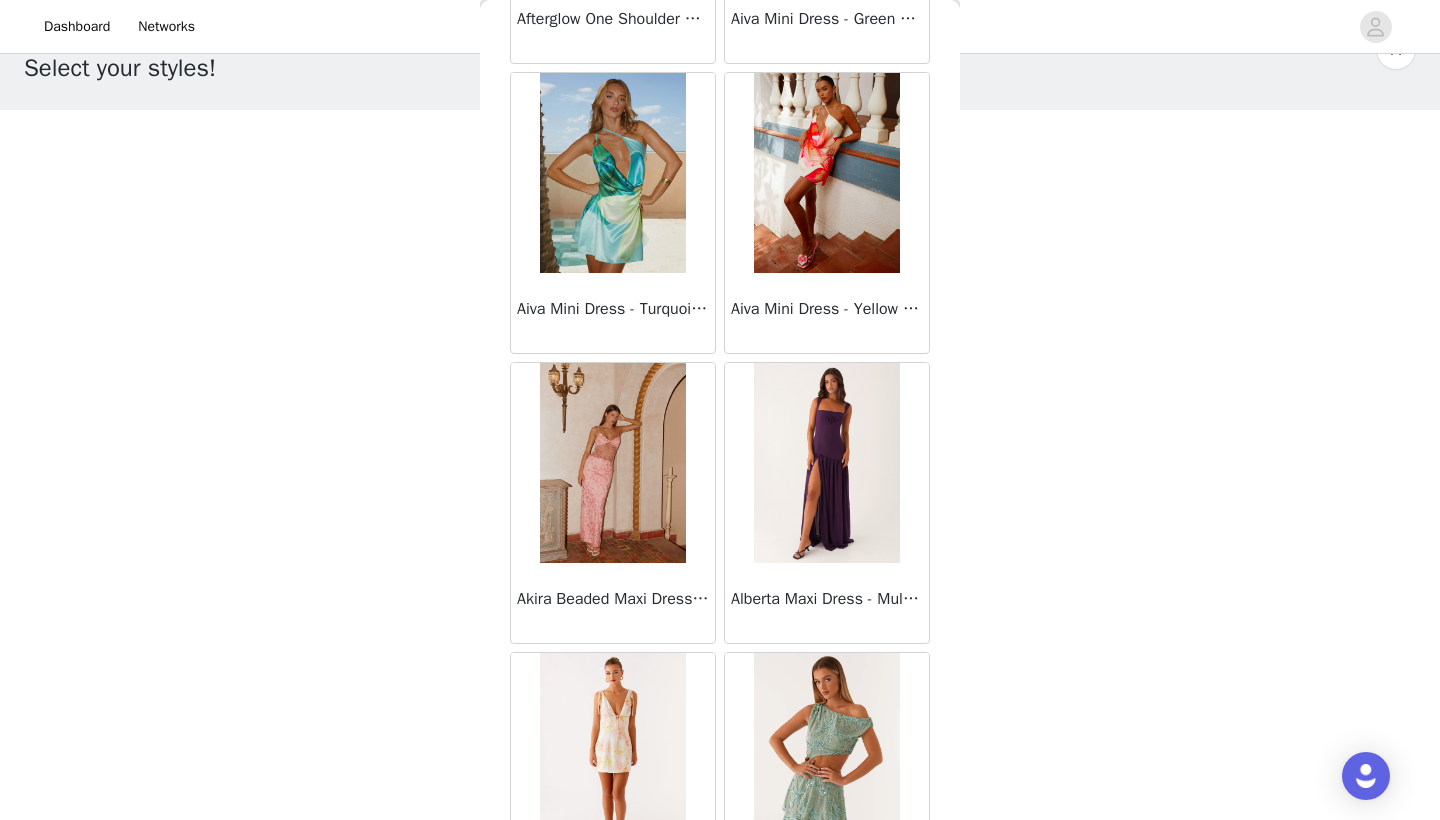 scroll, scrollTop: 78331, scrollLeft: 0, axis: vertical 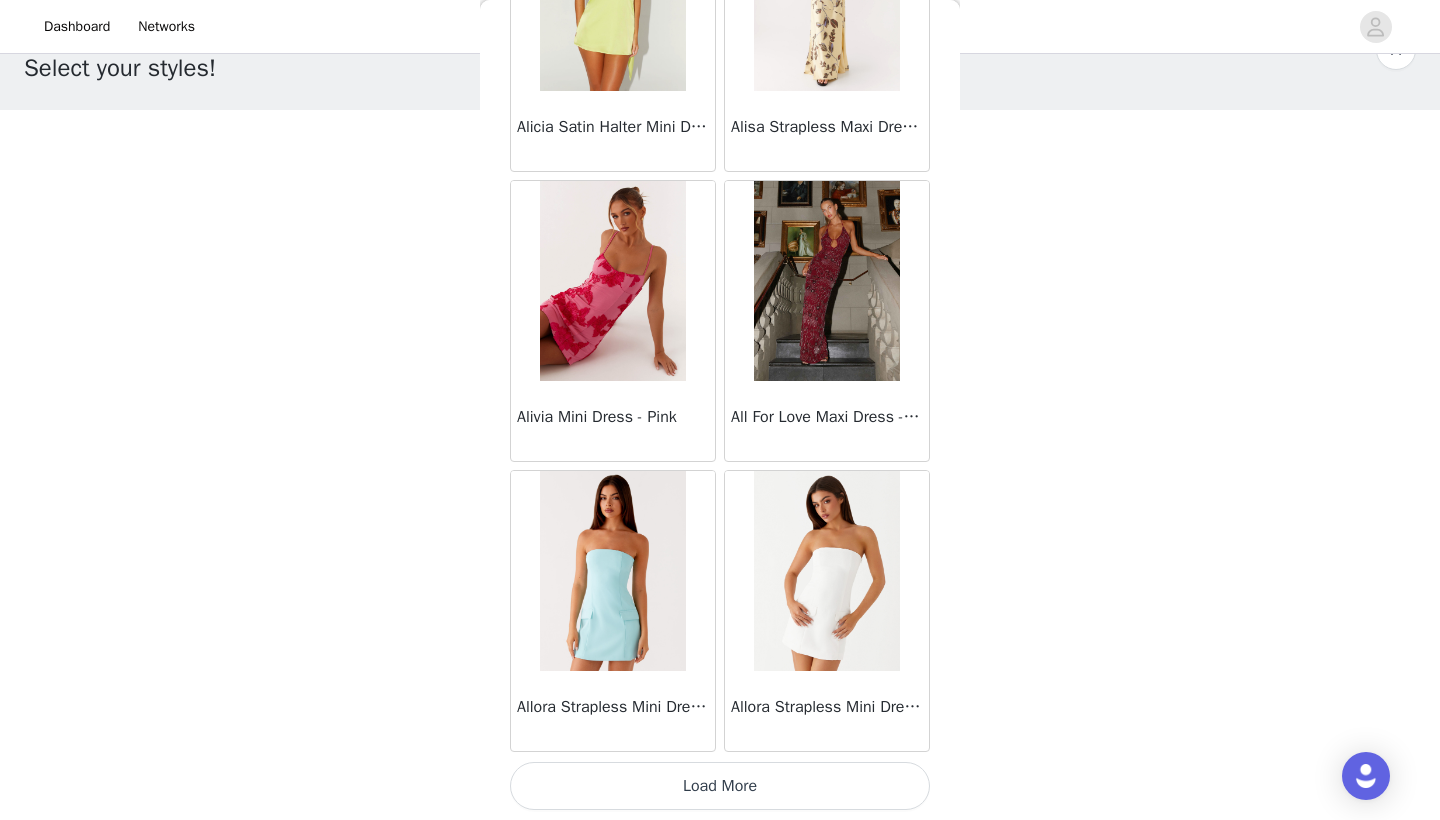 click on "Load More" at bounding box center (720, 786) 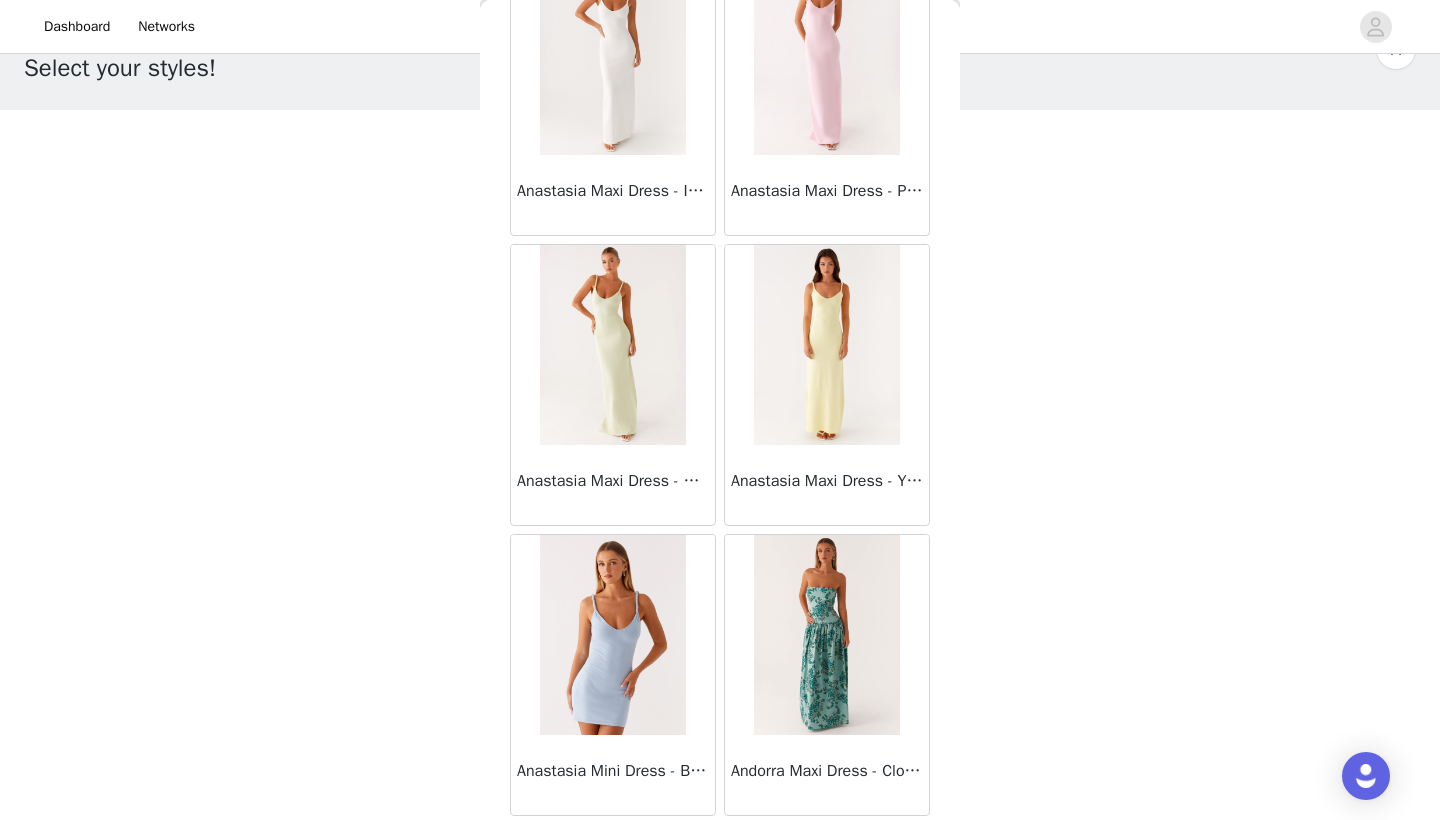 scroll, scrollTop: 83376, scrollLeft: 0, axis: vertical 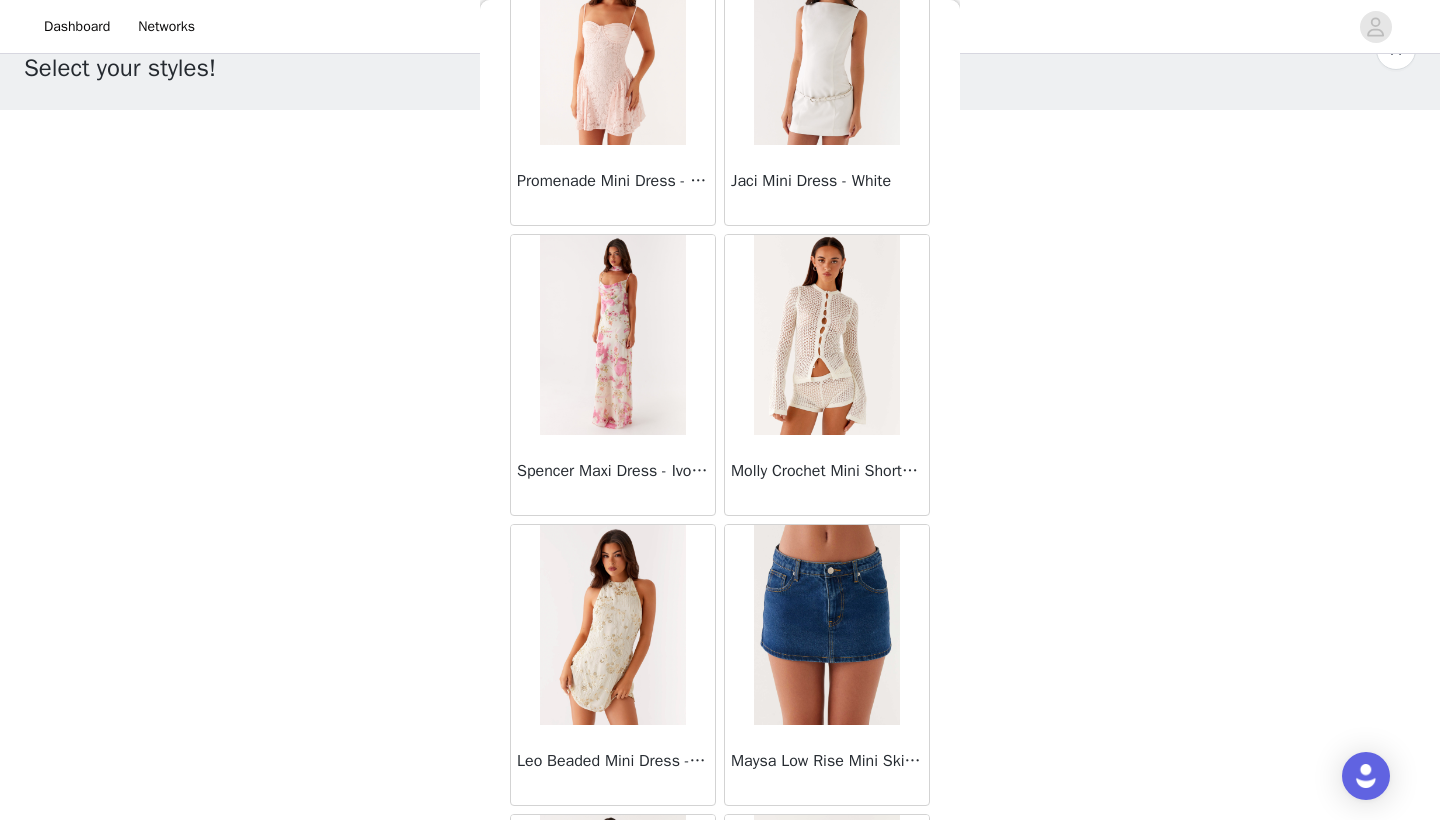 click at bounding box center [612, 625] 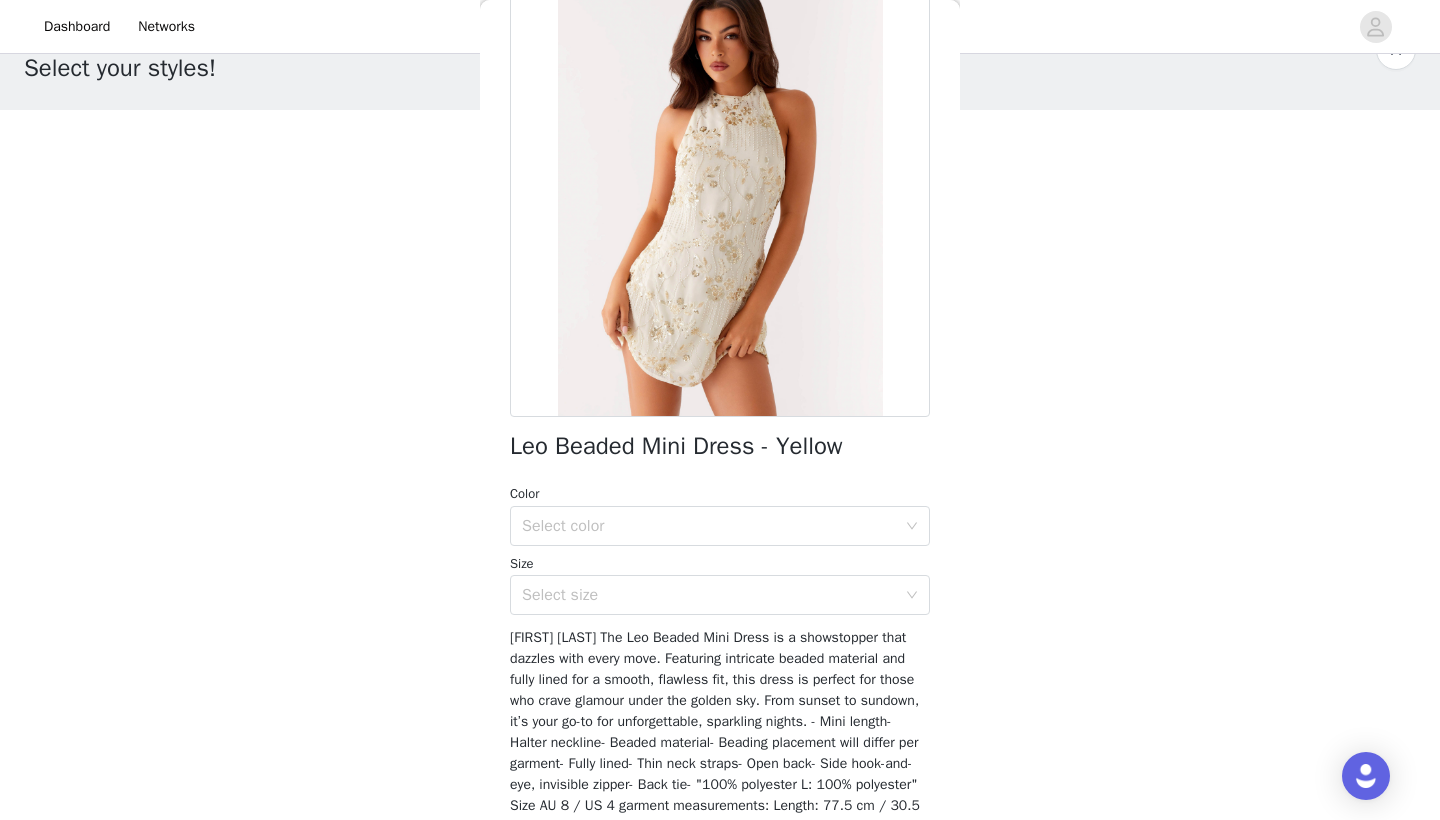 scroll, scrollTop: 127, scrollLeft: 0, axis: vertical 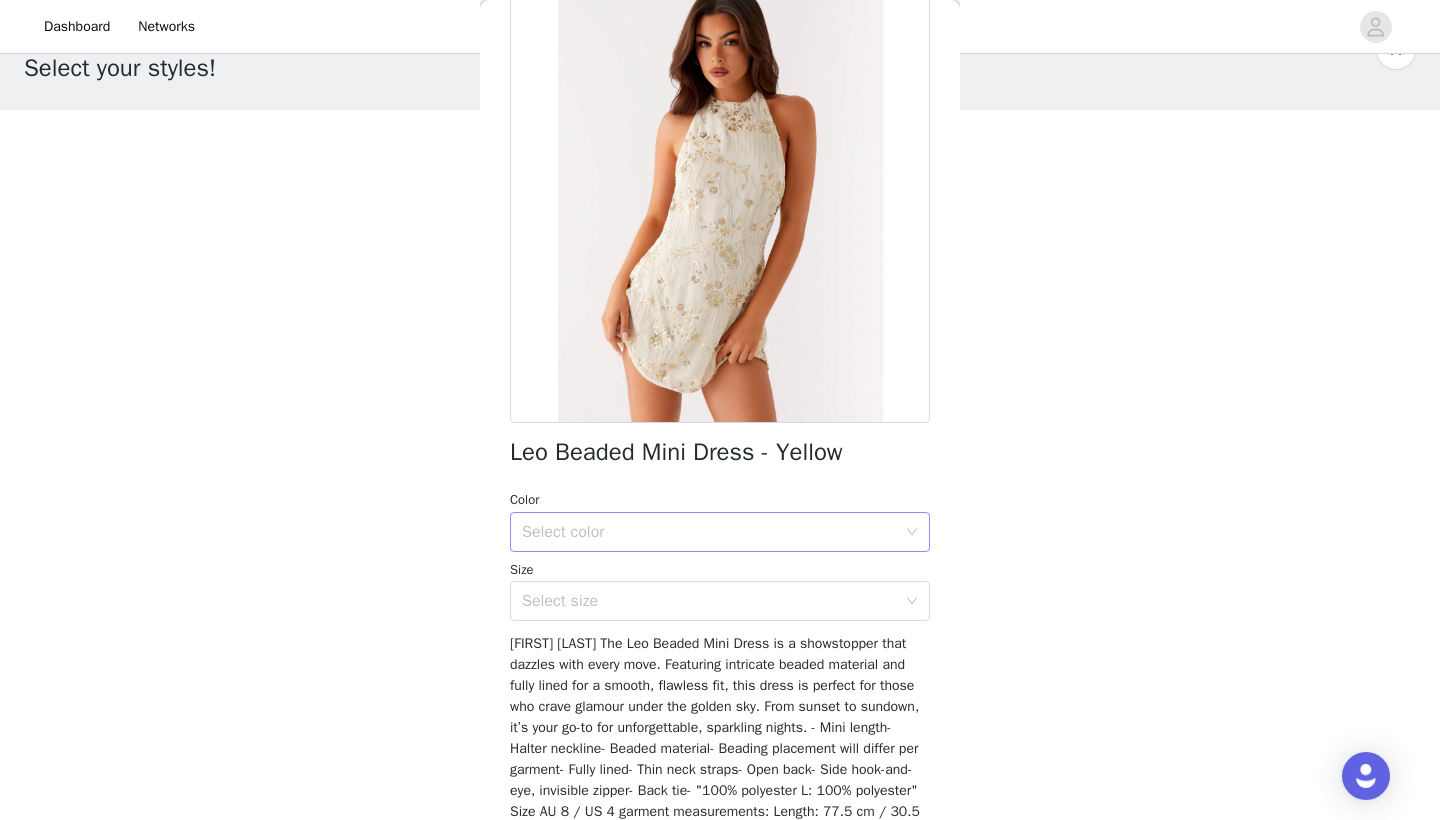 click on "Select color" at bounding box center (713, 532) 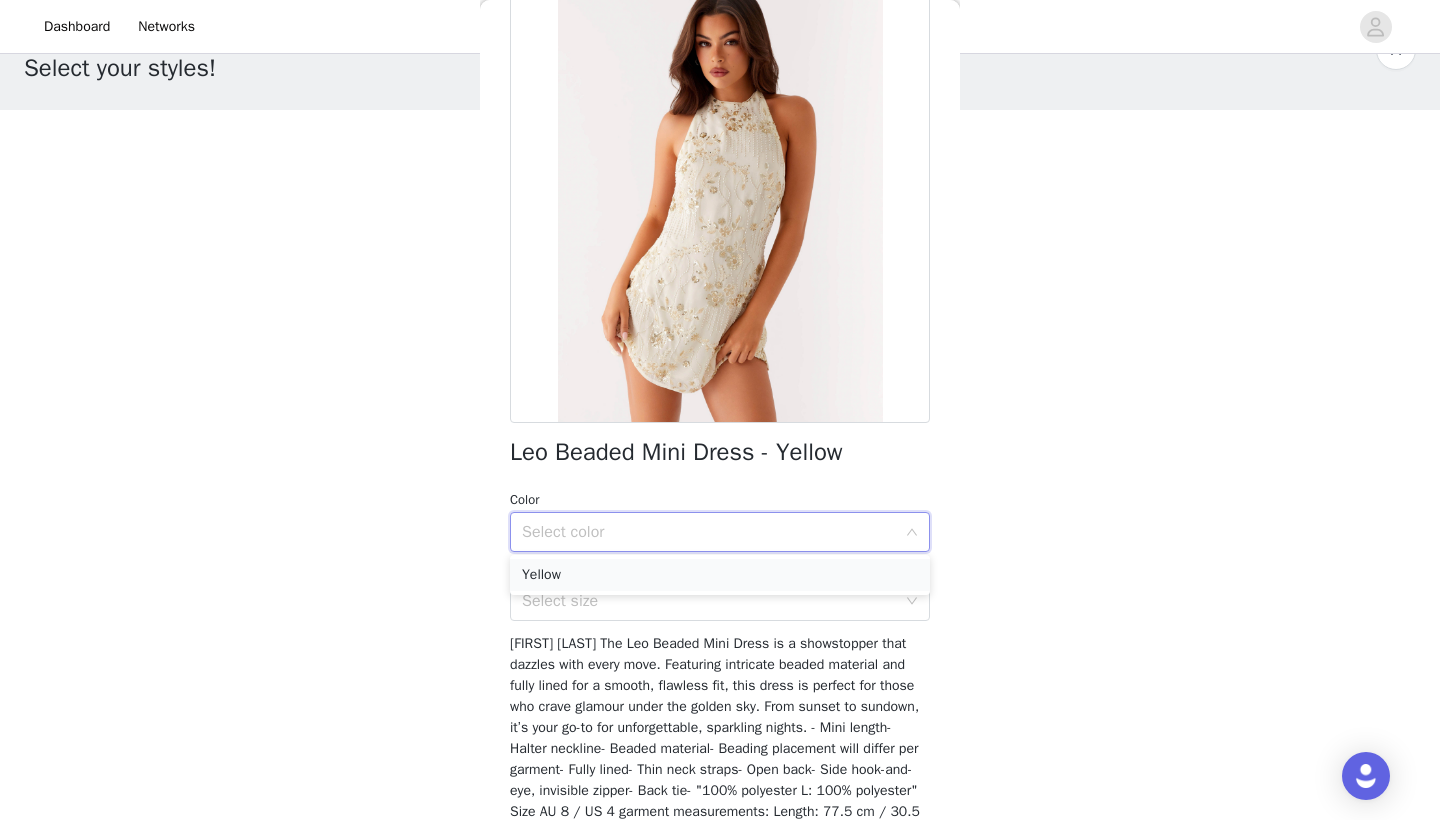 click on "Yellow" at bounding box center (720, 575) 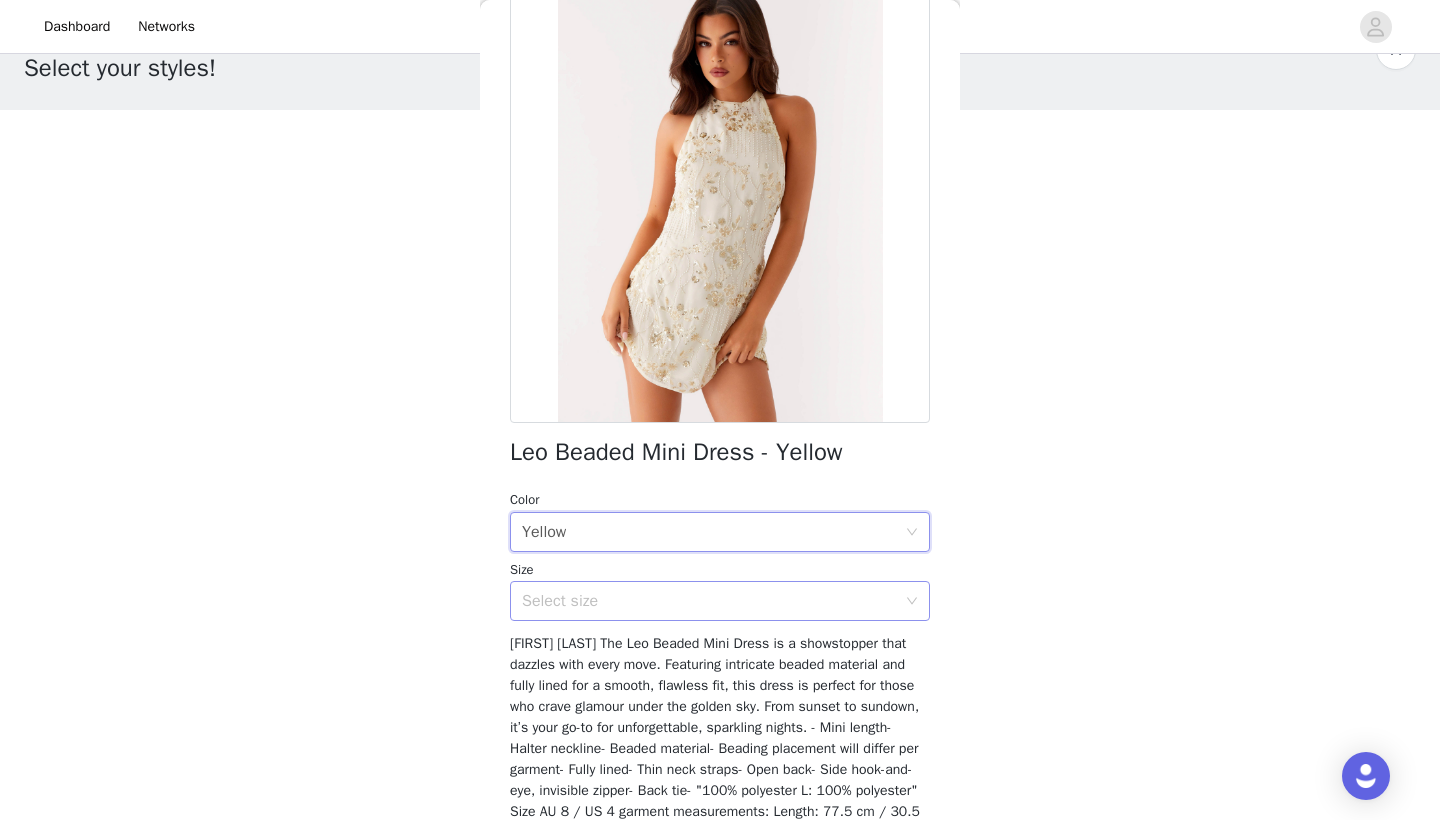 click on "Select size" at bounding box center (713, 601) 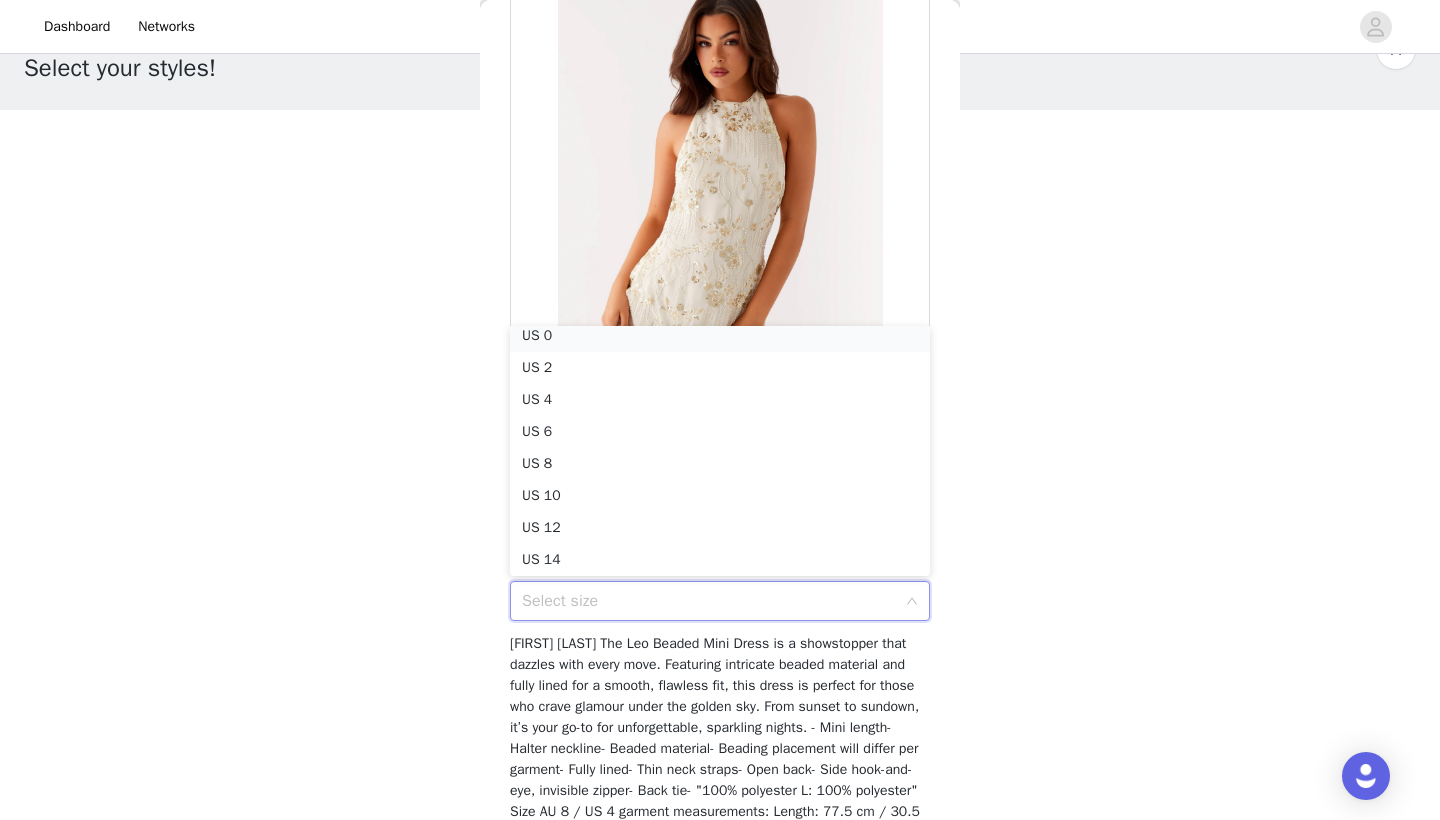 scroll, scrollTop: 4, scrollLeft: 0, axis: vertical 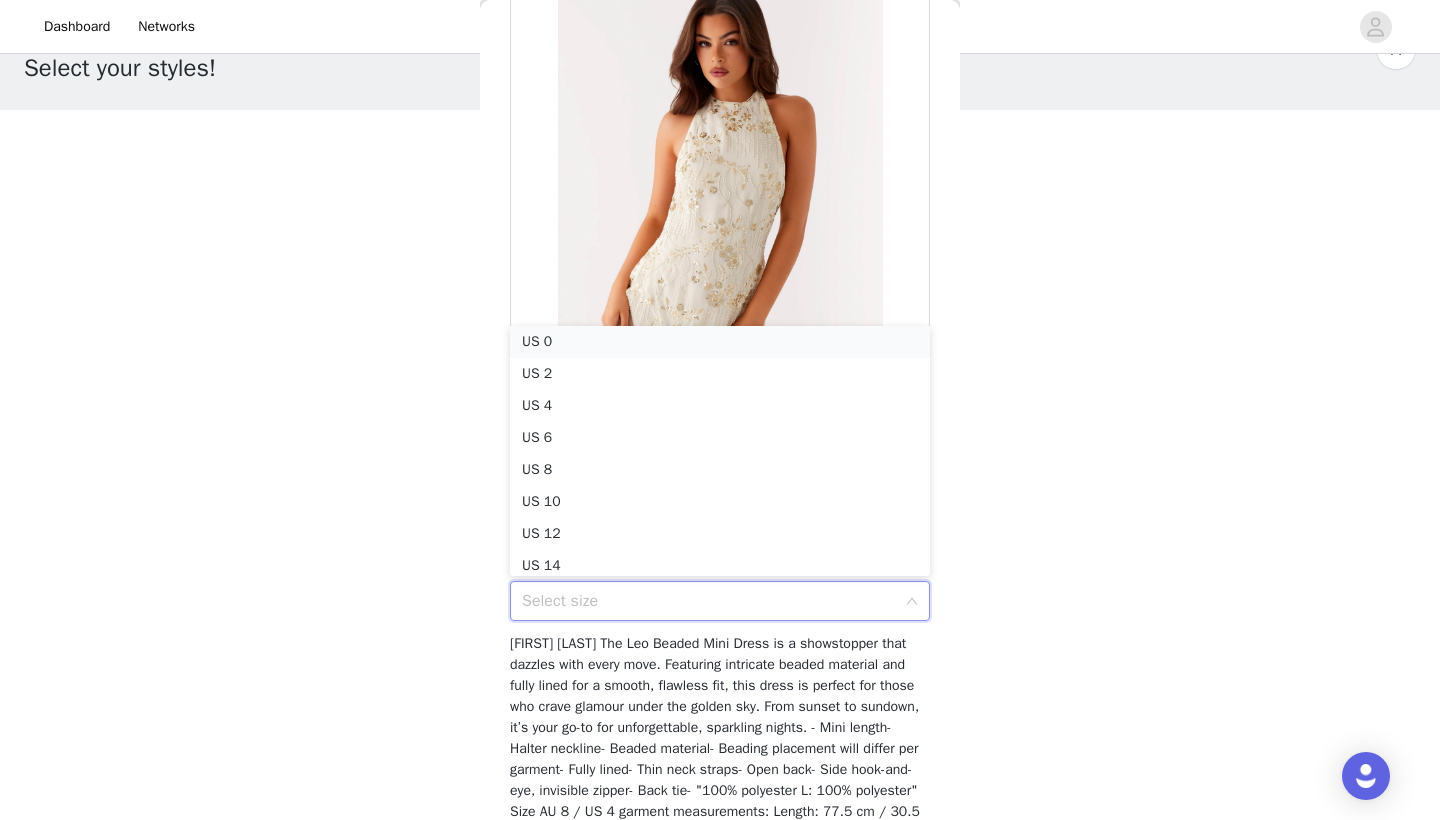 click on "US 0" at bounding box center (720, 342) 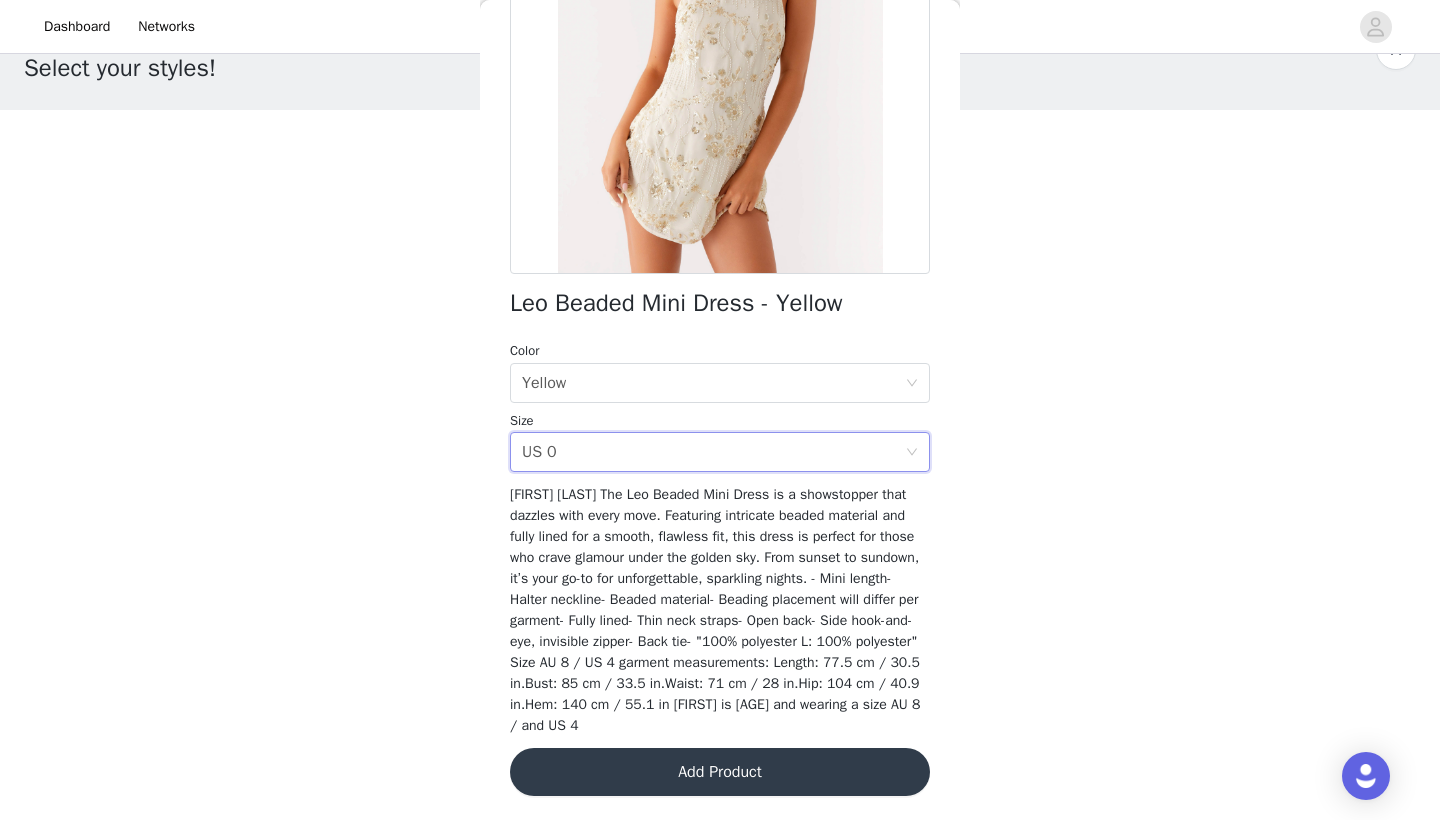scroll, scrollTop: 275, scrollLeft: 0, axis: vertical 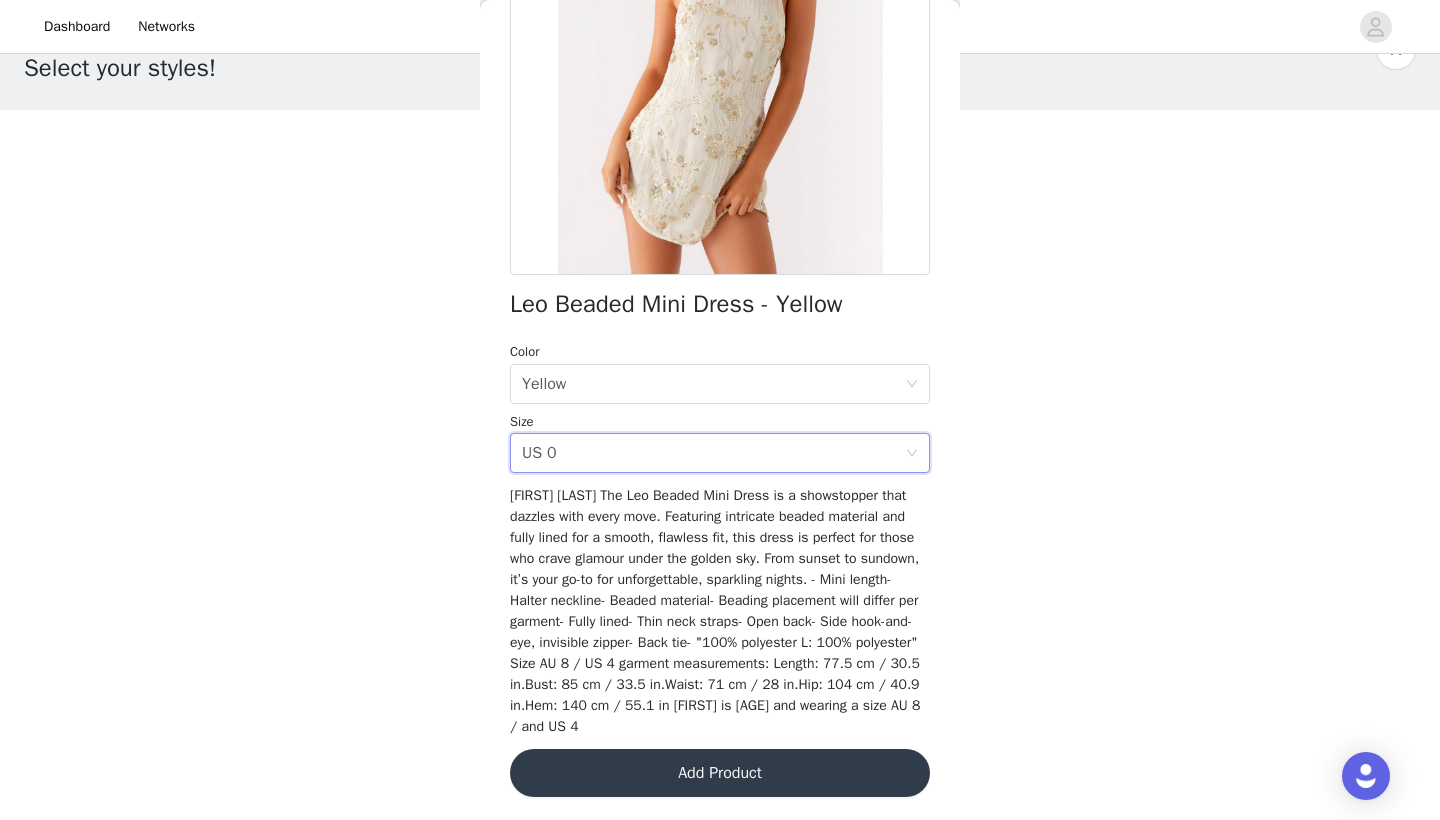 click on "Add Product" at bounding box center [720, 773] 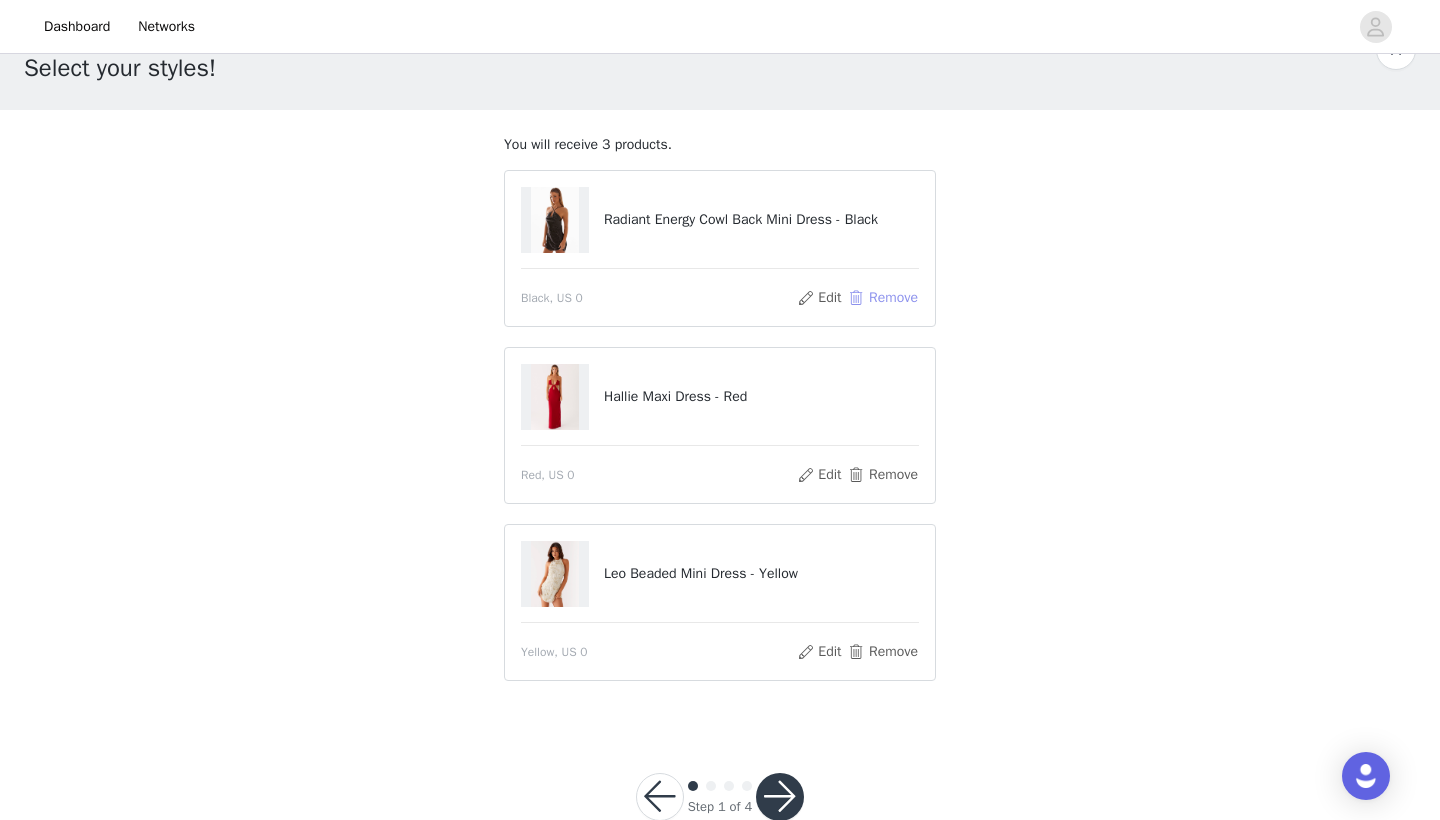 click on "Remove" at bounding box center [883, 298] 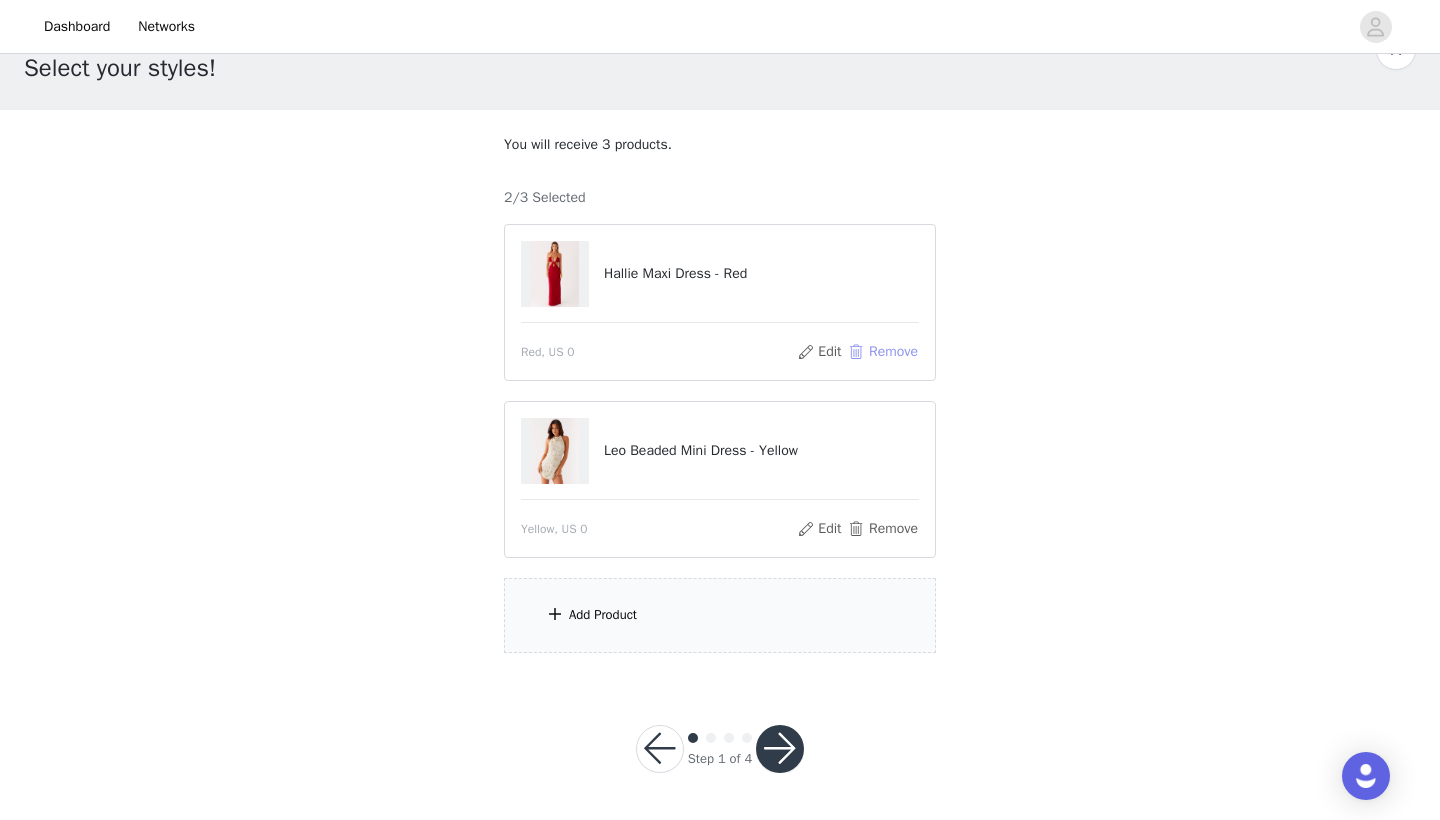 click on "Remove" at bounding box center [883, 352] 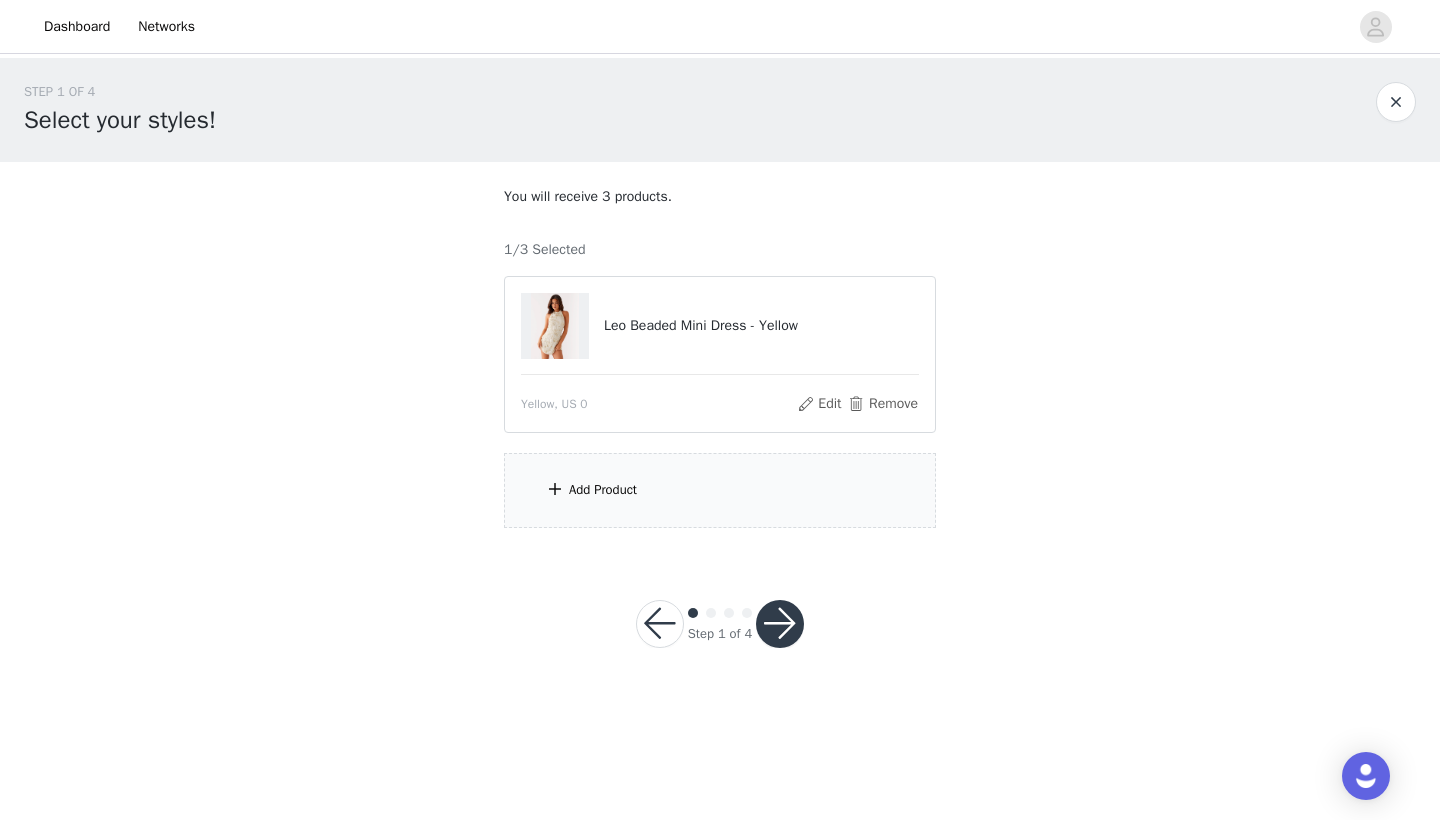 scroll, scrollTop: 0, scrollLeft: 0, axis: both 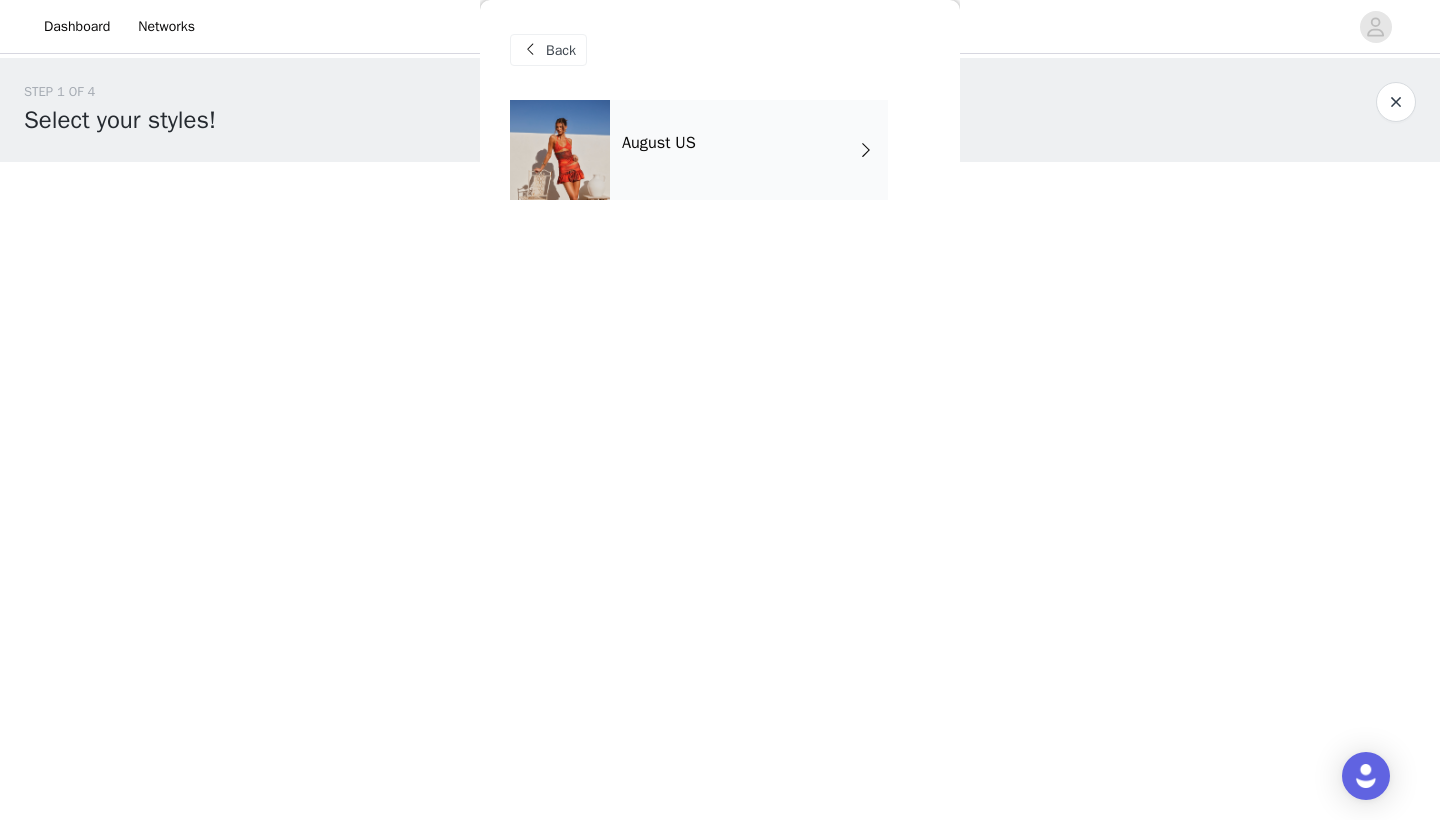 click on "August US" at bounding box center (659, 143) 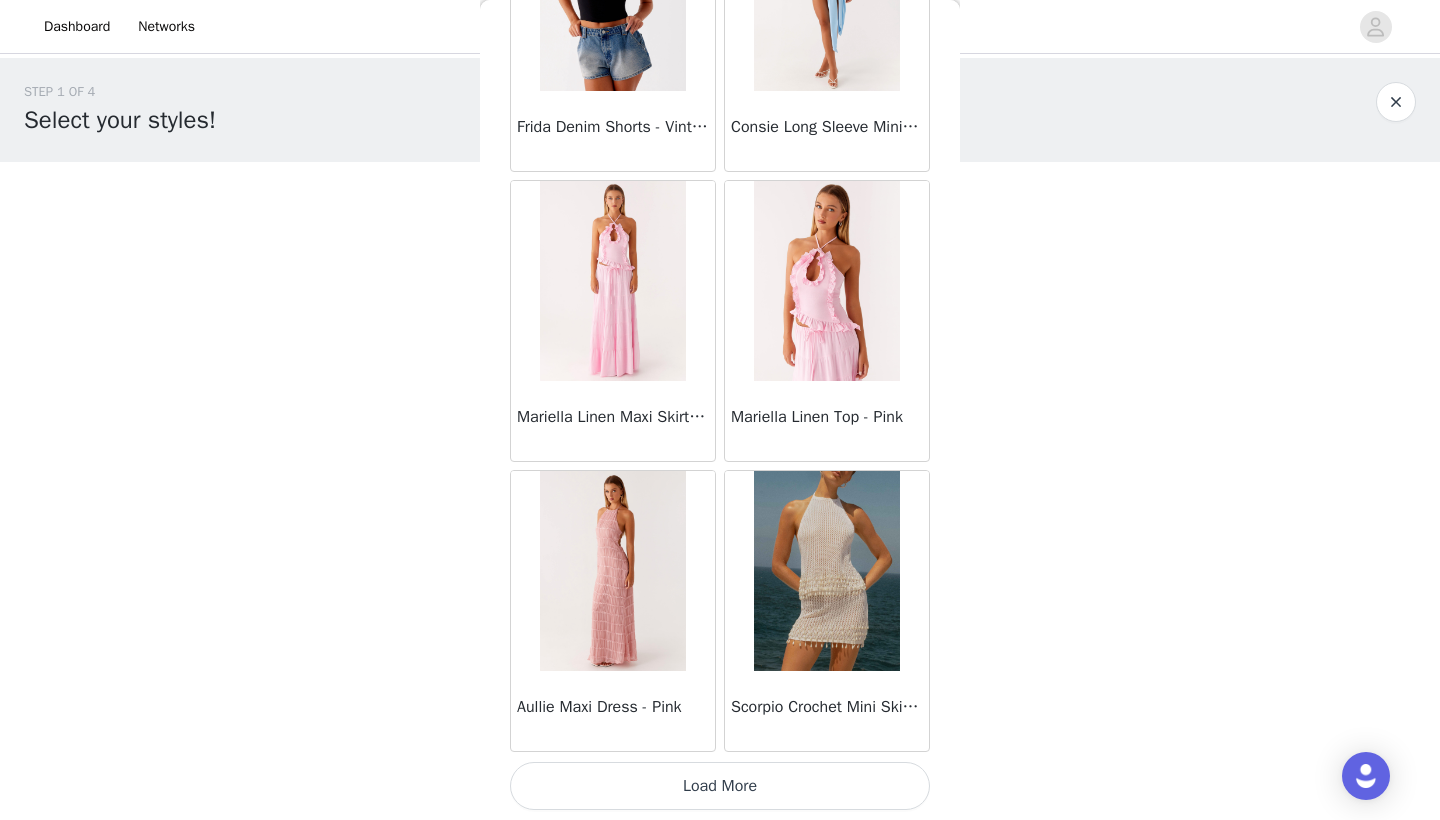 scroll, scrollTop: 2240, scrollLeft: 0, axis: vertical 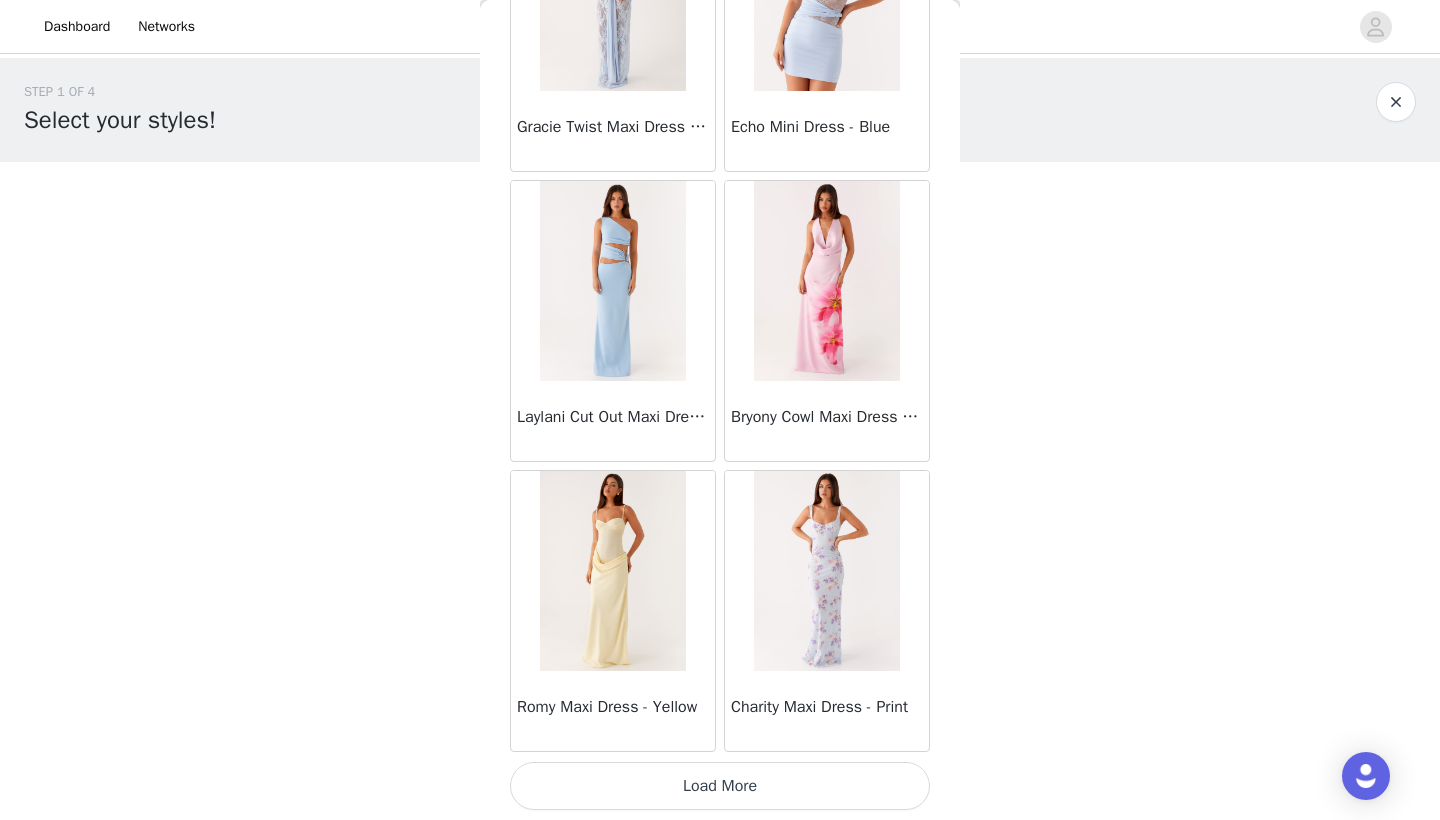 click on "Load More" at bounding box center [720, 786] 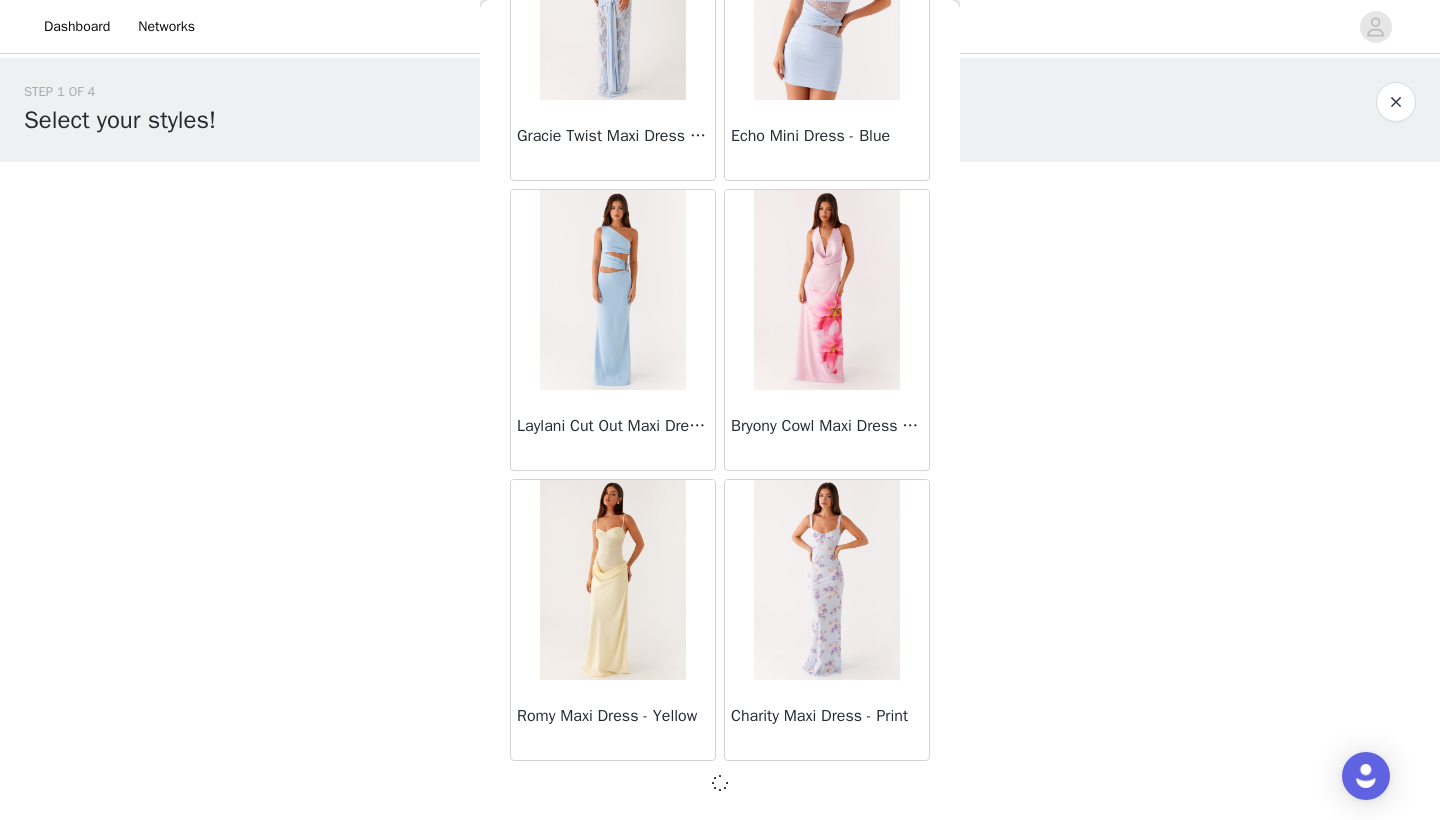 scroll, scrollTop: 5131, scrollLeft: 0, axis: vertical 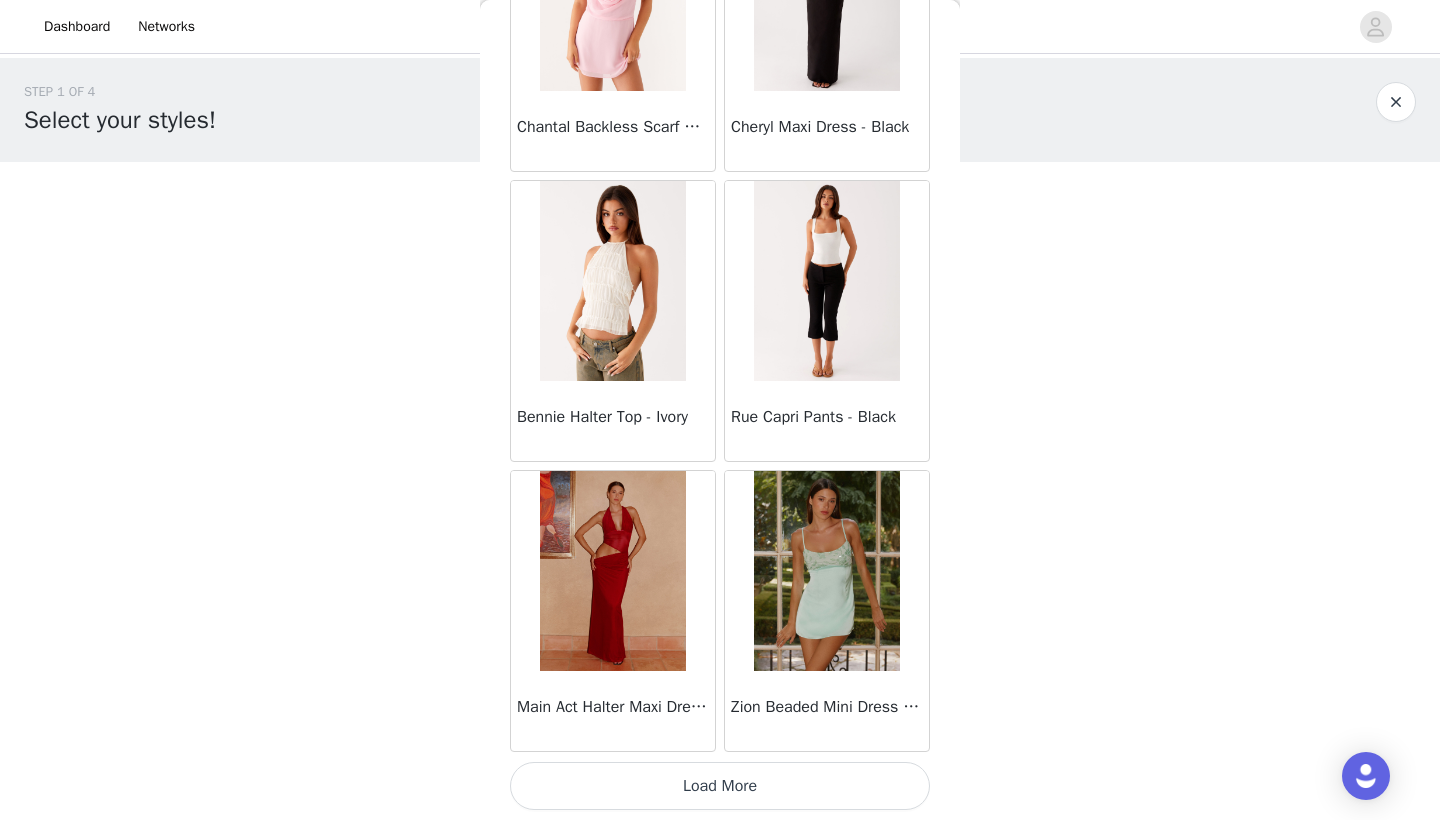 click on "Load More" at bounding box center [720, 786] 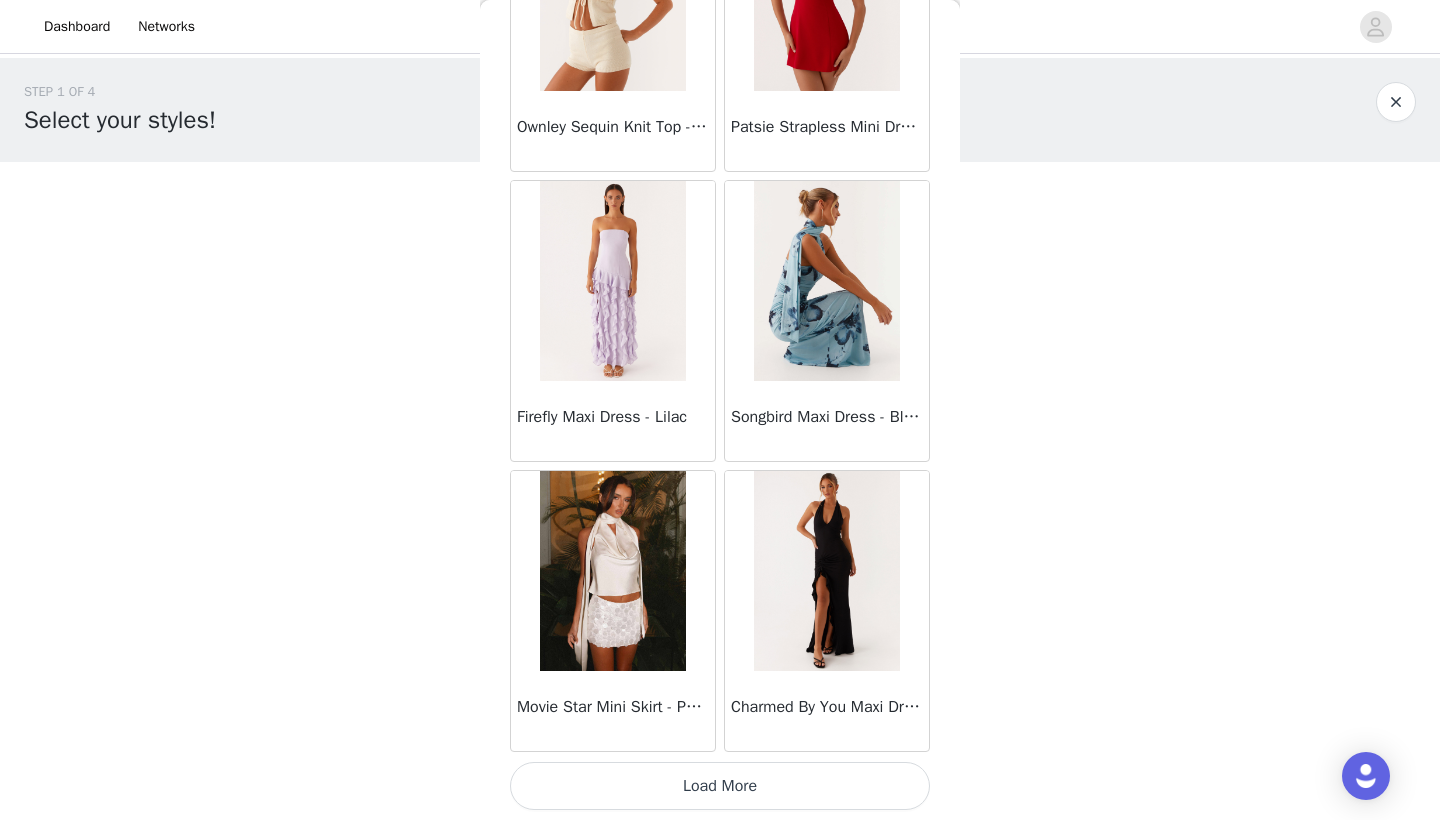 scroll, scrollTop: 10940, scrollLeft: 0, axis: vertical 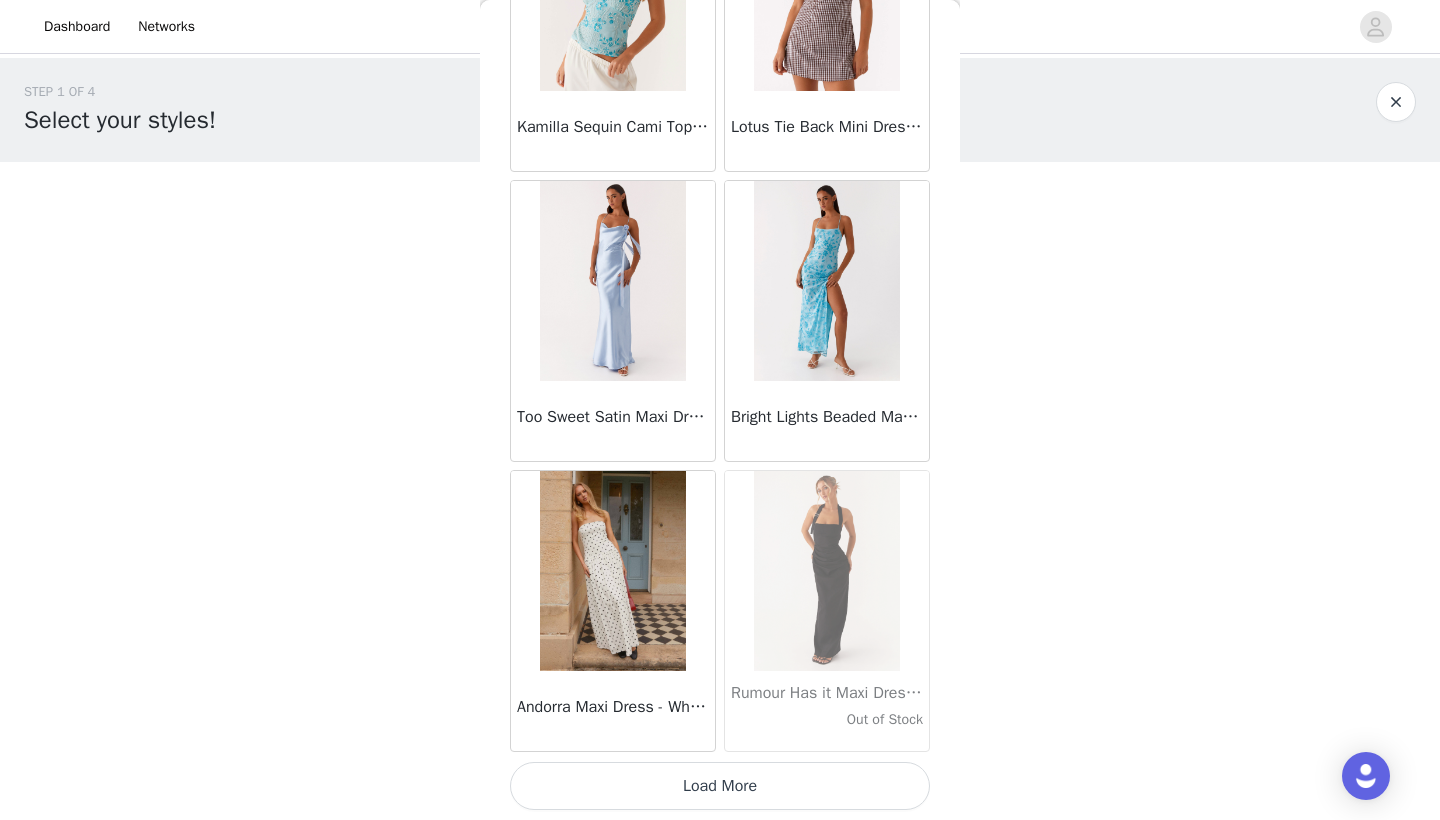 click on "Load More" at bounding box center [720, 786] 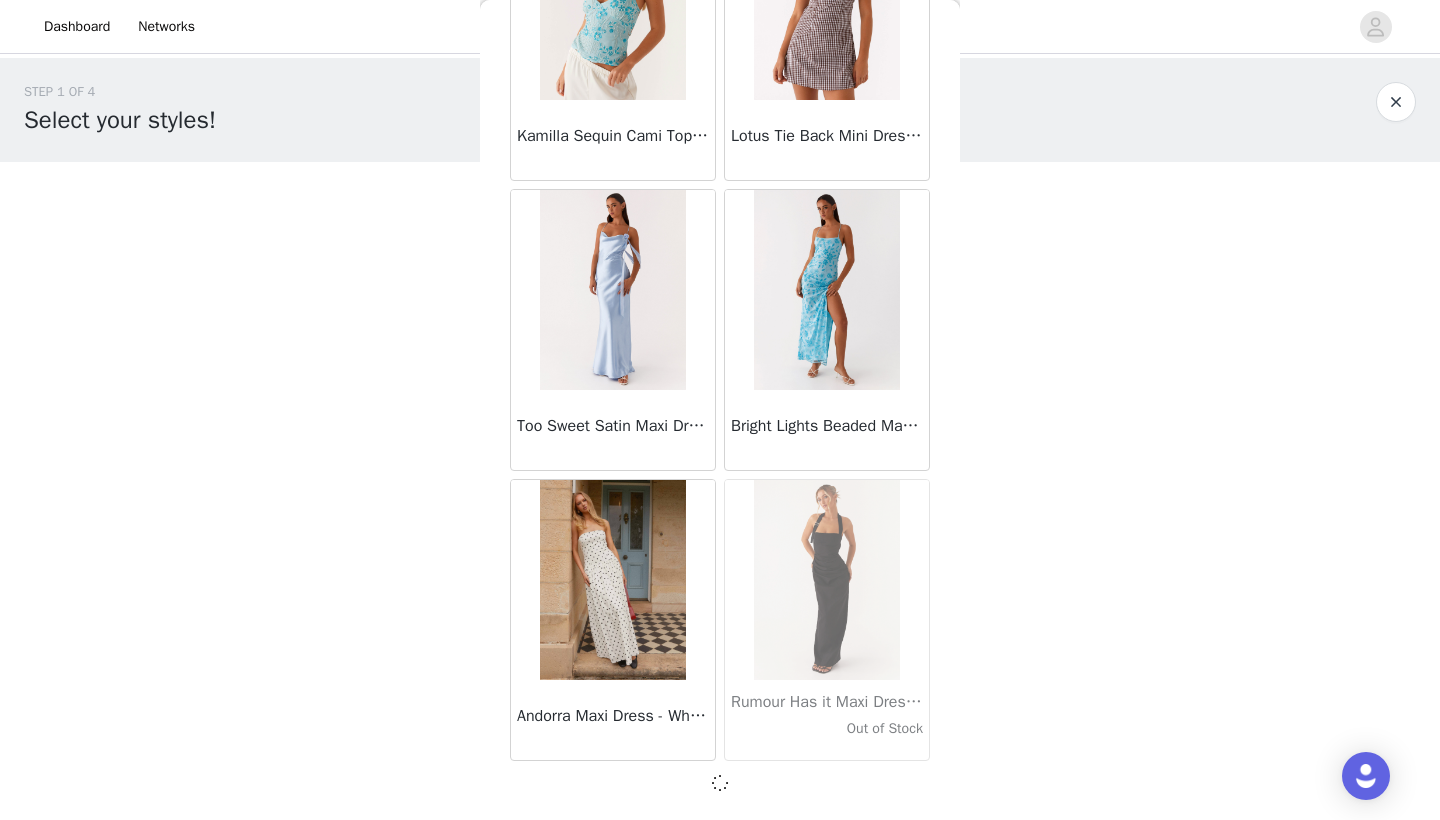 scroll, scrollTop: 13831, scrollLeft: 0, axis: vertical 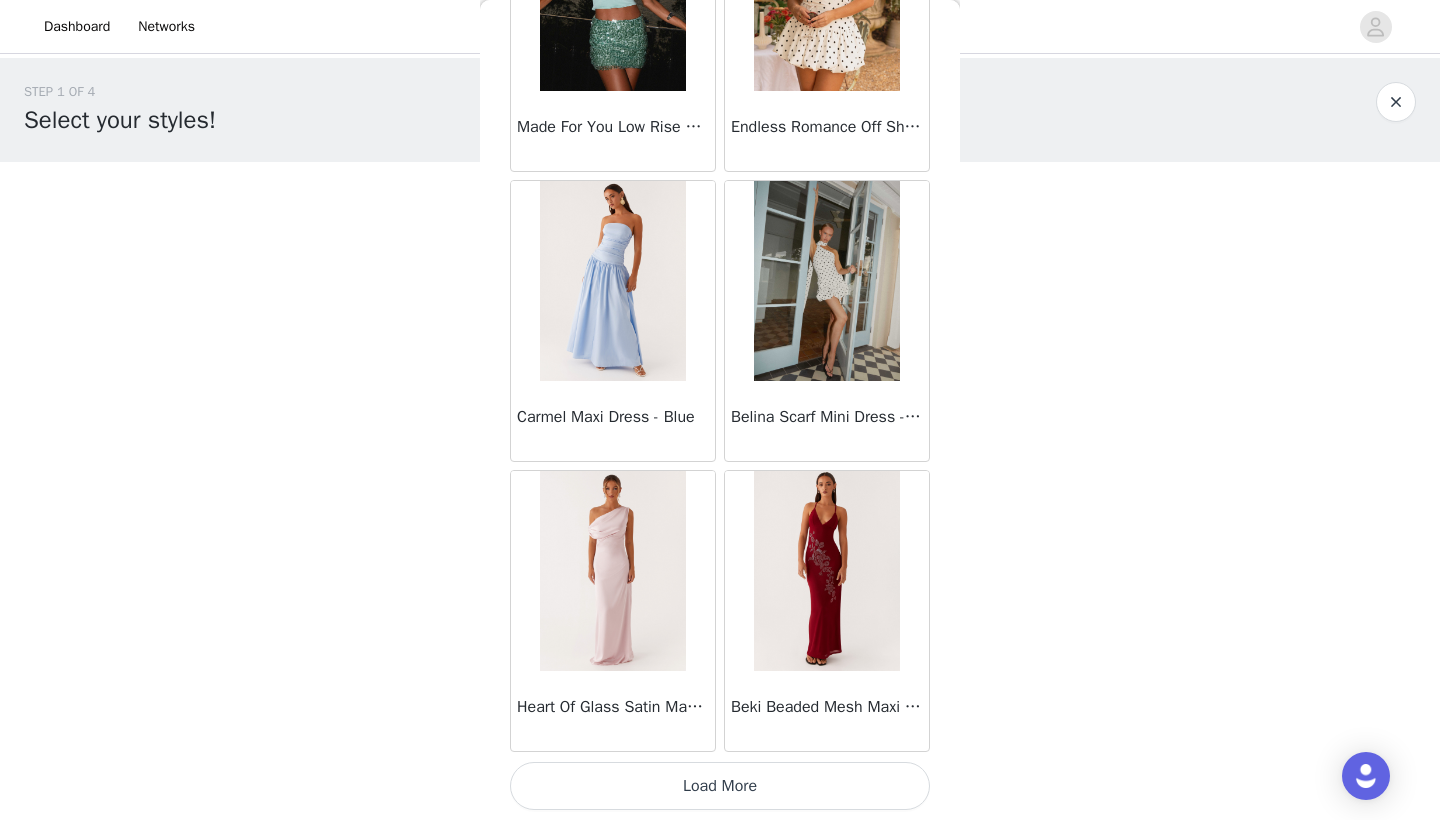 click on "Load More" at bounding box center [720, 786] 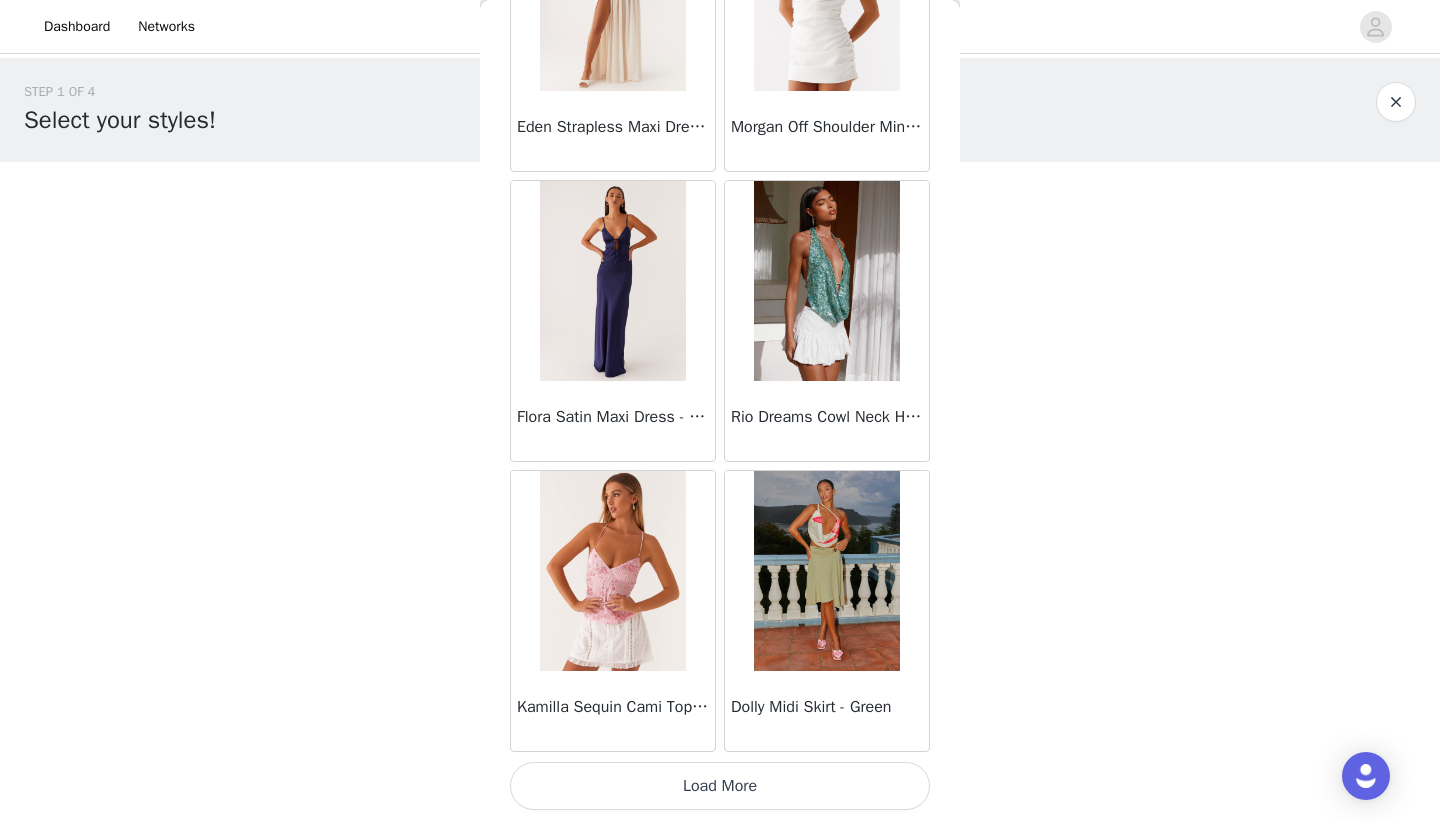 click on "Load More" at bounding box center (720, 786) 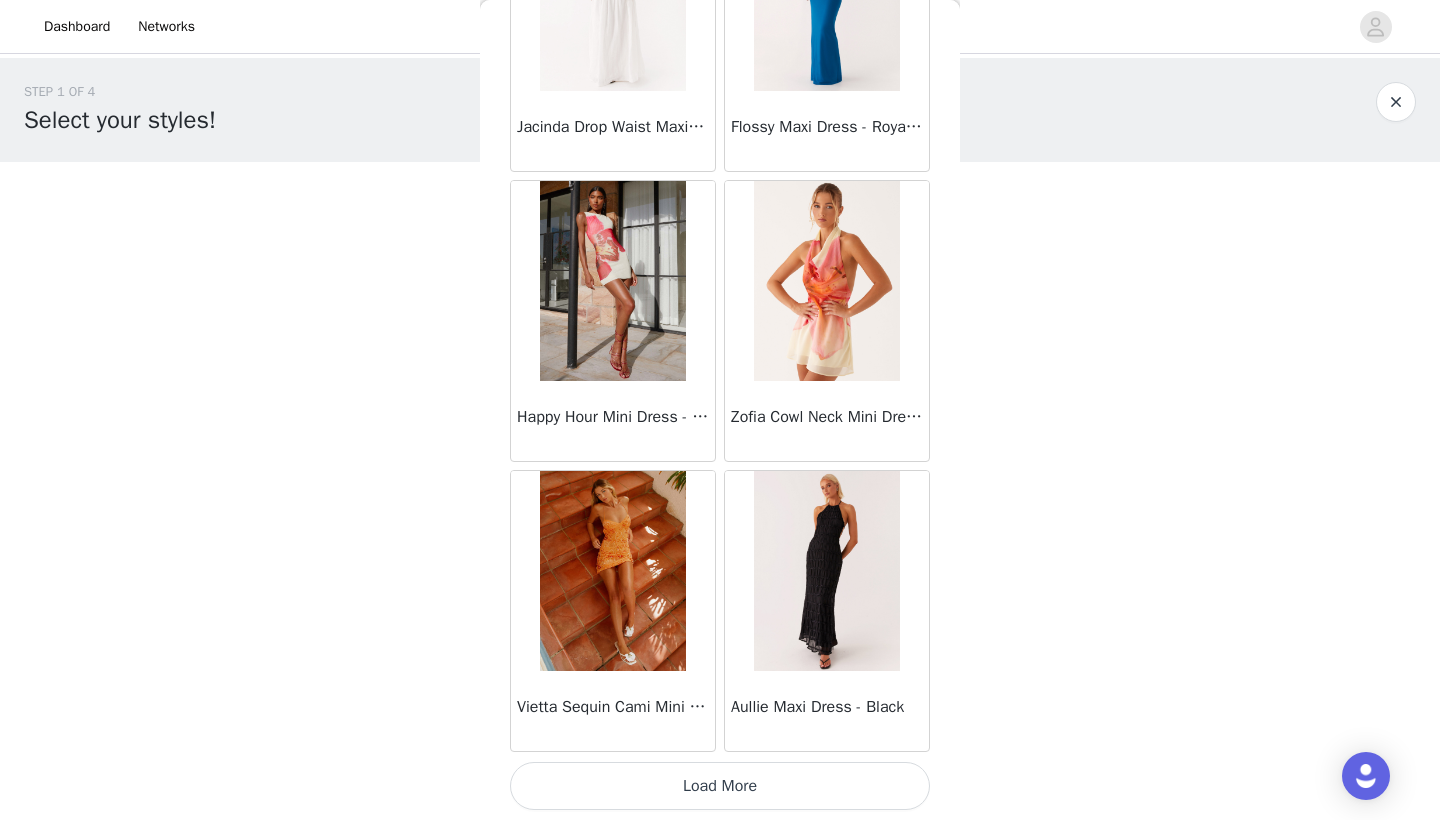 scroll, scrollTop: 22540, scrollLeft: 0, axis: vertical 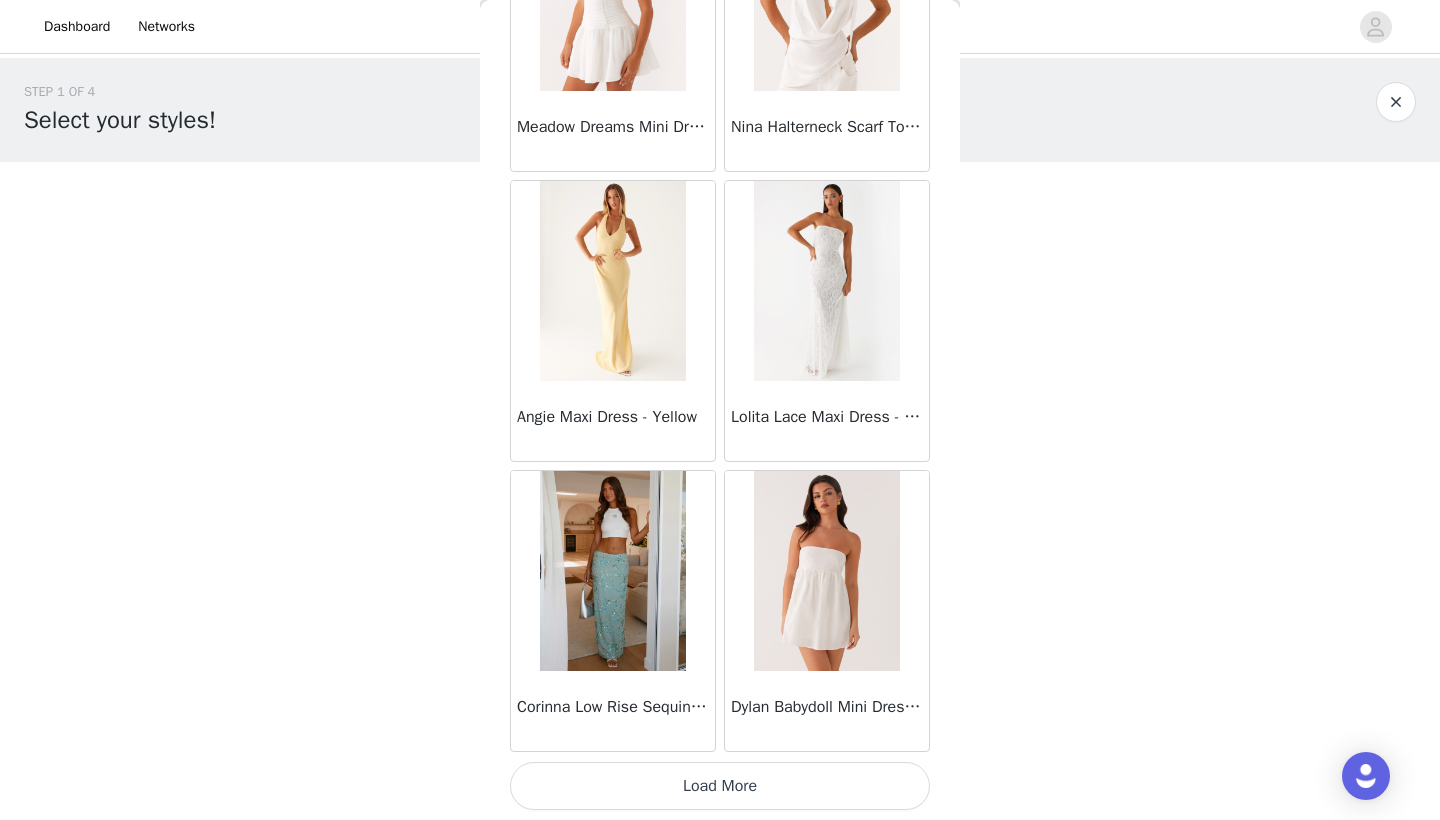 click on "Load More" at bounding box center (720, 786) 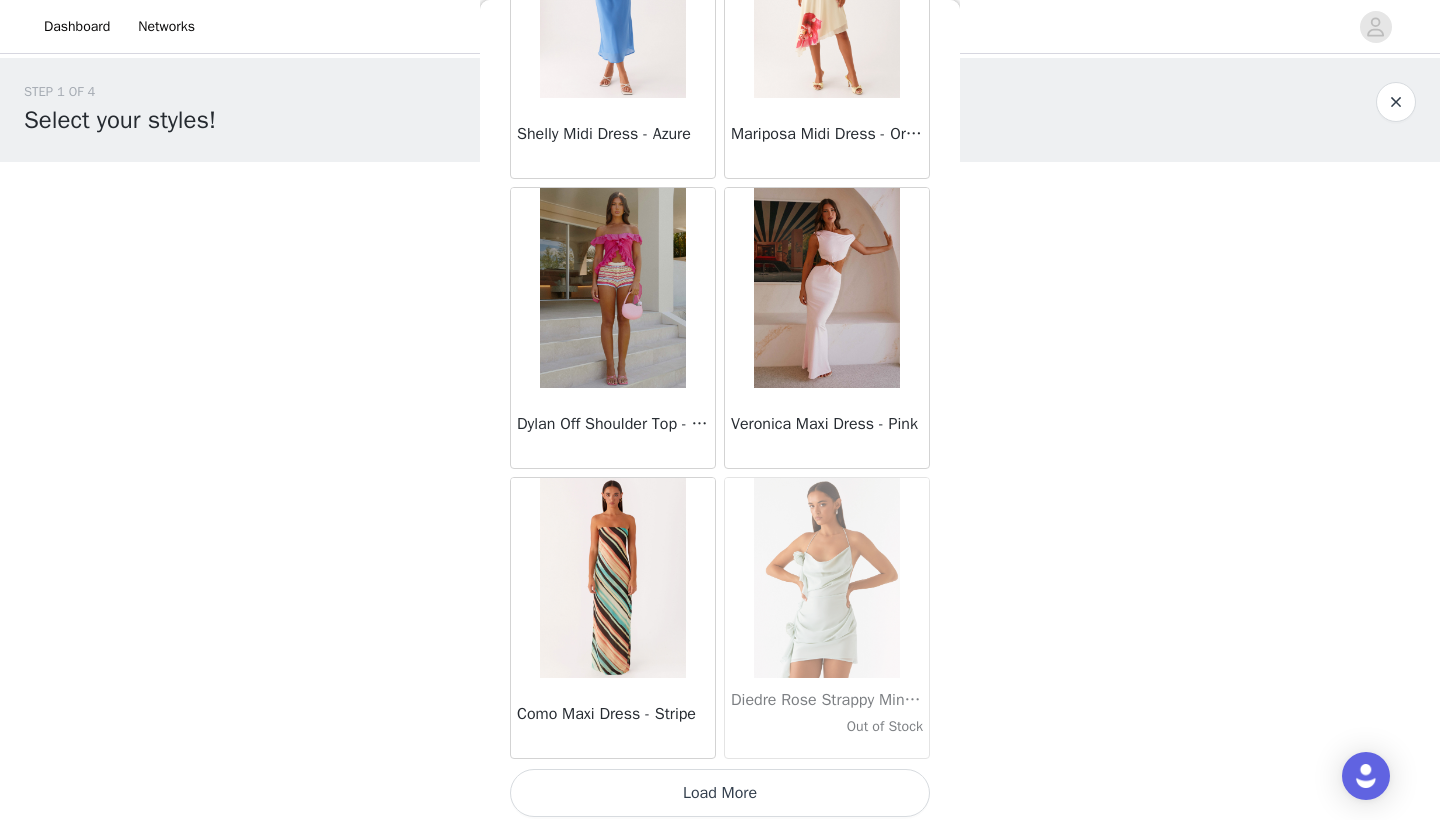 scroll, scrollTop: 28341, scrollLeft: 0, axis: vertical 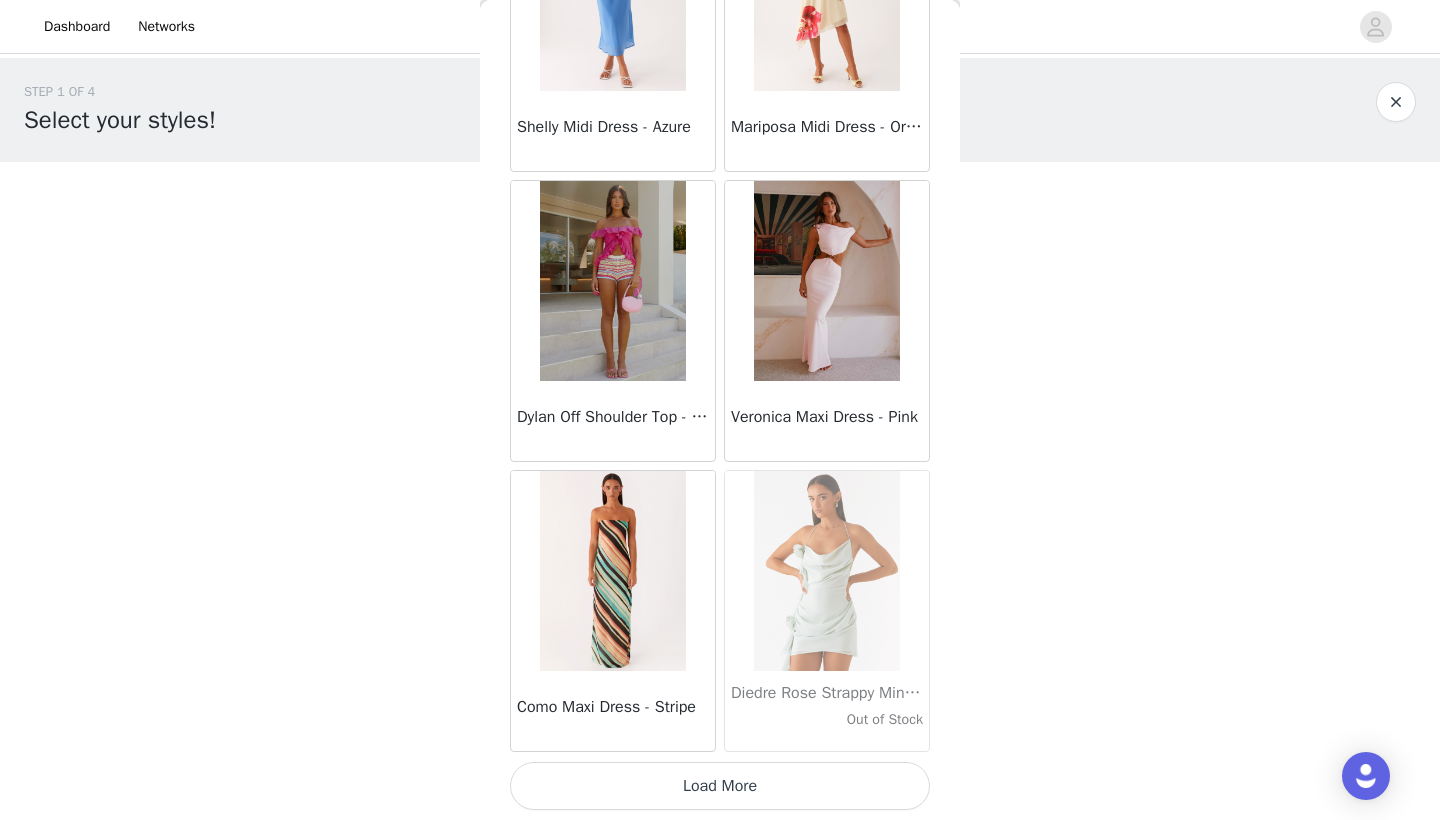 click on "Load More" at bounding box center [720, 786] 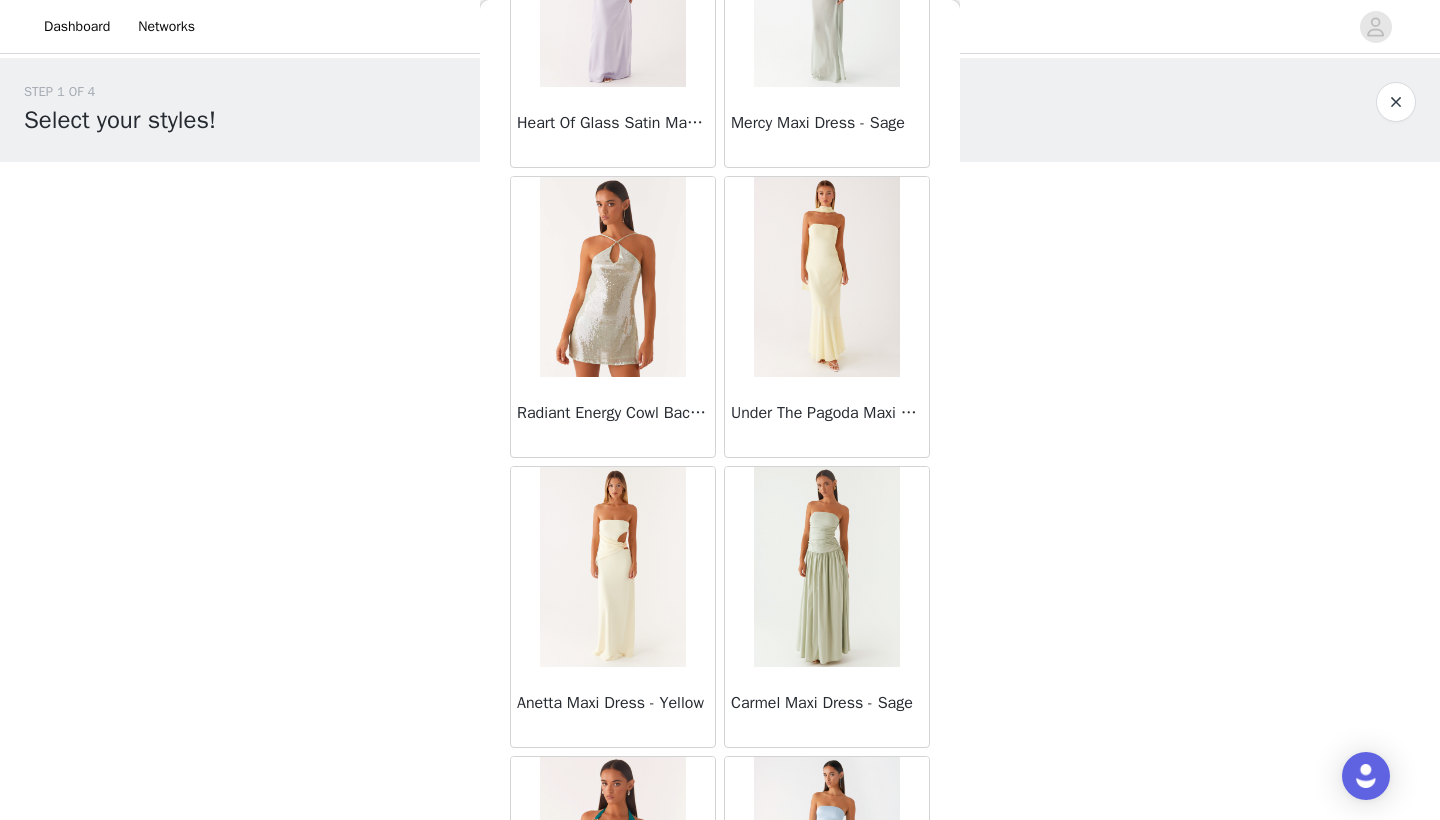 scroll, scrollTop: 30087, scrollLeft: 0, axis: vertical 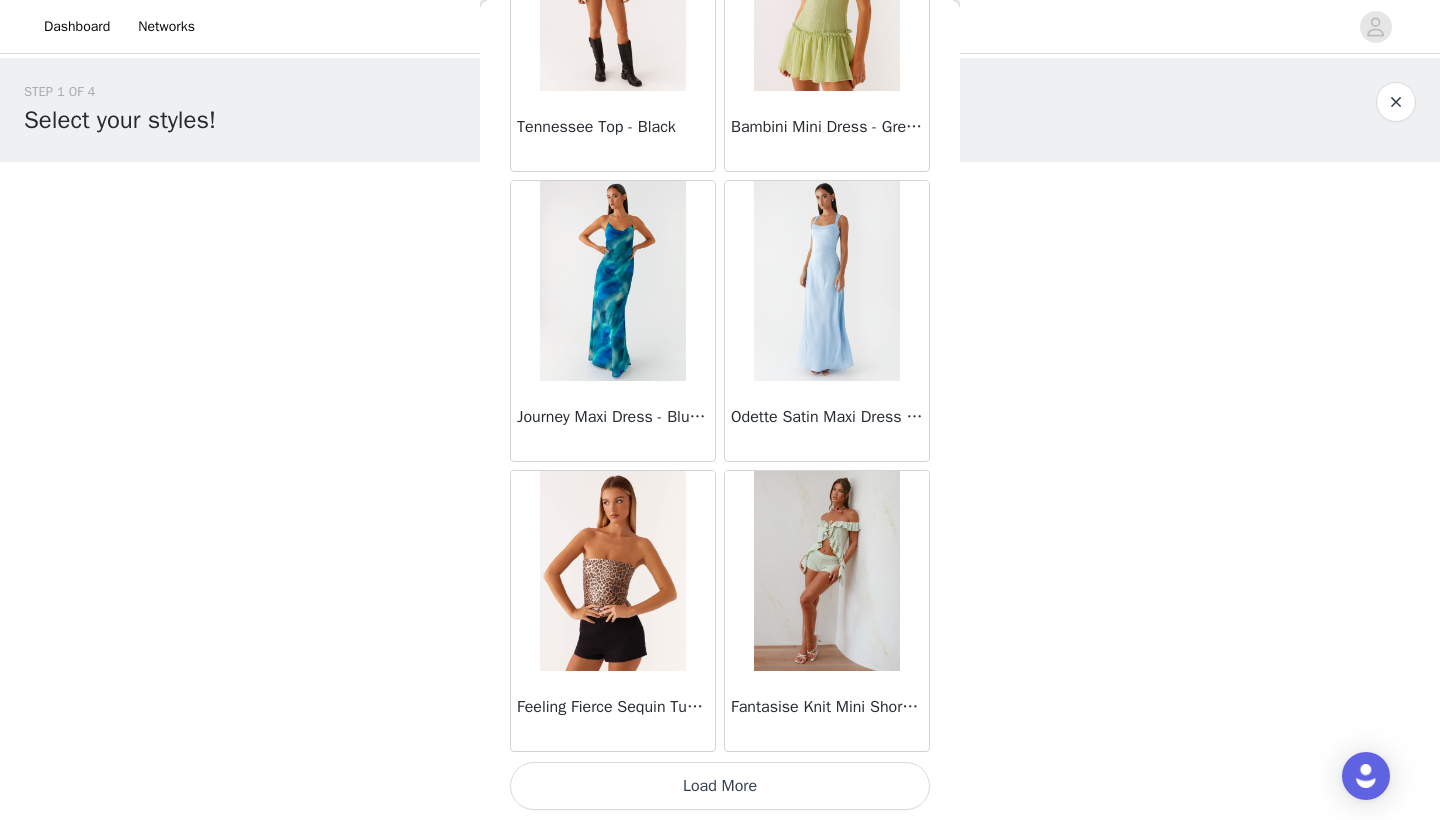 click on "Load More" at bounding box center [720, 786] 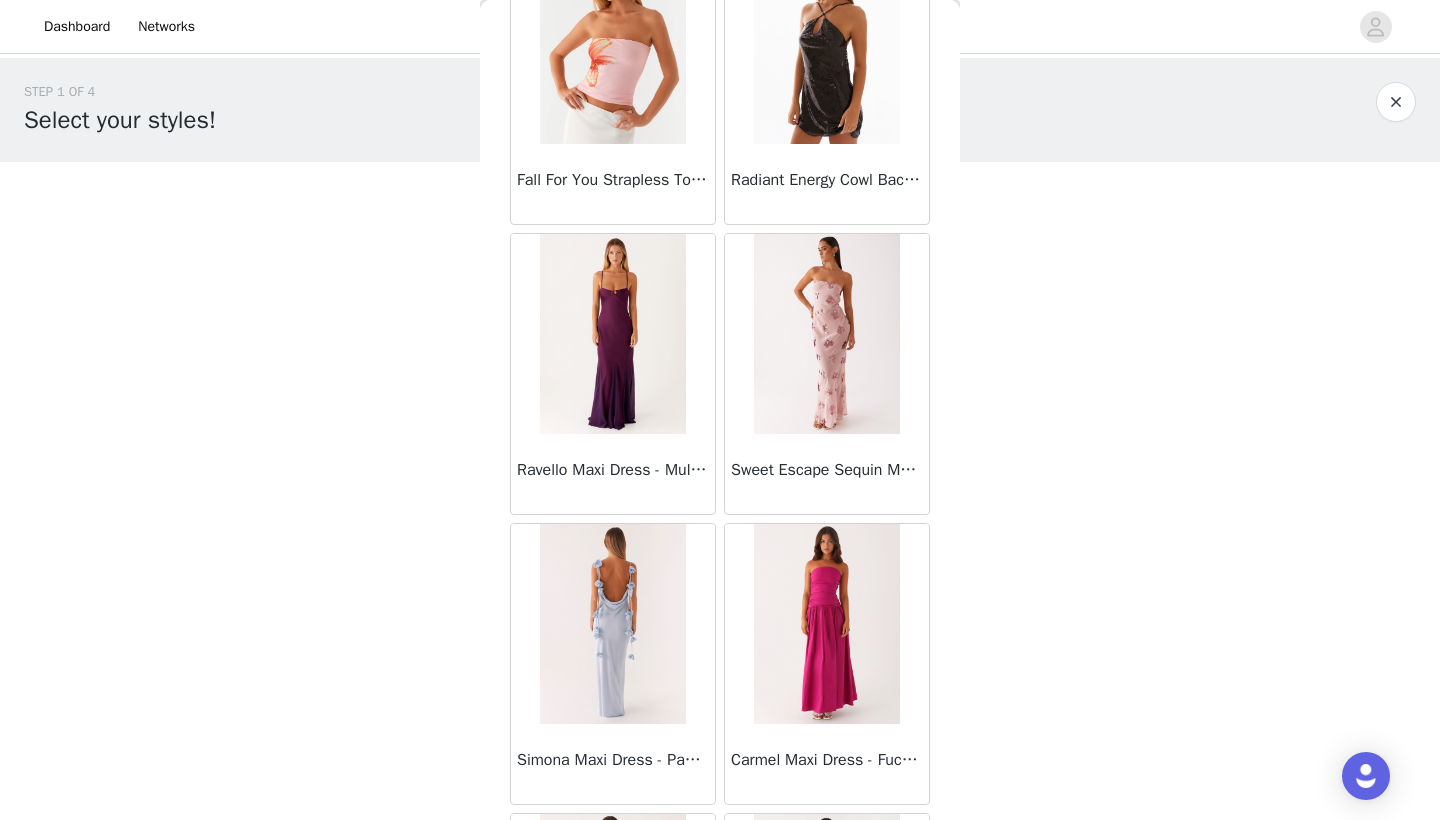 scroll, scrollTop: 32399, scrollLeft: 0, axis: vertical 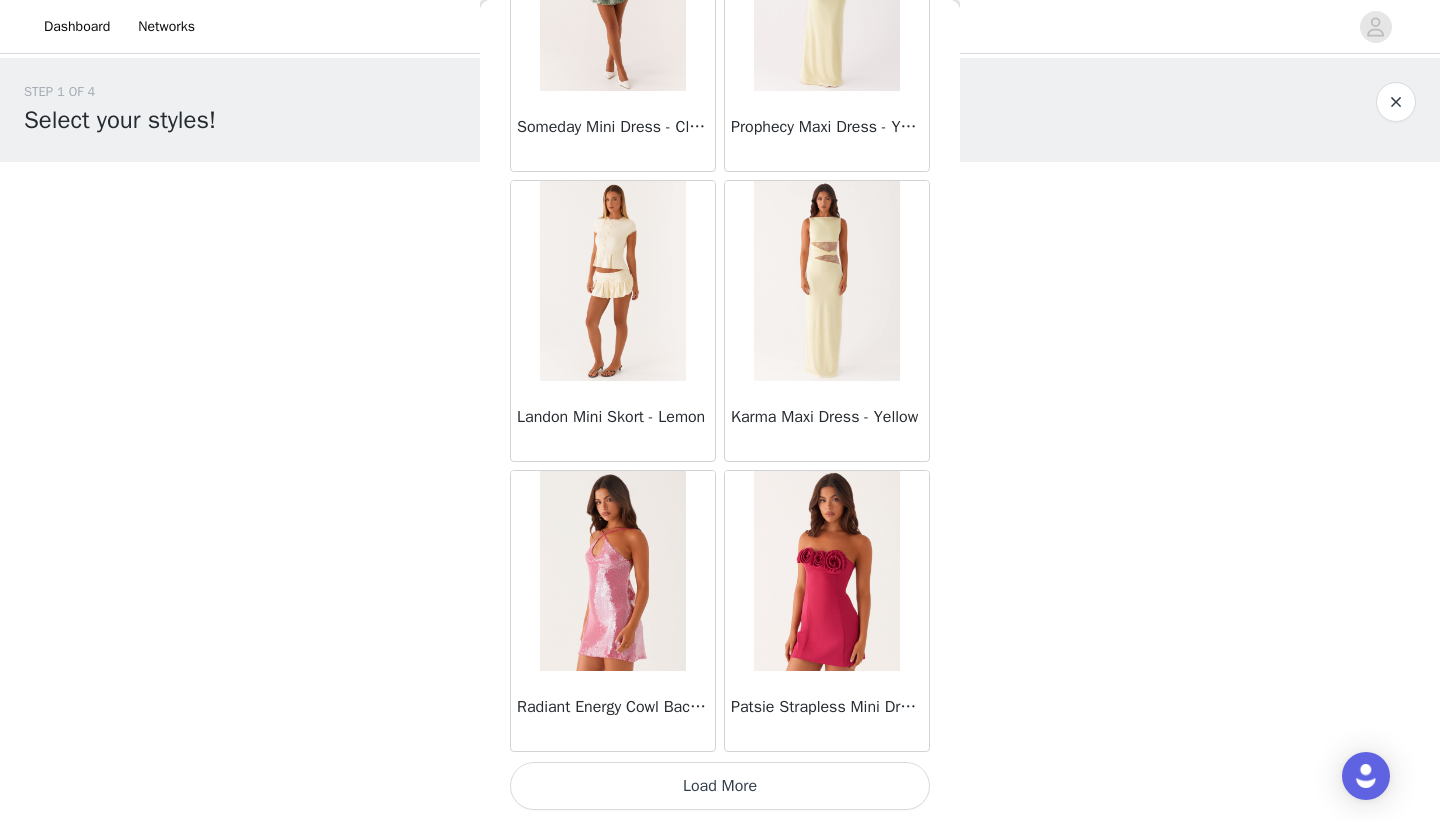 click on "Load More" at bounding box center (720, 786) 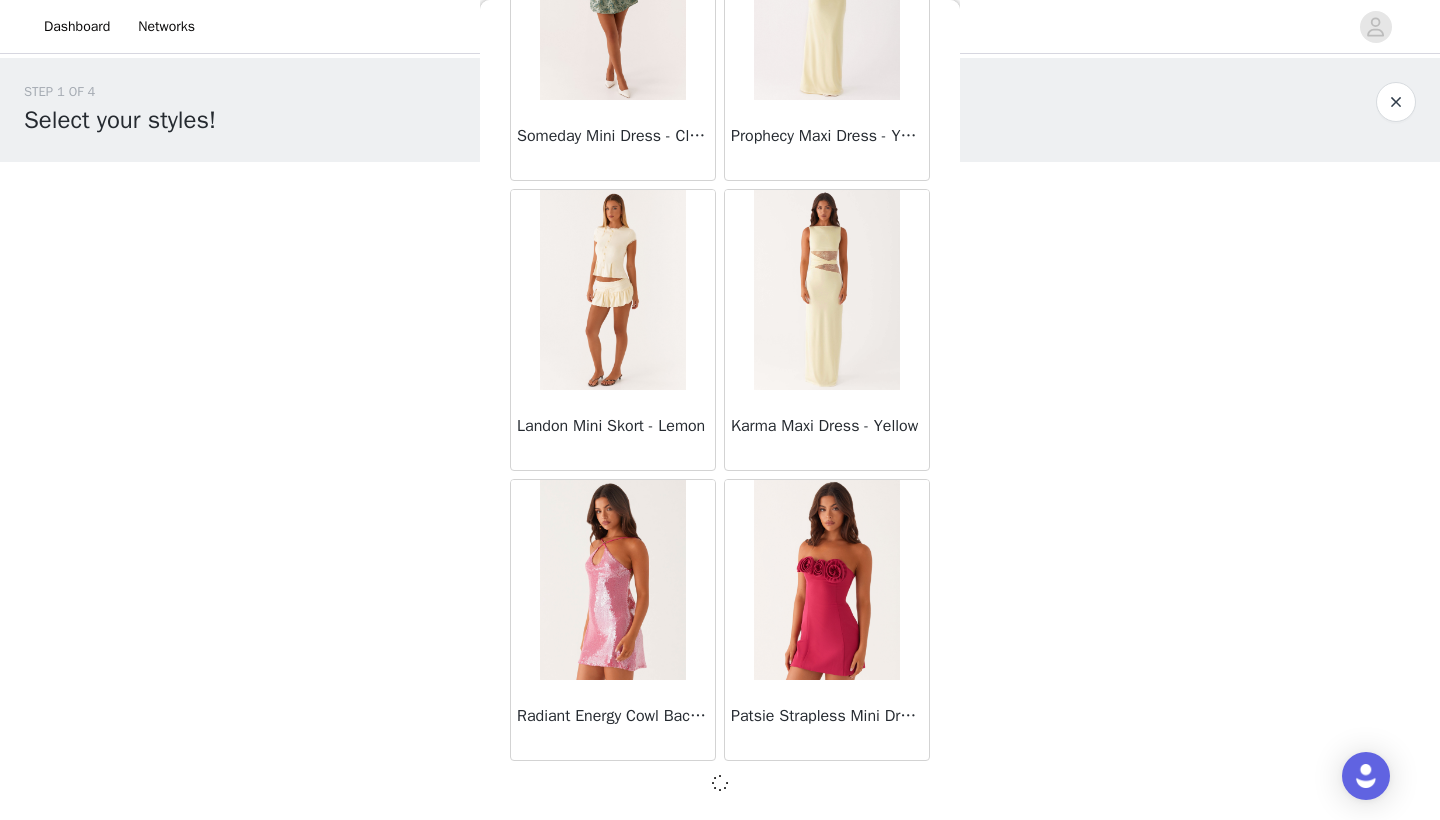 scroll, scrollTop: 34131, scrollLeft: 0, axis: vertical 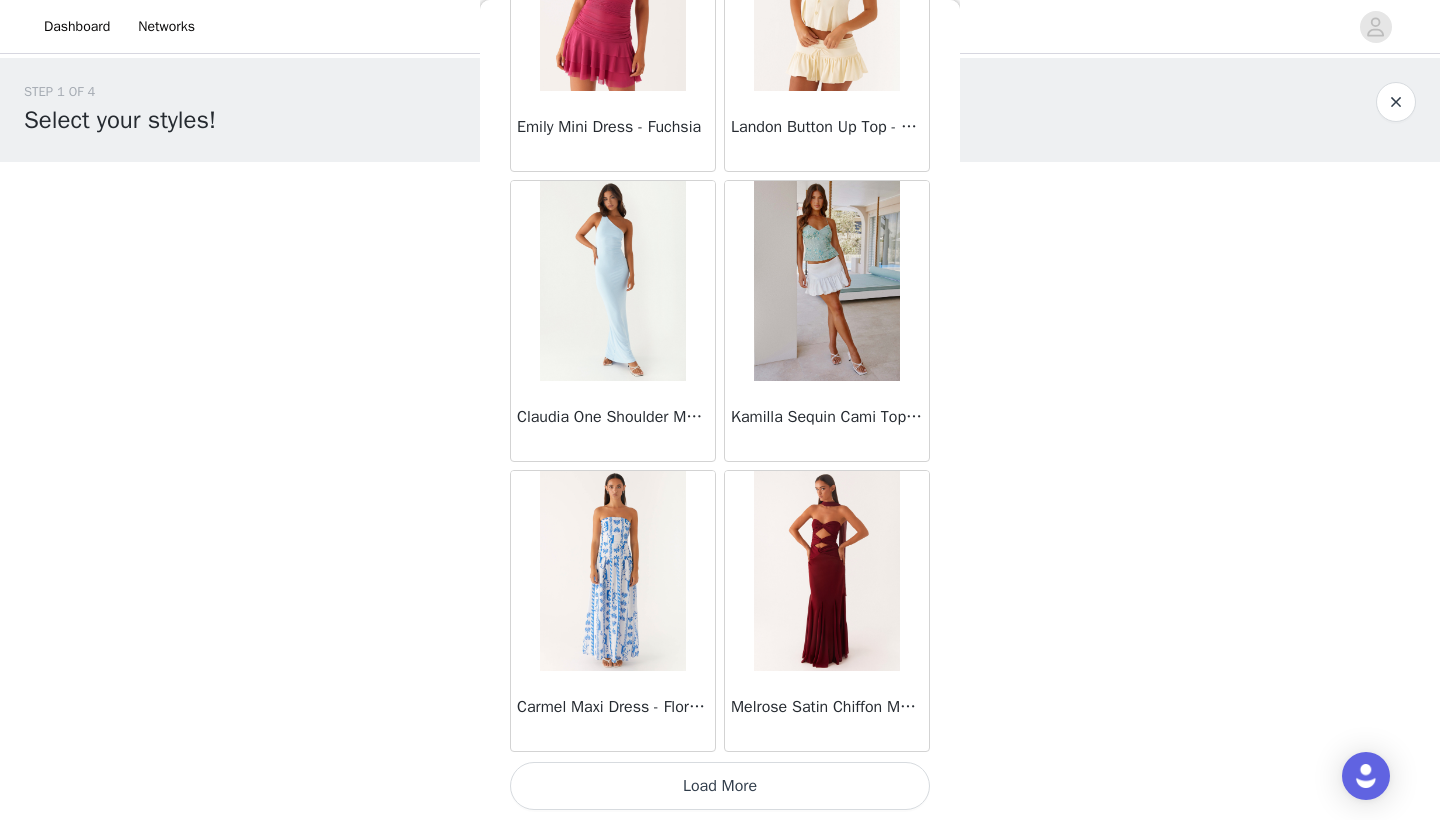click on "Load More" at bounding box center (720, 786) 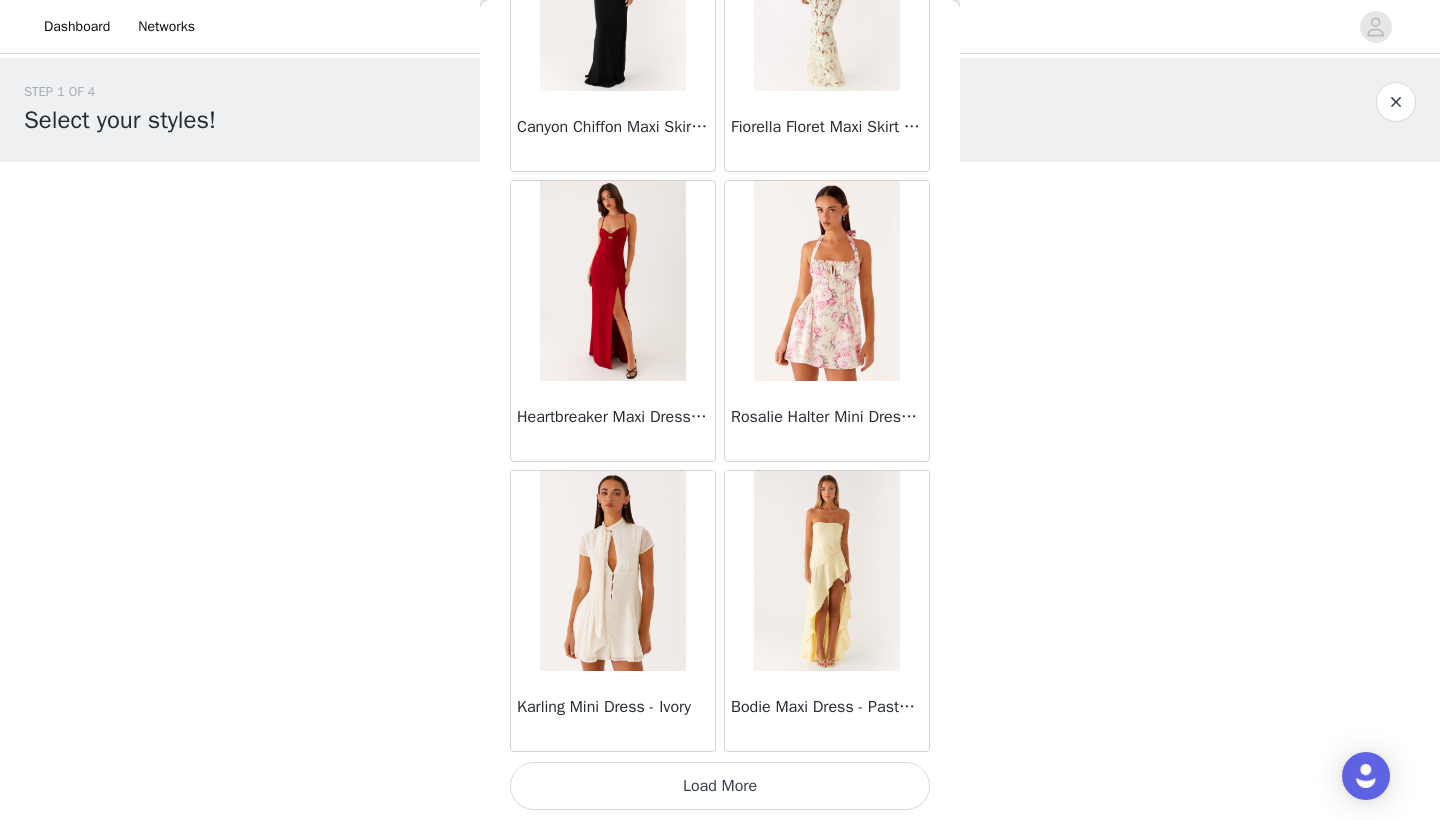 scroll, scrollTop: 39940, scrollLeft: 0, axis: vertical 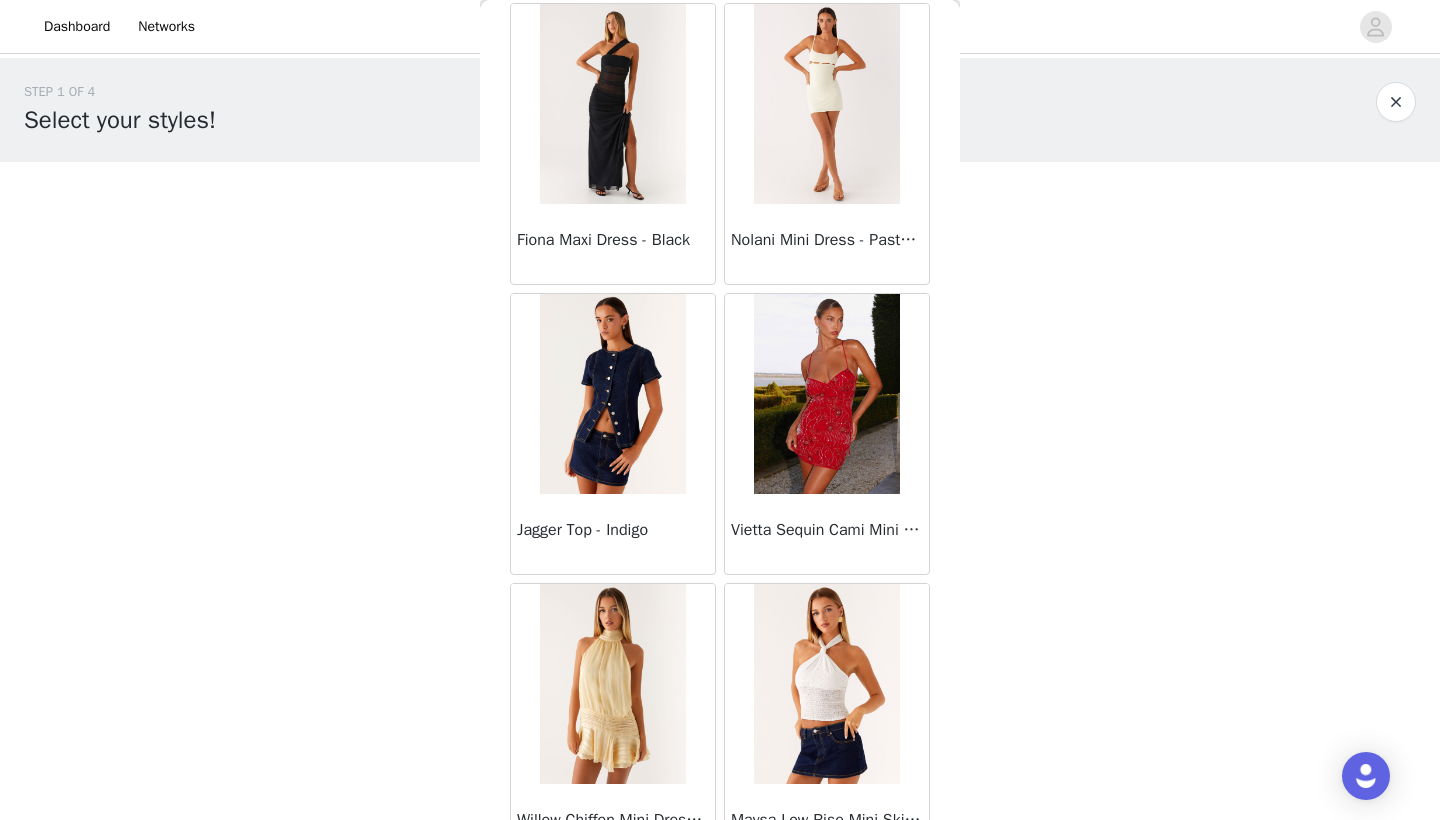 click at bounding box center (826, 394) 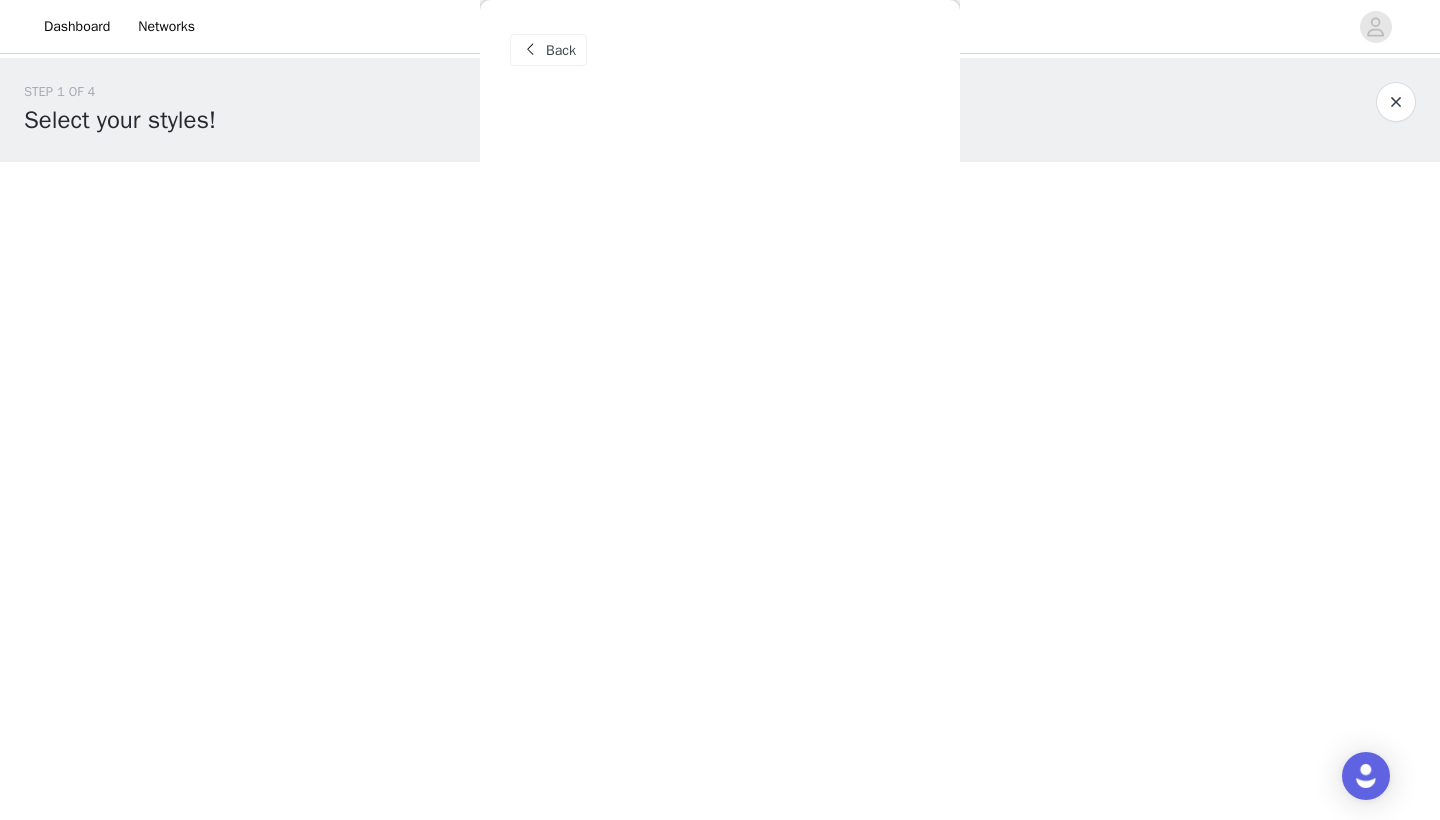 scroll, scrollTop: 0, scrollLeft: 0, axis: both 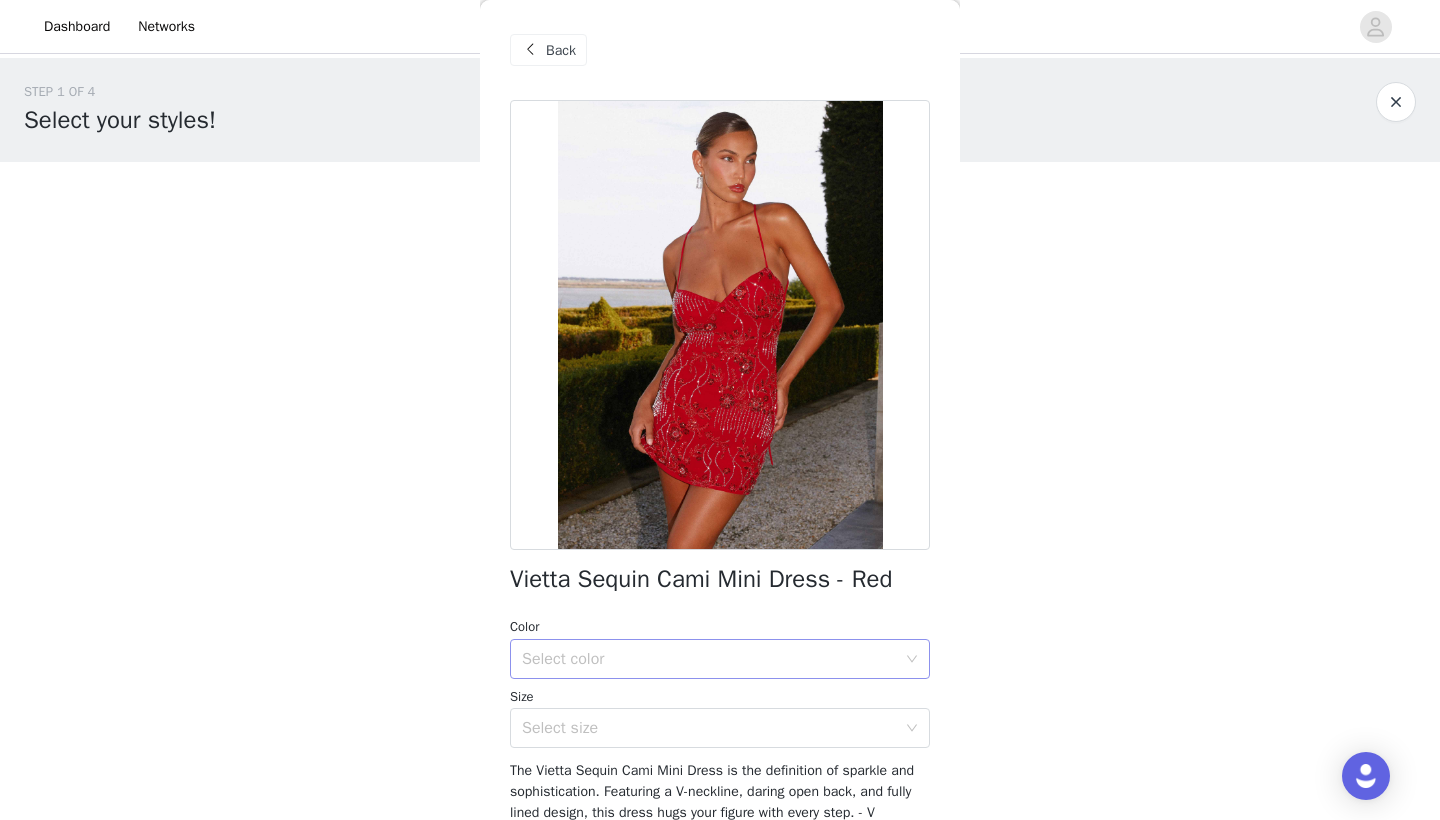 click on "Select color" at bounding box center [709, 659] 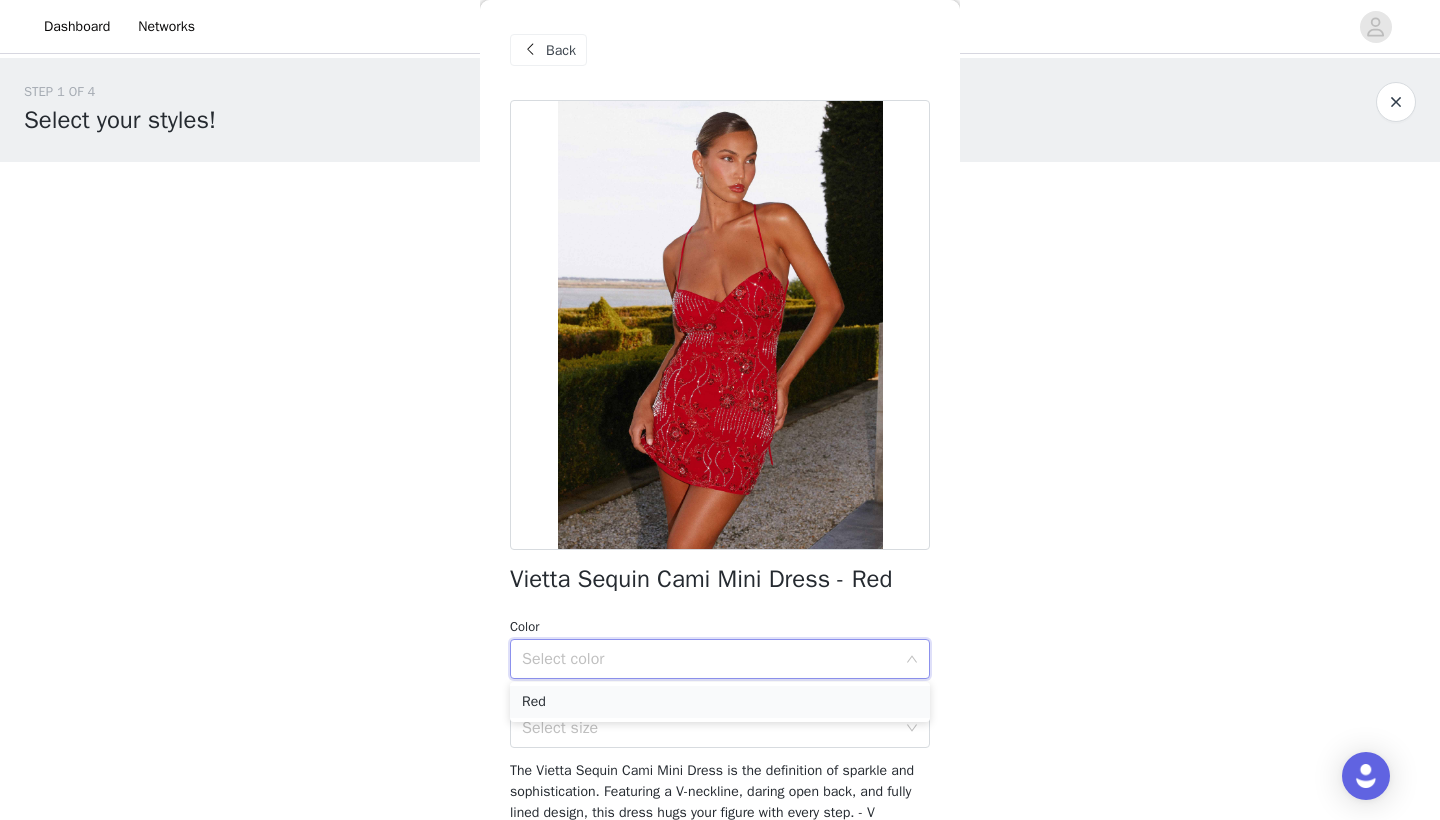 click on "Red" at bounding box center [720, 702] 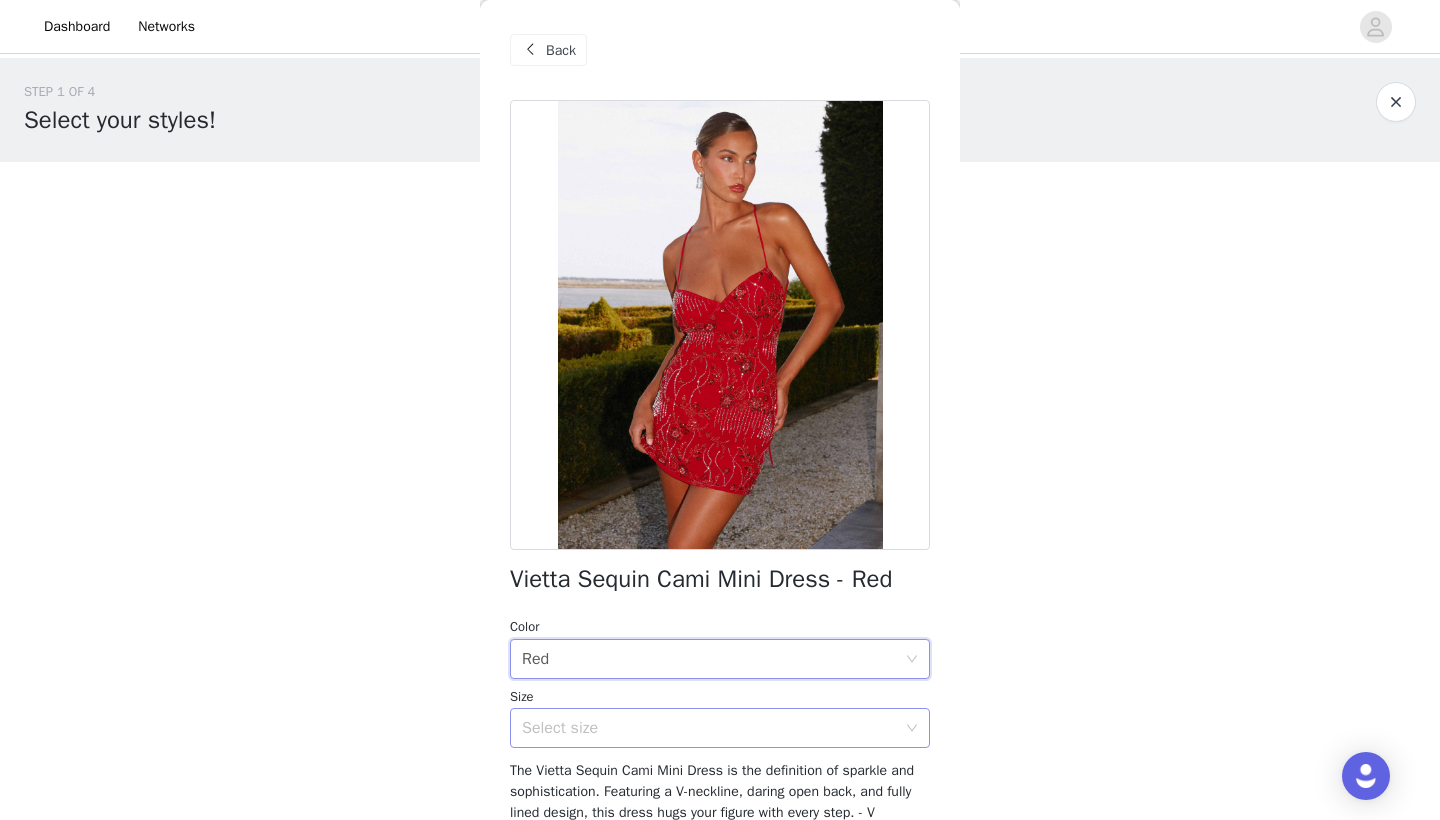 click on "Select size" at bounding box center [713, 728] 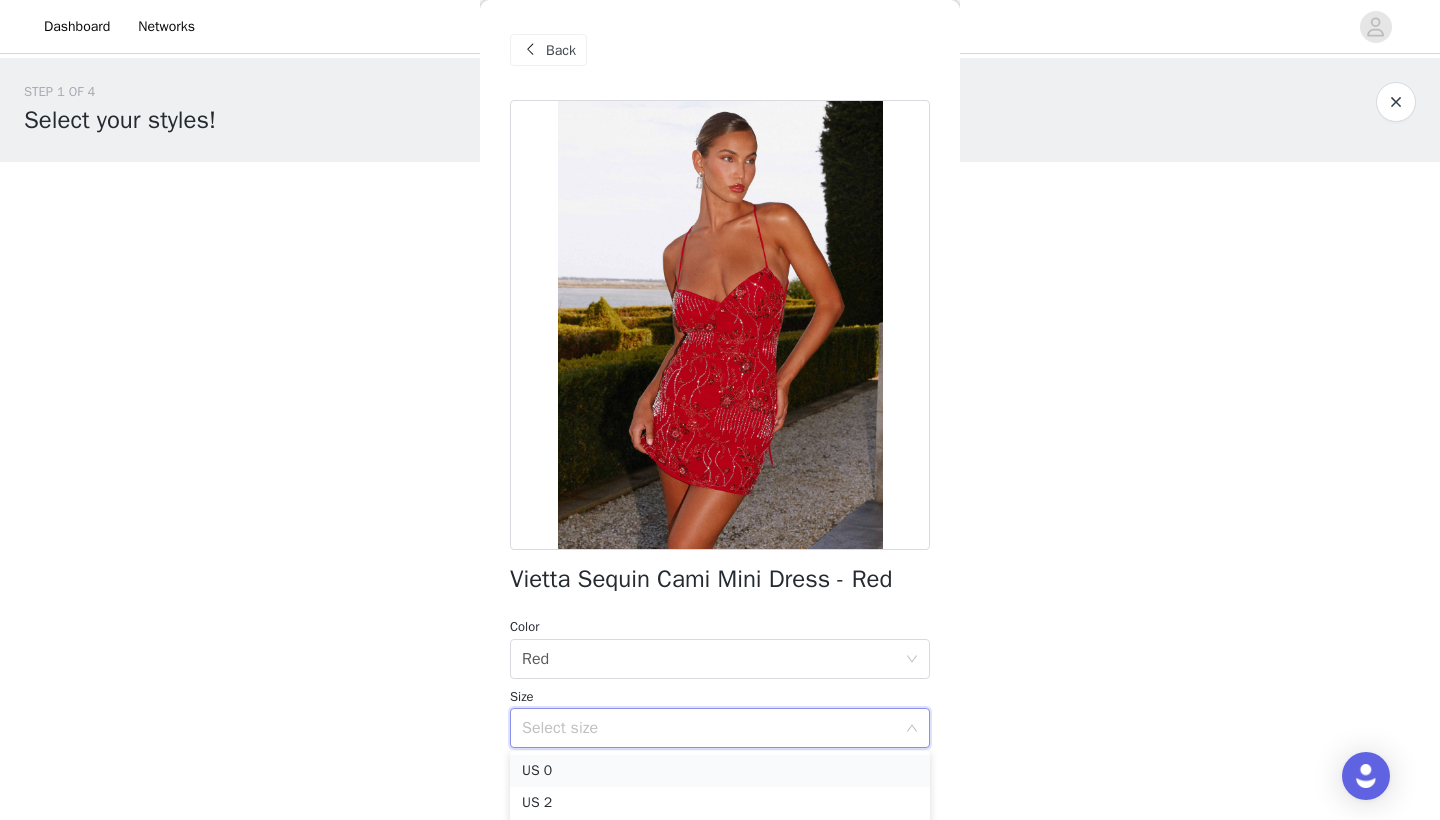 click on "US 0" at bounding box center (720, 771) 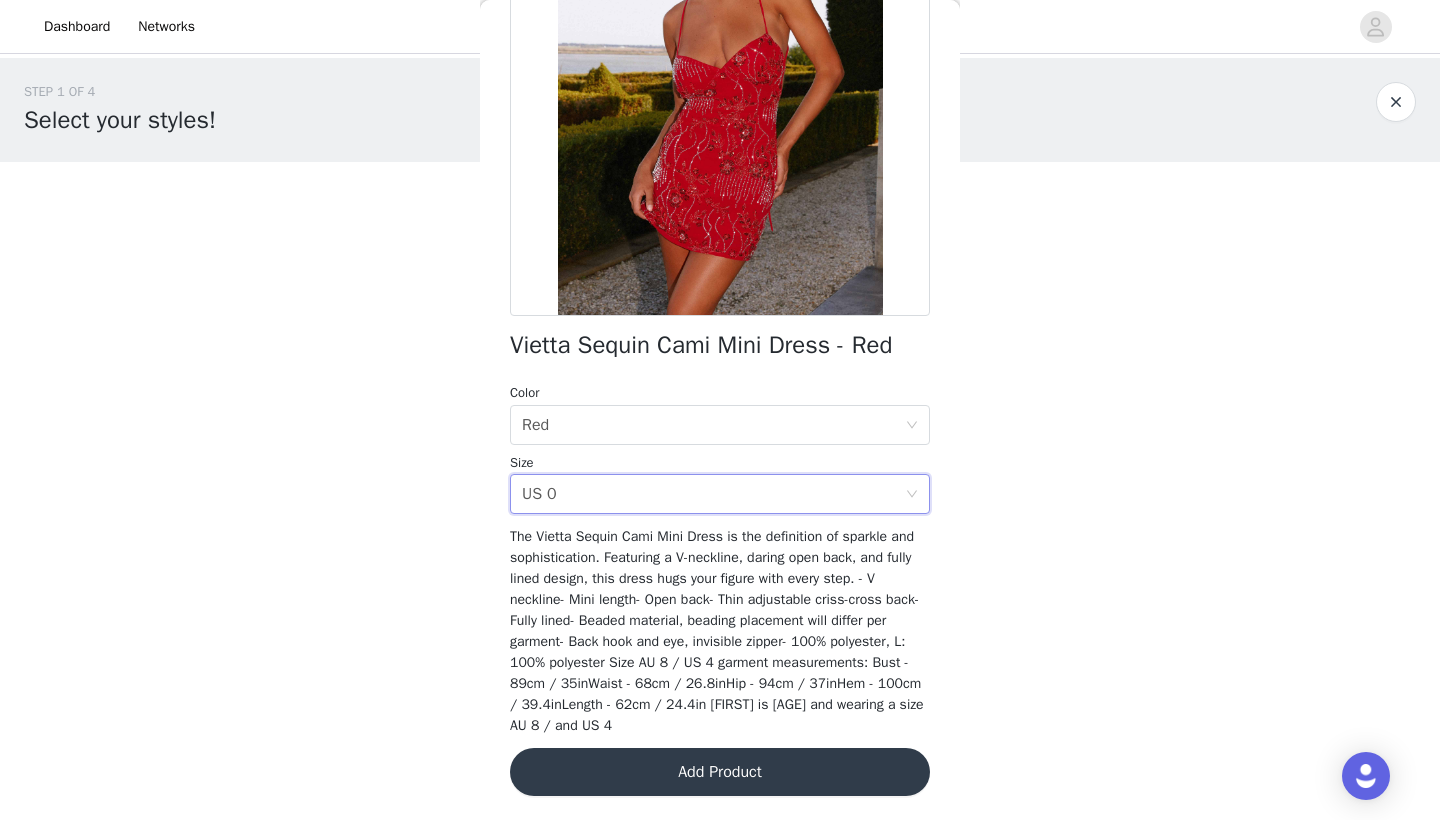 scroll, scrollTop: 233, scrollLeft: 0, axis: vertical 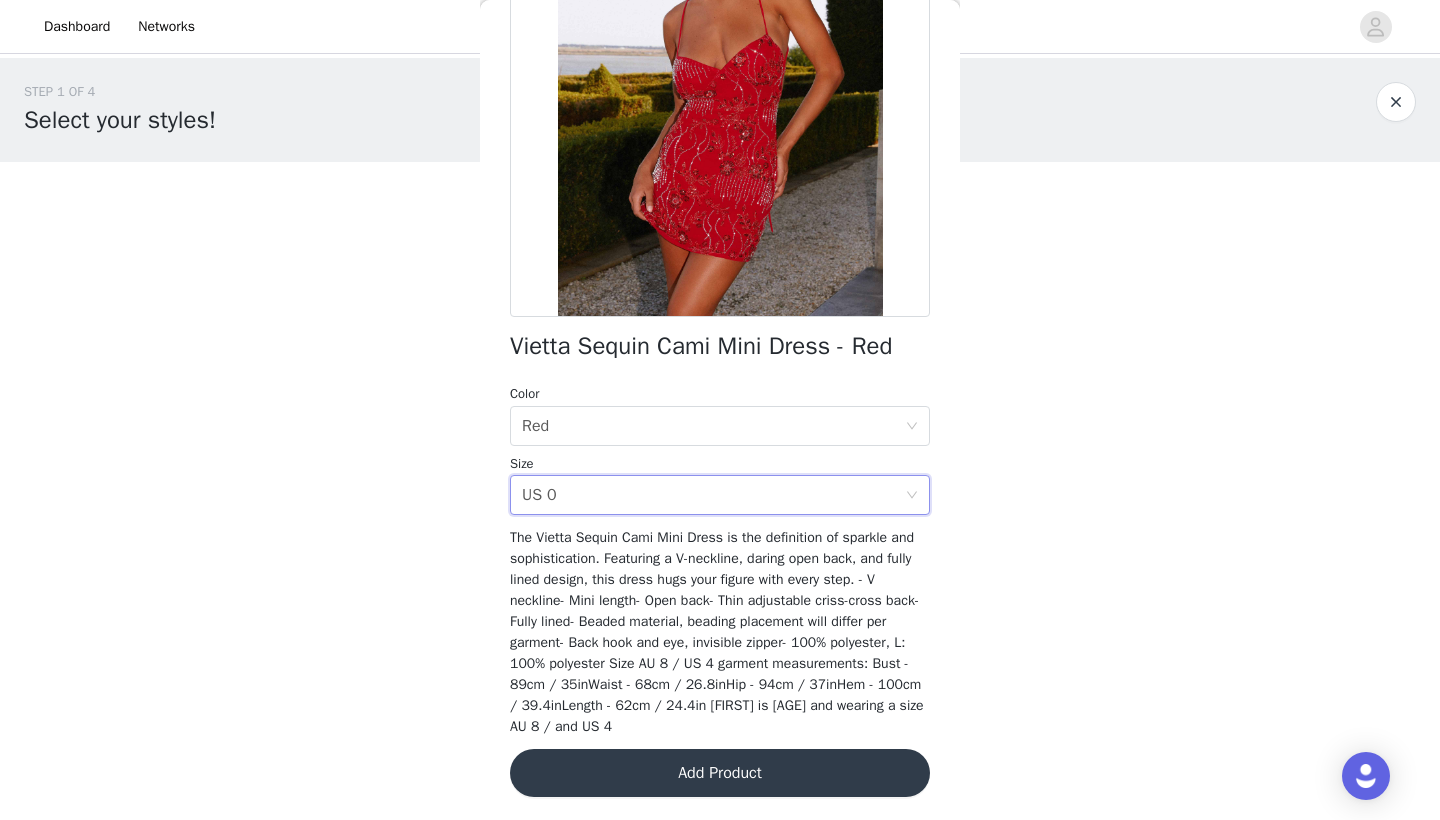 click on "Add Product" at bounding box center (720, 773) 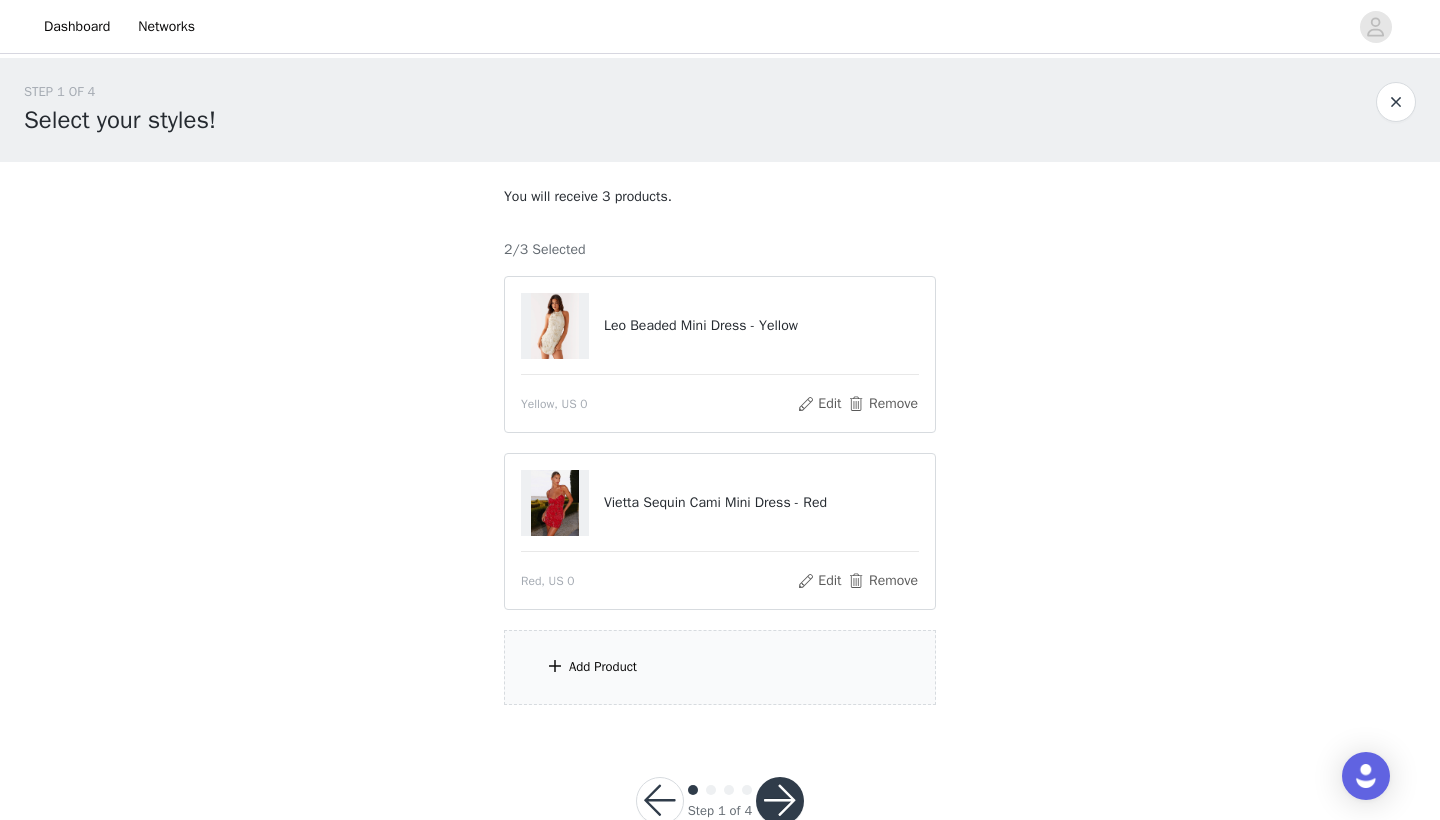 click on "Add Product" at bounding box center [603, 667] 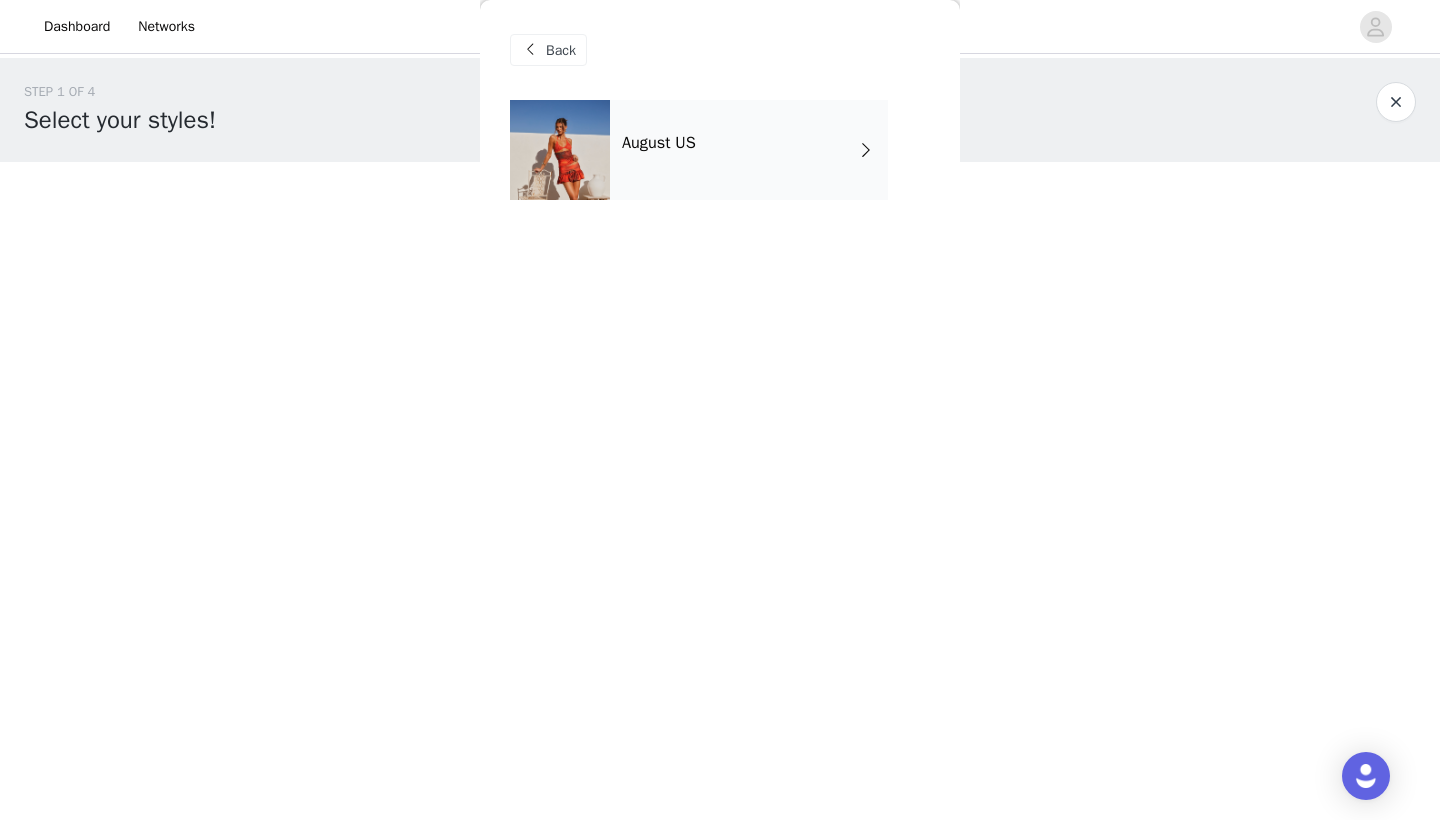 click on "August US" at bounding box center (749, 150) 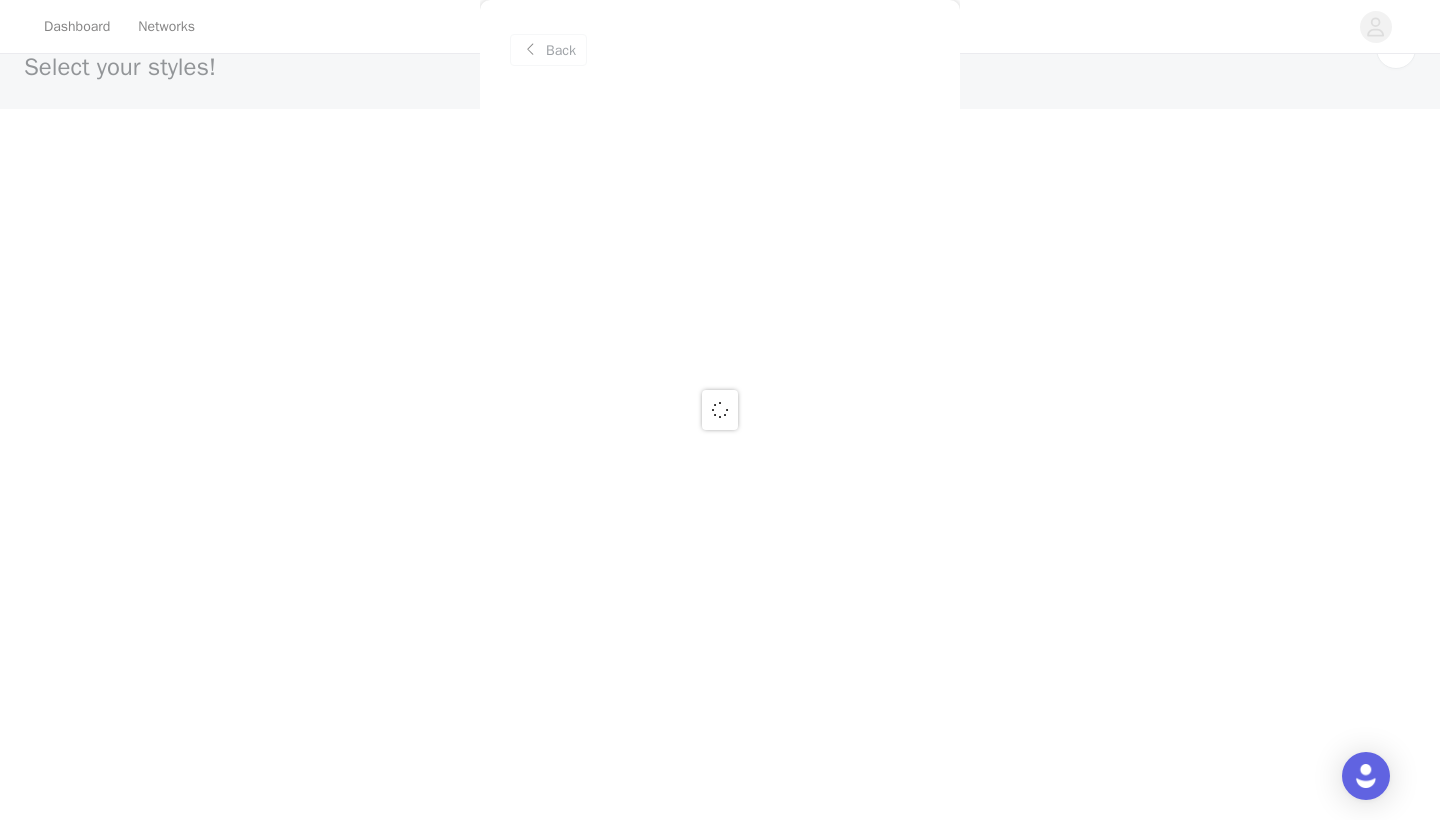 scroll, scrollTop: 52, scrollLeft: 0, axis: vertical 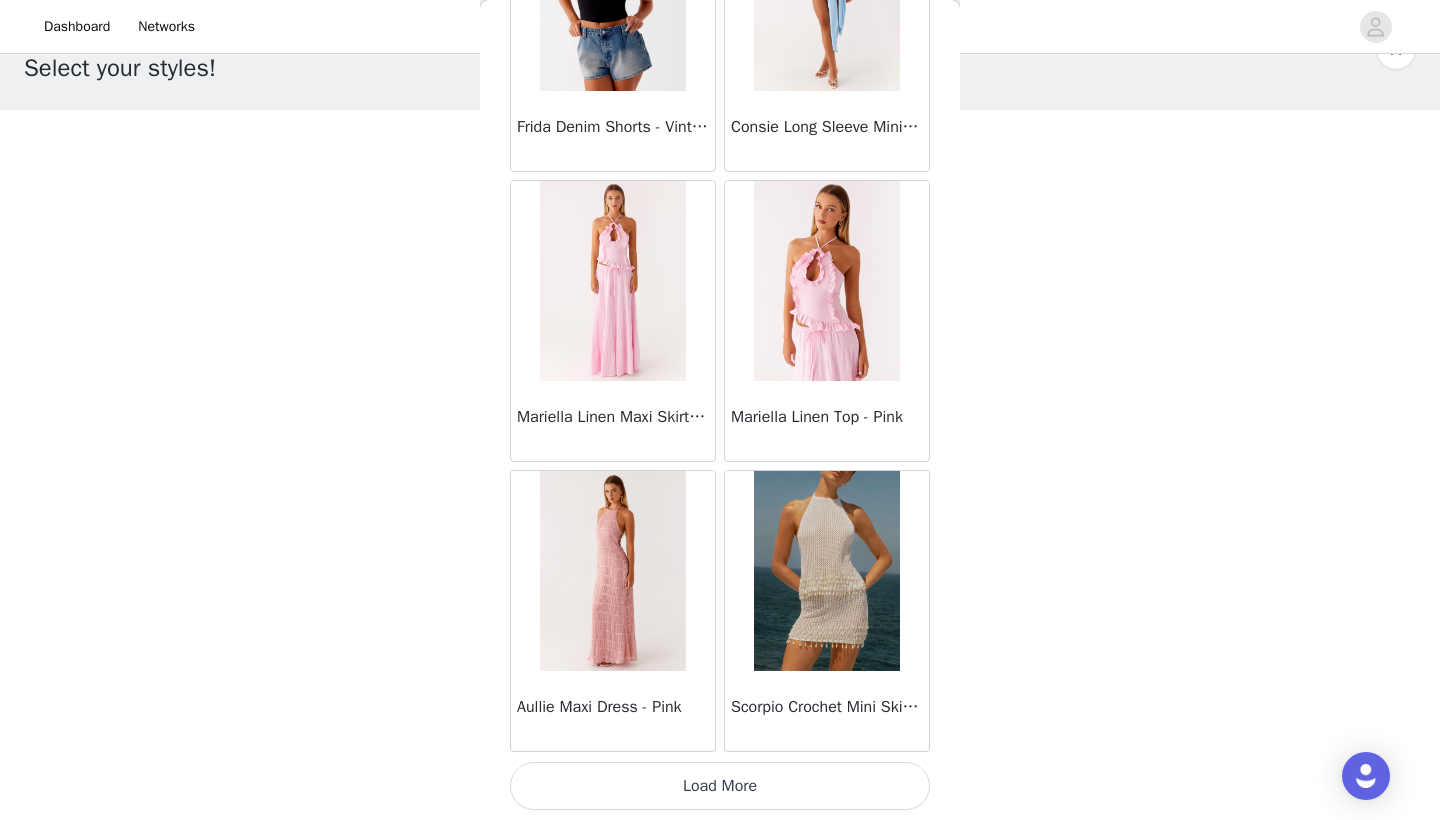 click on "Load More" at bounding box center (720, 786) 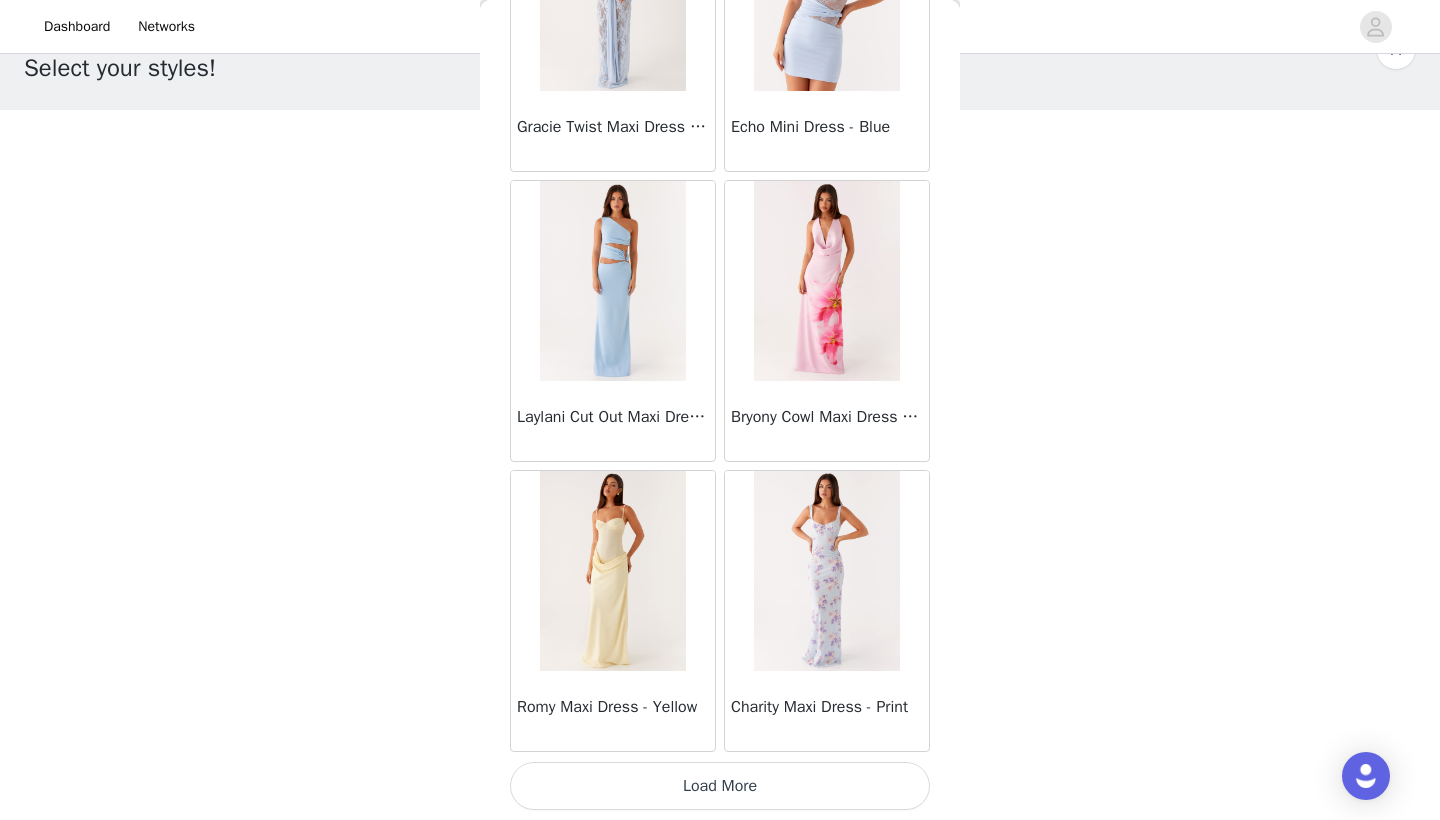 click on "Load More" at bounding box center (720, 786) 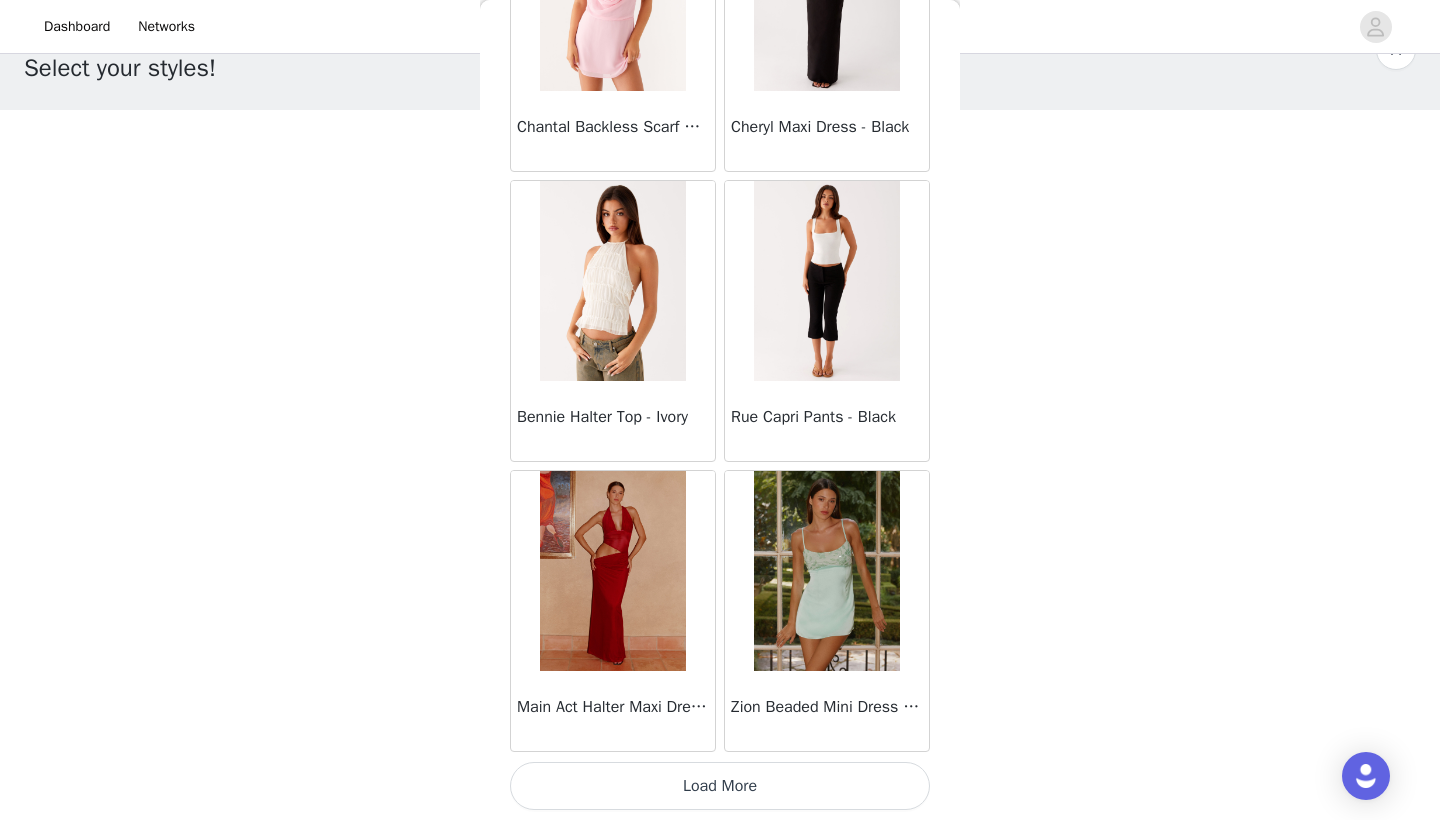 click on "Load More" at bounding box center [720, 786] 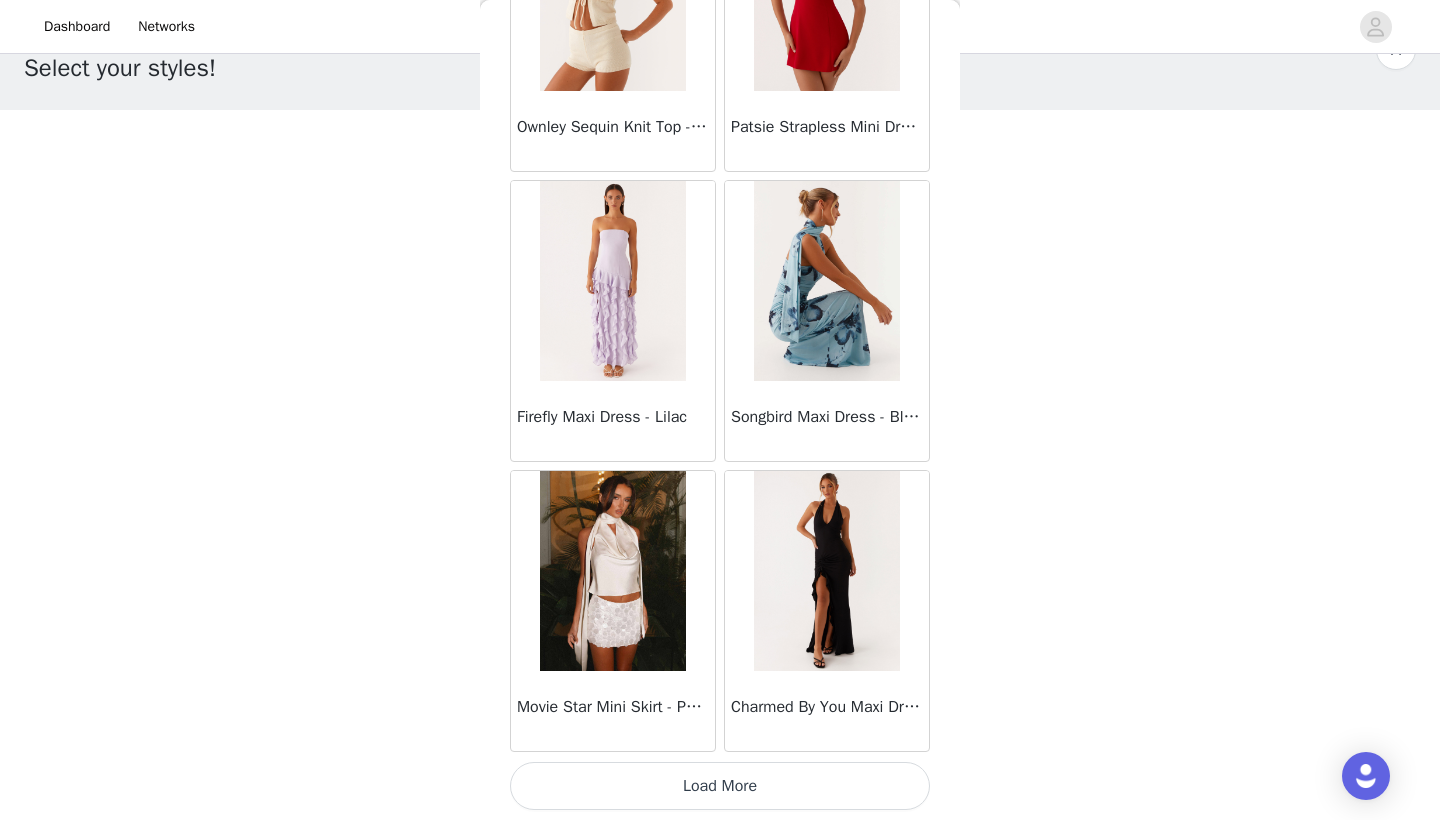 click on "Load More" at bounding box center [720, 786] 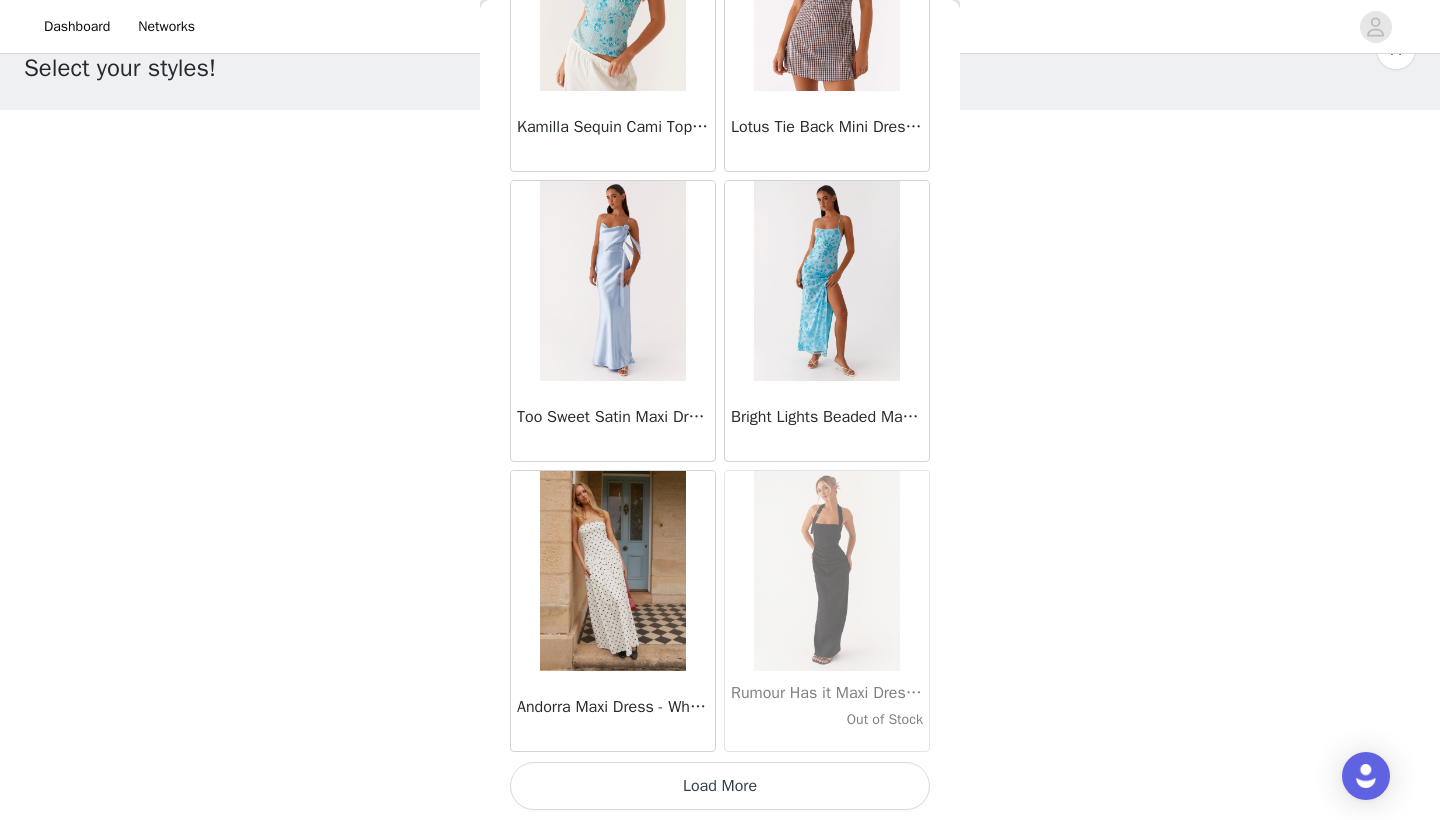 click on "Load More" at bounding box center [720, 786] 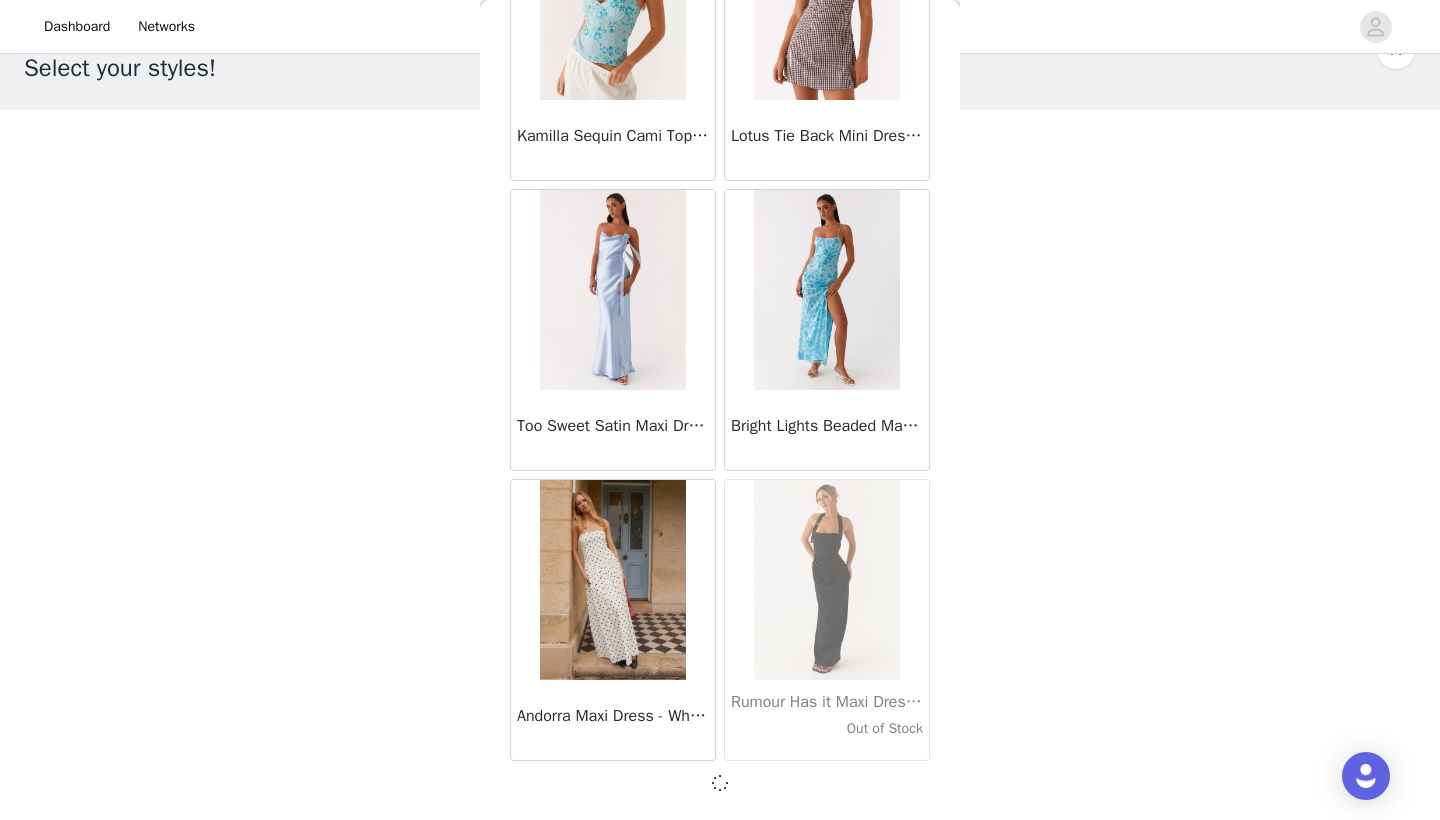 scroll, scrollTop: 13831, scrollLeft: 0, axis: vertical 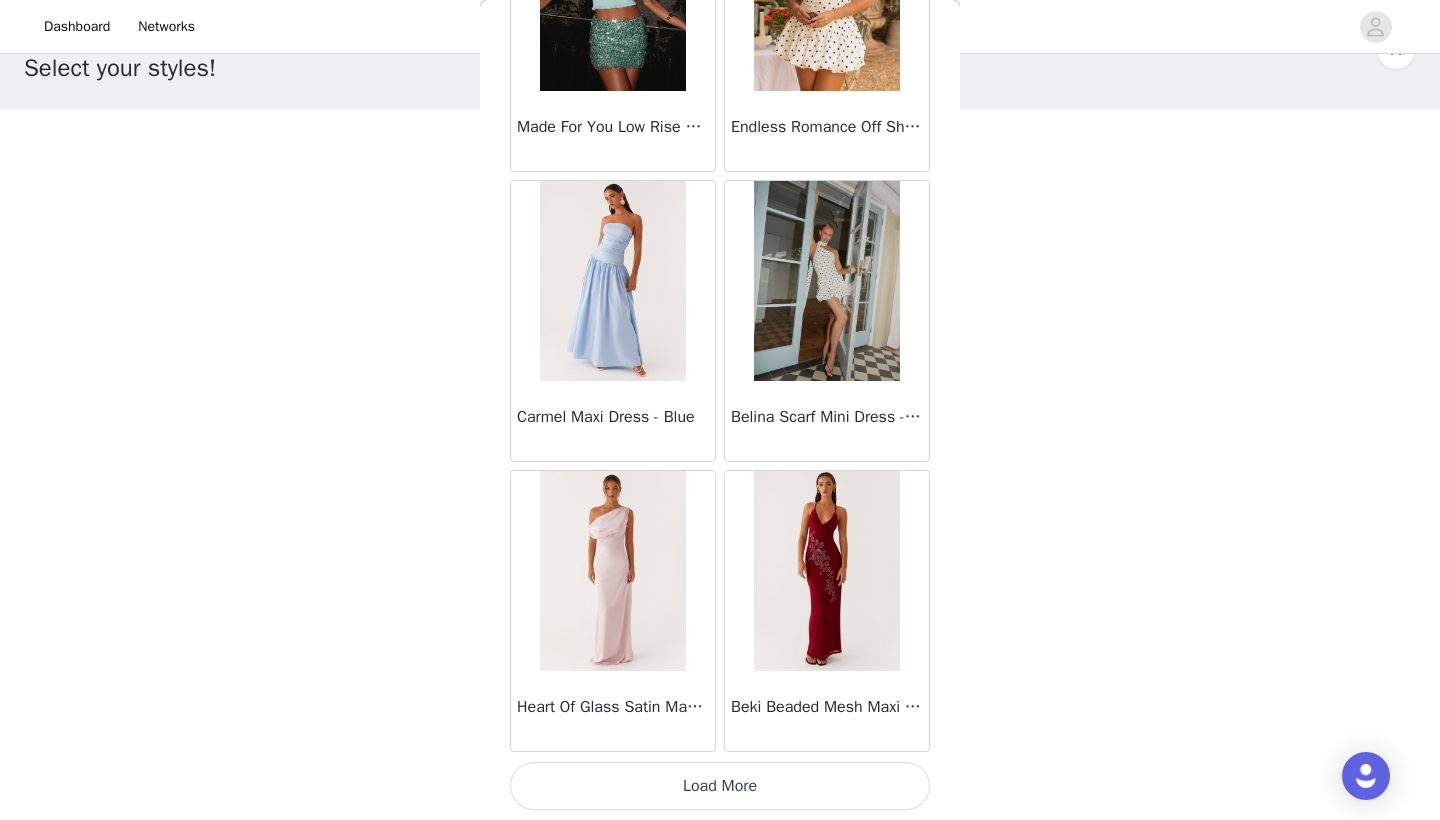 click on "Load More" at bounding box center (720, 786) 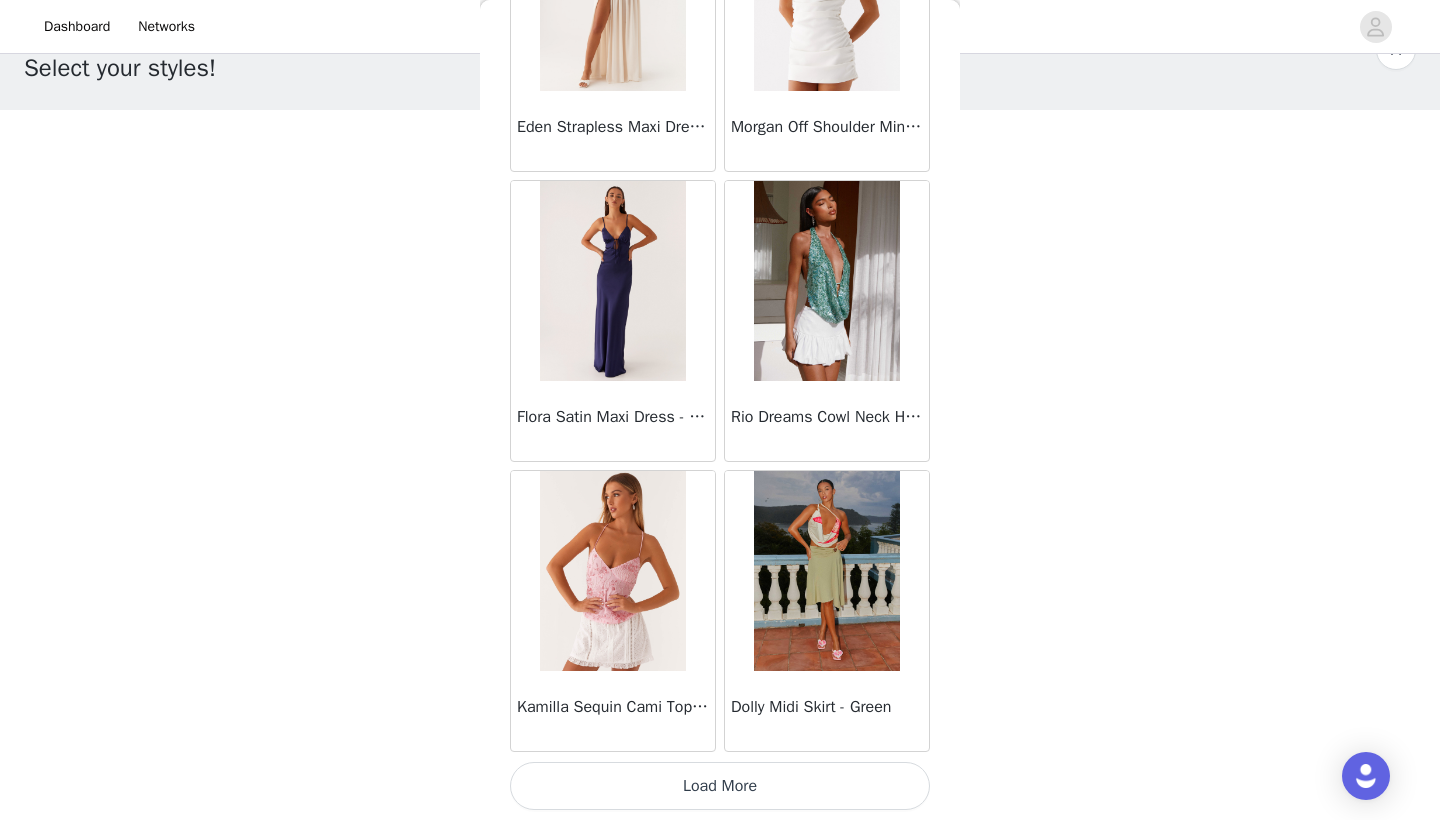 scroll, scrollTop: 19640, scrollLeft: 0, axis: vertical 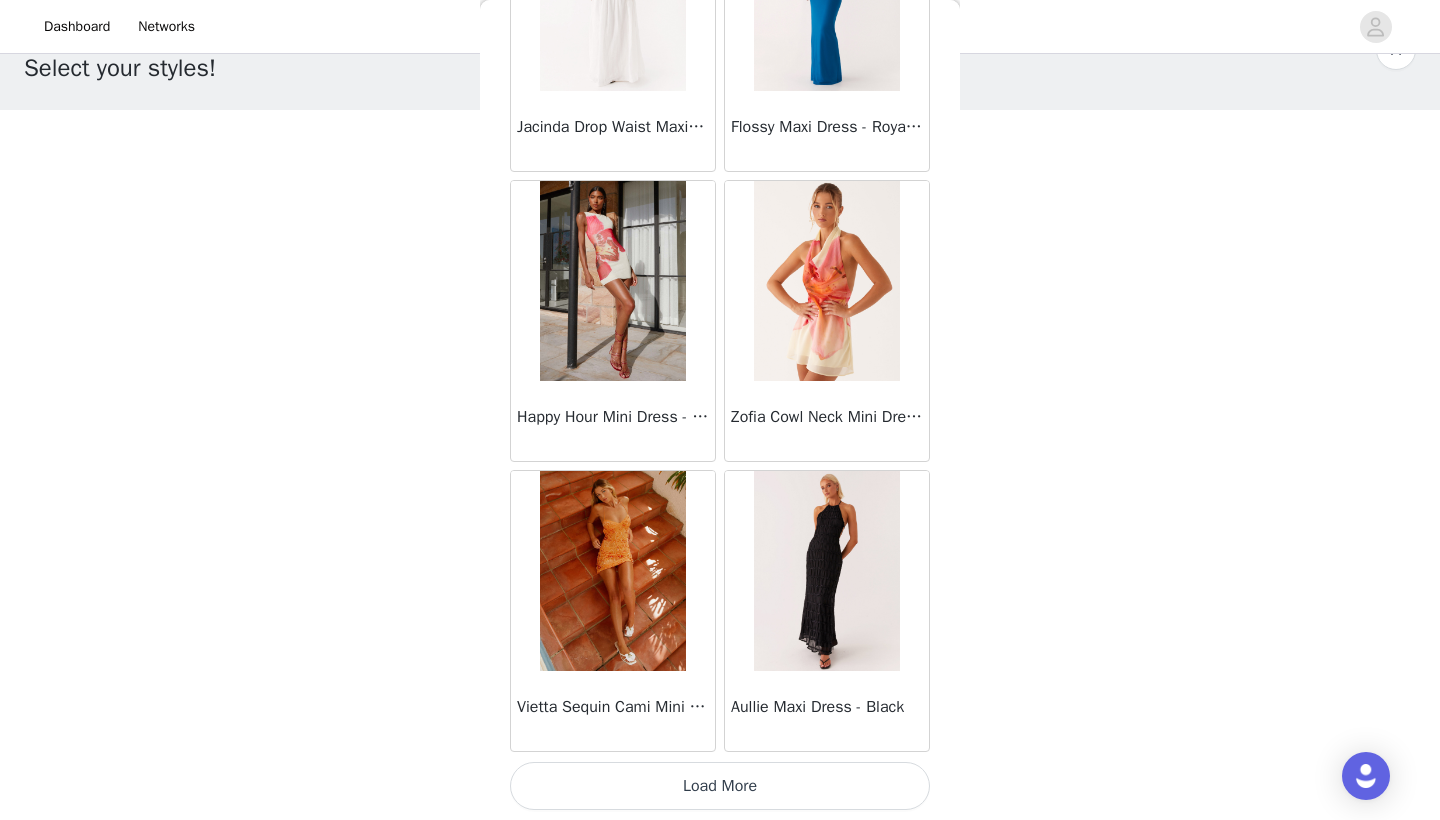 click on "Load More" at bounding box center (720, 786) 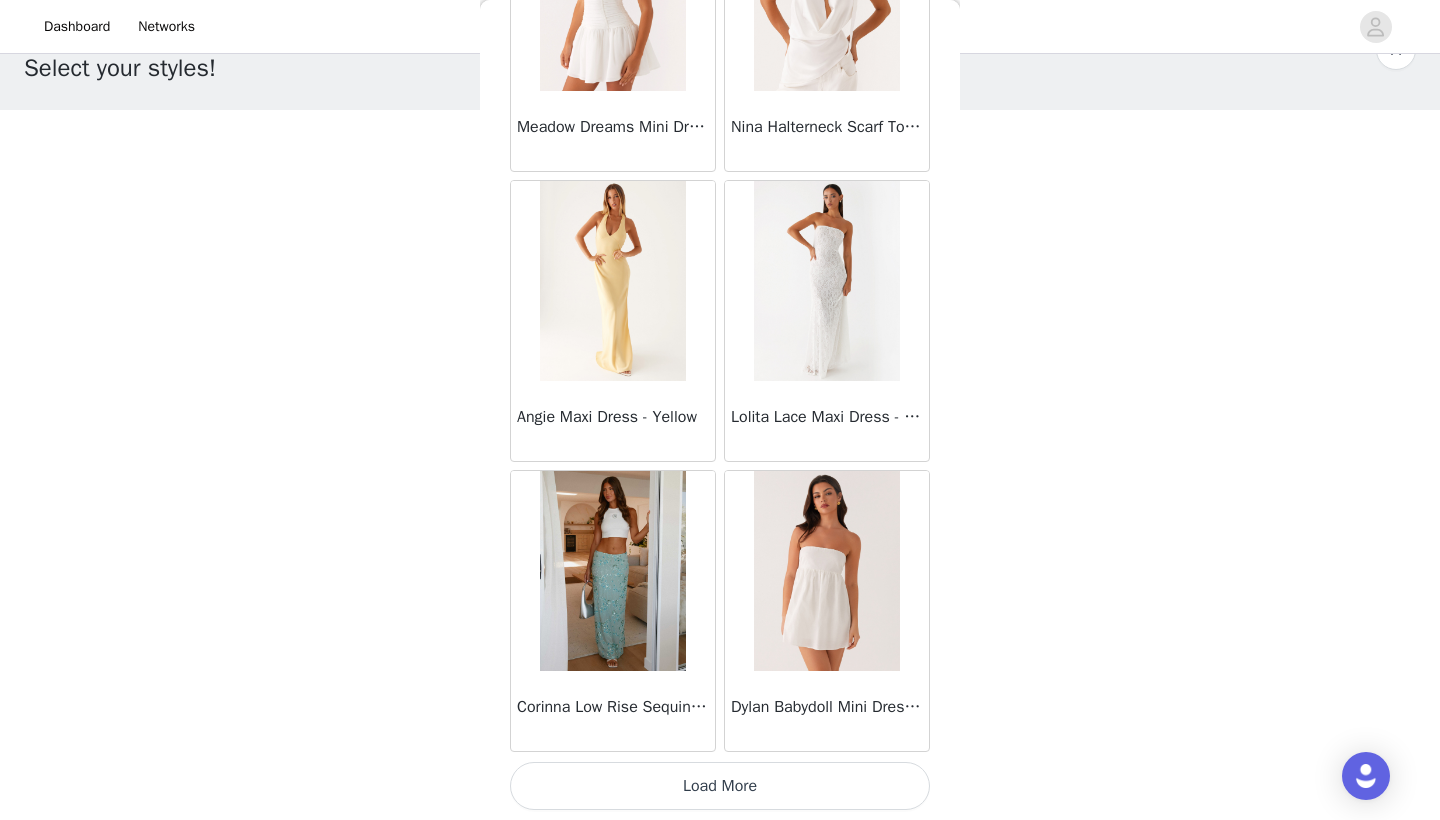 scroll, scrollTop: 25440, scrollLeft: 0, axis: vertical 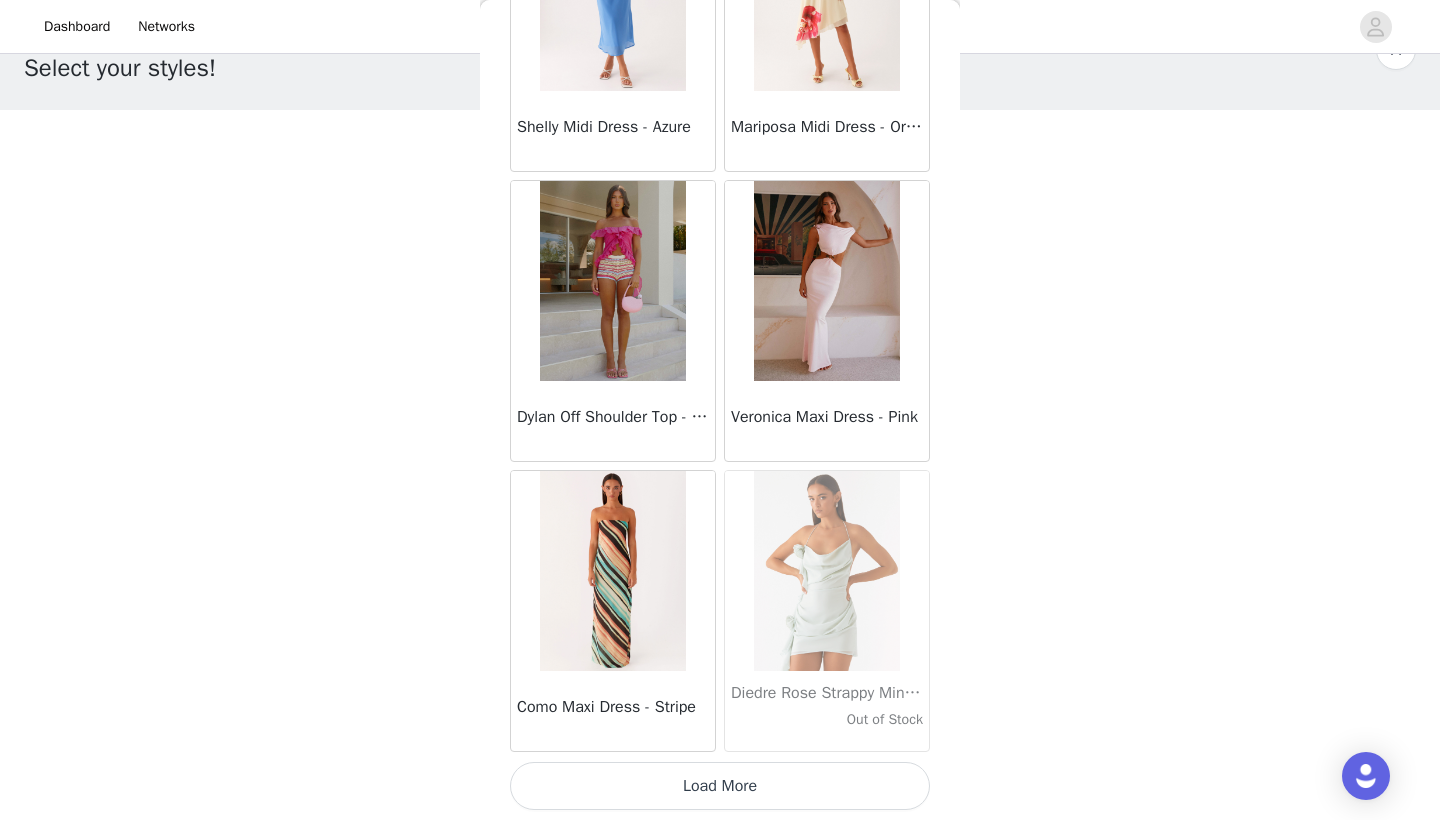 click on "Load More" at bounding box center [720, 786] 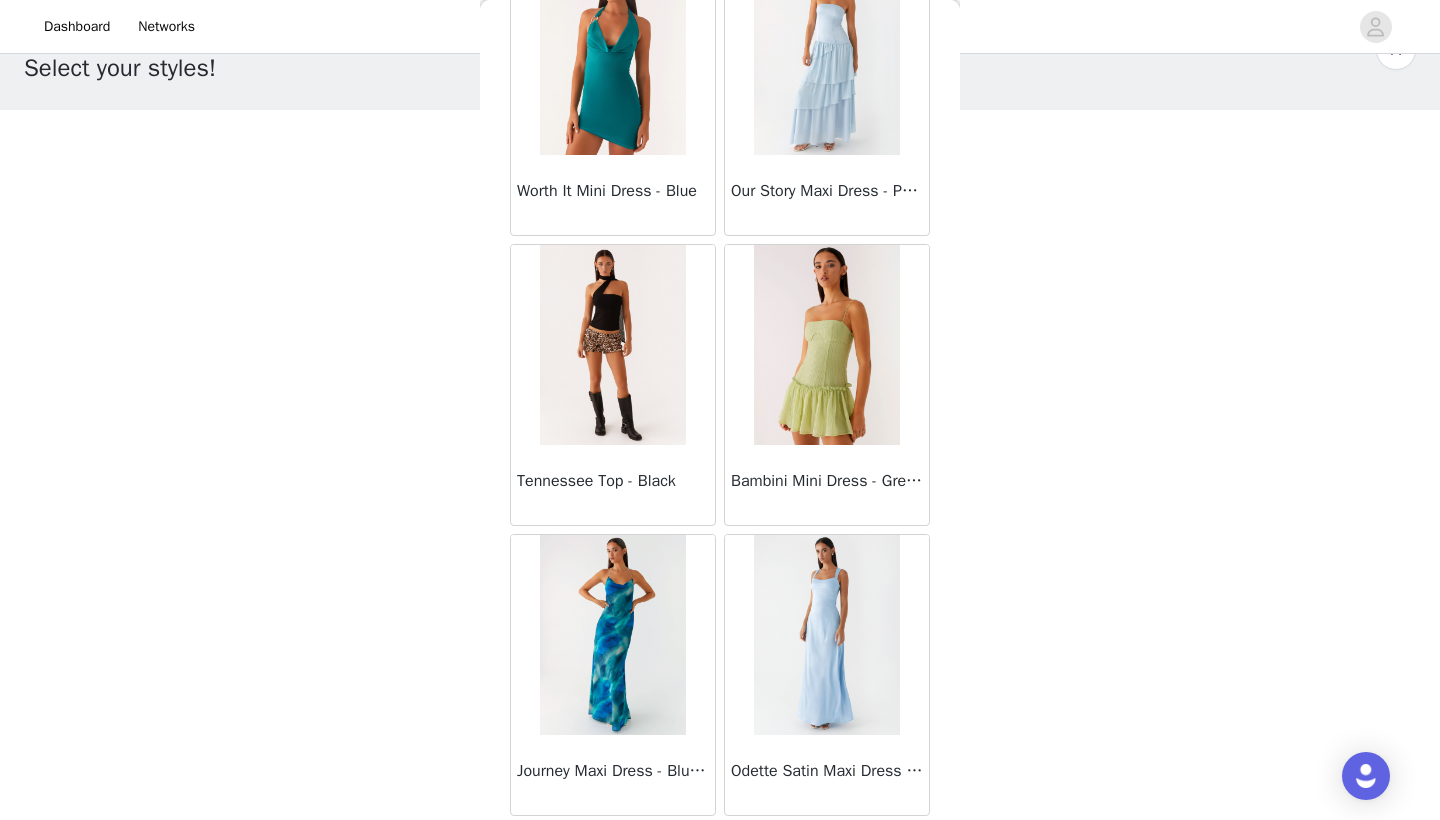 scroll, scrollTop: 30899, scrollLeft: 0, axis: vertical 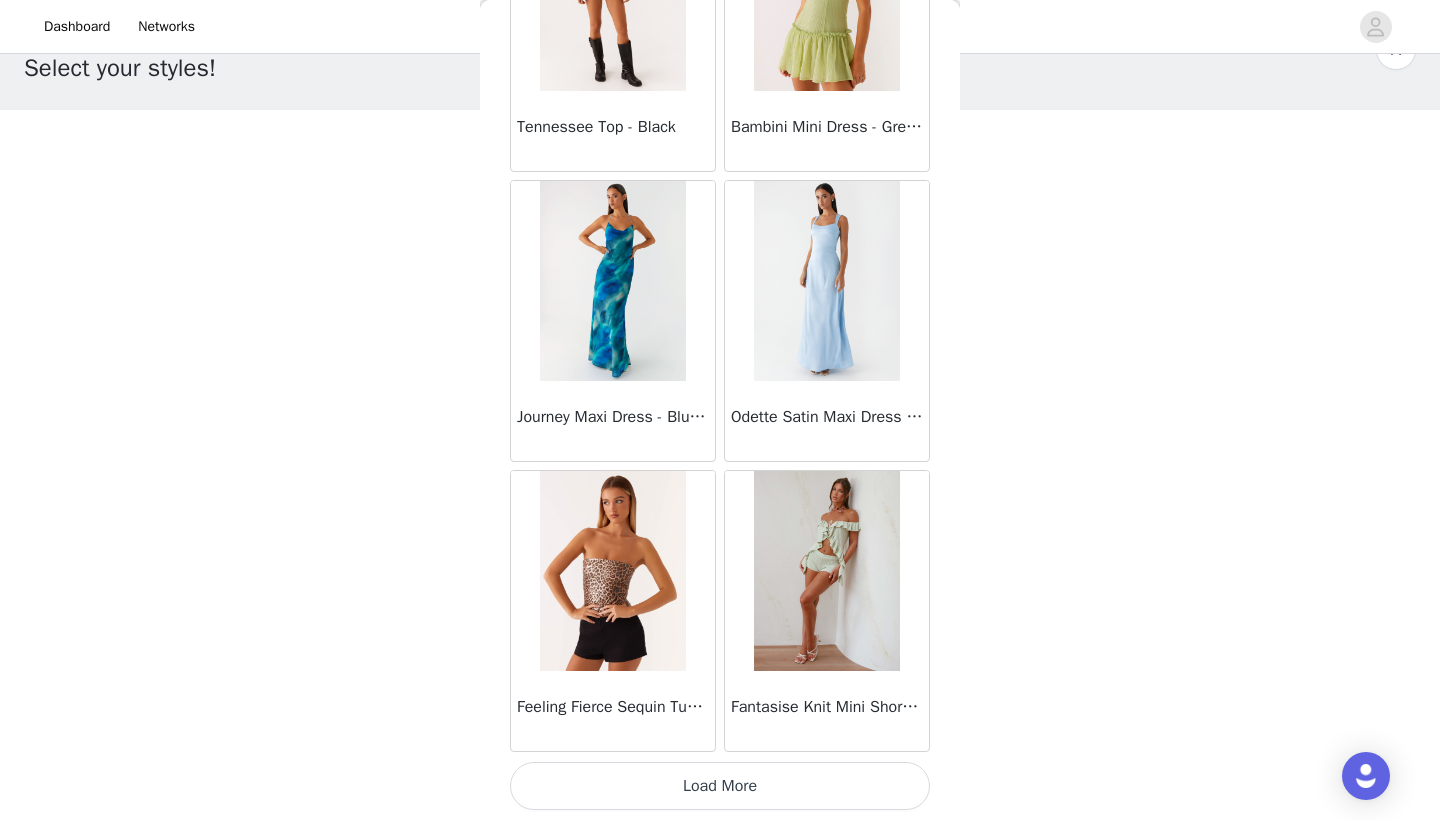 click on "Load More" at bounding box center (720, 786) 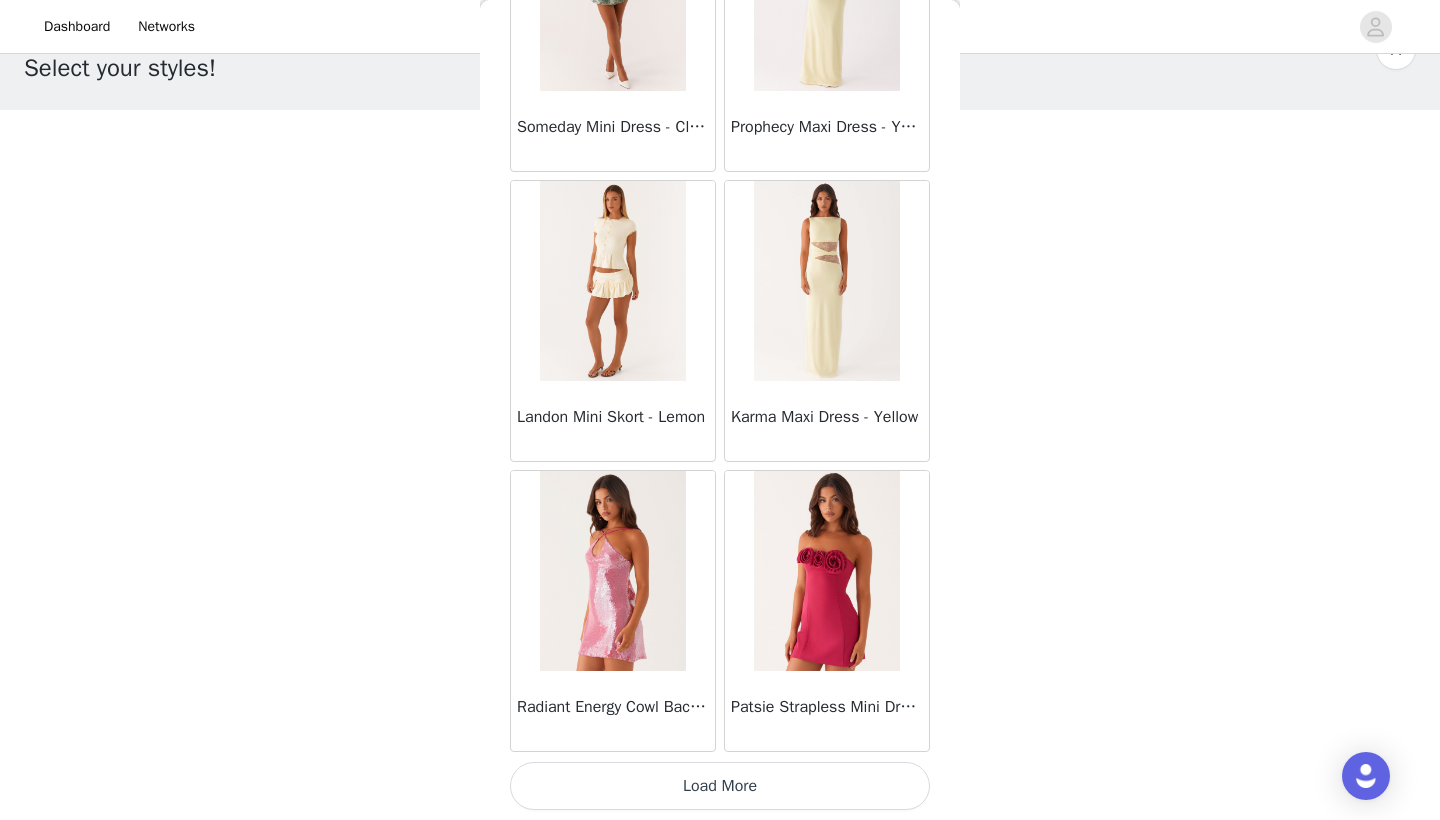 scroll, scrollTop: 34140, scrollLeft: 0, axis: vertical 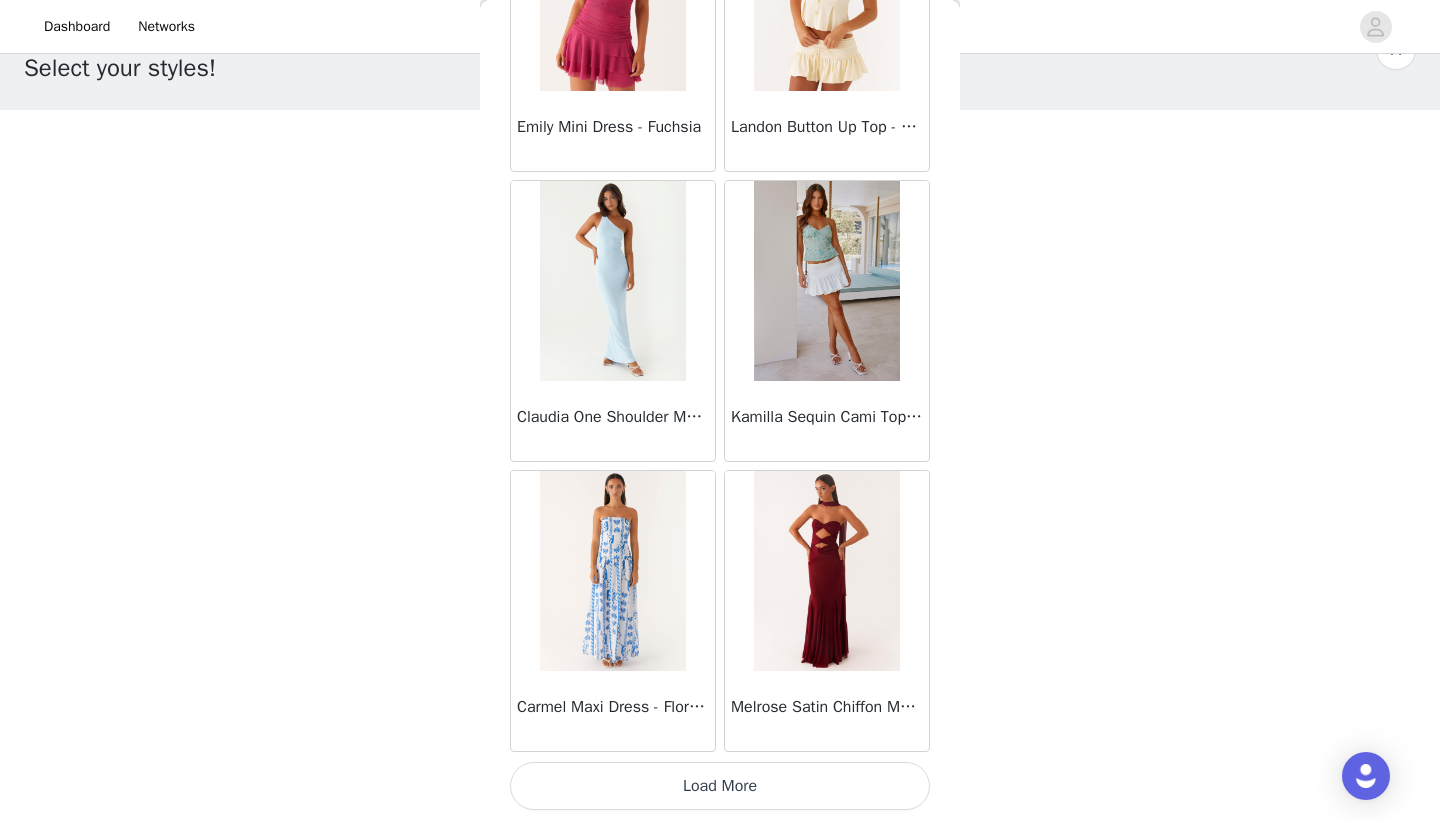 click on "Load More" at bounding box center (720, 786) 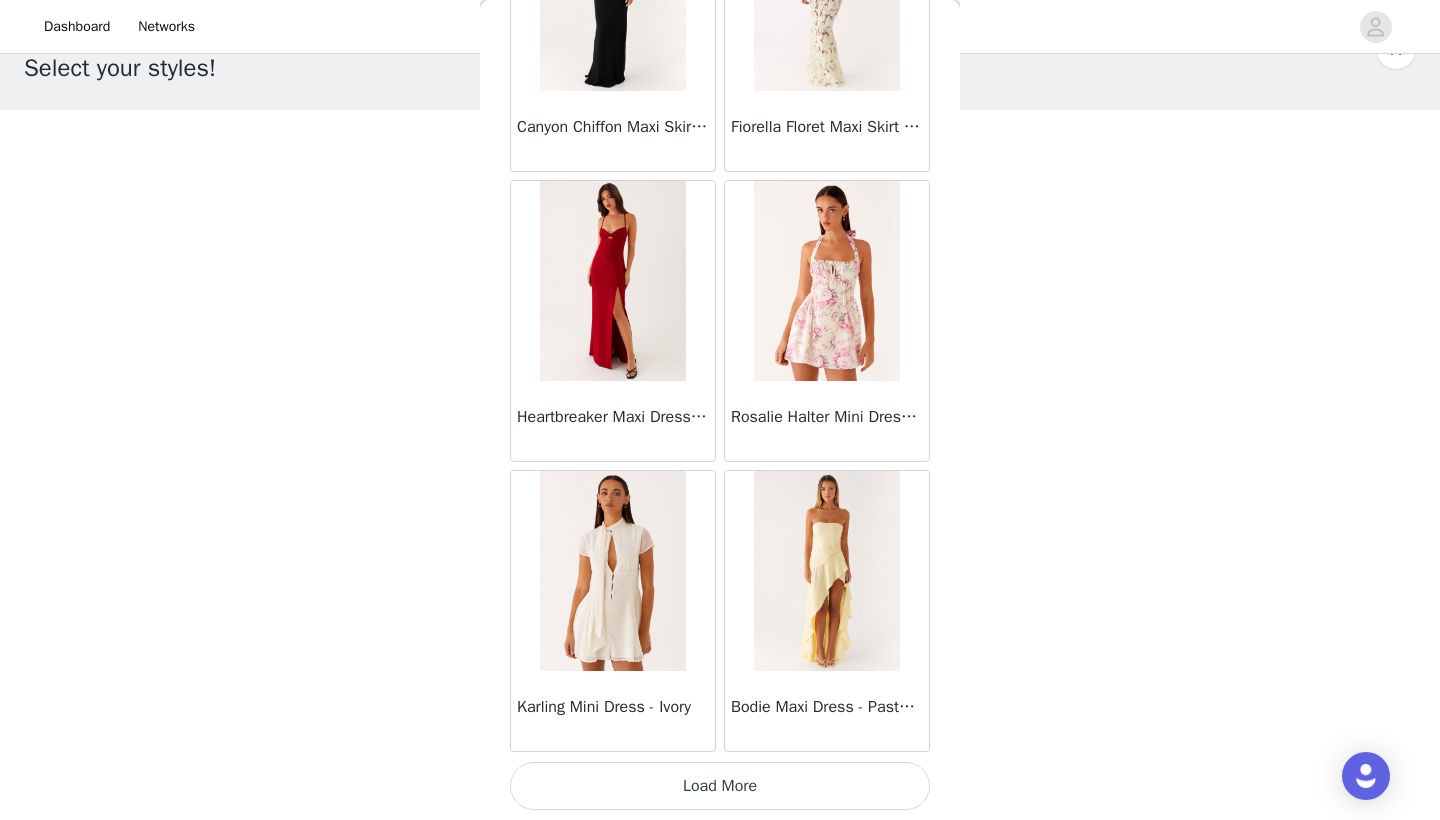 scroll, scrollTop: 39940, scrollLeft: 0, axis: vertical 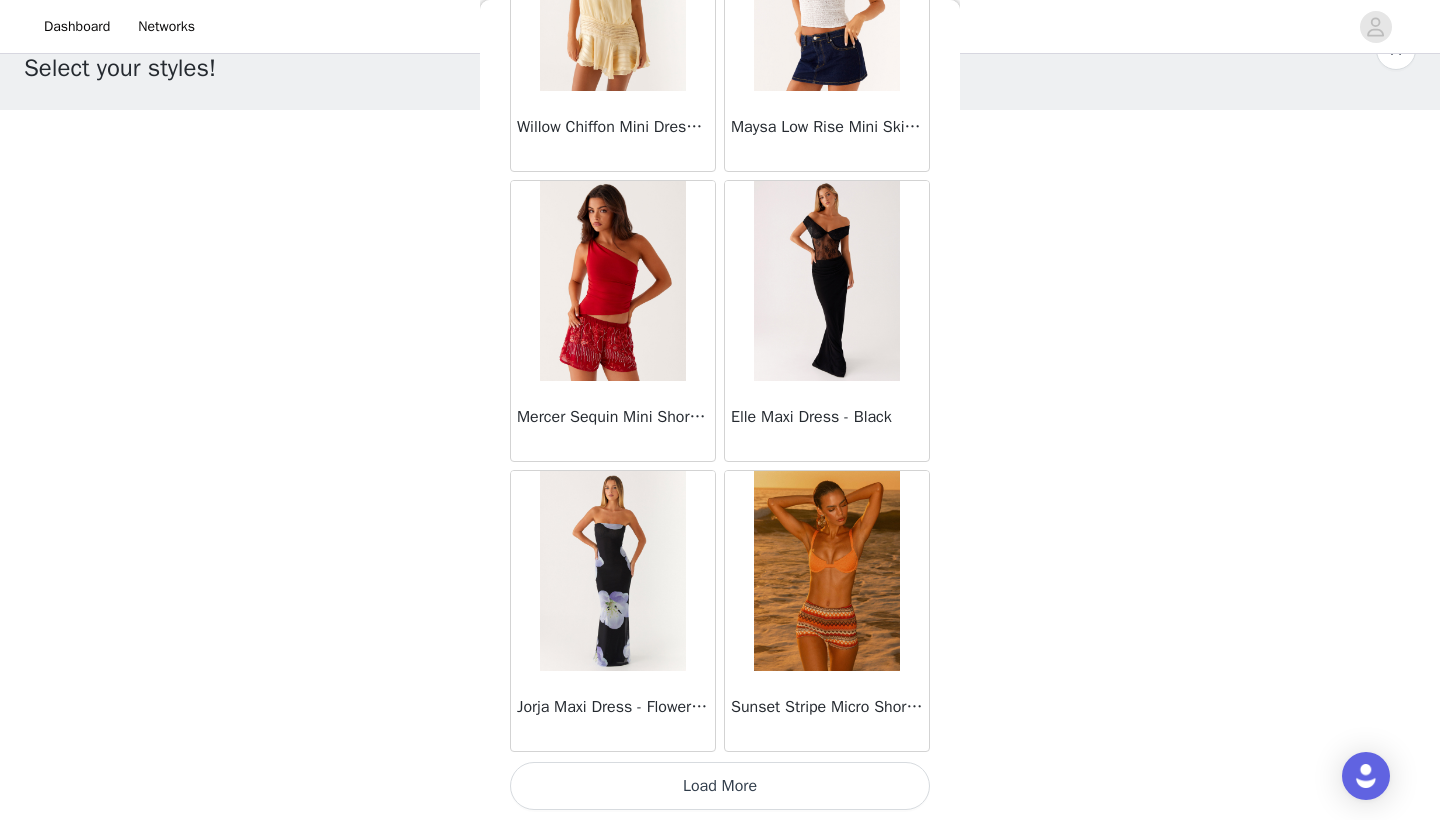 click on "Load More" at bounding box center [720, 786] 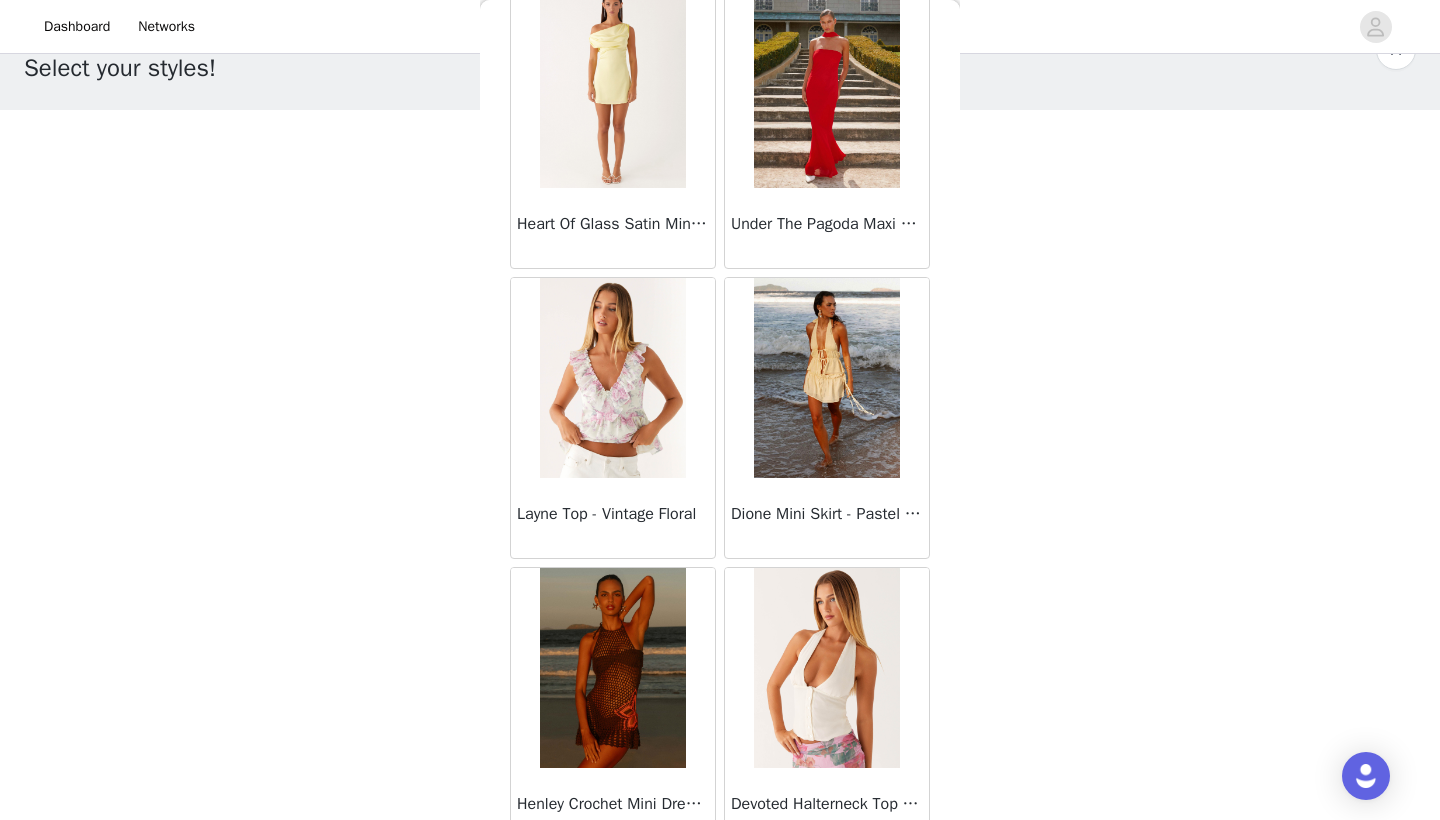 scroll, scrollTop: 45354, scrollLeft: 0, axis: vertical 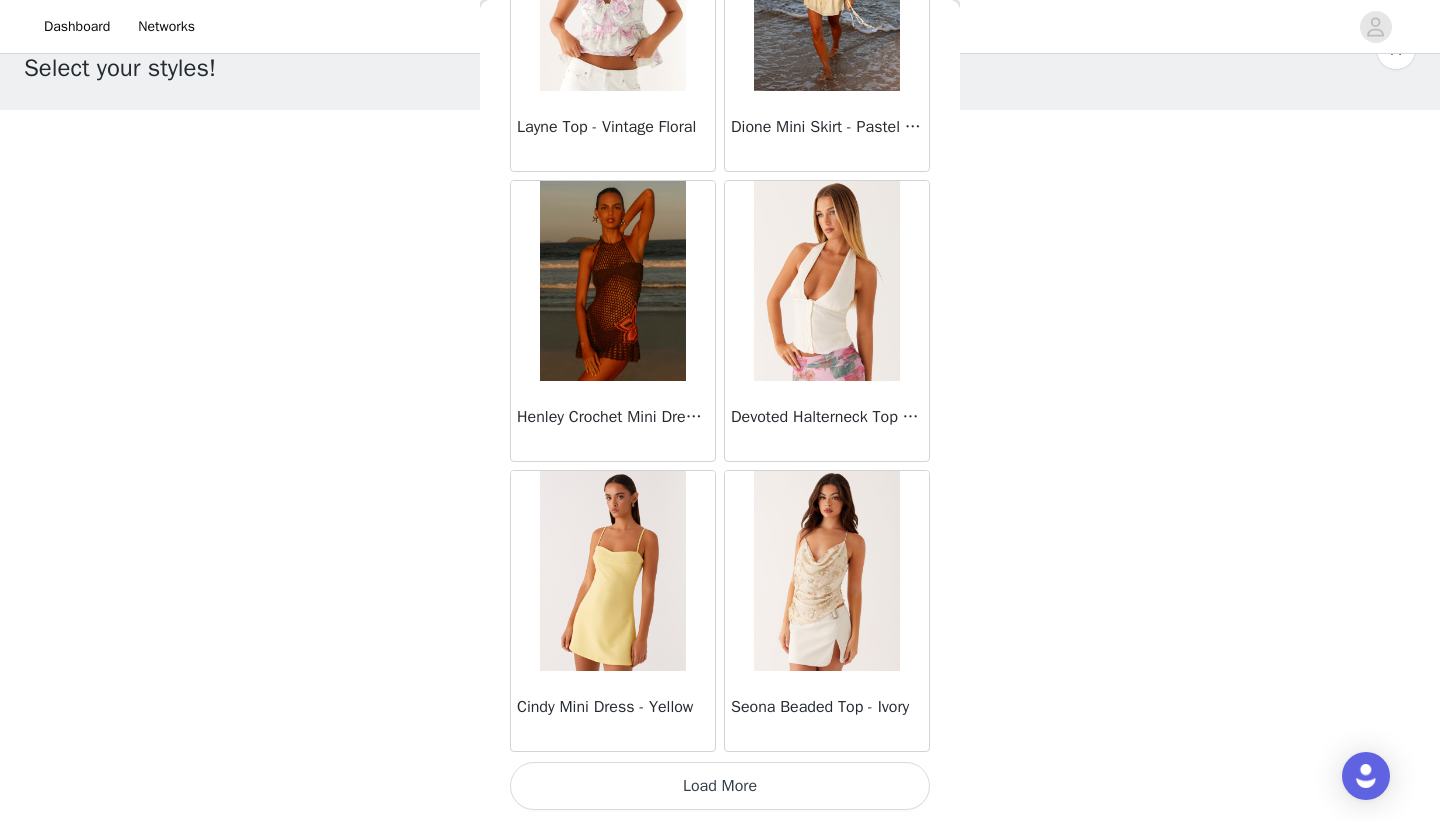 click on "Load More" at bounding box center [720, 786] 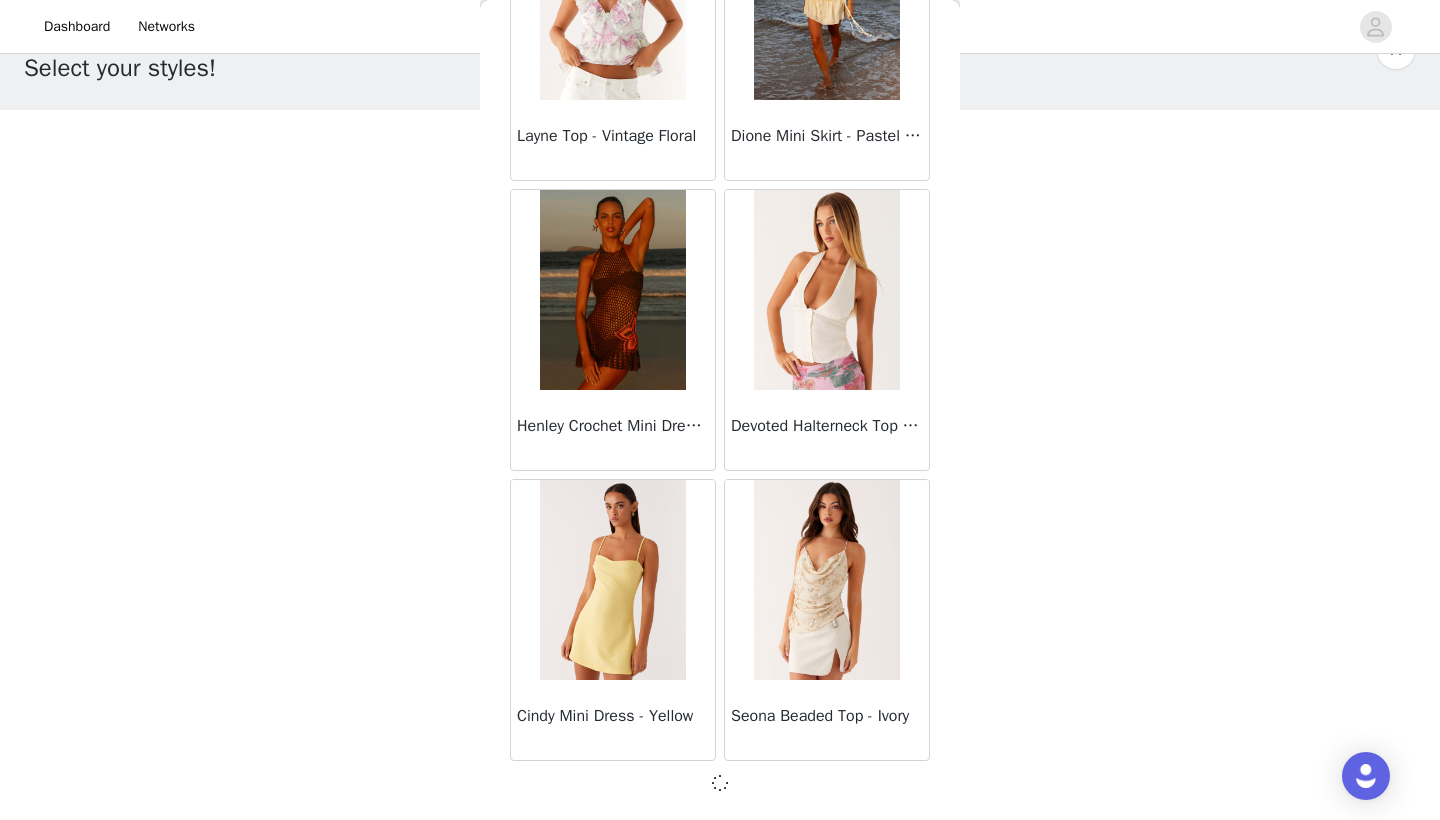 scroll, scrollTop: 45731, scrollLeft: 0, axis: vertical 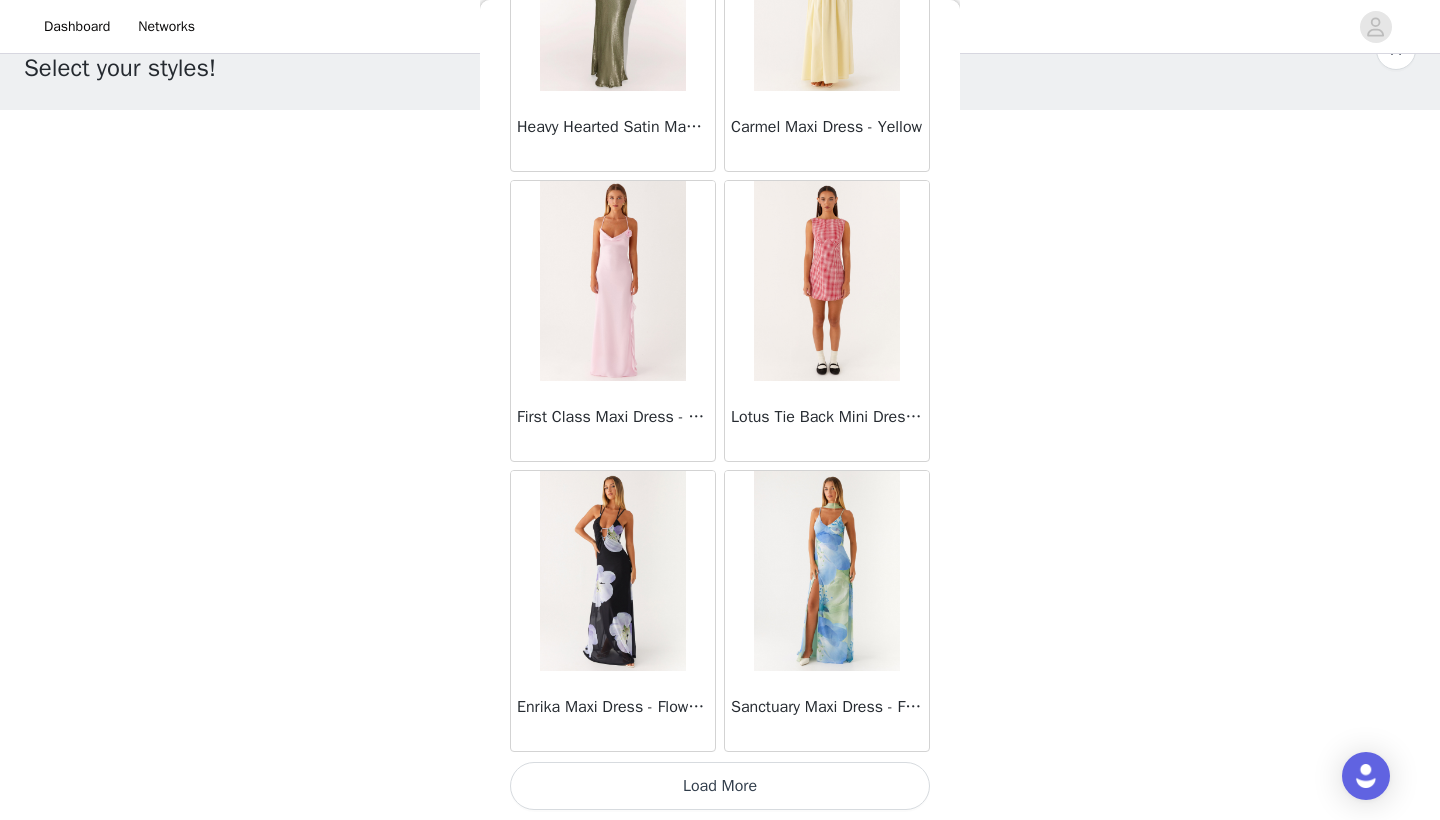 click on "Load More" at bounding box center (720, 786) 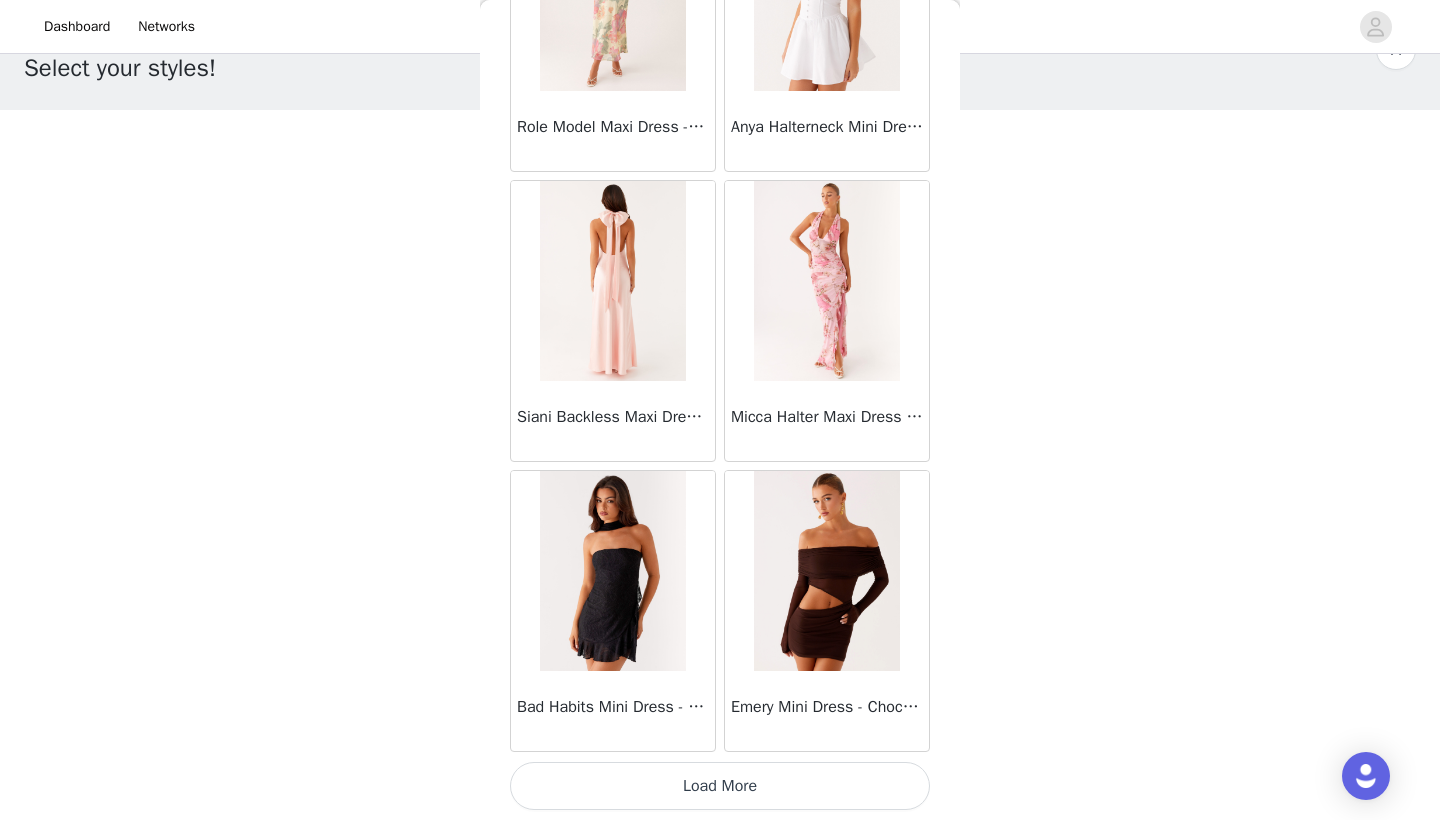 scroll, scrollTop: 51540, scrollLeft: 0, axis: vertical 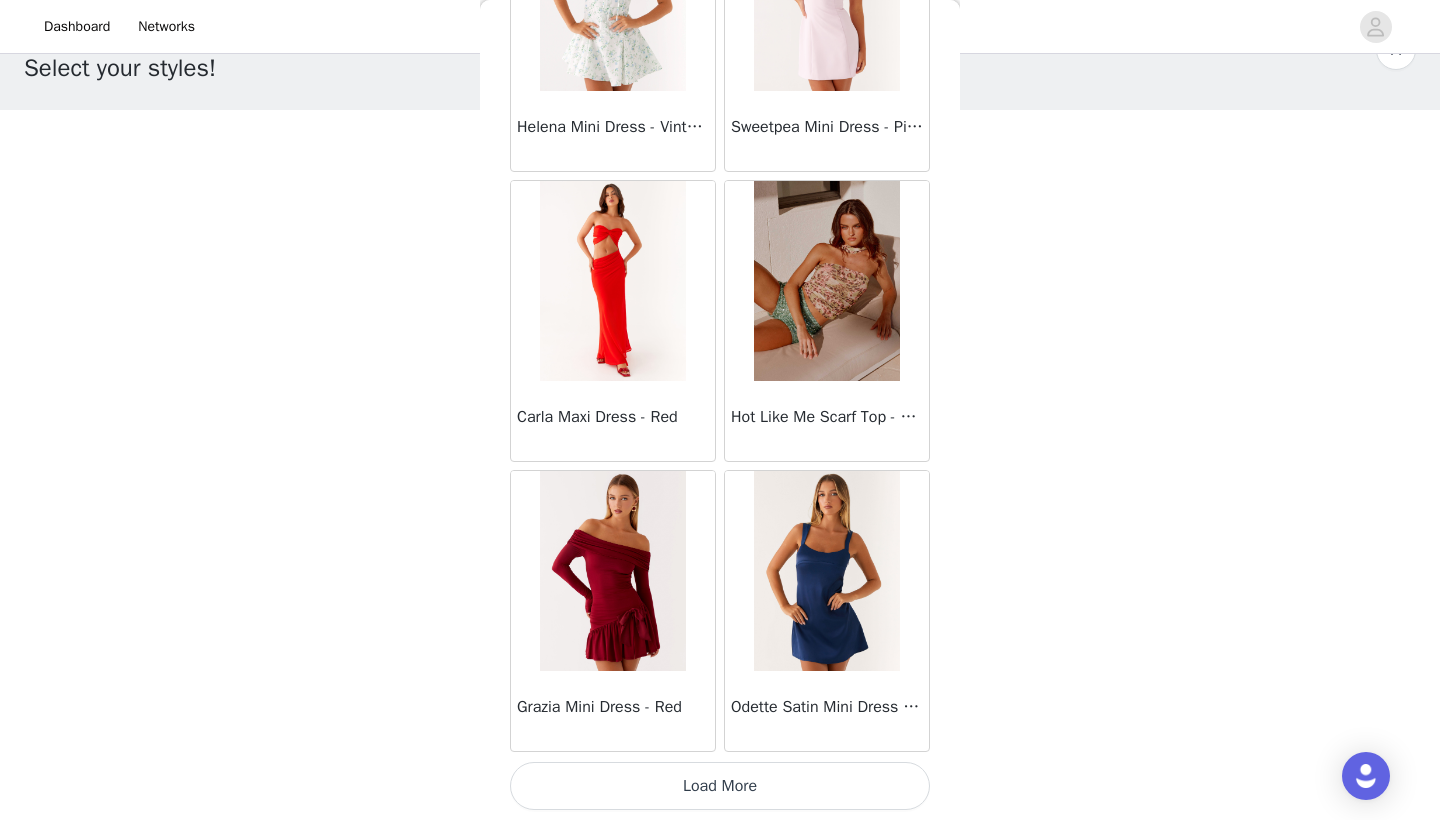 click on "Load More" at bounding box center [720, 786] 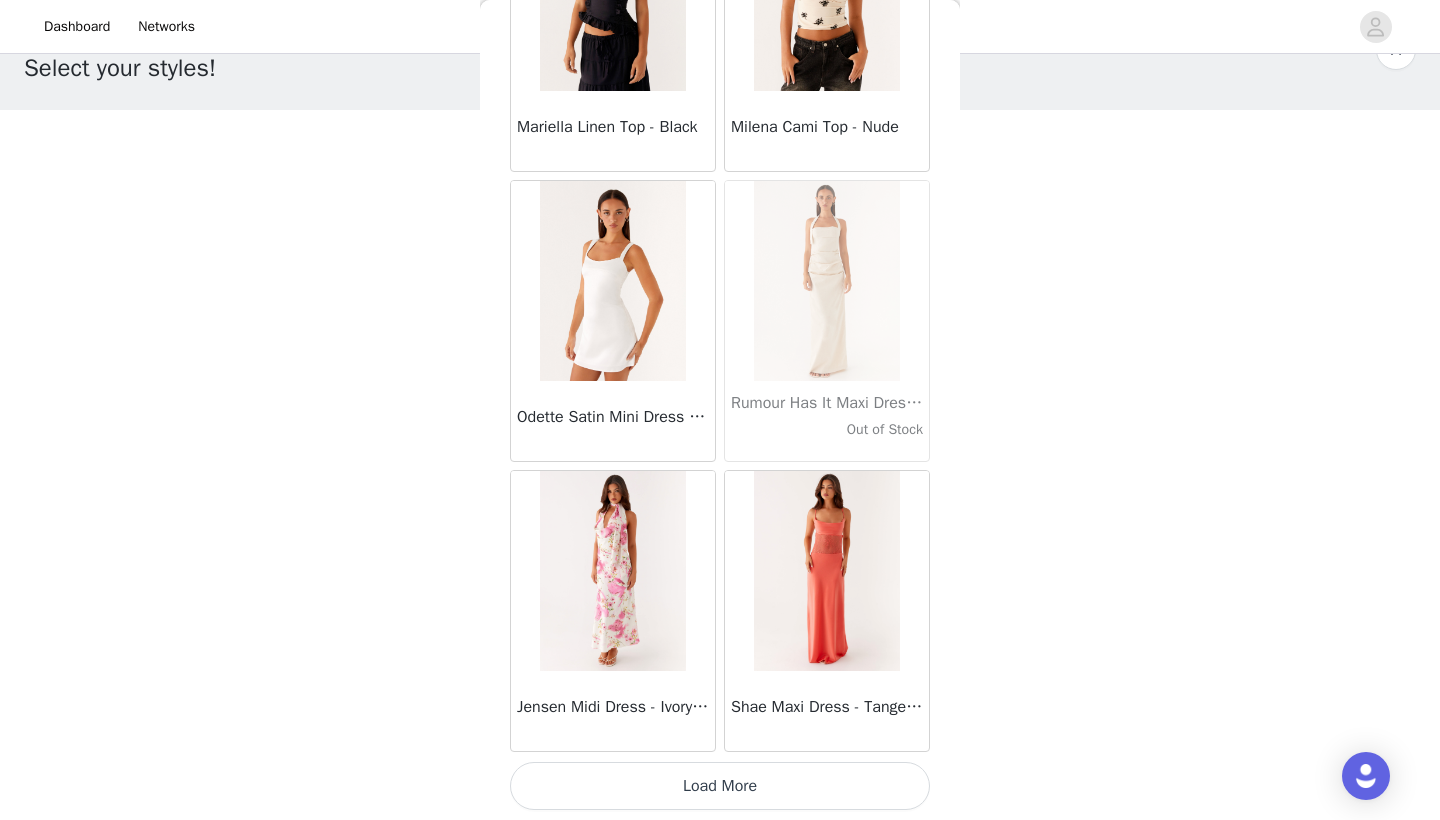 scroll, scrollTop: 57340, scrollLeft: 0, axis: vertical 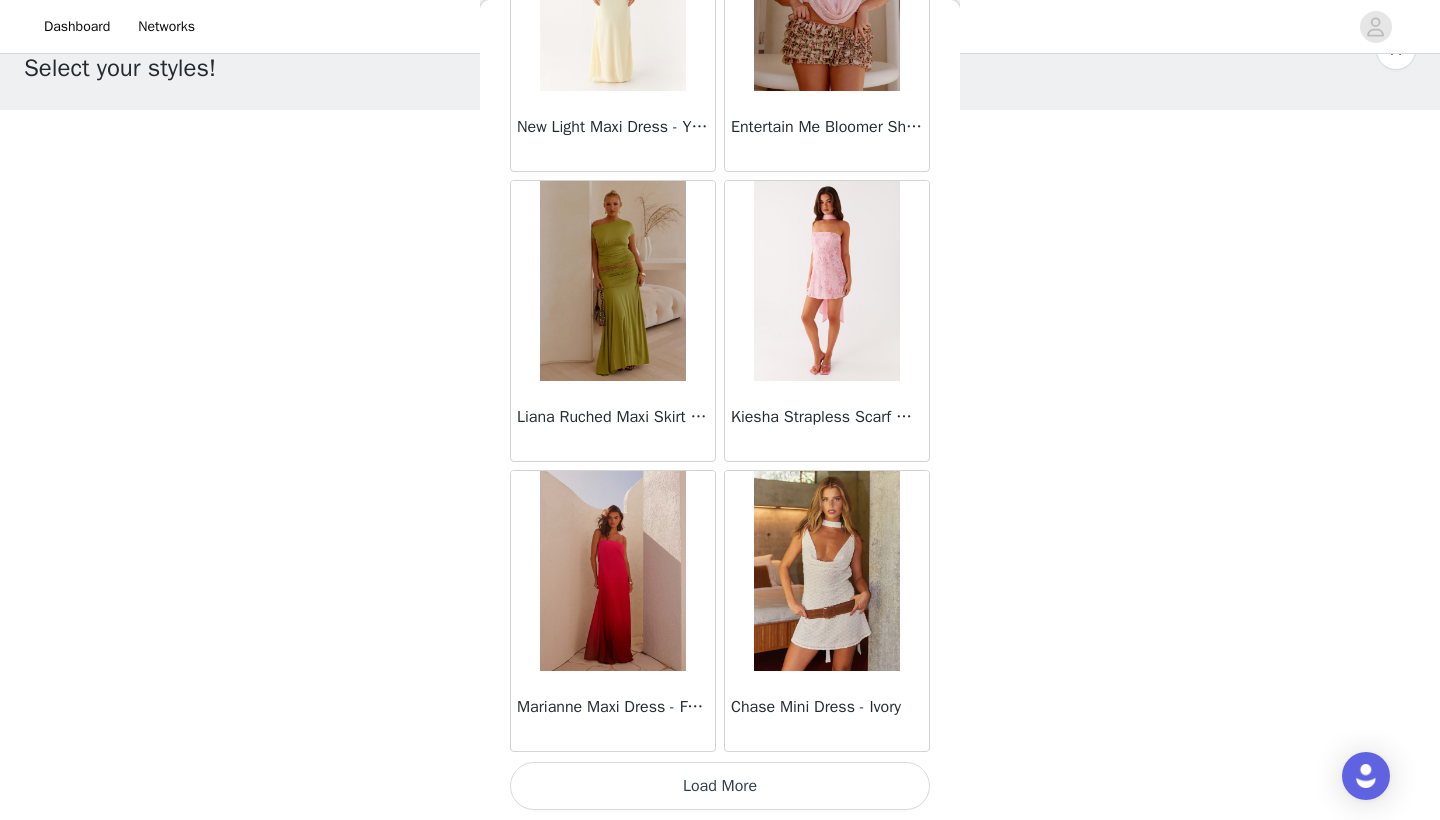 click on "Load More" at bounding box center (720, 786) 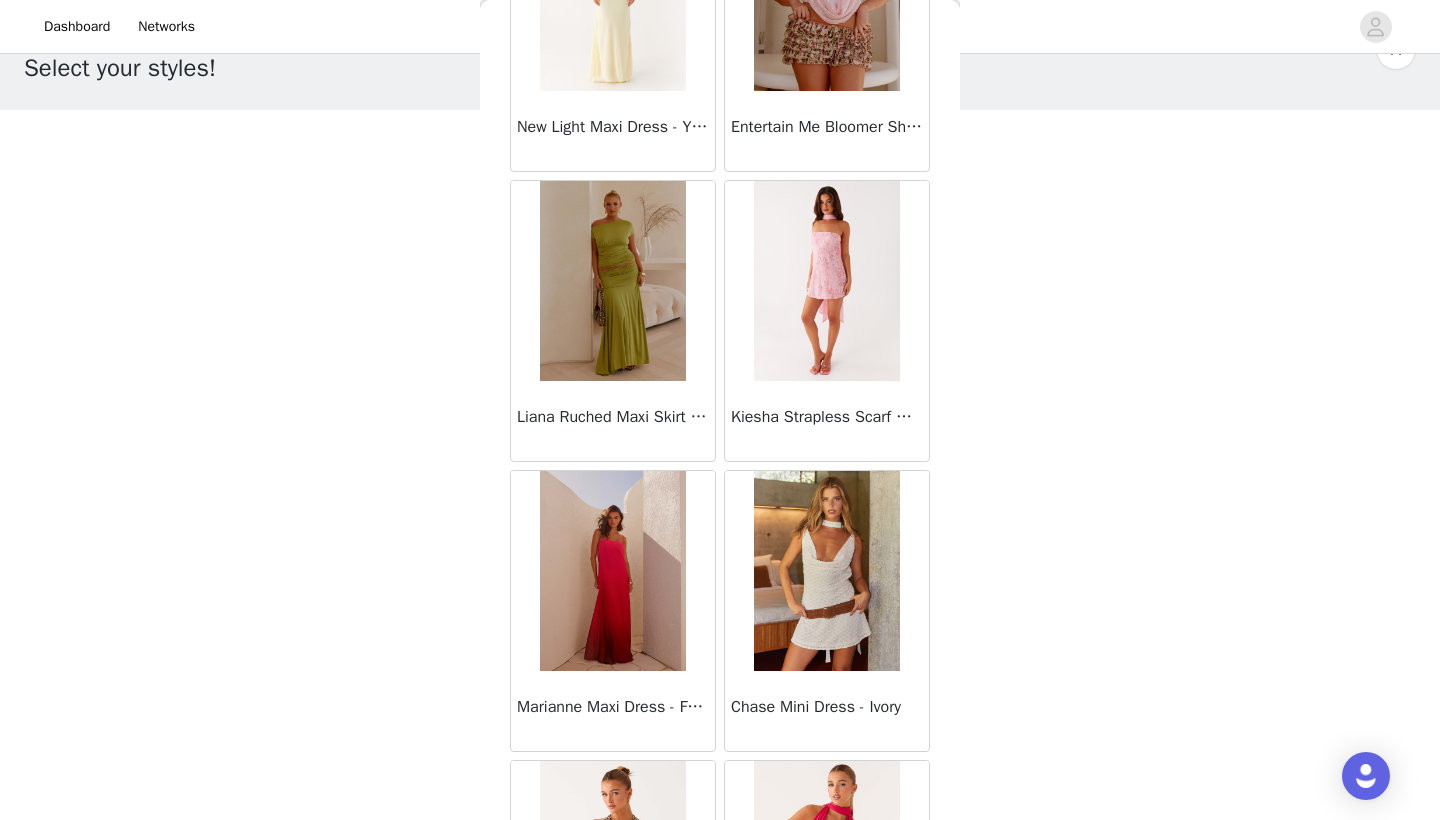 scroll, scrollTop: 54, scrollLeft: 0, axis: vertical 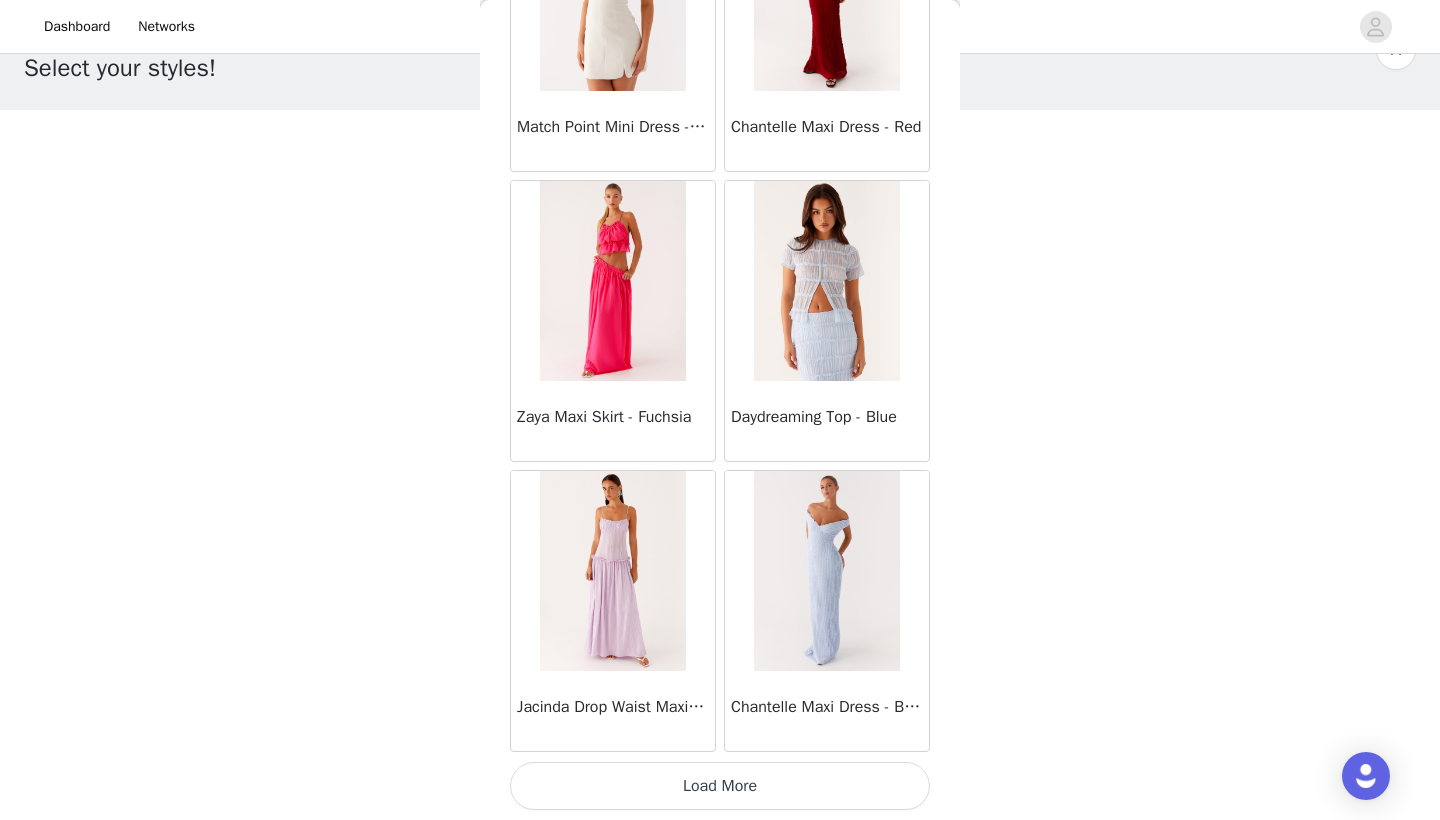 click on "Load More" at bounding box center (720, 786) 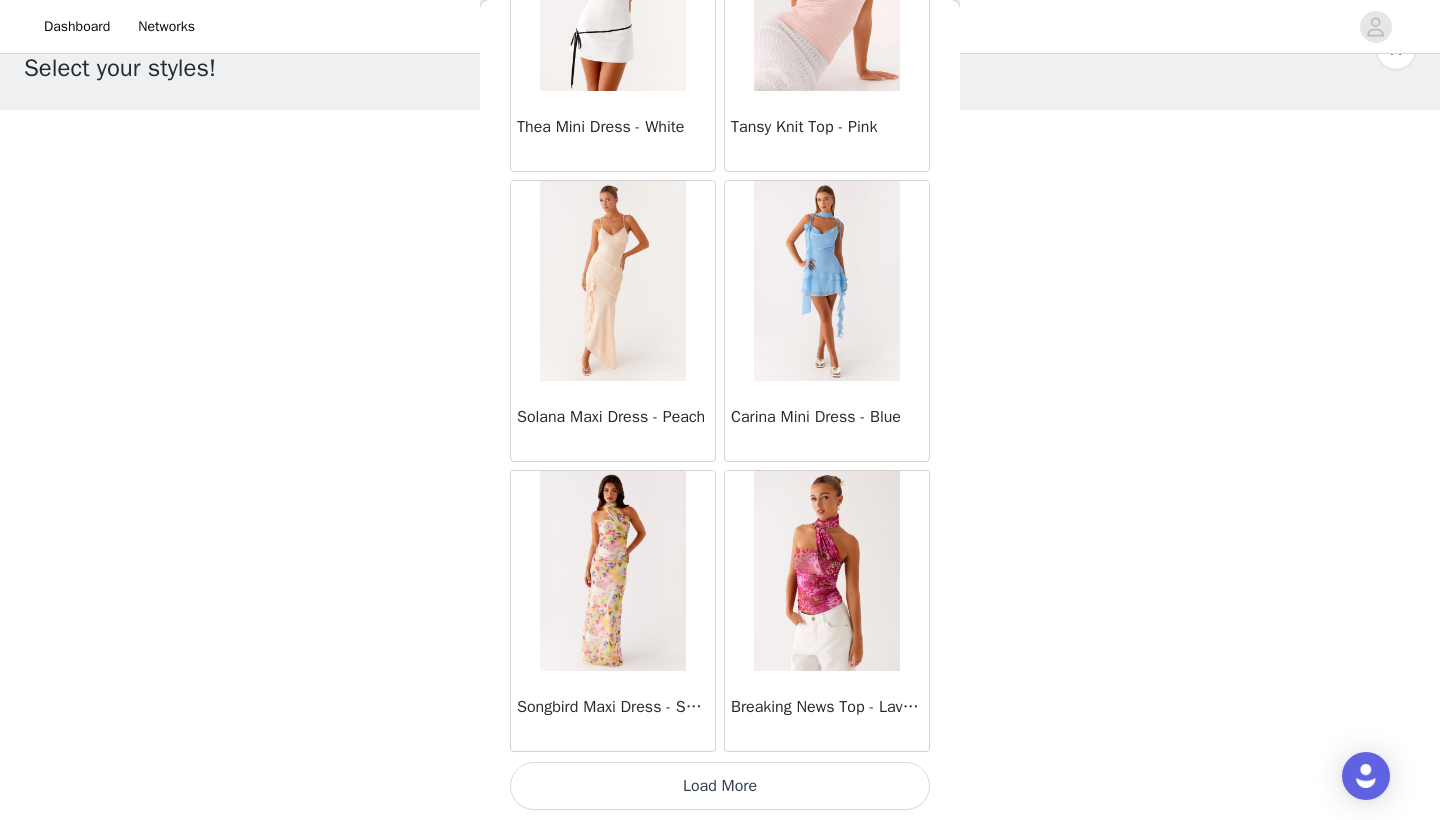 scroll, scrollTop: 66040, scrollLeft: 0, axis: vertical 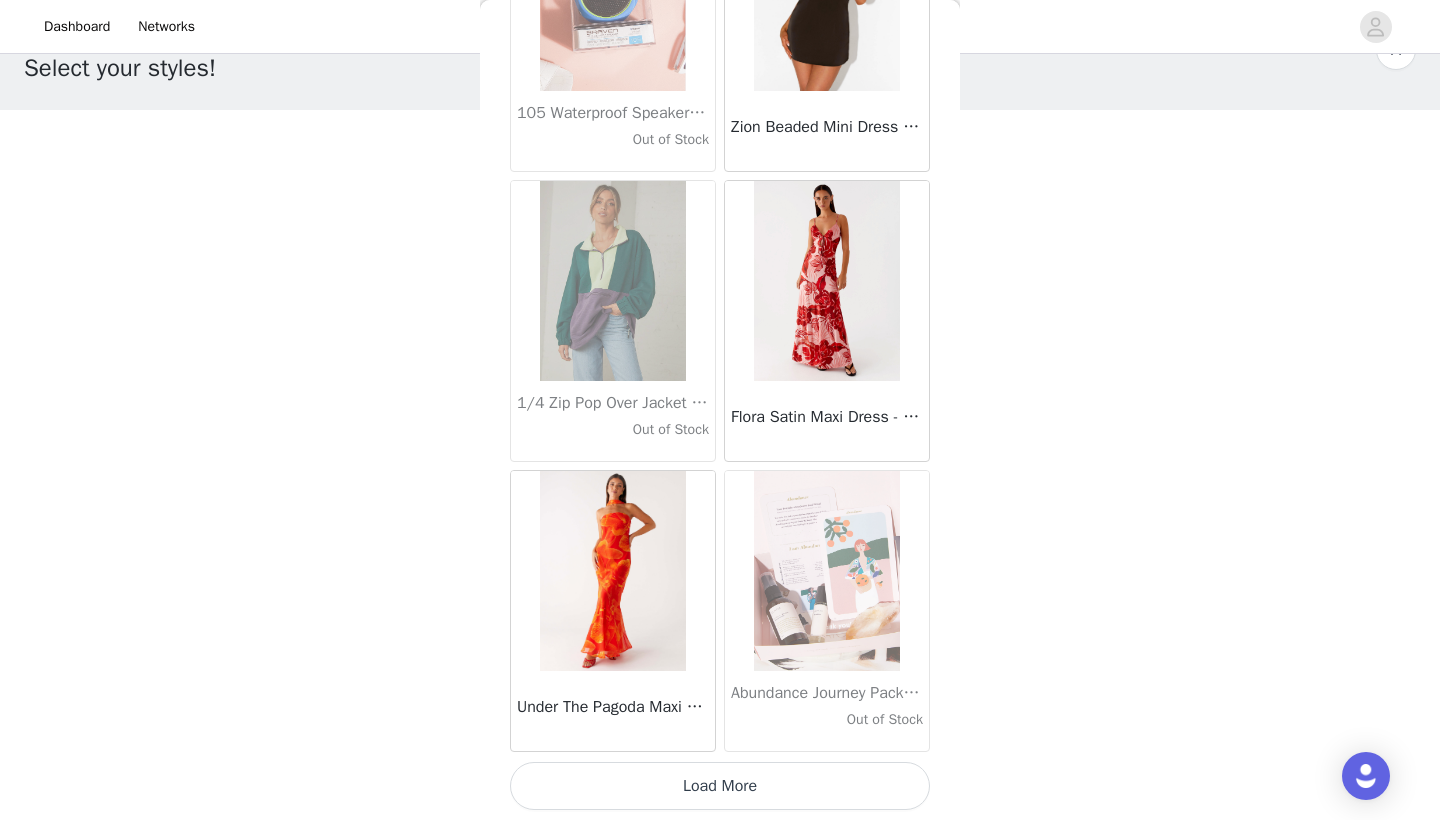 click on "Load More" at bounding box center [720, 786] 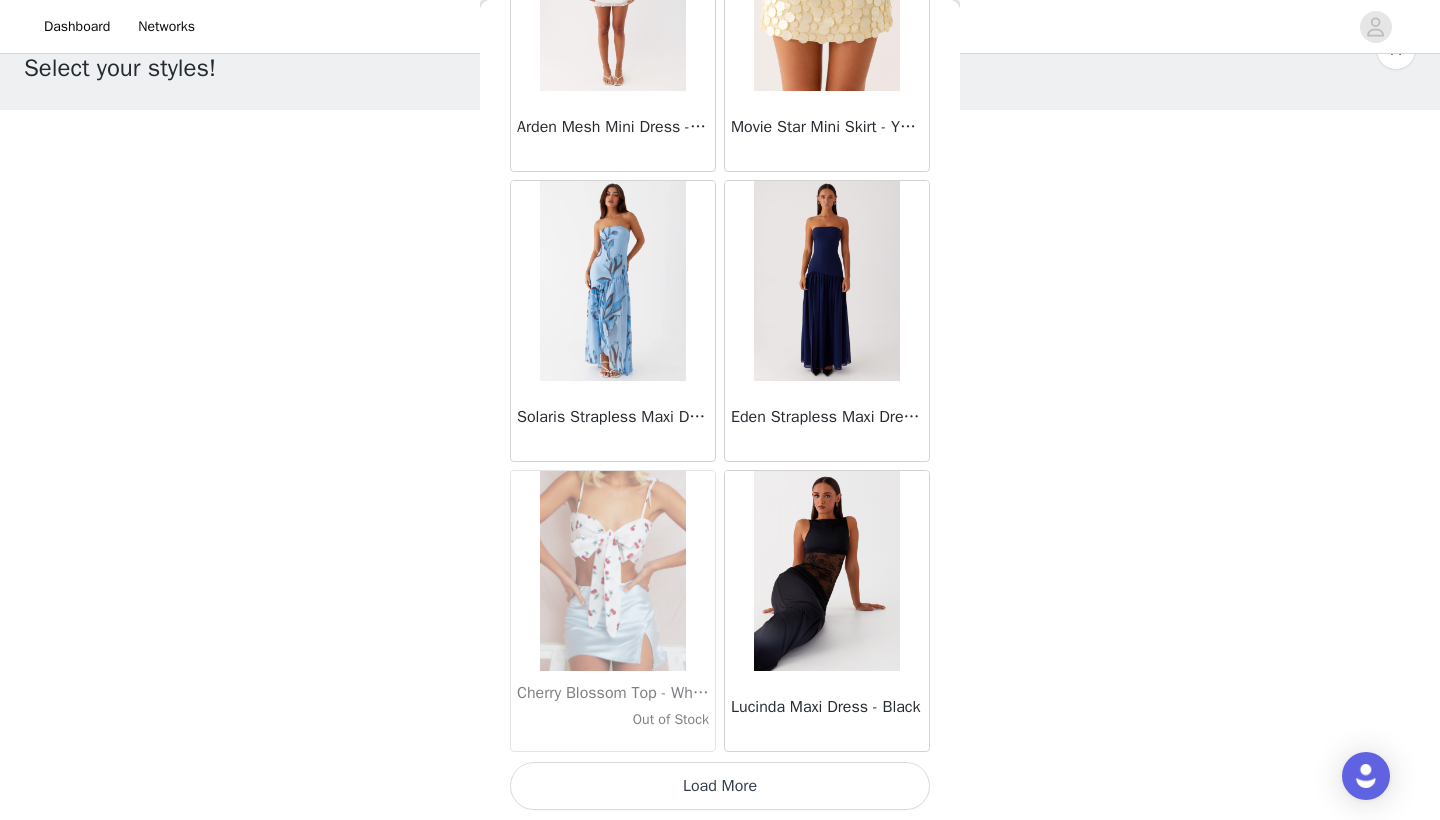click on "Load More" at bounding box center [720, 786] 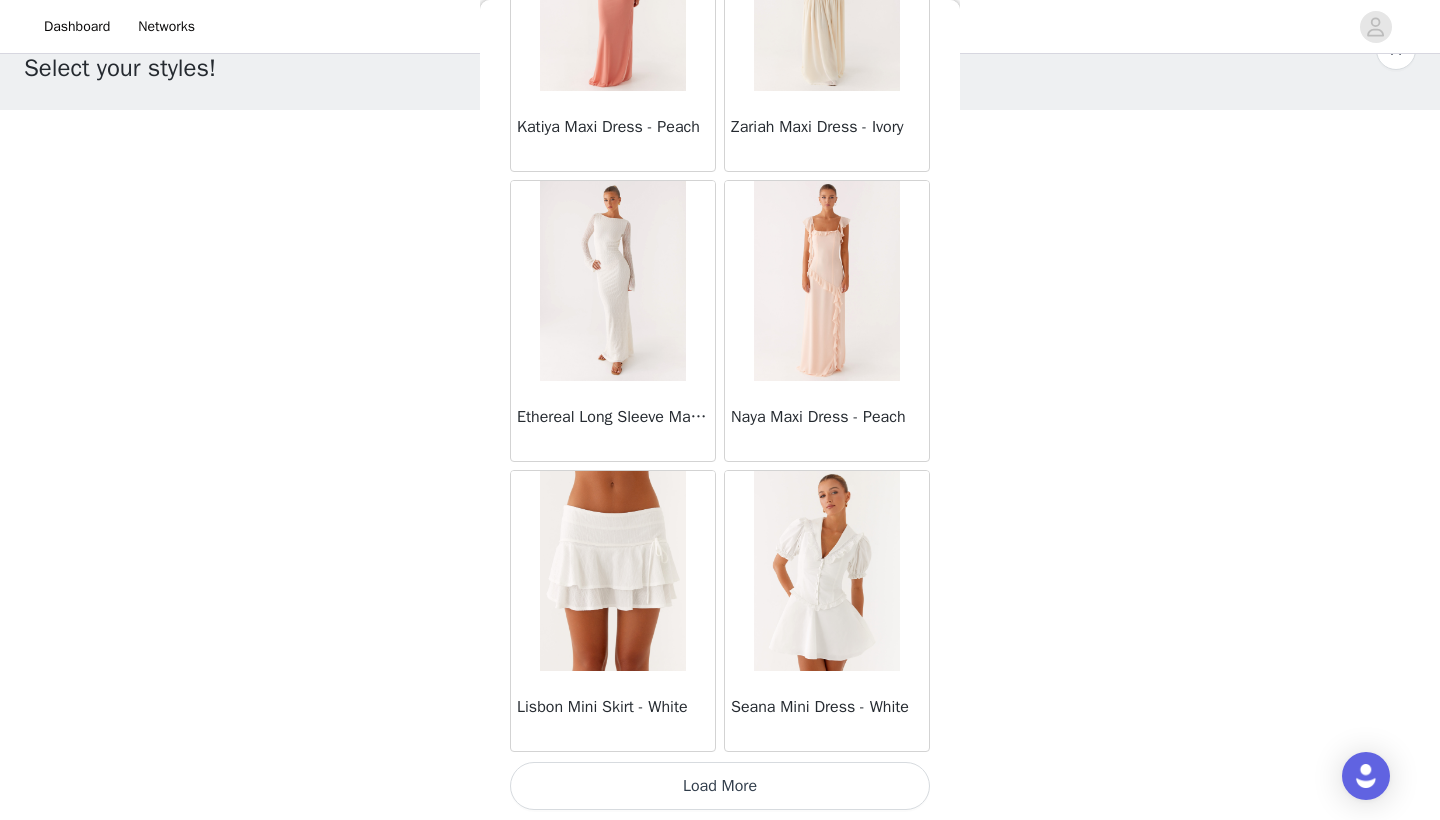 scroll, scrollTop: 74740, scrollLeft: 0, axis: vertical 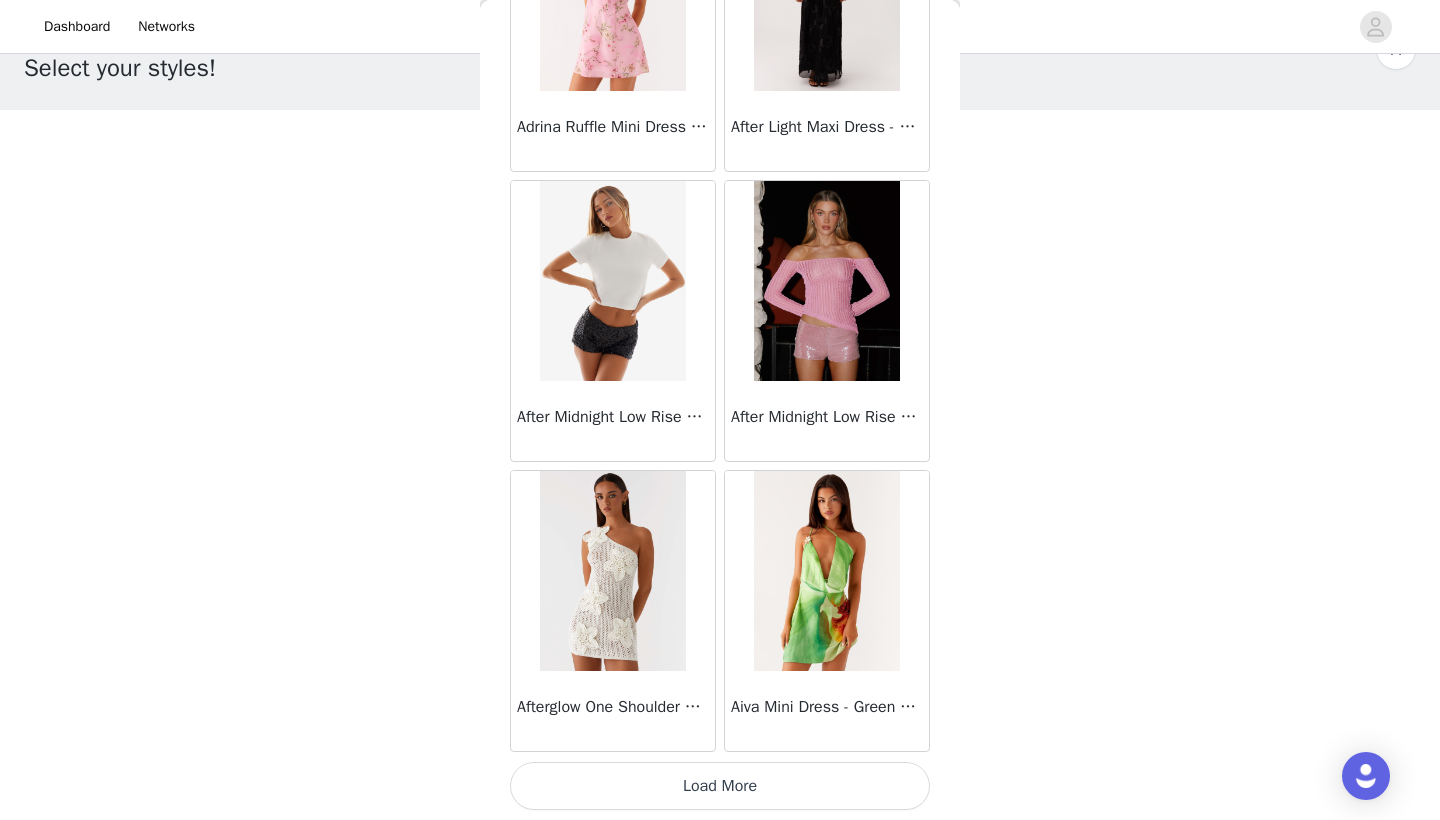 click on "Load More" at bounding box center (720, 786) 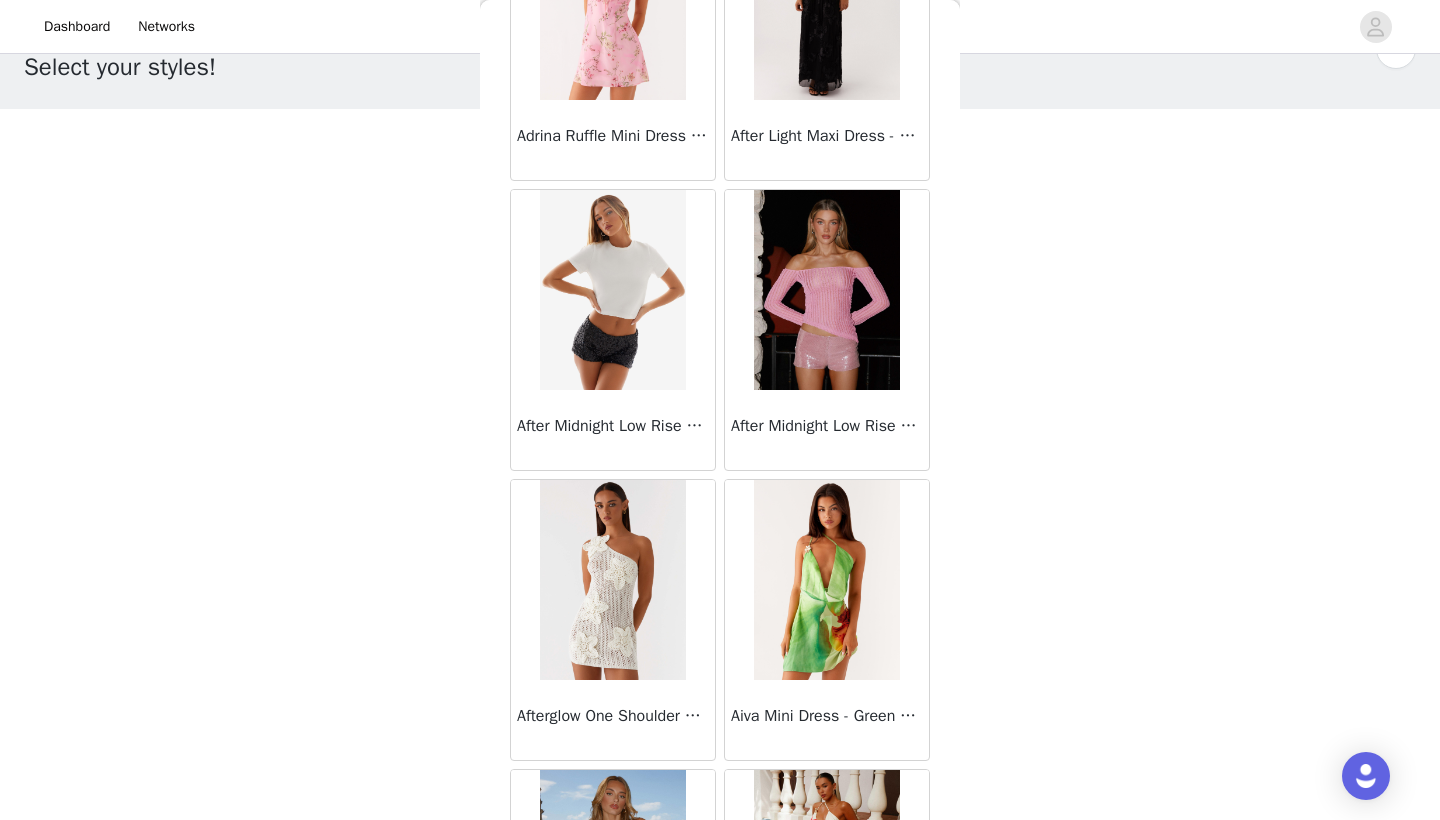 scroll, scrollTop: 53, scrollLeft: 0, axis: vertical 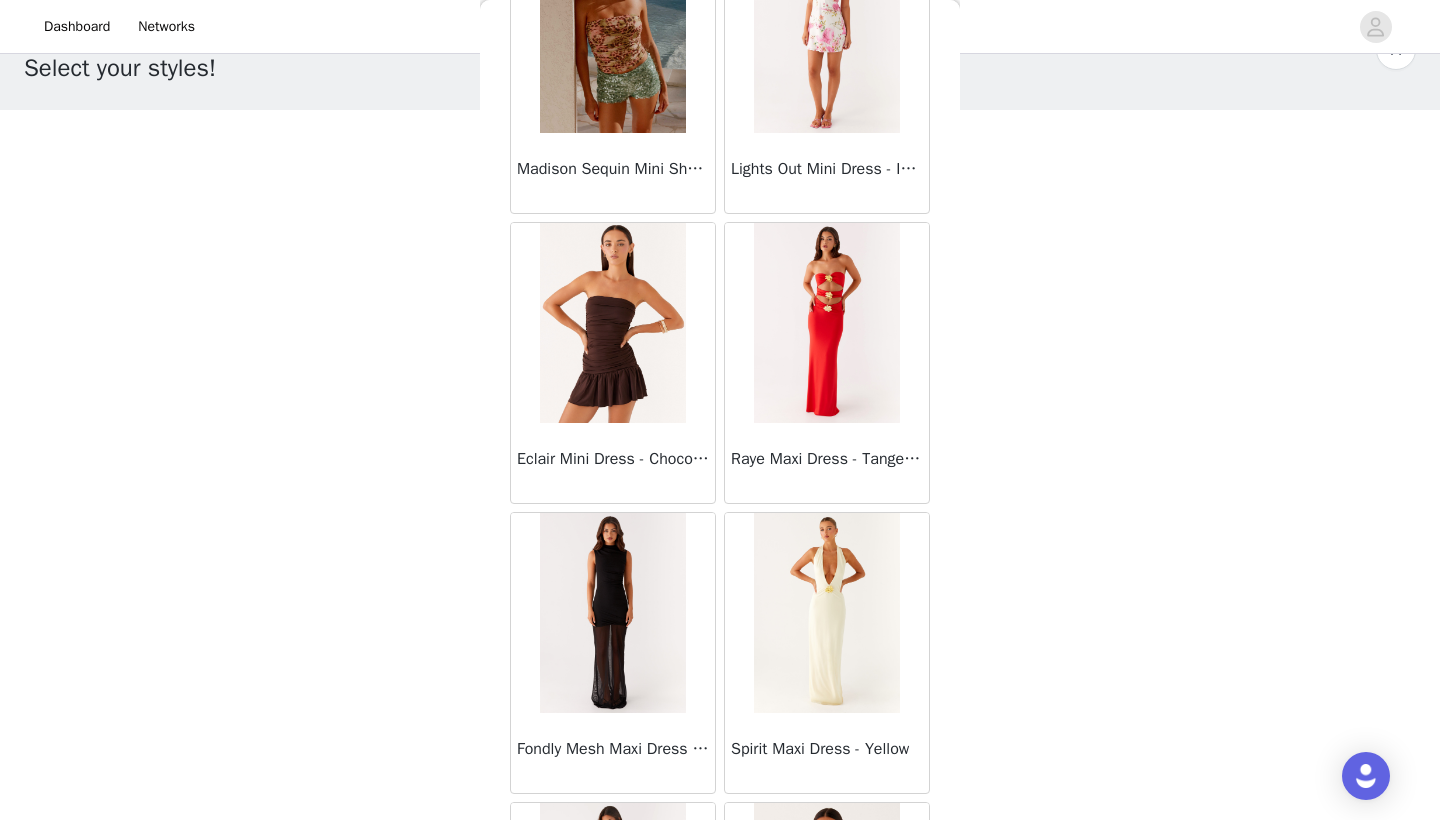 click at bounding box center [613, 613] 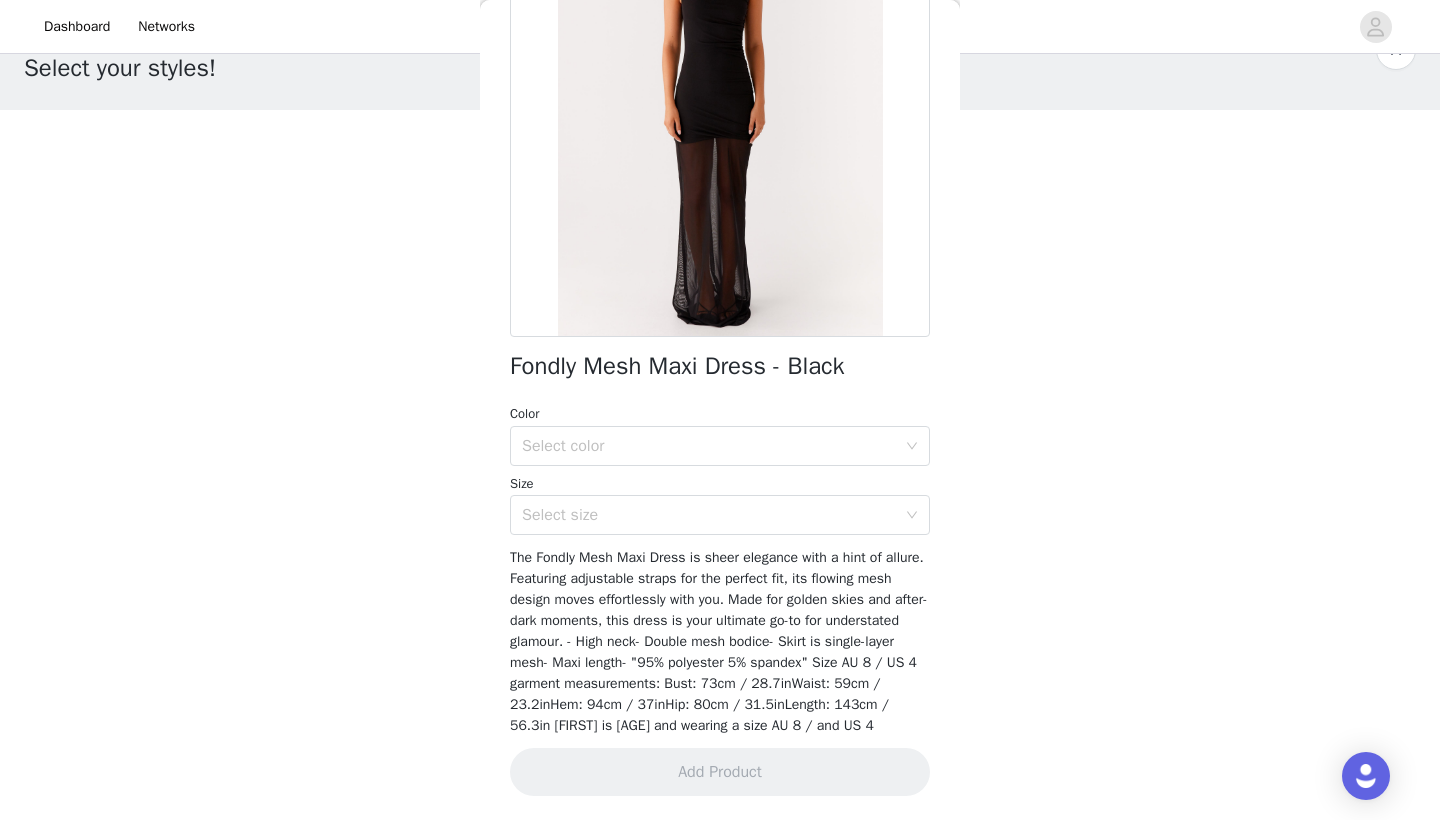 scroll, scrollTop: 233, scrollLeft: 0, axis: vertical 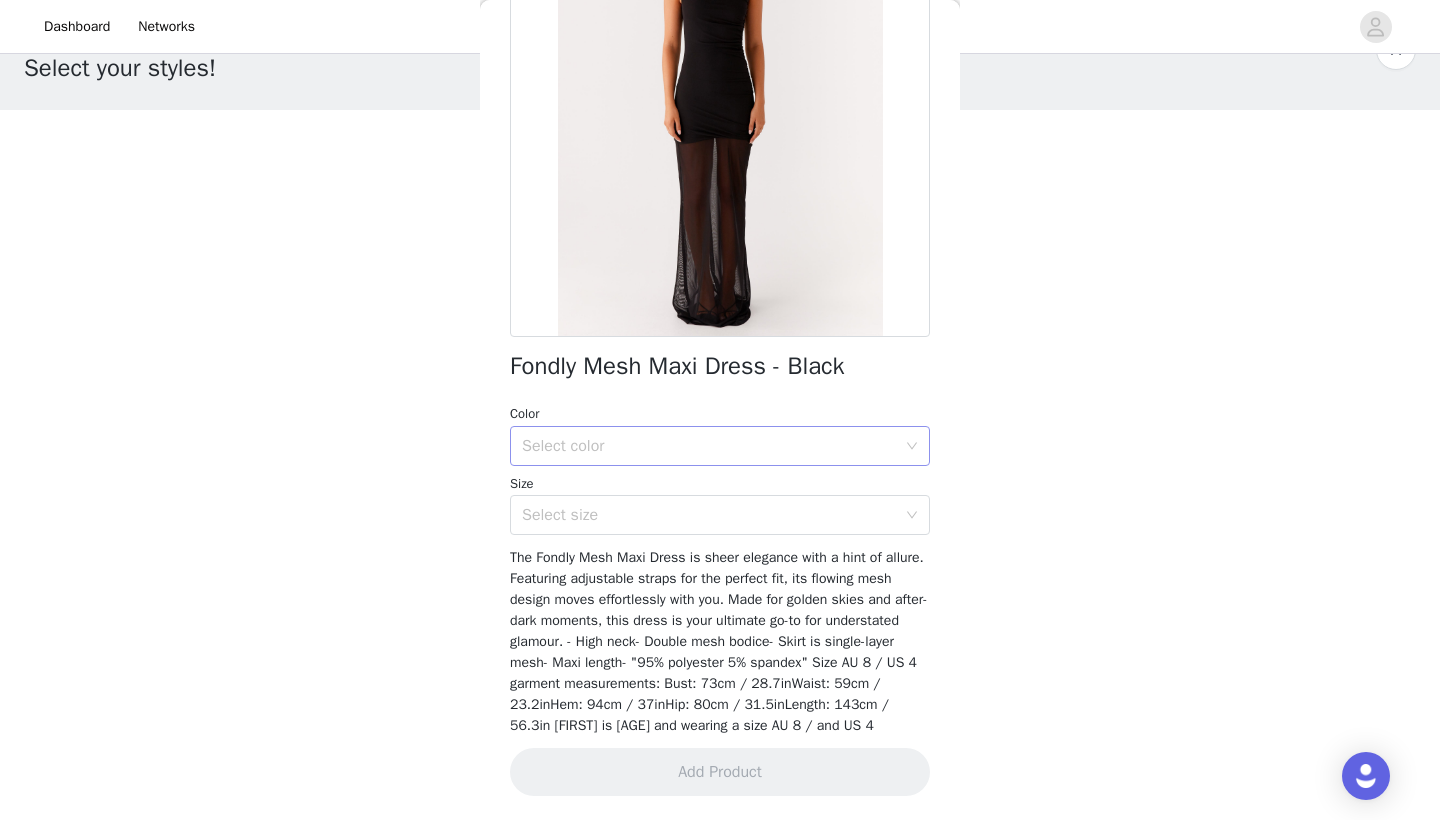 click on "Select color" at bounding box center [709, 446] 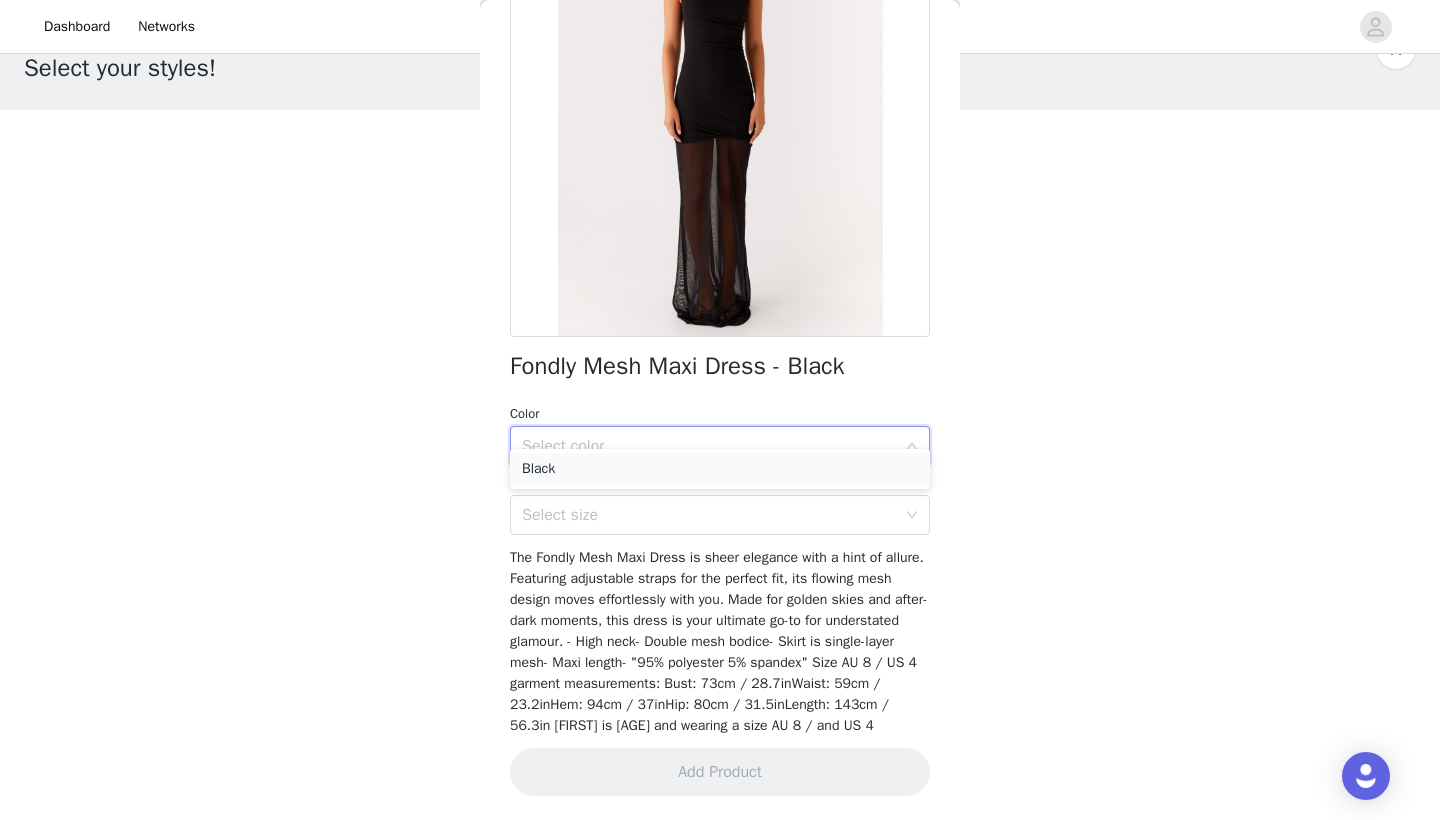 click on "Black" at bounding box center [720, 469] 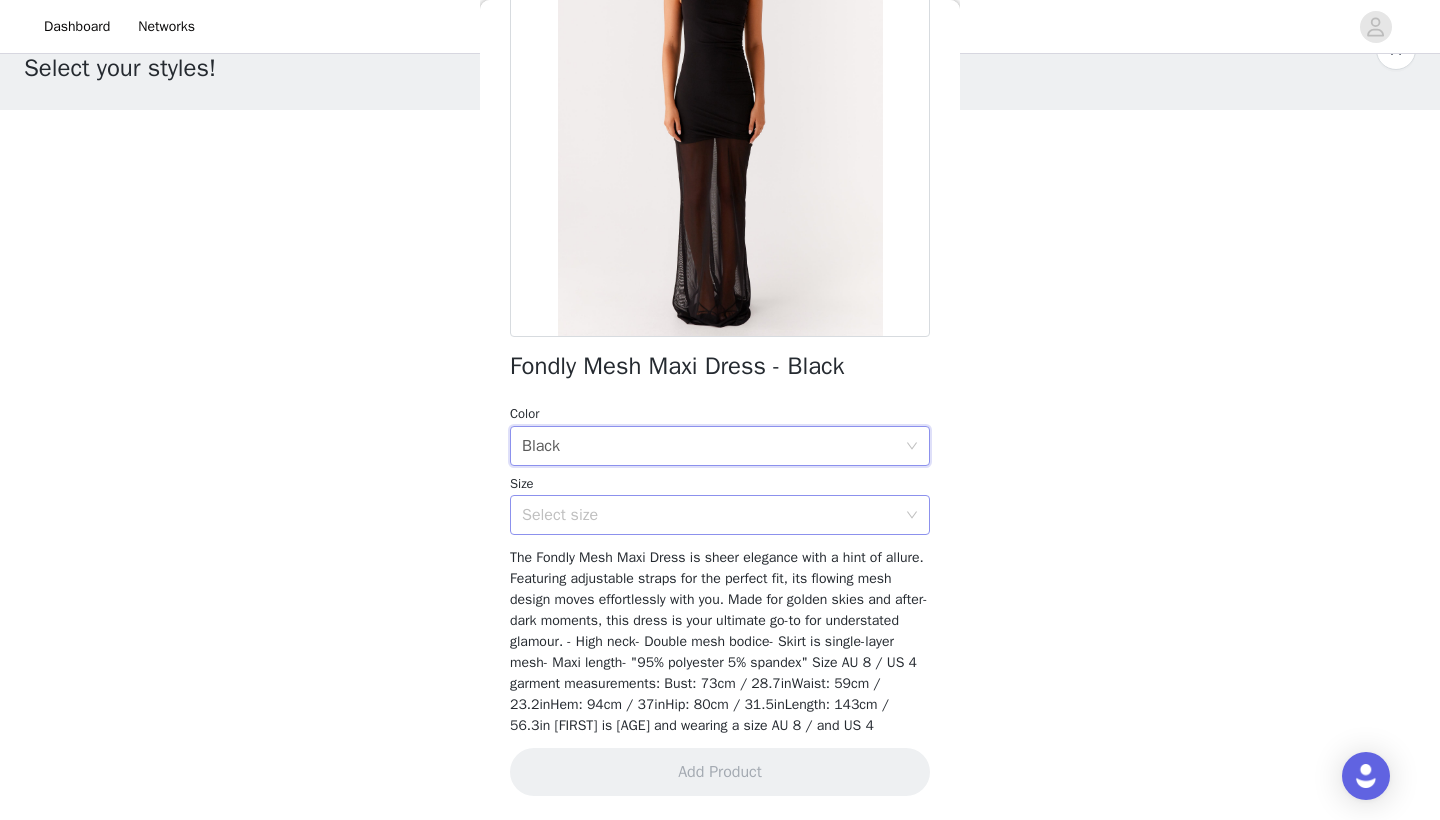 click on "Select size" at bounding box center [709, 515] 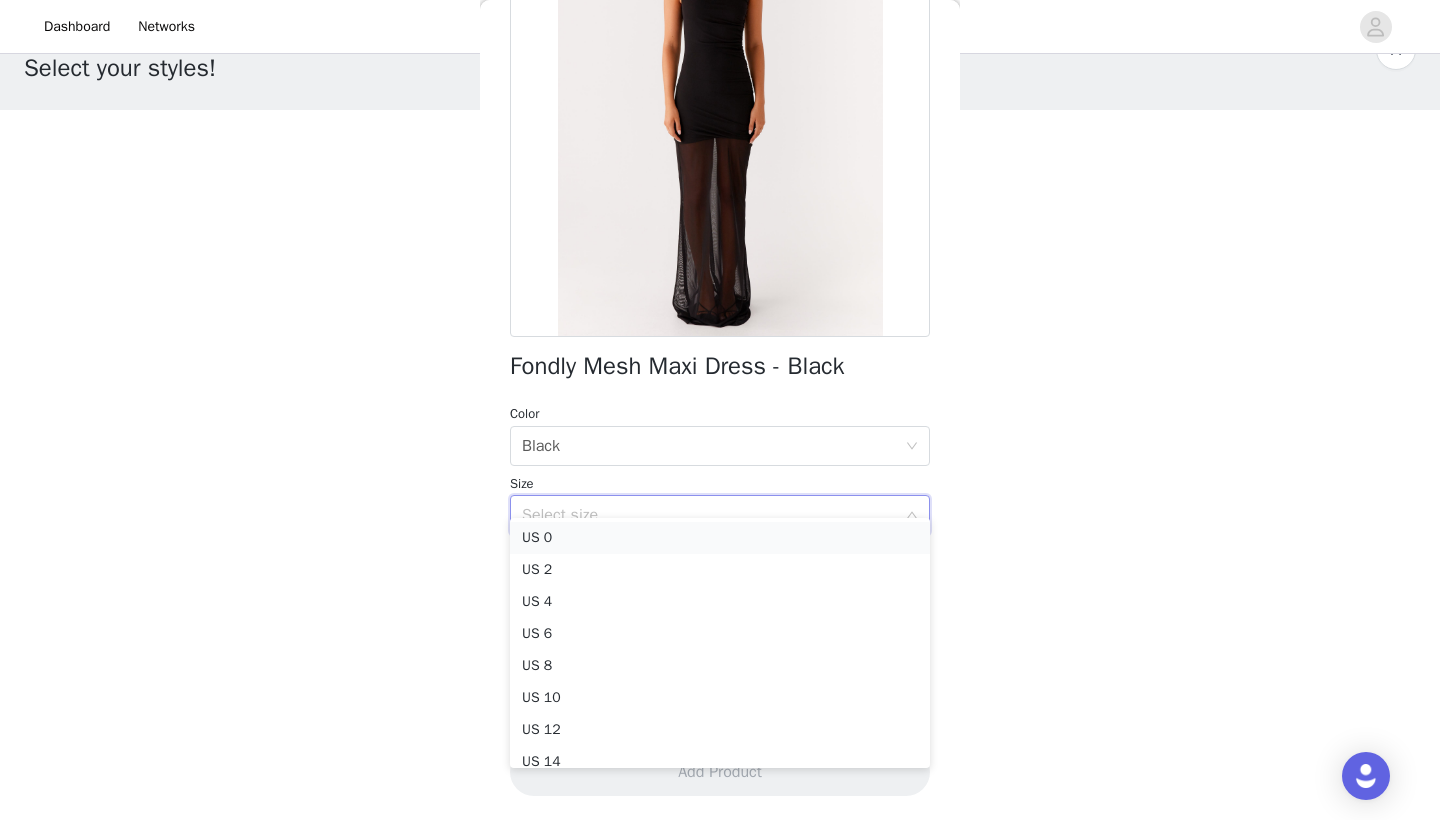 click on "US 0" at bounding box center [720, 538] 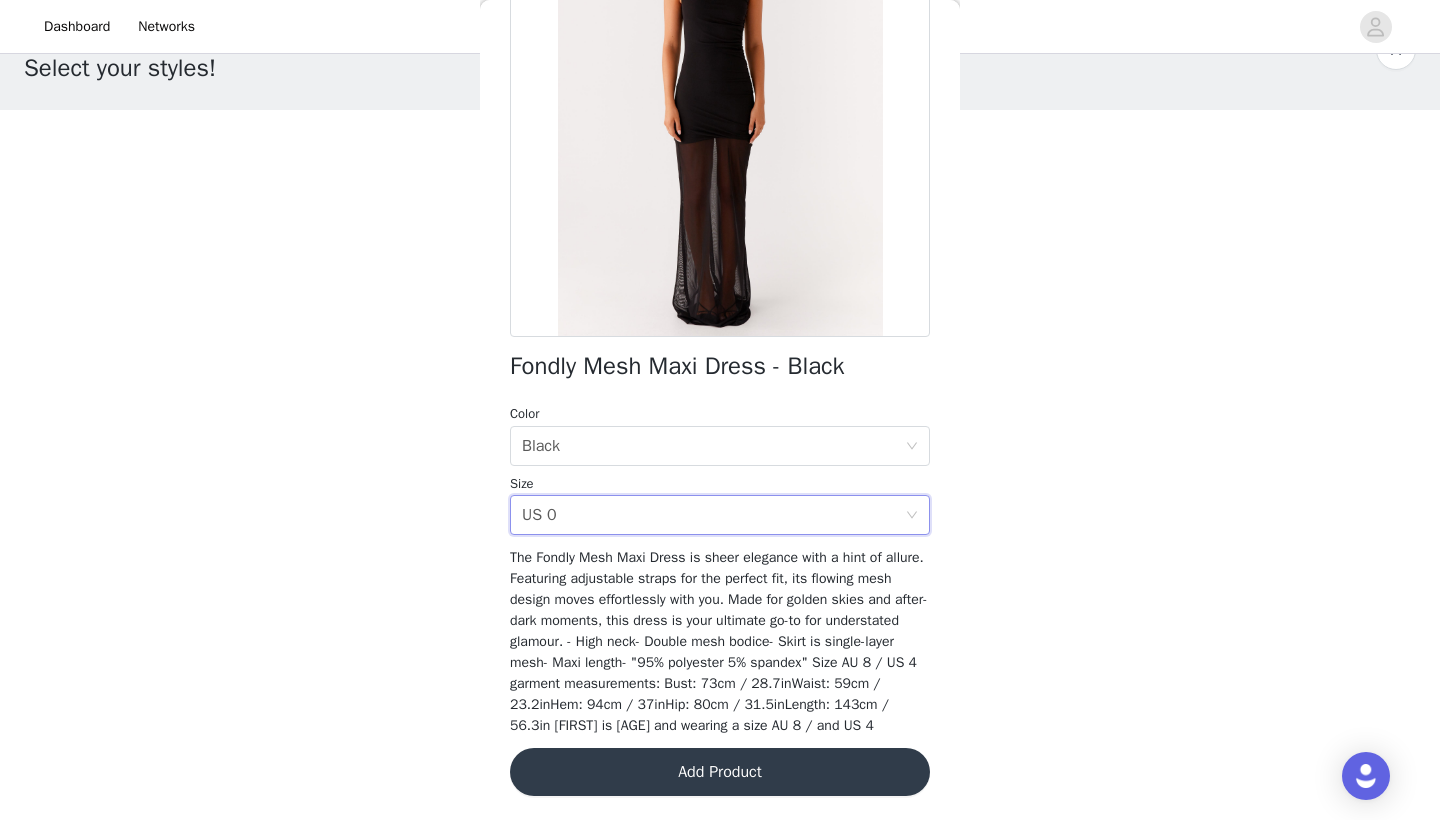 click on "Add Product" at bounding box center [720, 772] 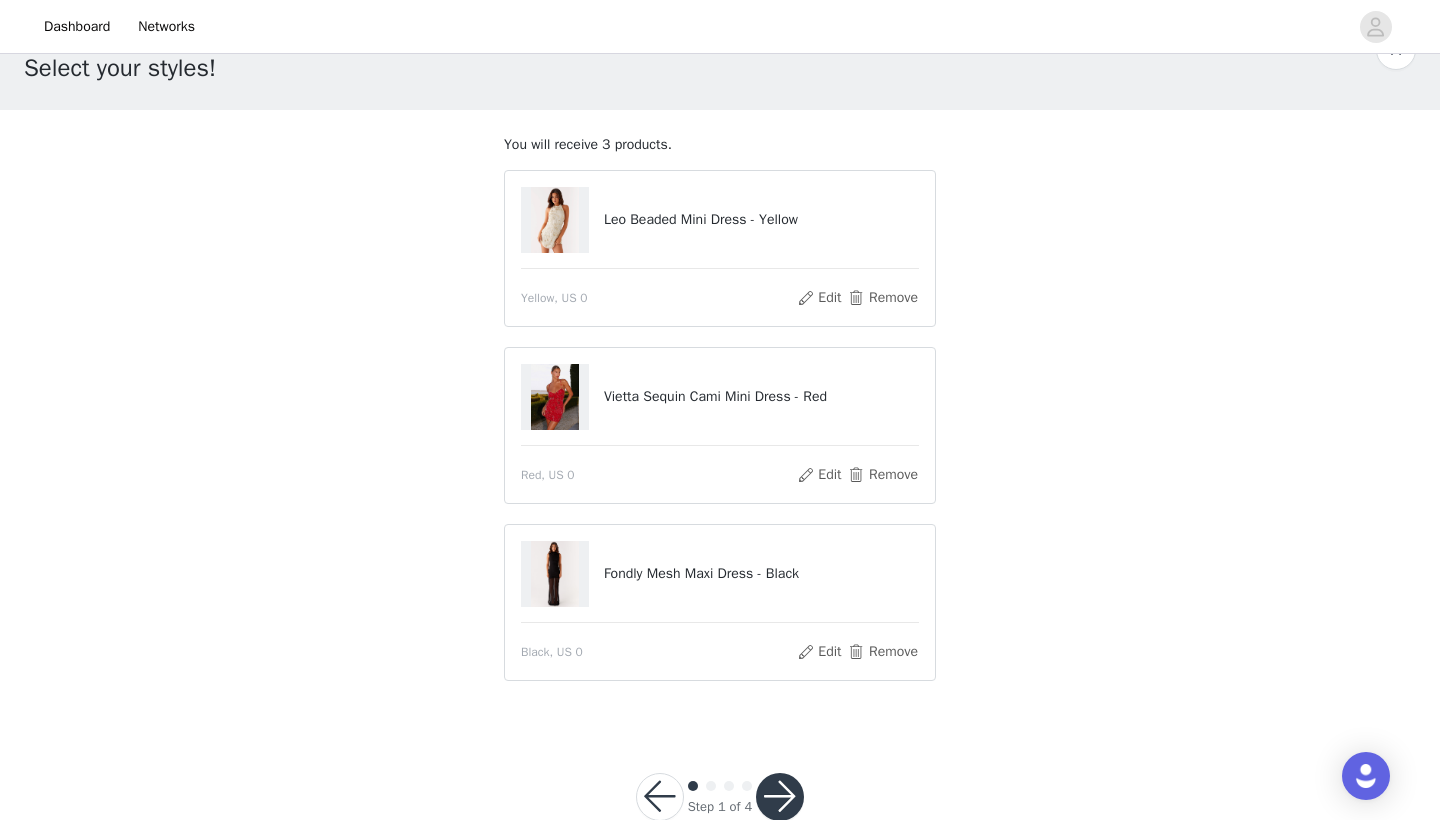 click at bounding box center [780, 797] 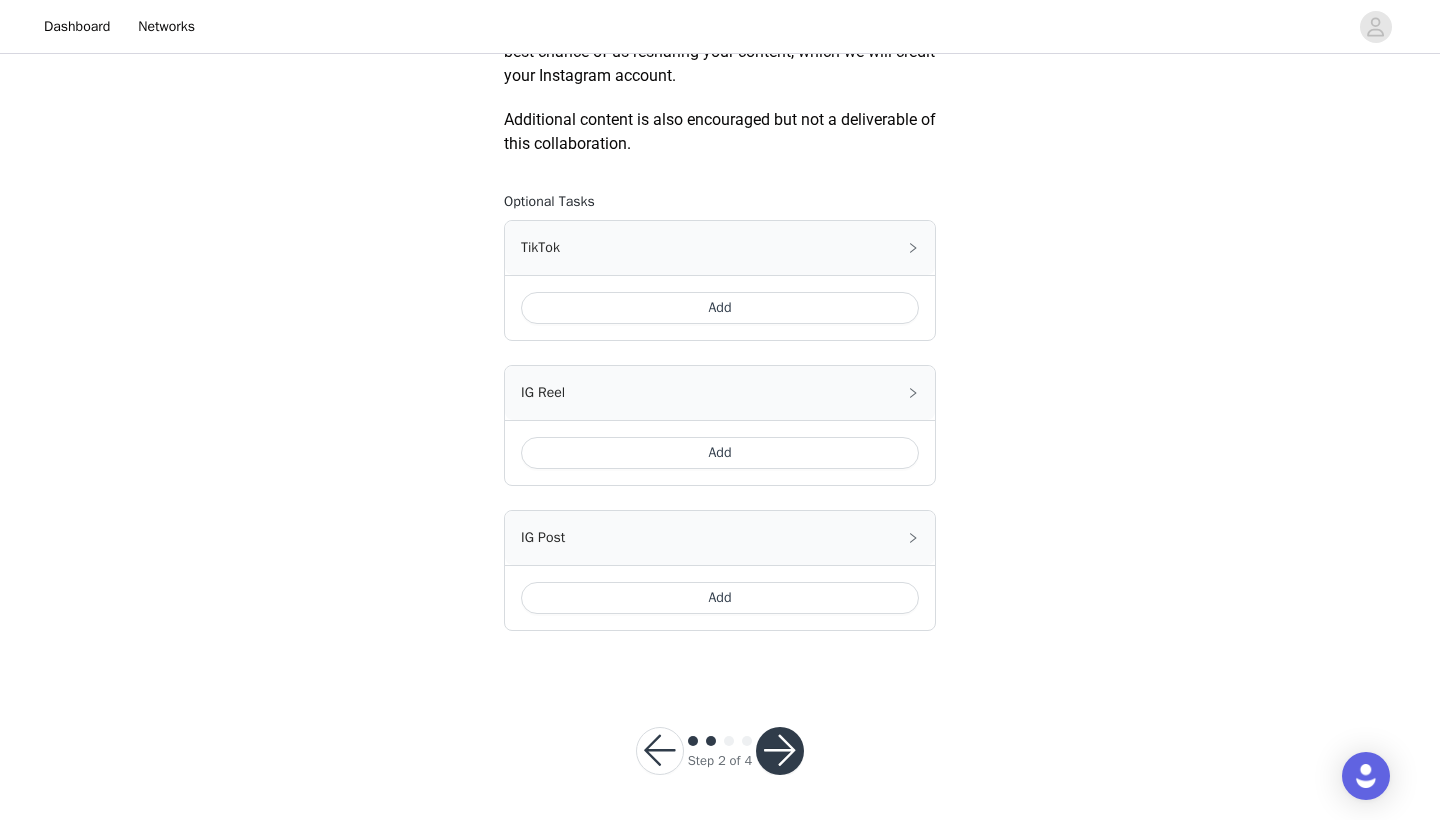 scroll, scrollTop: 1124, scrollLeft: 0, axis: vertical 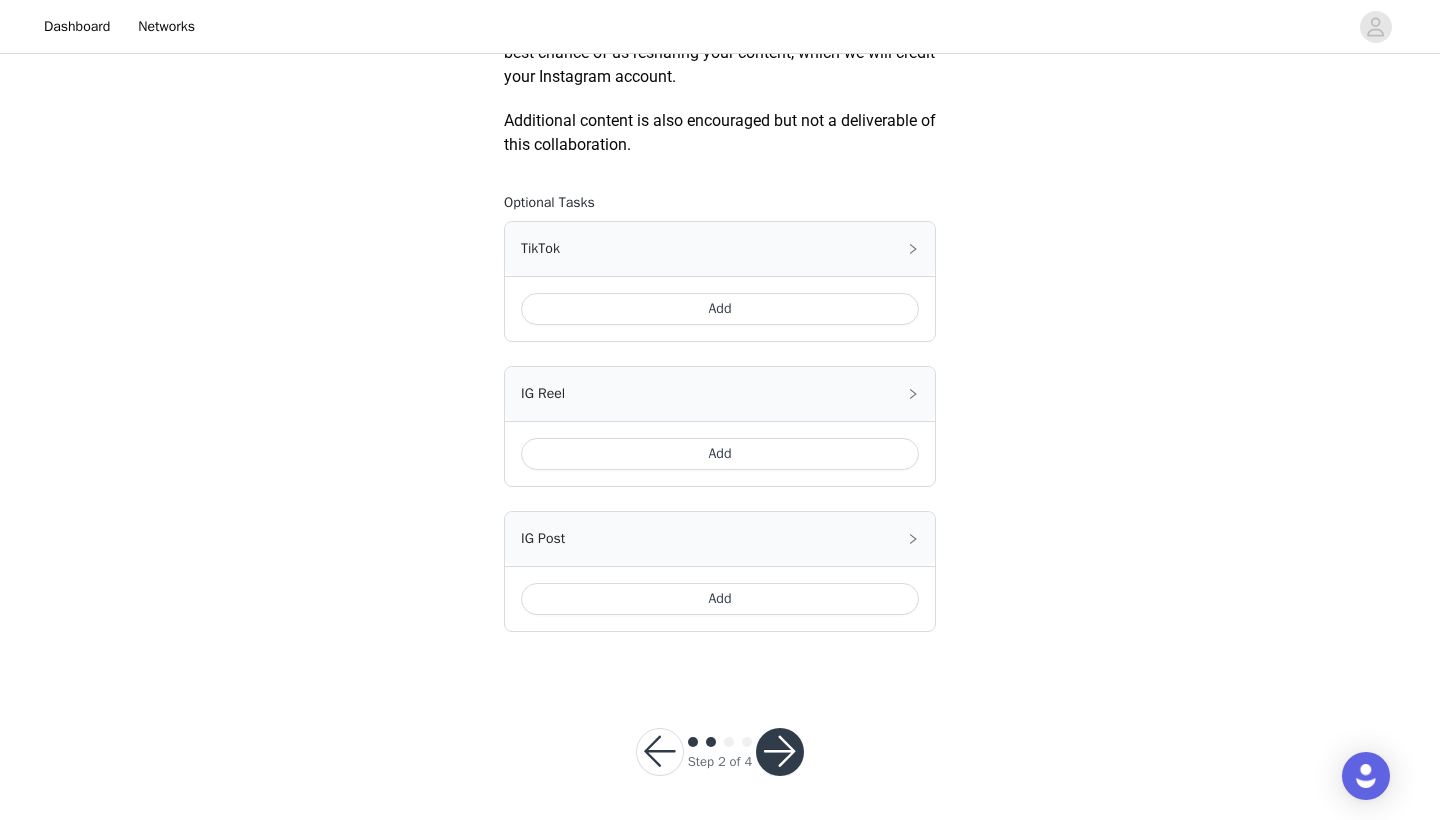 click on "Add" at bounding box center (720, 599) 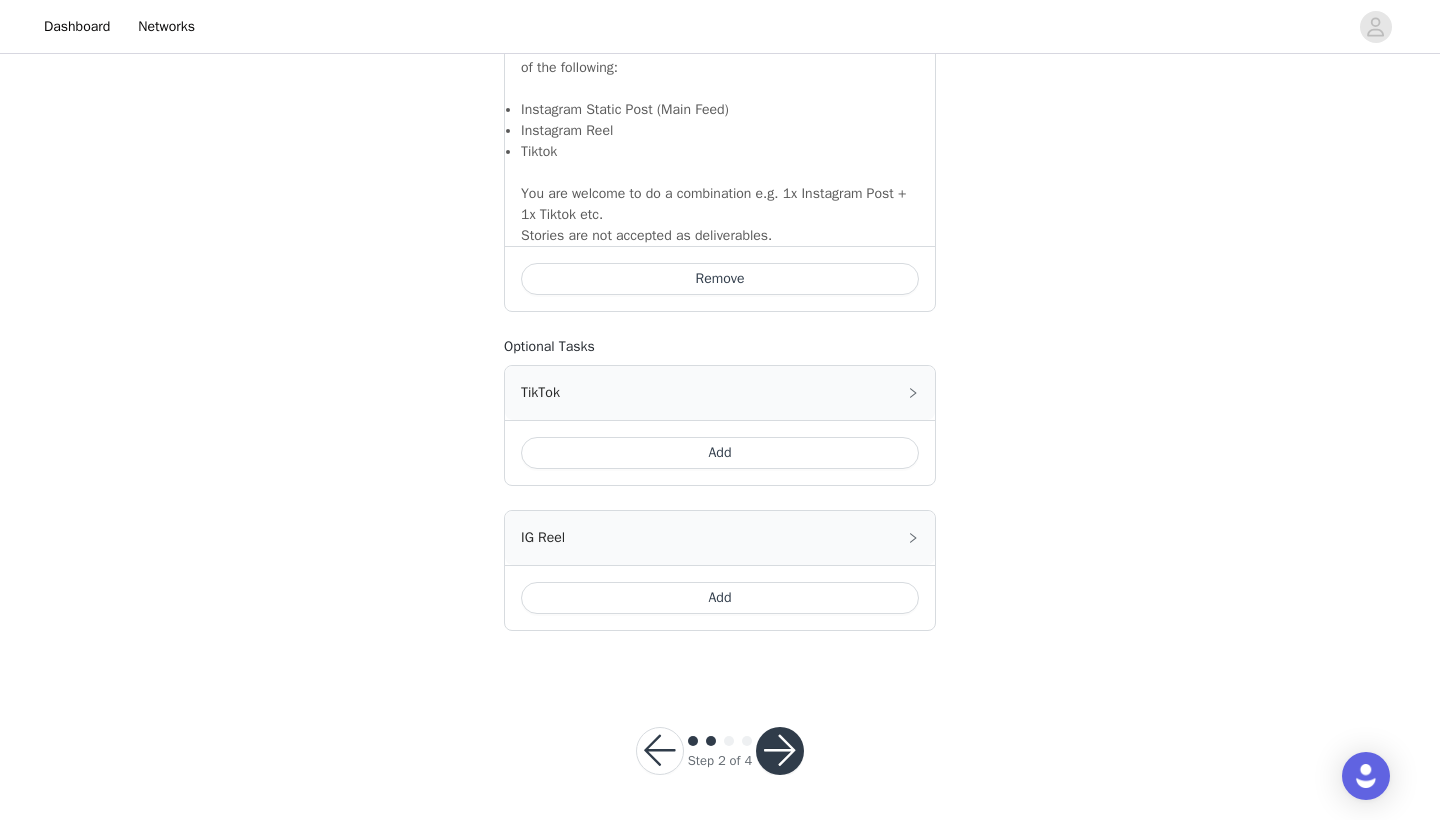 scroll, scrollTop: 1480, scrollLeft: 0, axis: vertical 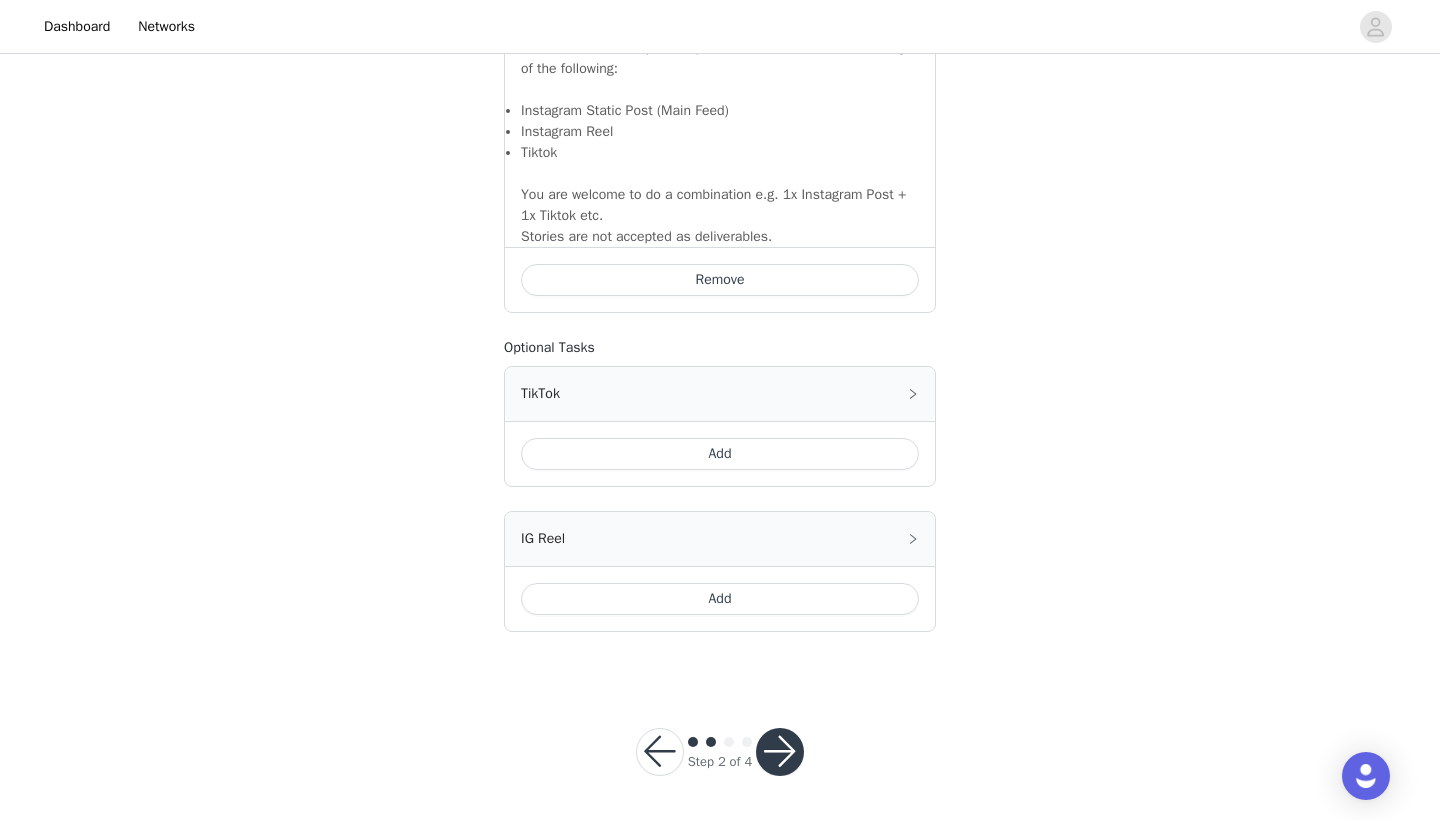 click on "Add" at bounding box center [720, 454] 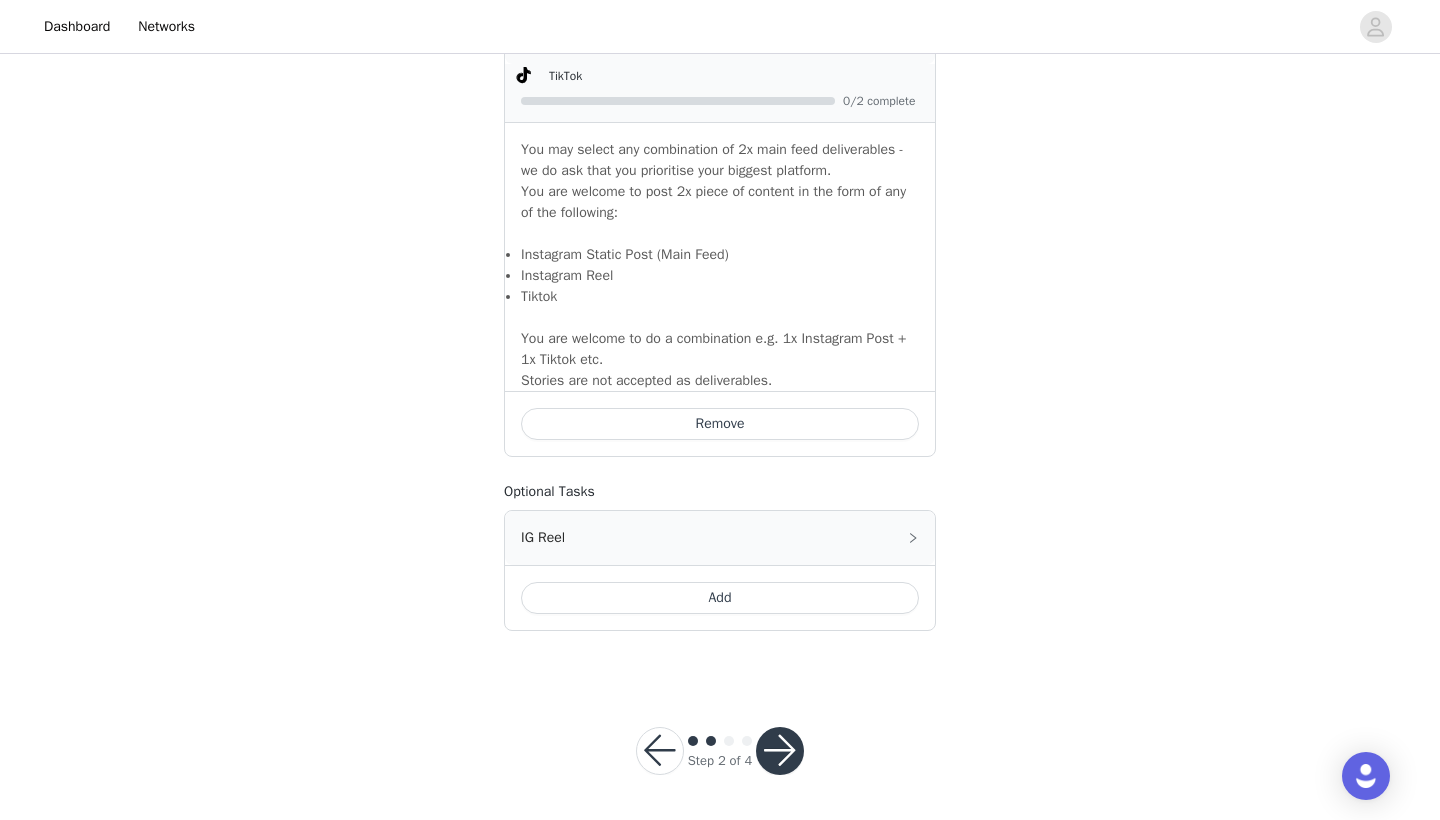 scroll, scrollTop: 1807, scrollLeft: 0, axis: vertical 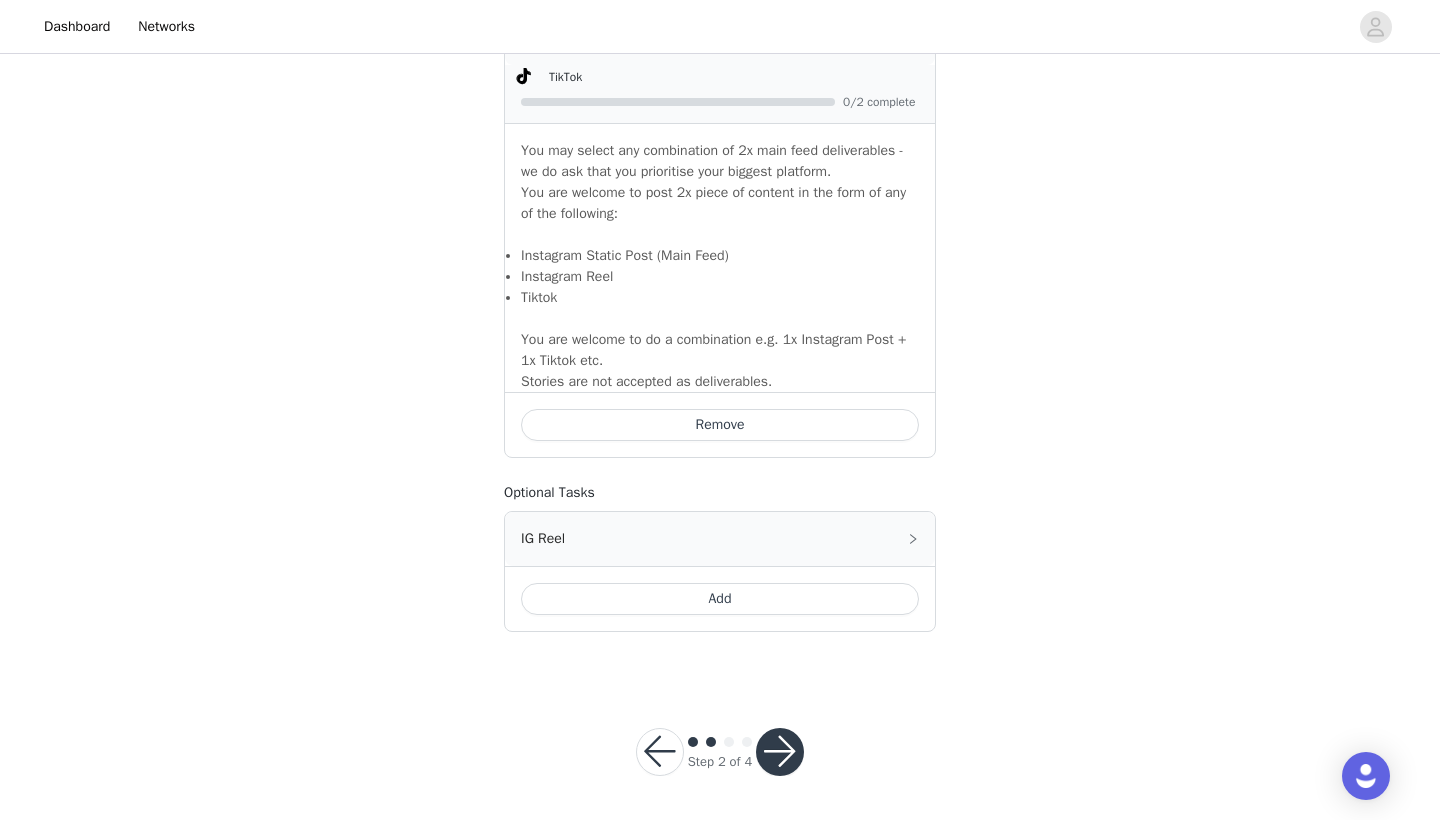 click at bounding box center [780, 752] 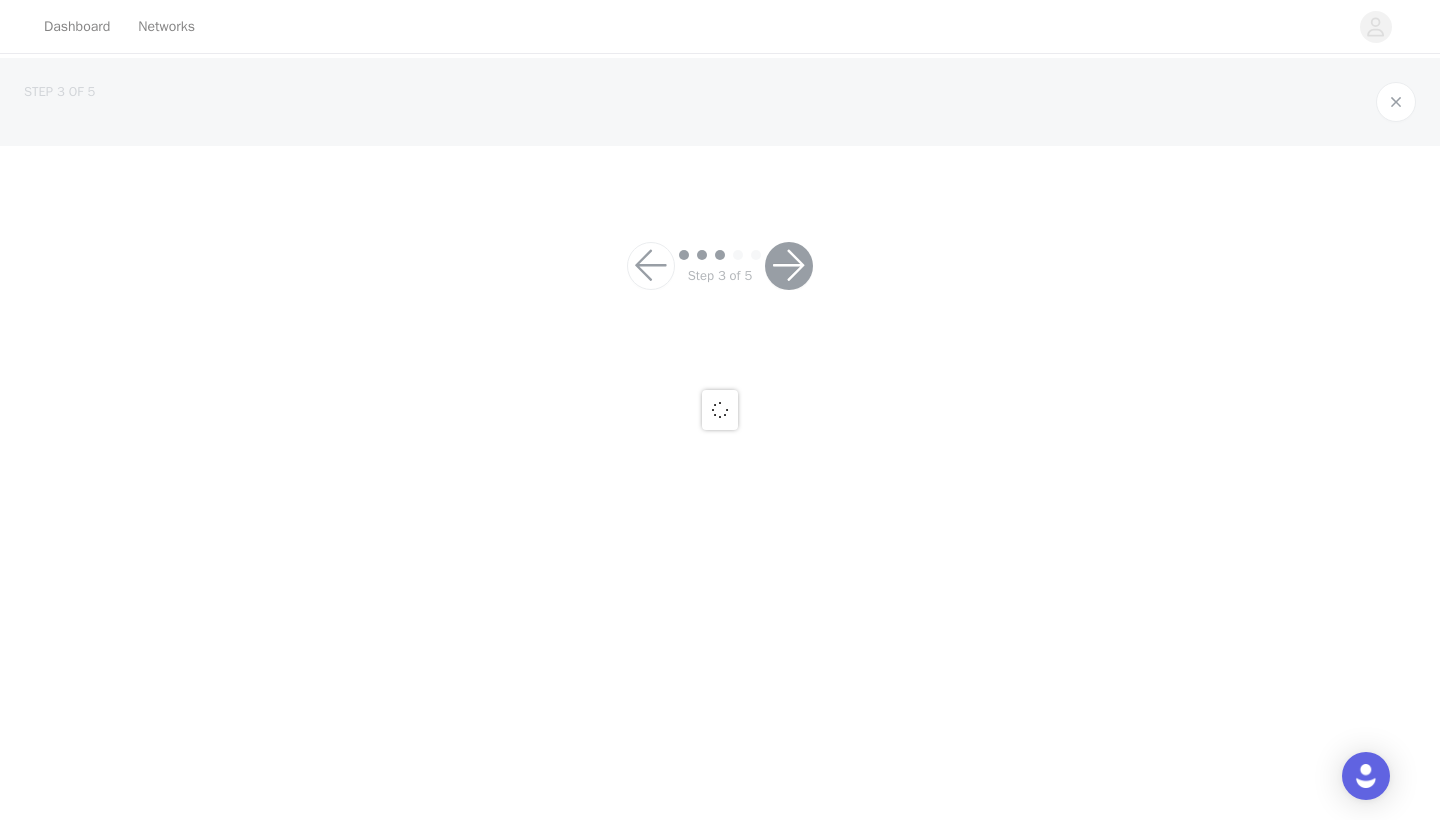 scroll, scrollTop: 0, scrollLeft: 0, axis: both 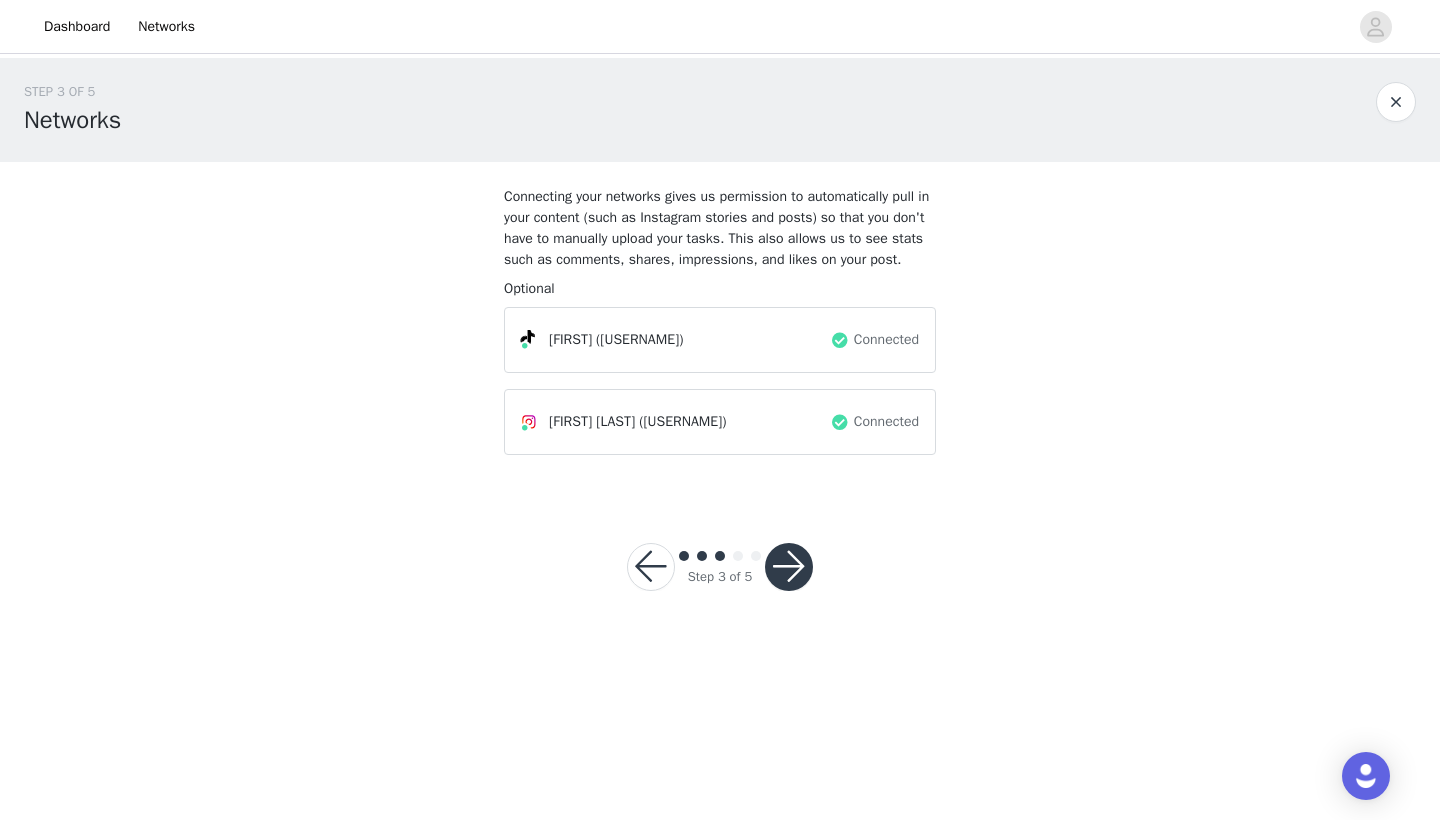 click at bounding box center (789, 567) 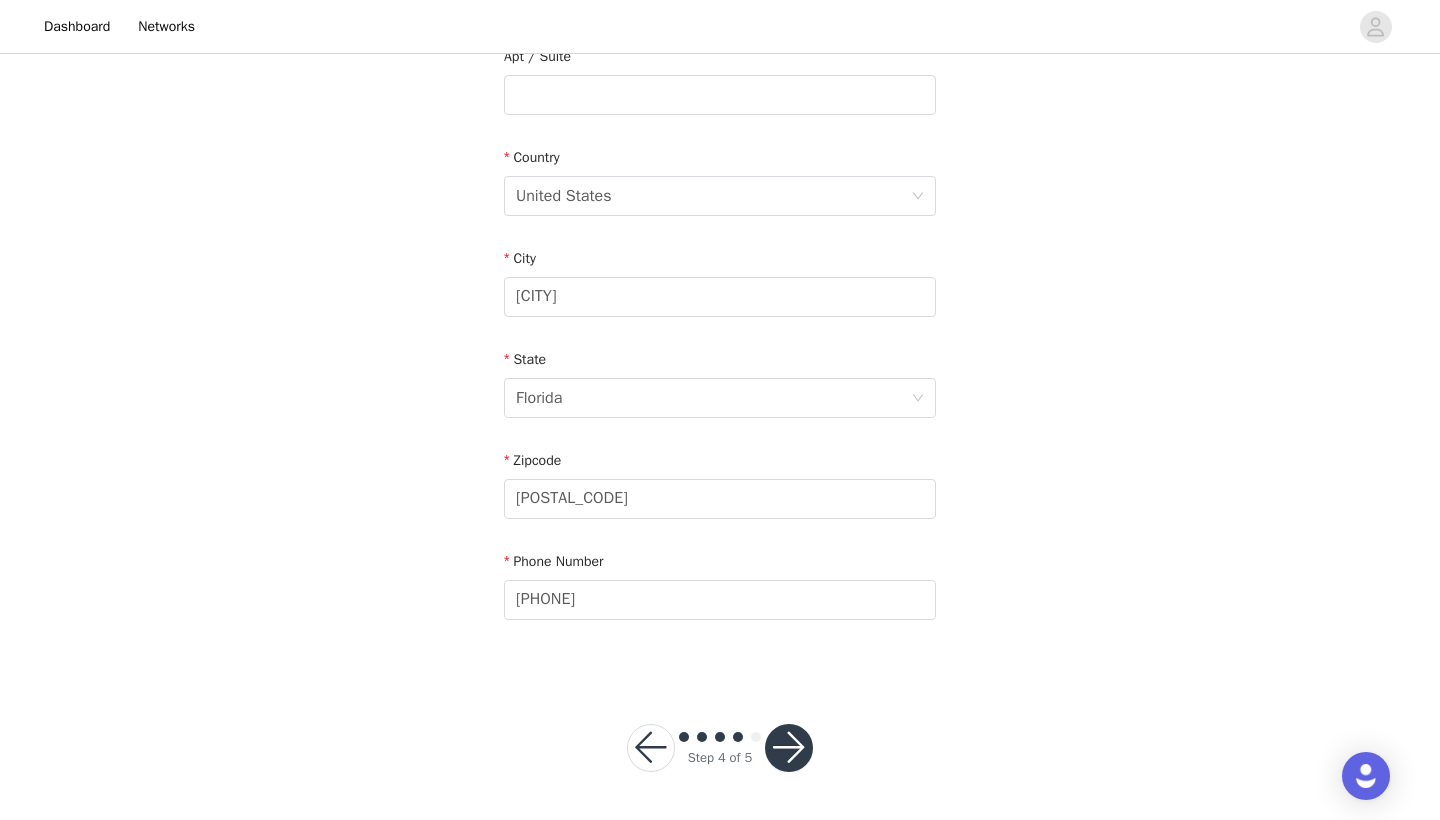 scroll, scrollTop: 543, scrollLeft: 0, axis: vertical 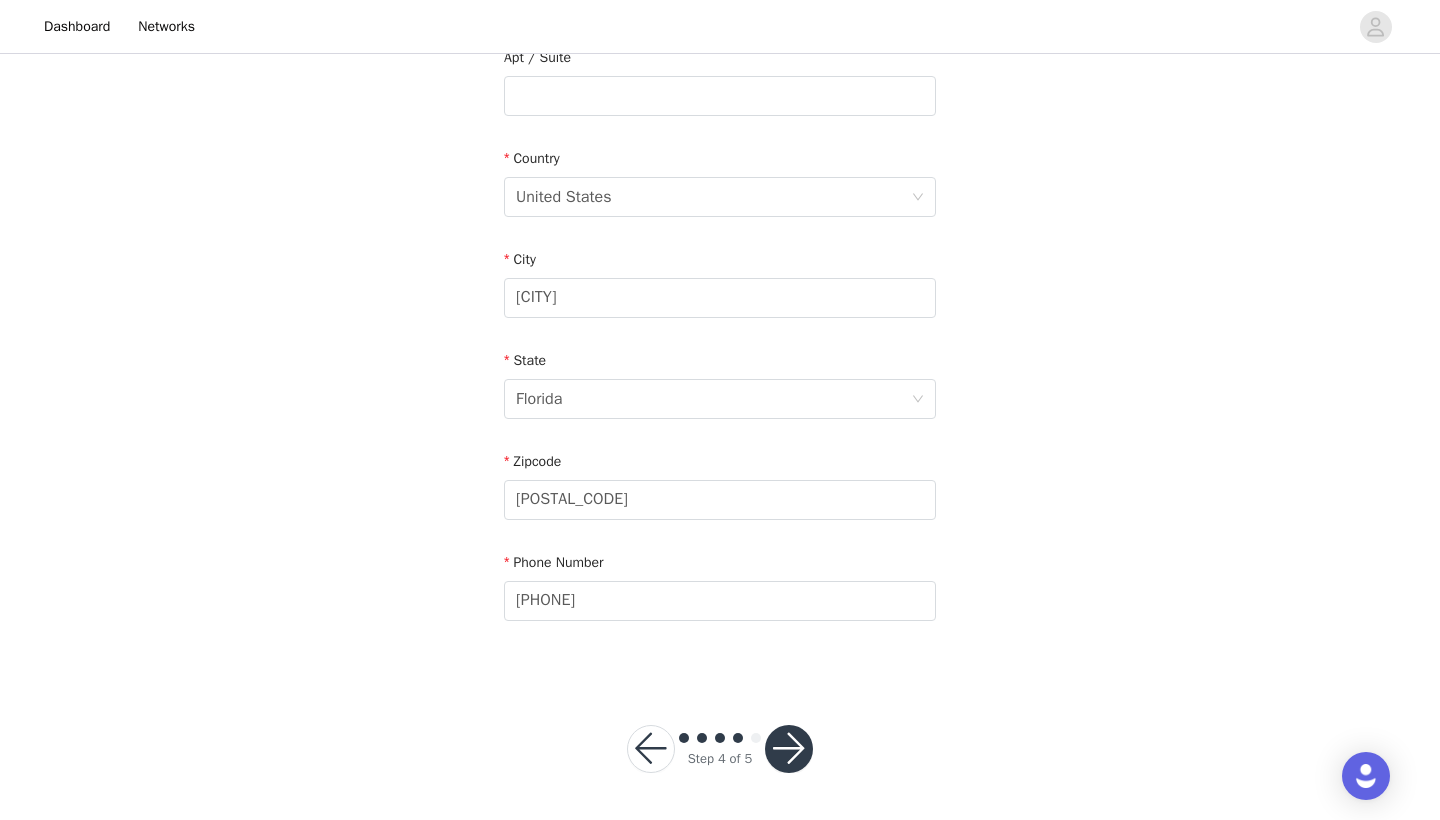 click at bounding box center [789, 749] 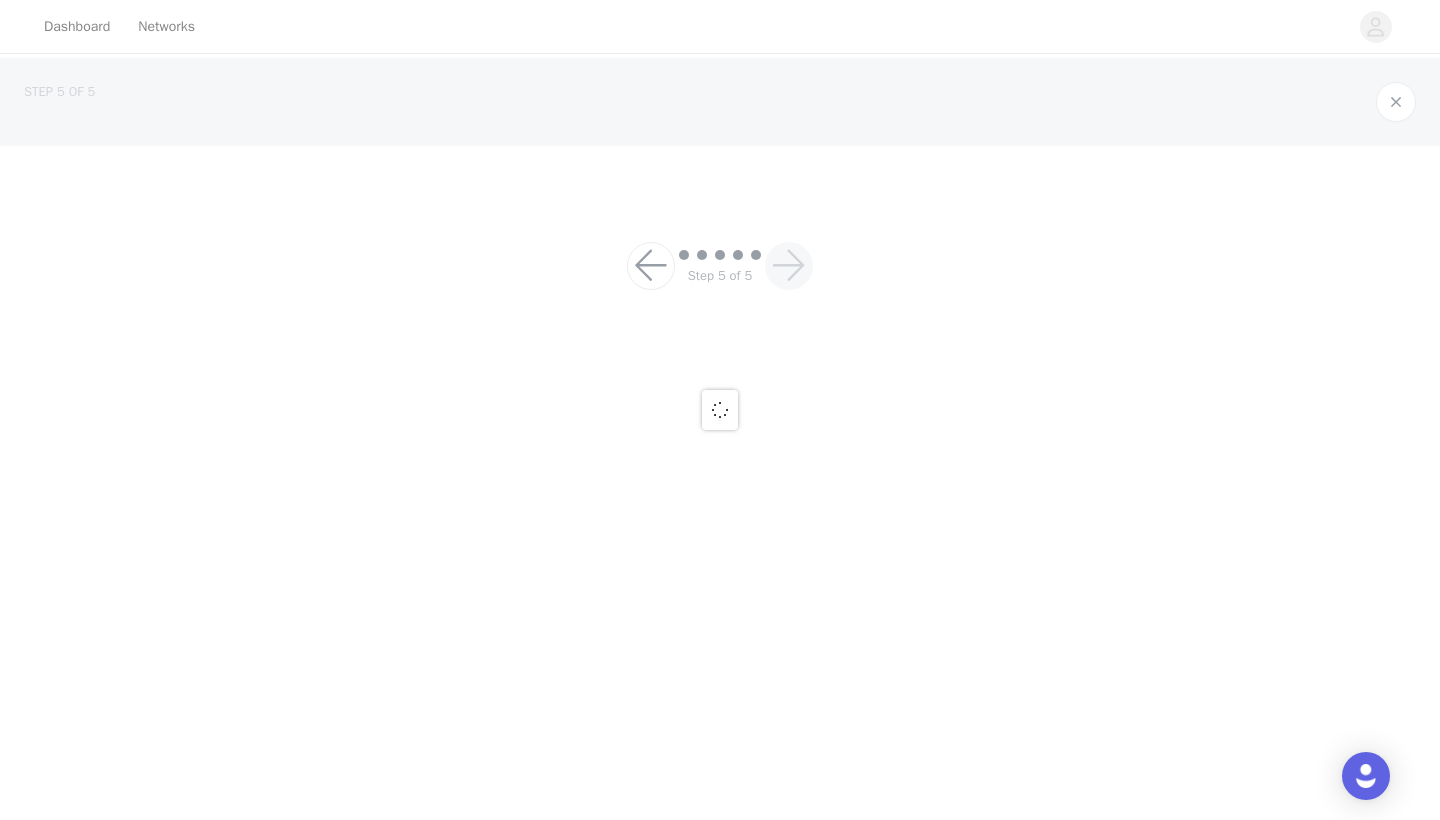 scroll, scrollTop: 0, scrollLeft: 0, axis: both 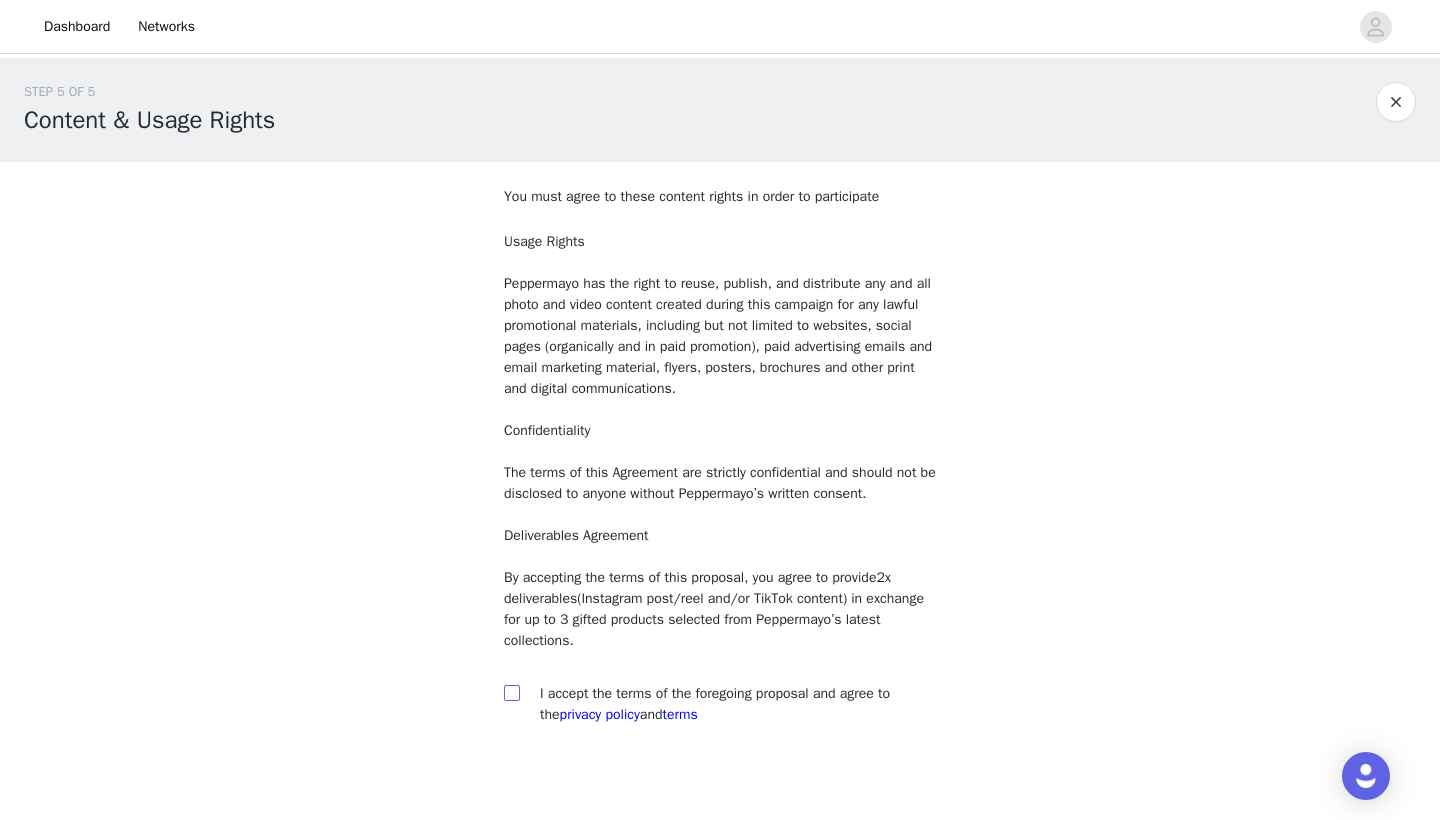click at bounding box center [511, 692] 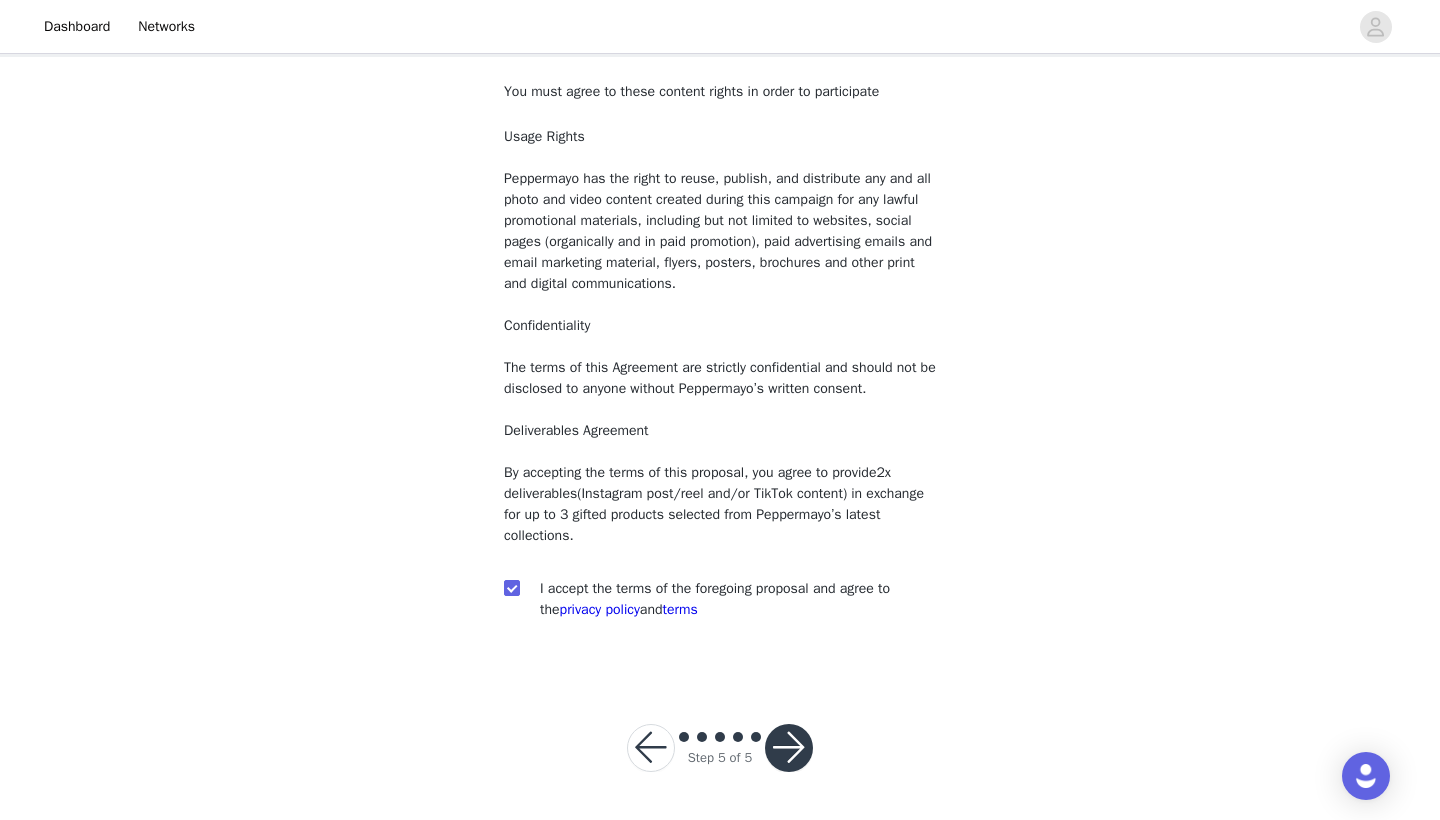 scroll, scrollTop: 104, scrollLeft: 0, axis: vertical 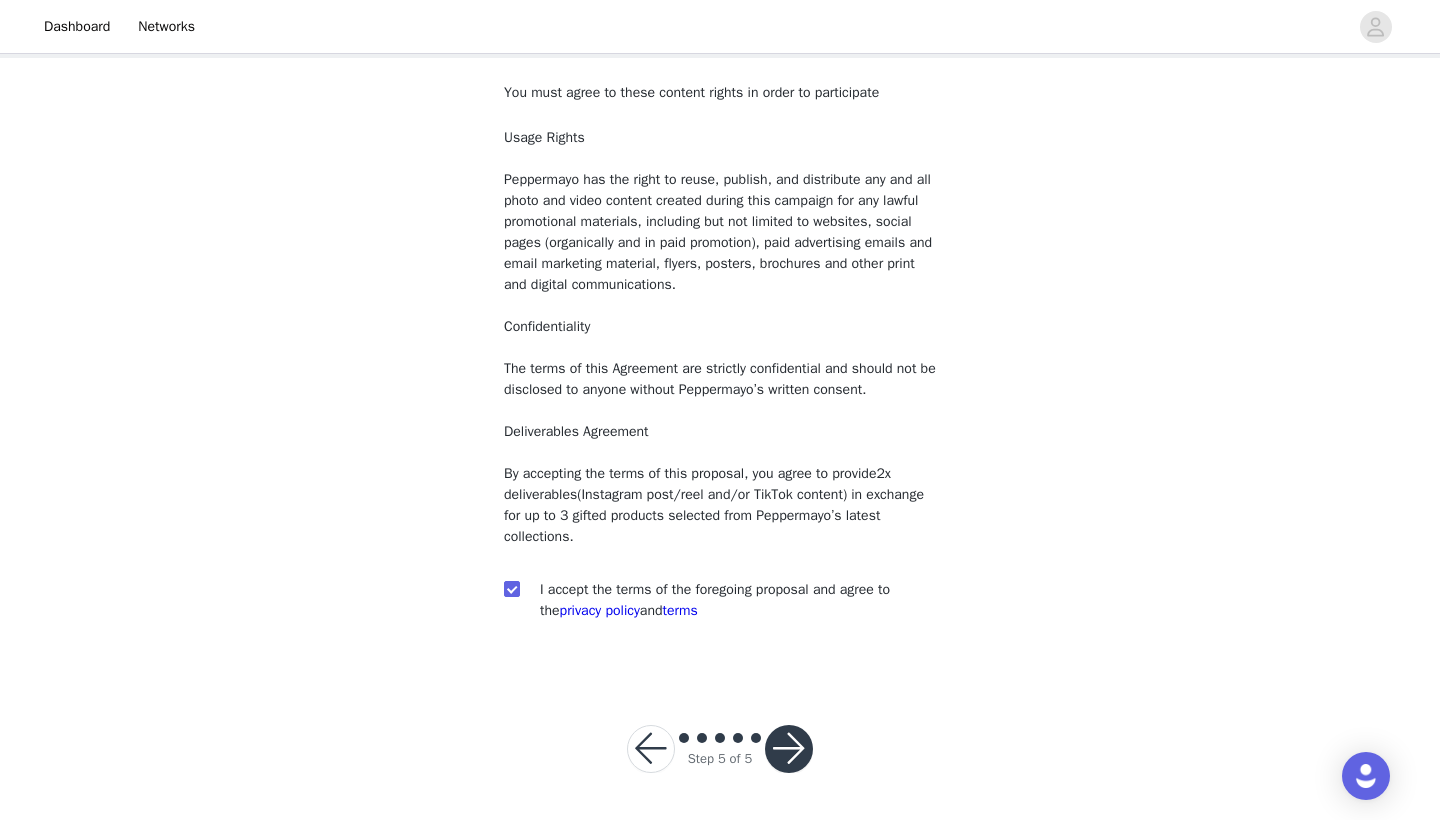 click at bounding box center (789, 749) 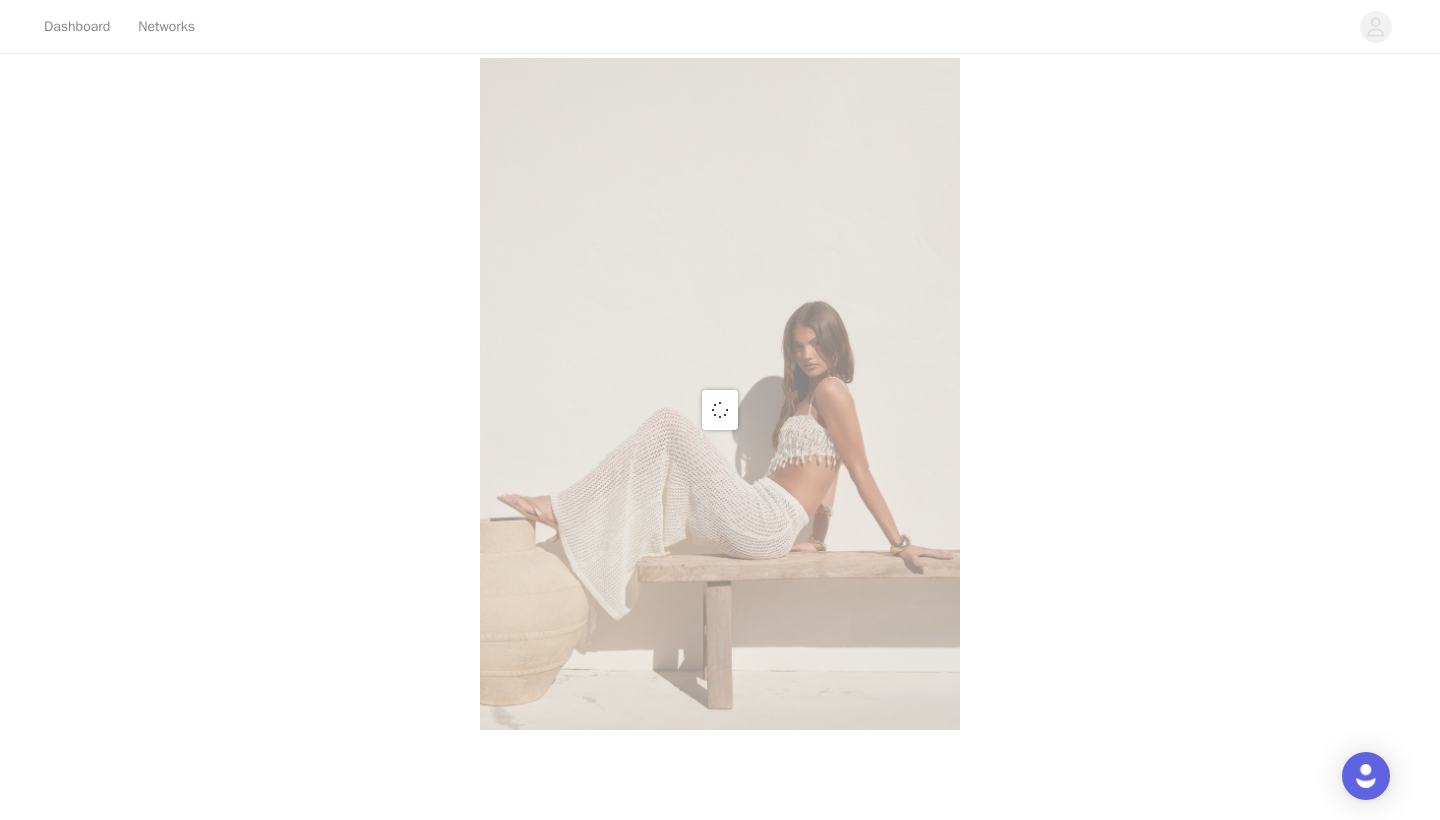 scroll, scrollTop: 0, scrollLeft: 0, axis: both 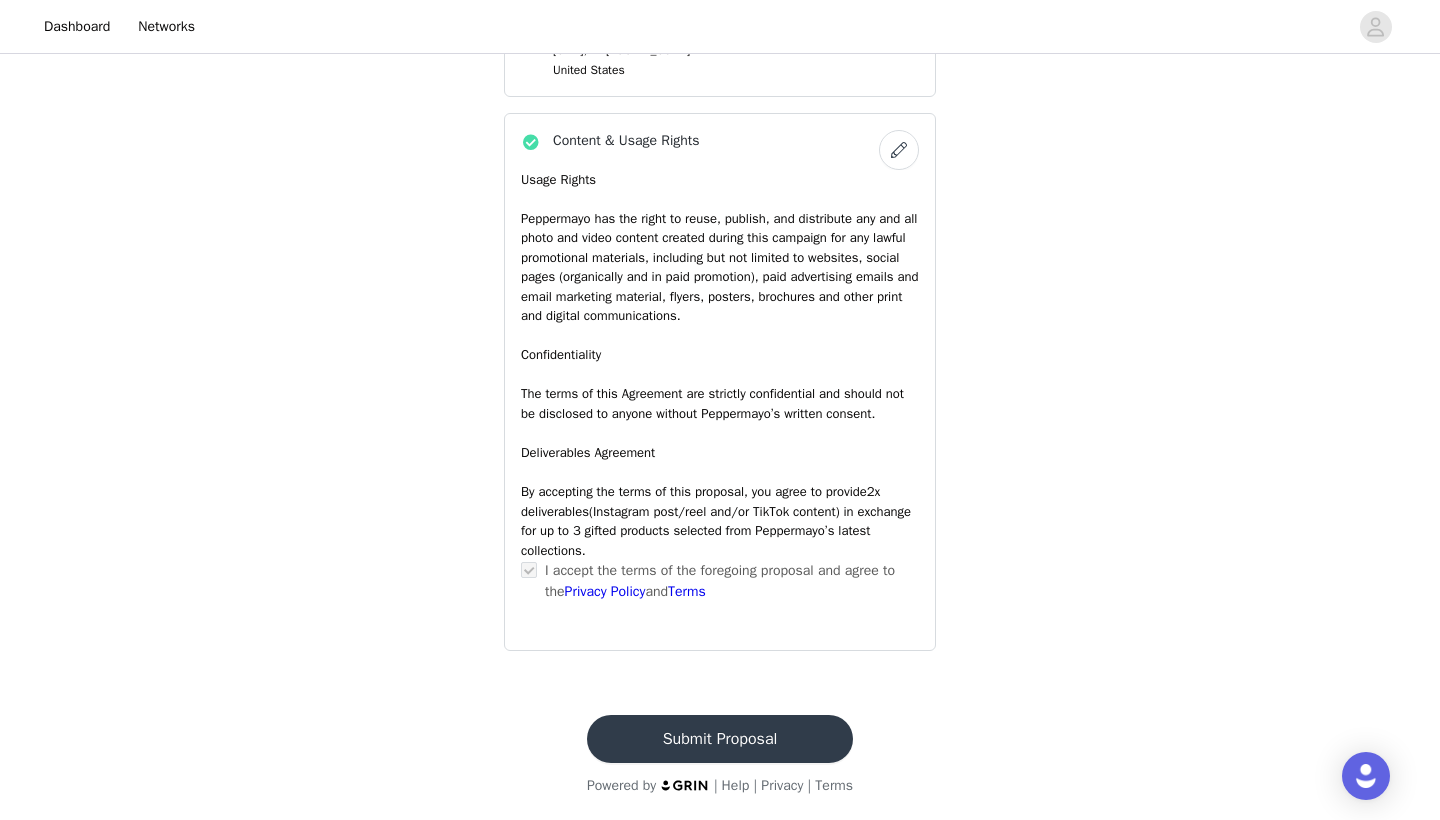 click on "Submit Proposal" at bounding box center [720, 739] 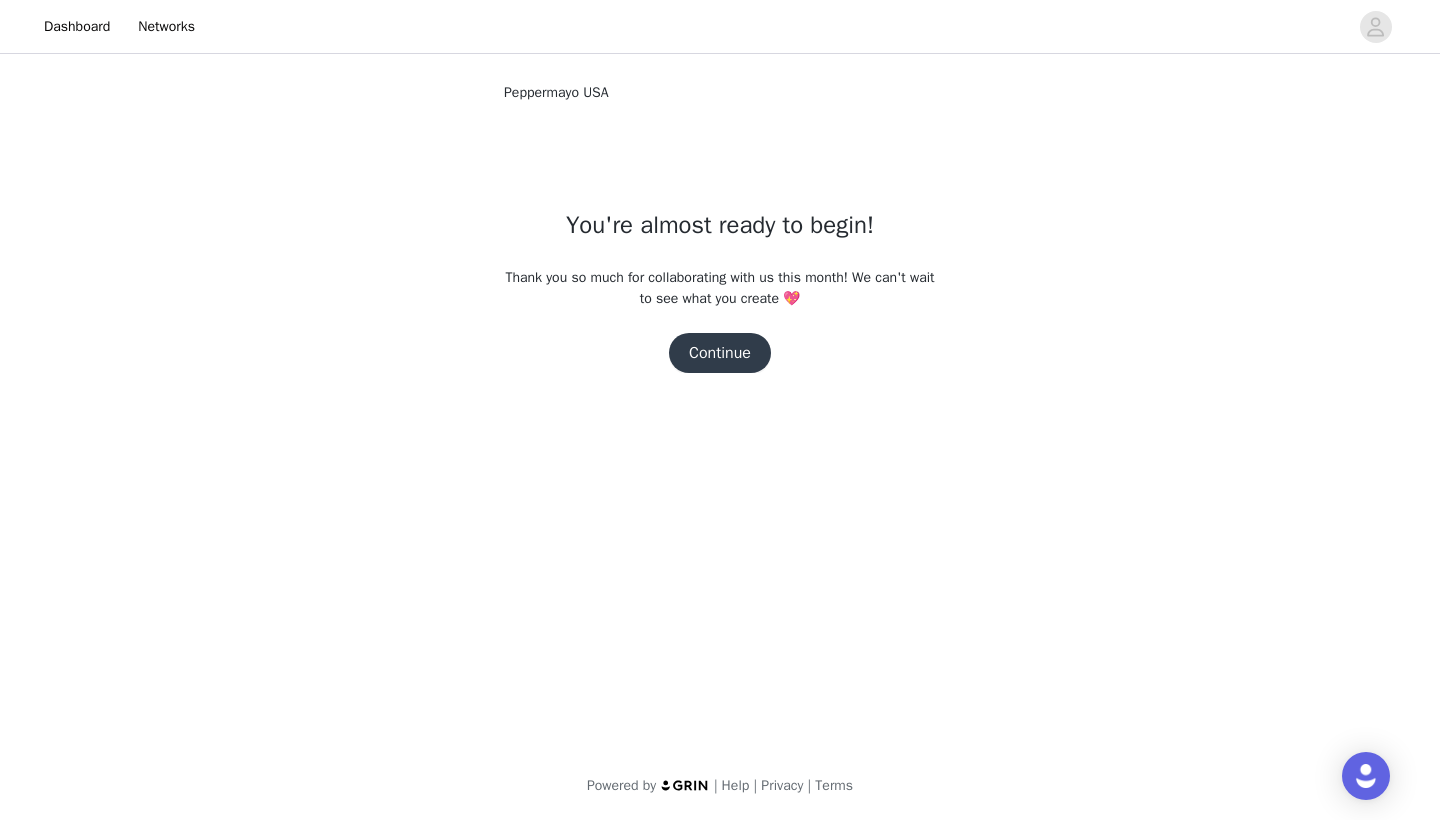 scroll, scrollTop: 0, scrollLeft: 0, axis: both 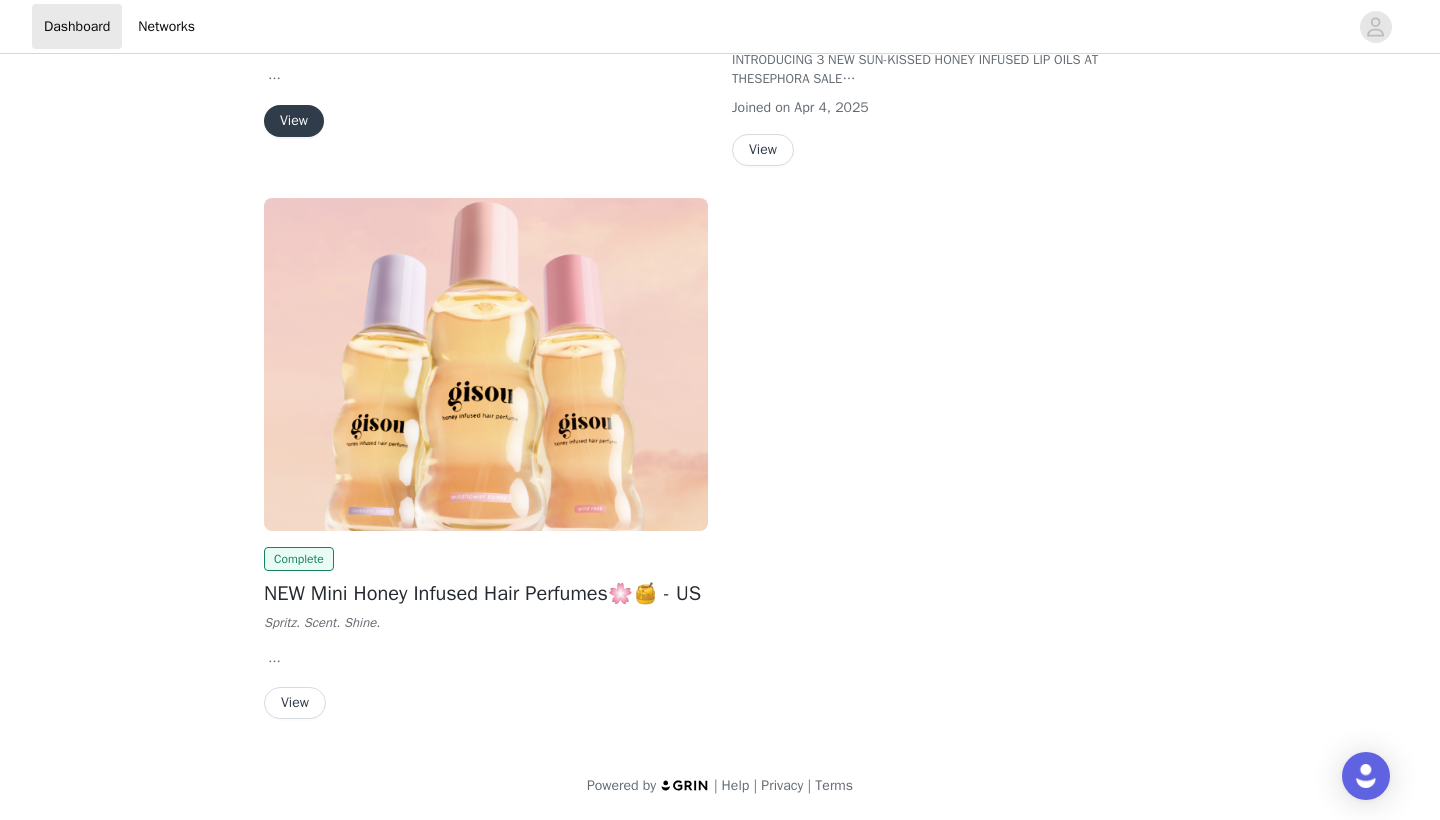 click on "View" at bounding box center [295, 703] 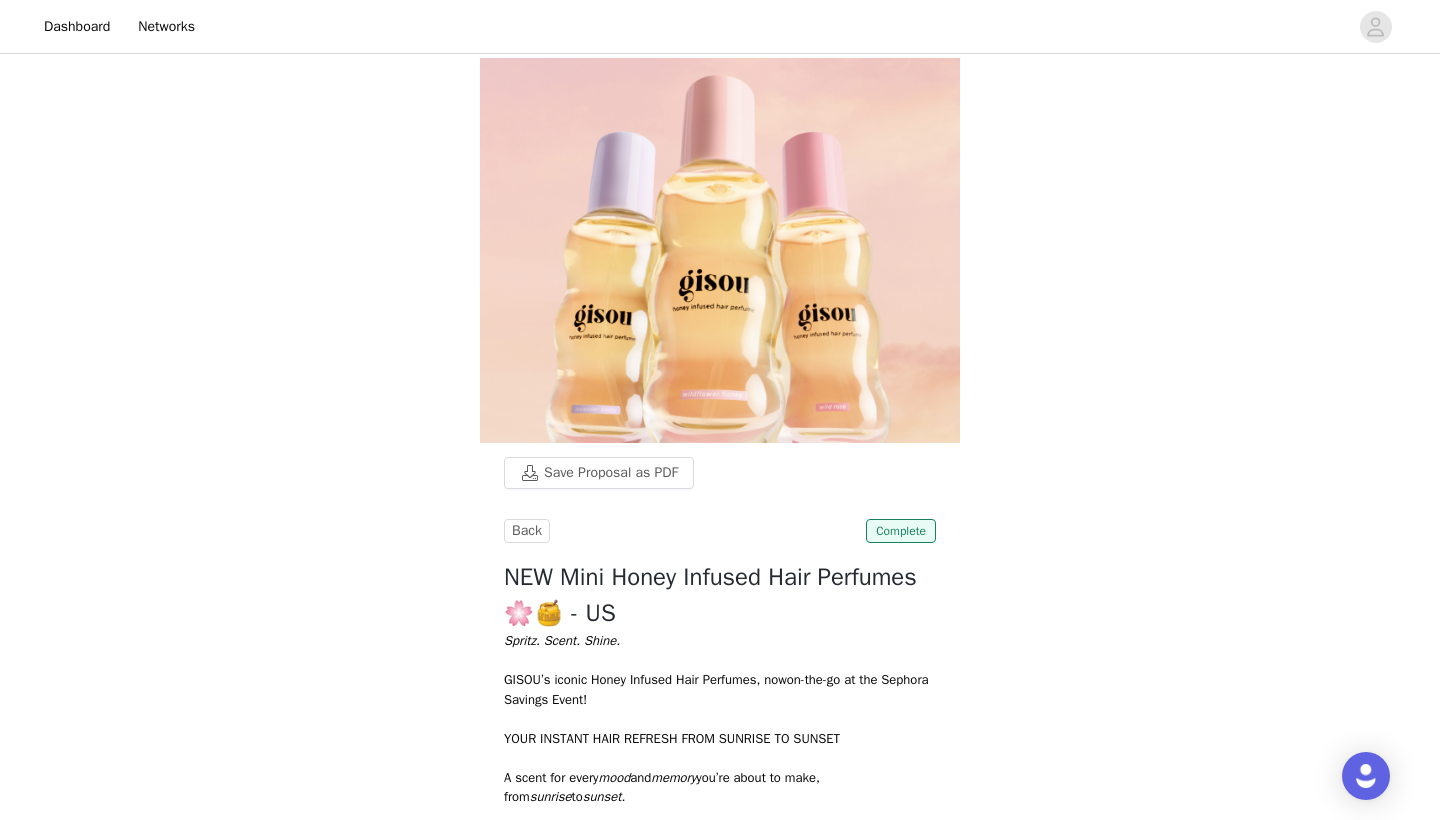 scroll, scrollTop: 0, scrollLeft: 0, axis: both 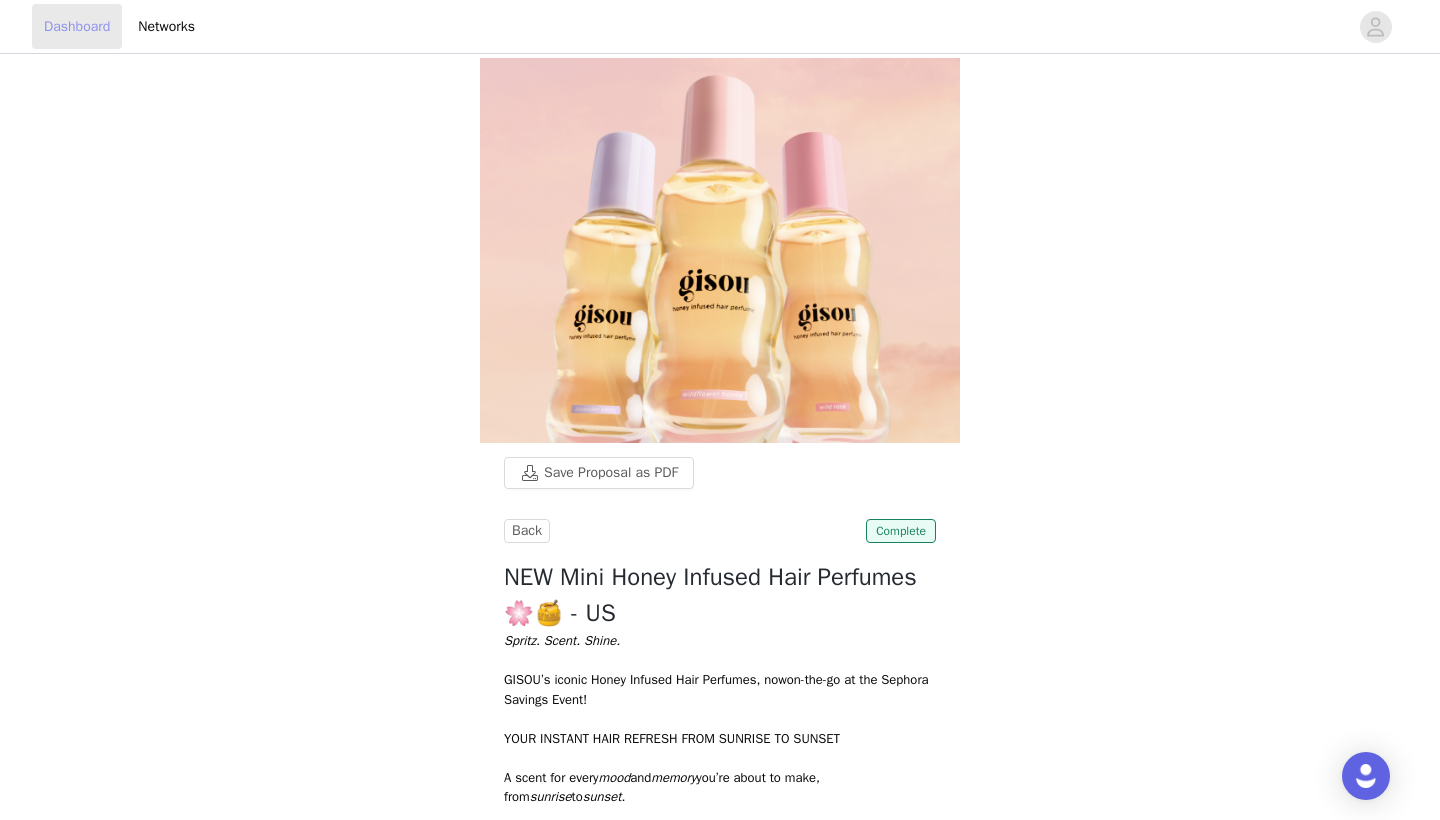 click on "Dashboard" at bounding box center [77, 26] 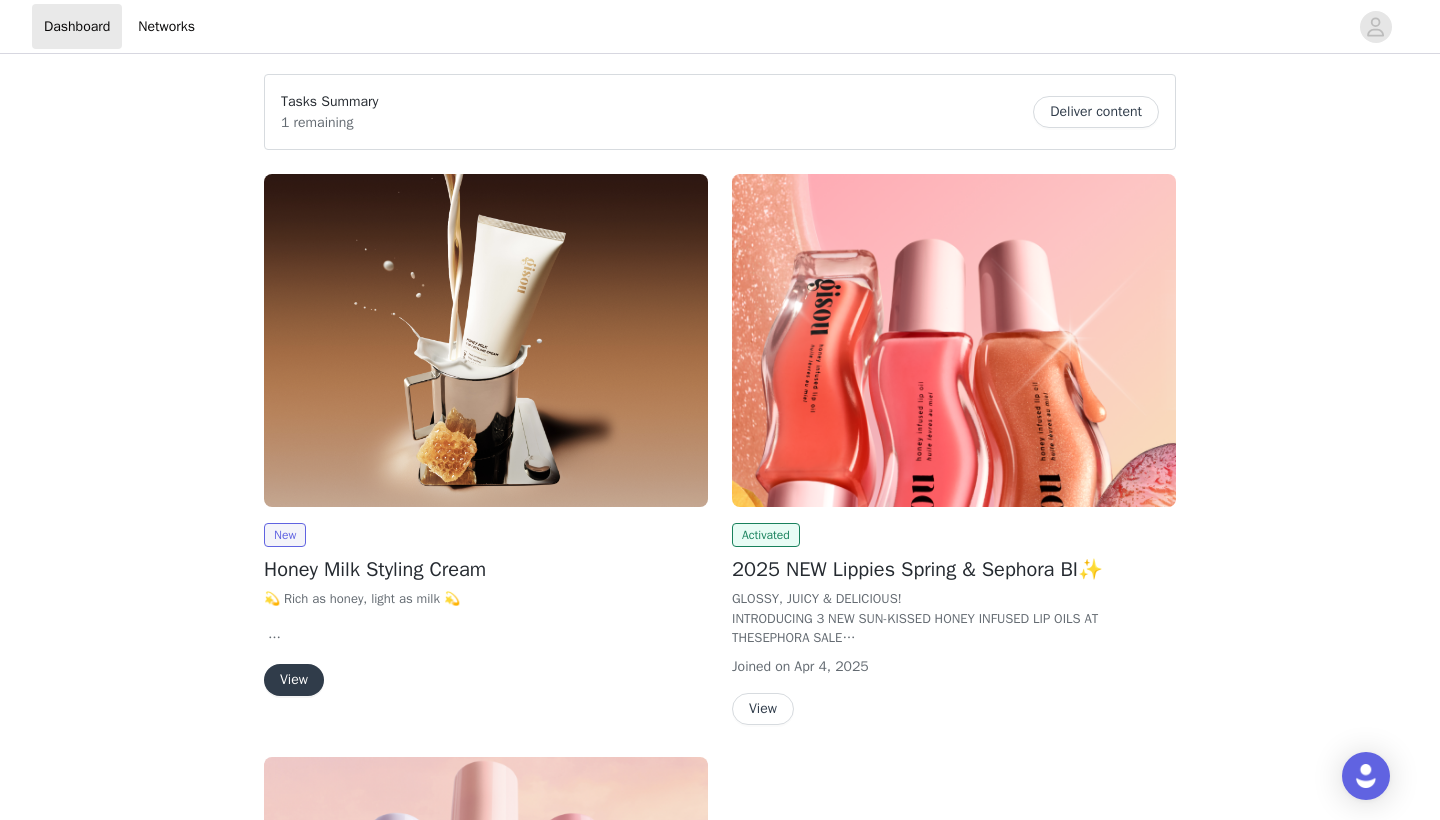 click on "View" at bounding box center (763, 709) 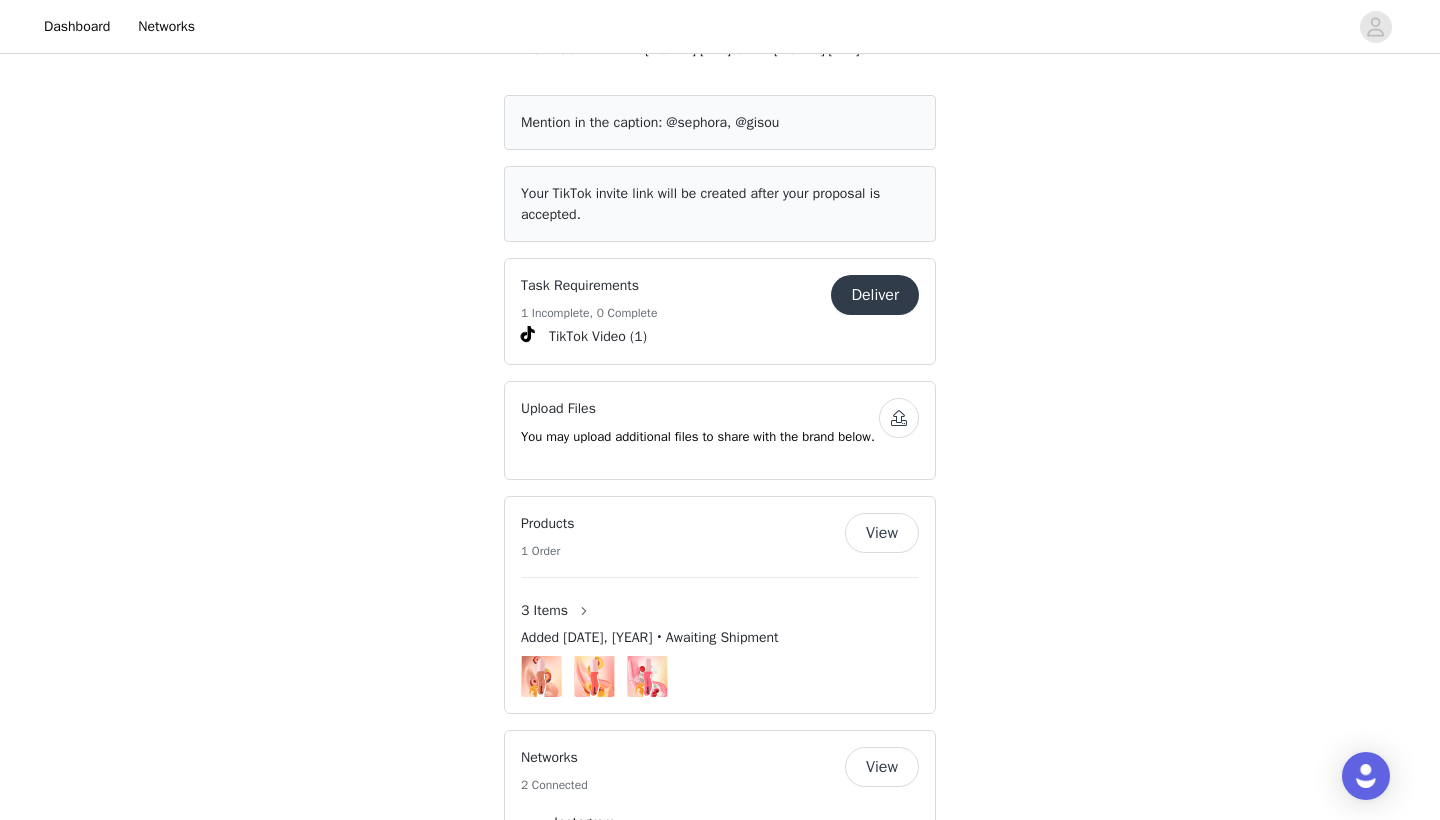scroll, scrollTop: 1324, scrollLeft: 0, axis: vertical 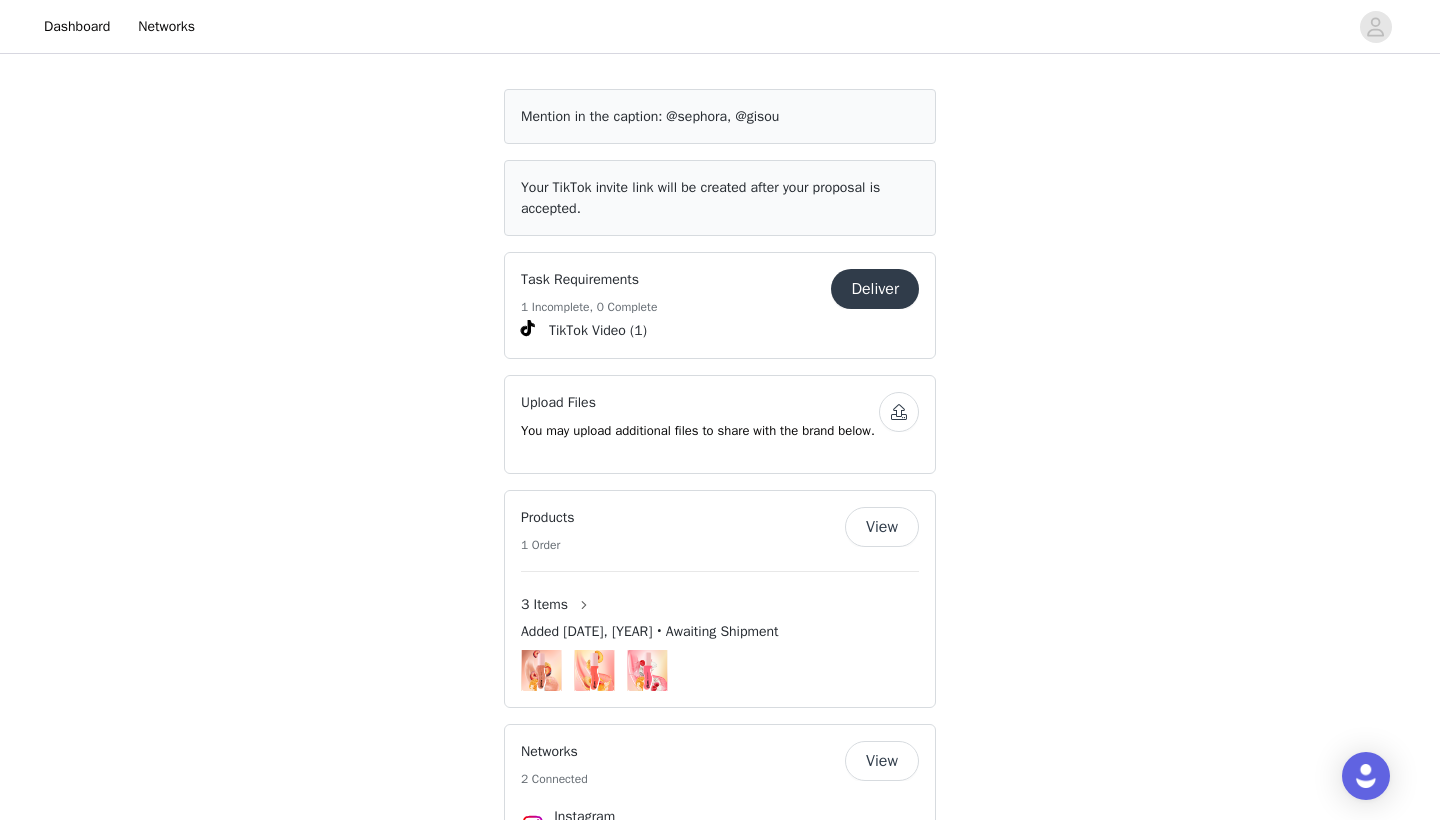 click on "Deliver" at bounding box center (875, 289) 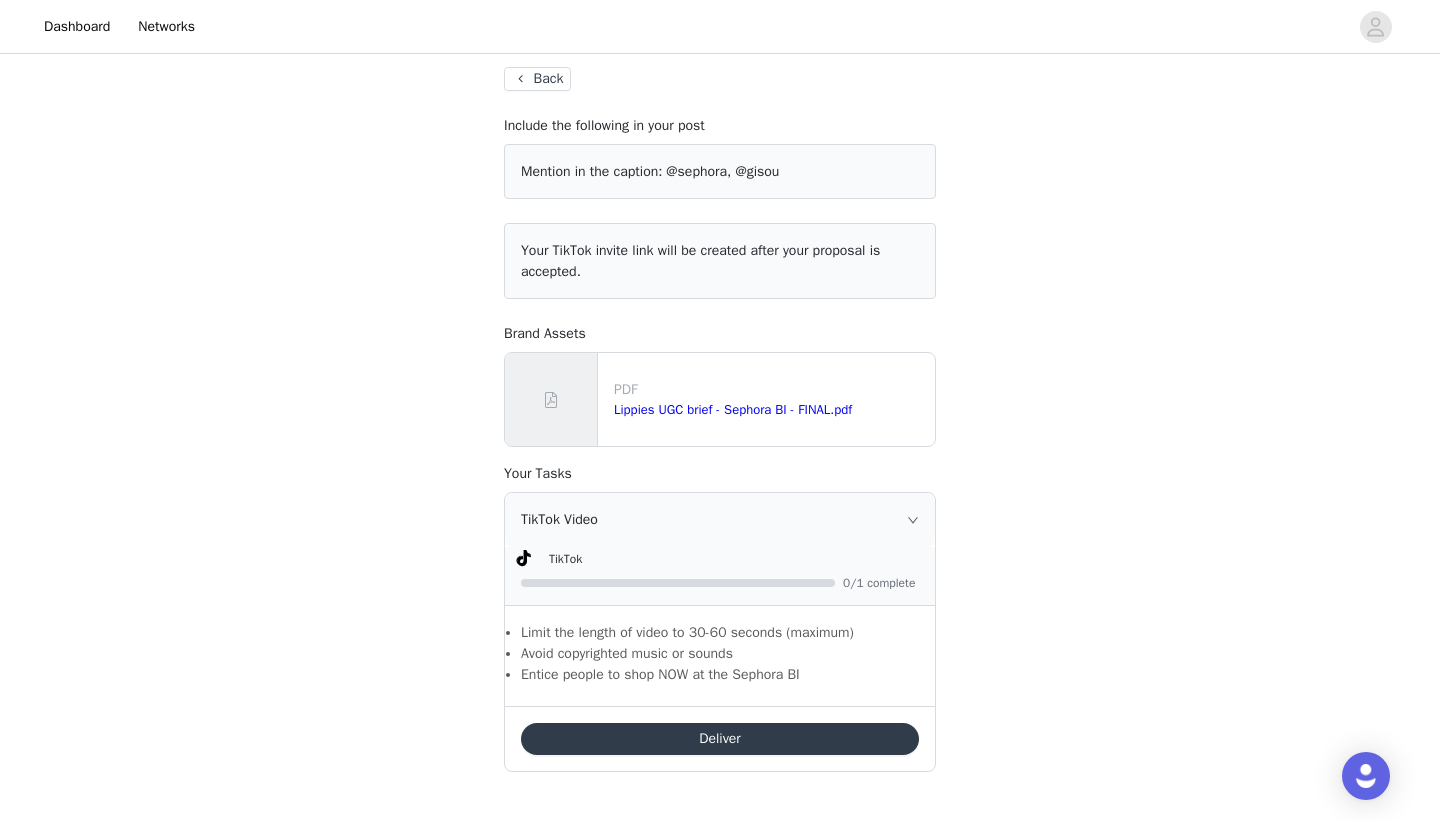 scroll, scrollTop: 103, scrollLeft: 0, axis: vertical 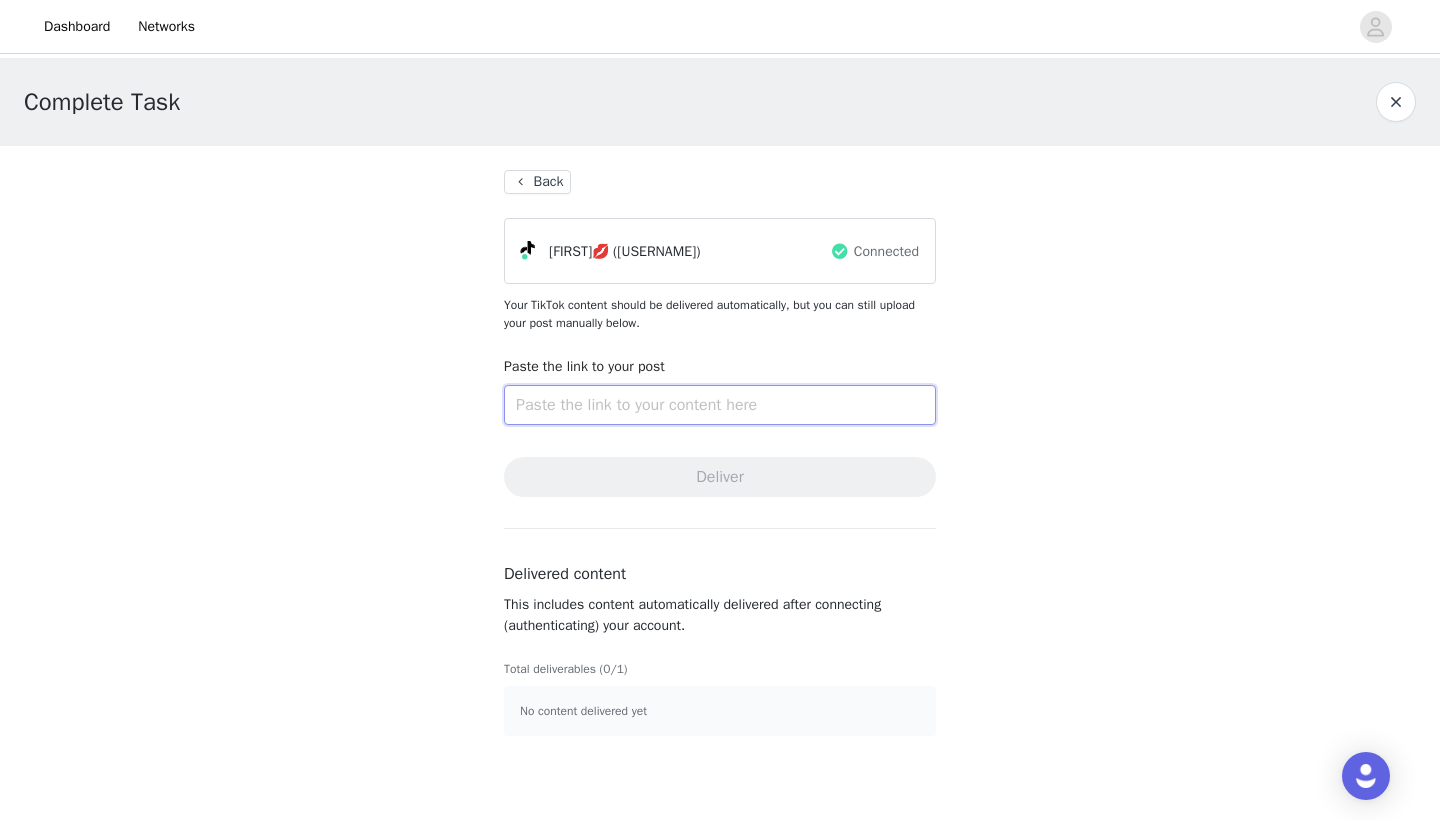 click at bounding box center (720, 405) 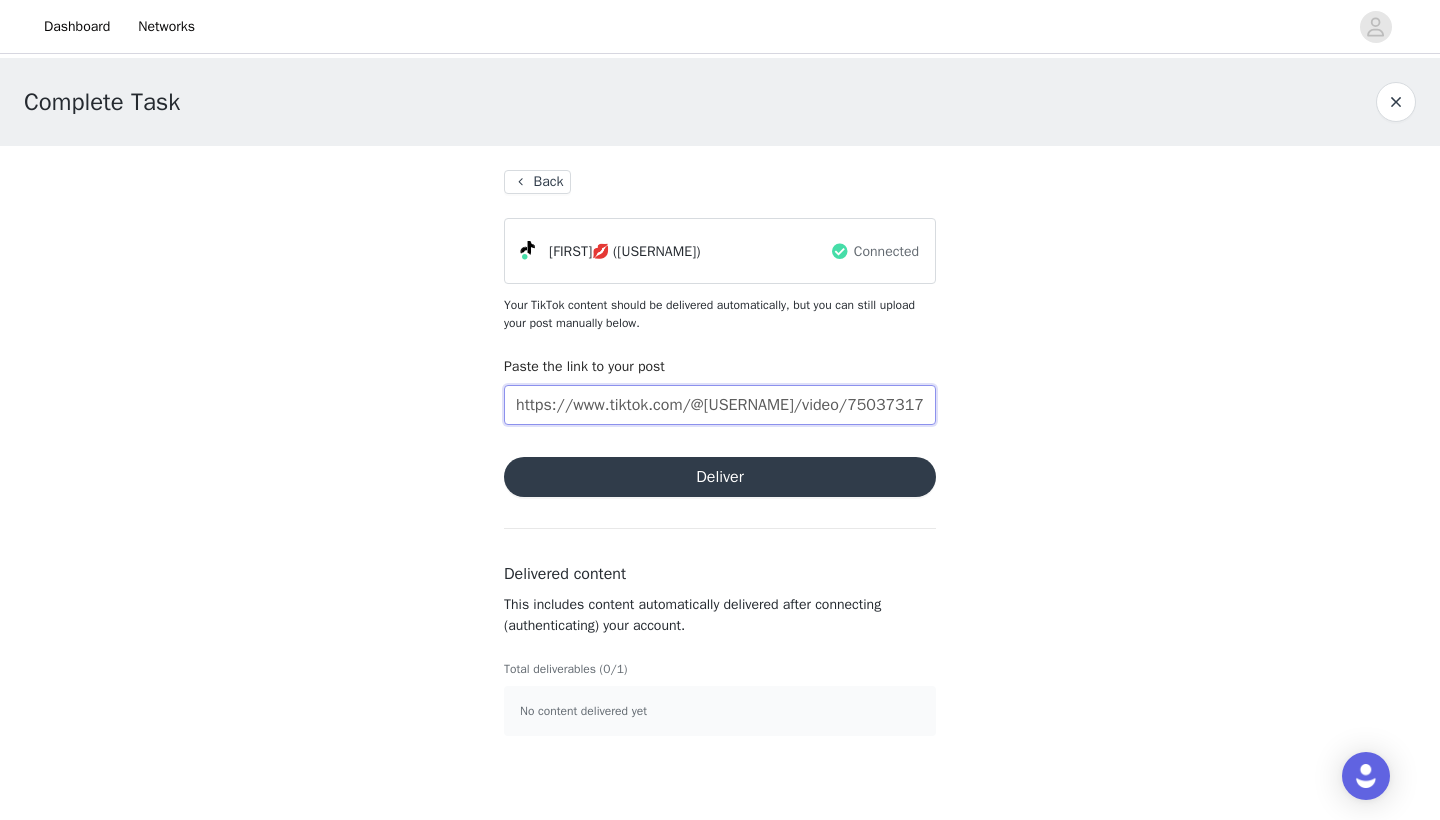 type on "https://www.tiktok.com/@liaferminm/video/7503731724774427950?is_from_webapp=1&sender_device=pc&web_id=7462856172644582942" 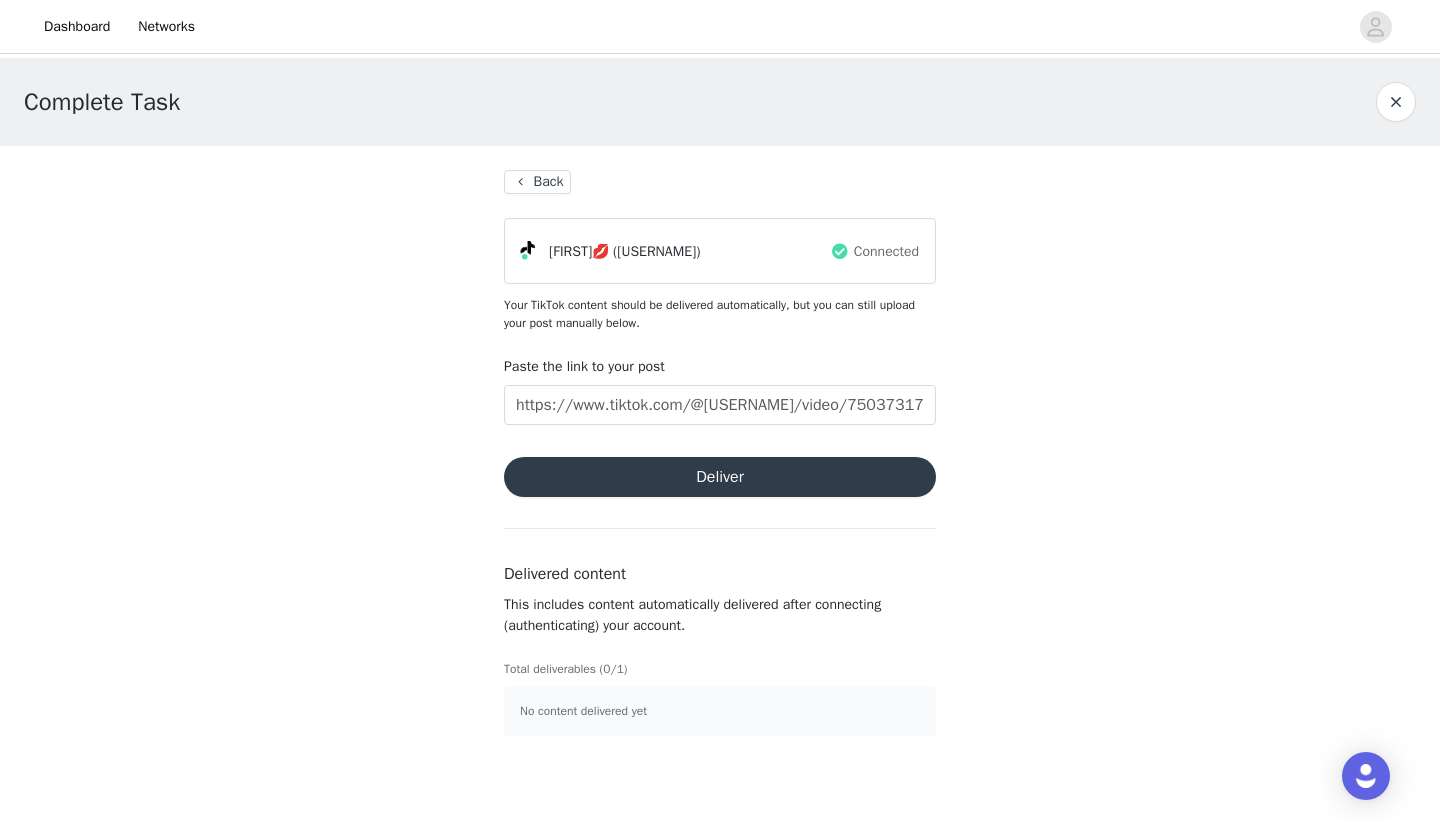 click on "Deliver" at bounding box center [720, 477] 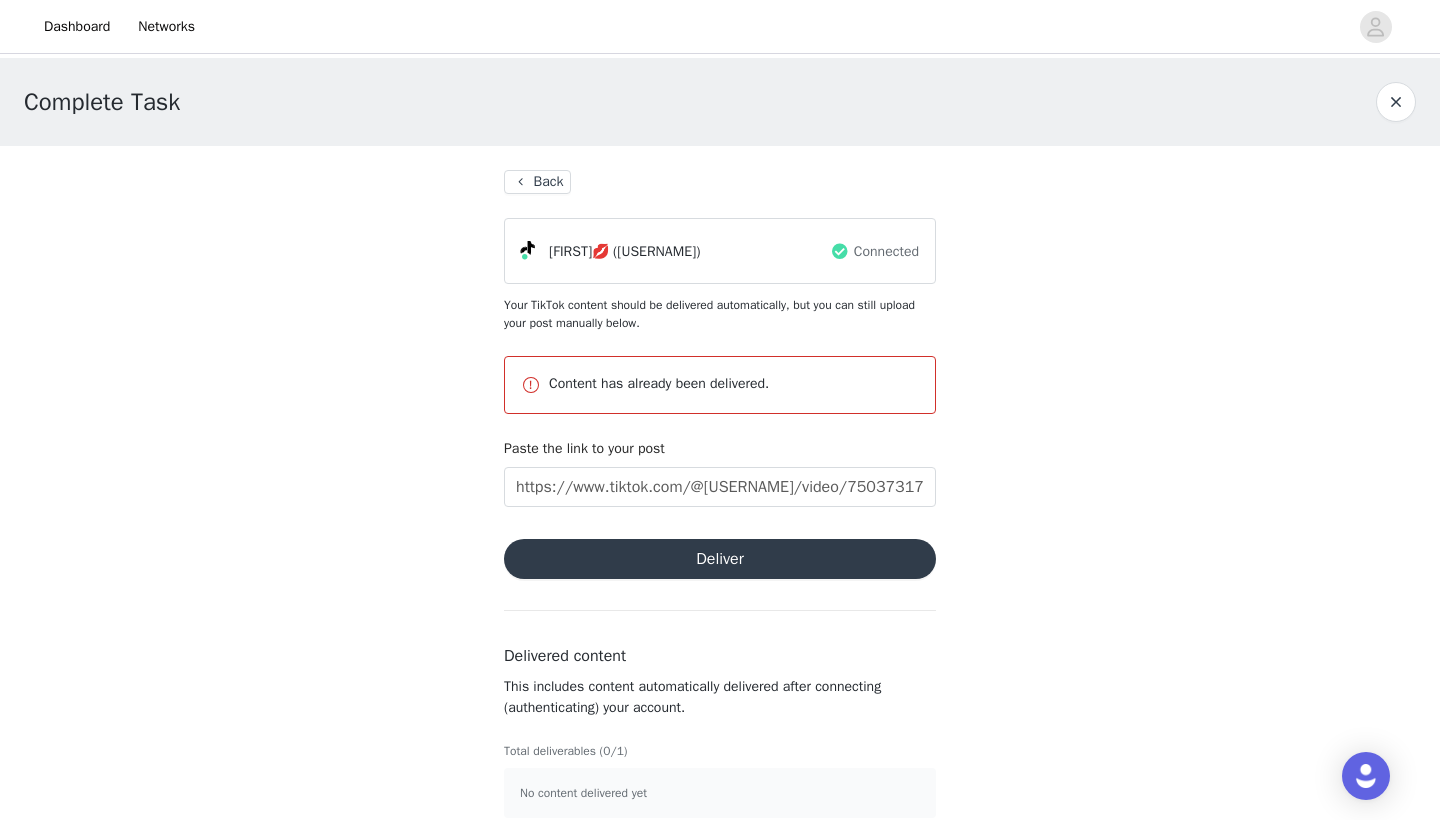 click on "Back" at bounding box center (537, 182) 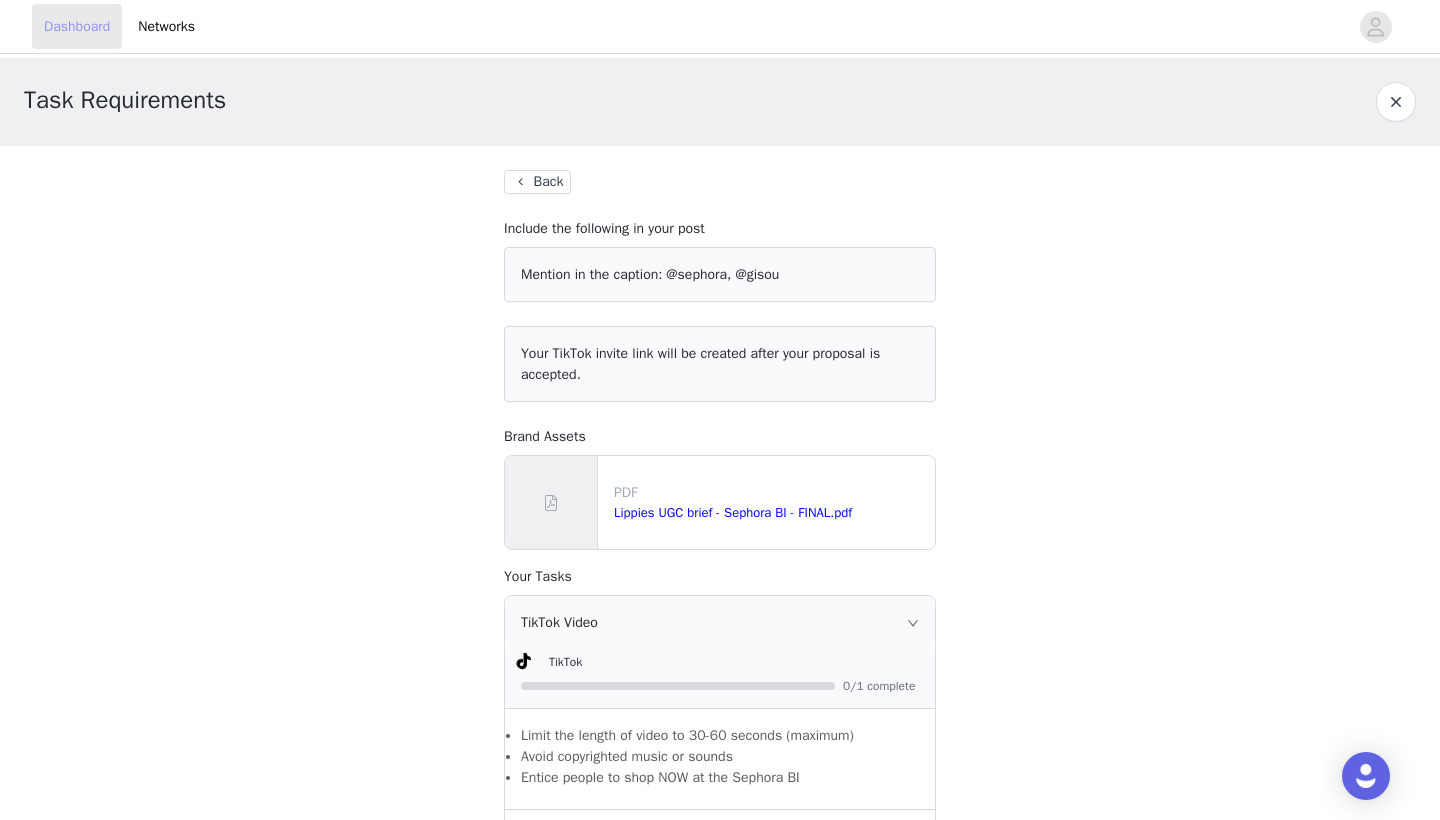 click on "Dashboard" at bounding box center [77, 26] 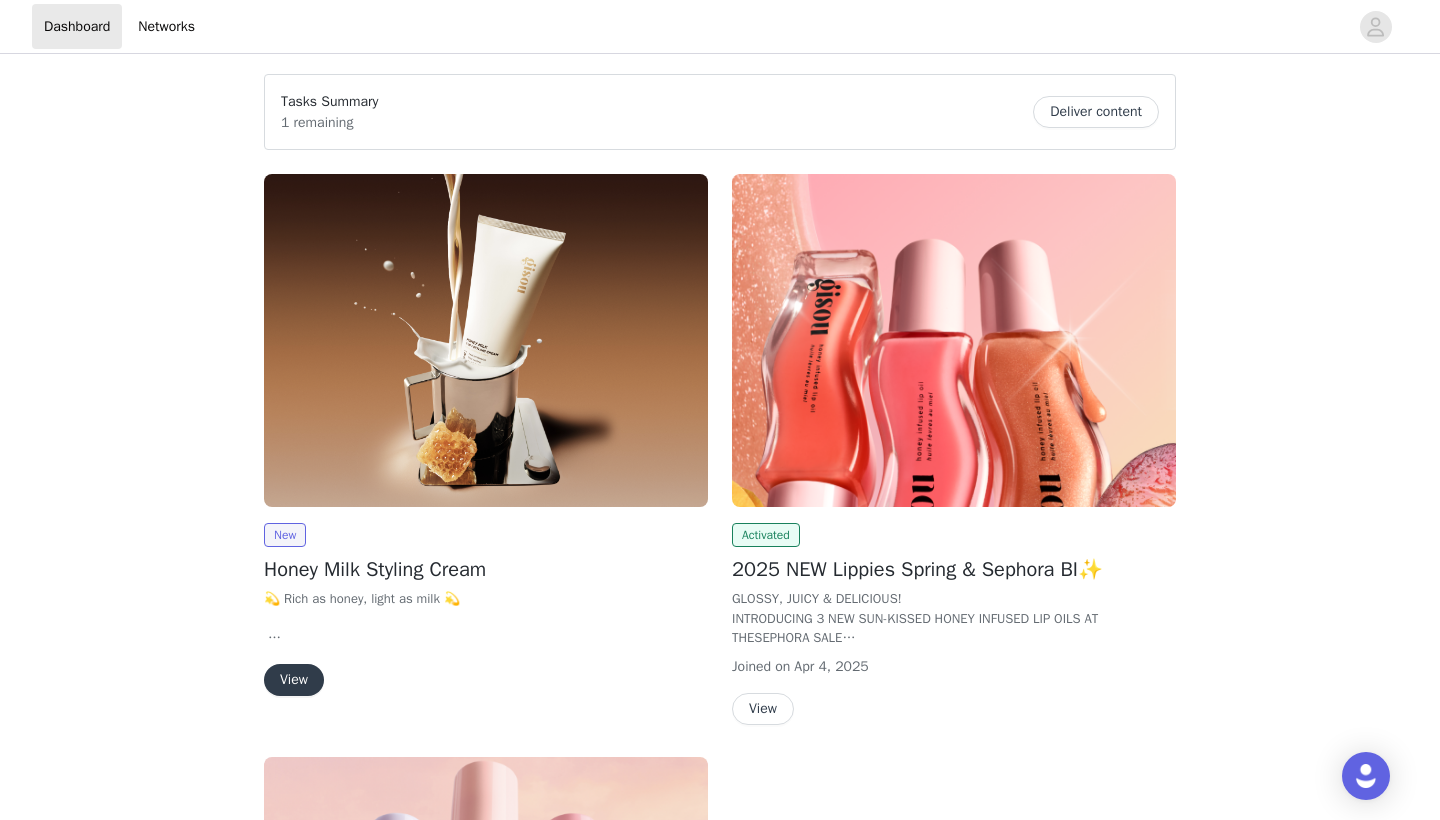 click at bounding box center (486, 340) 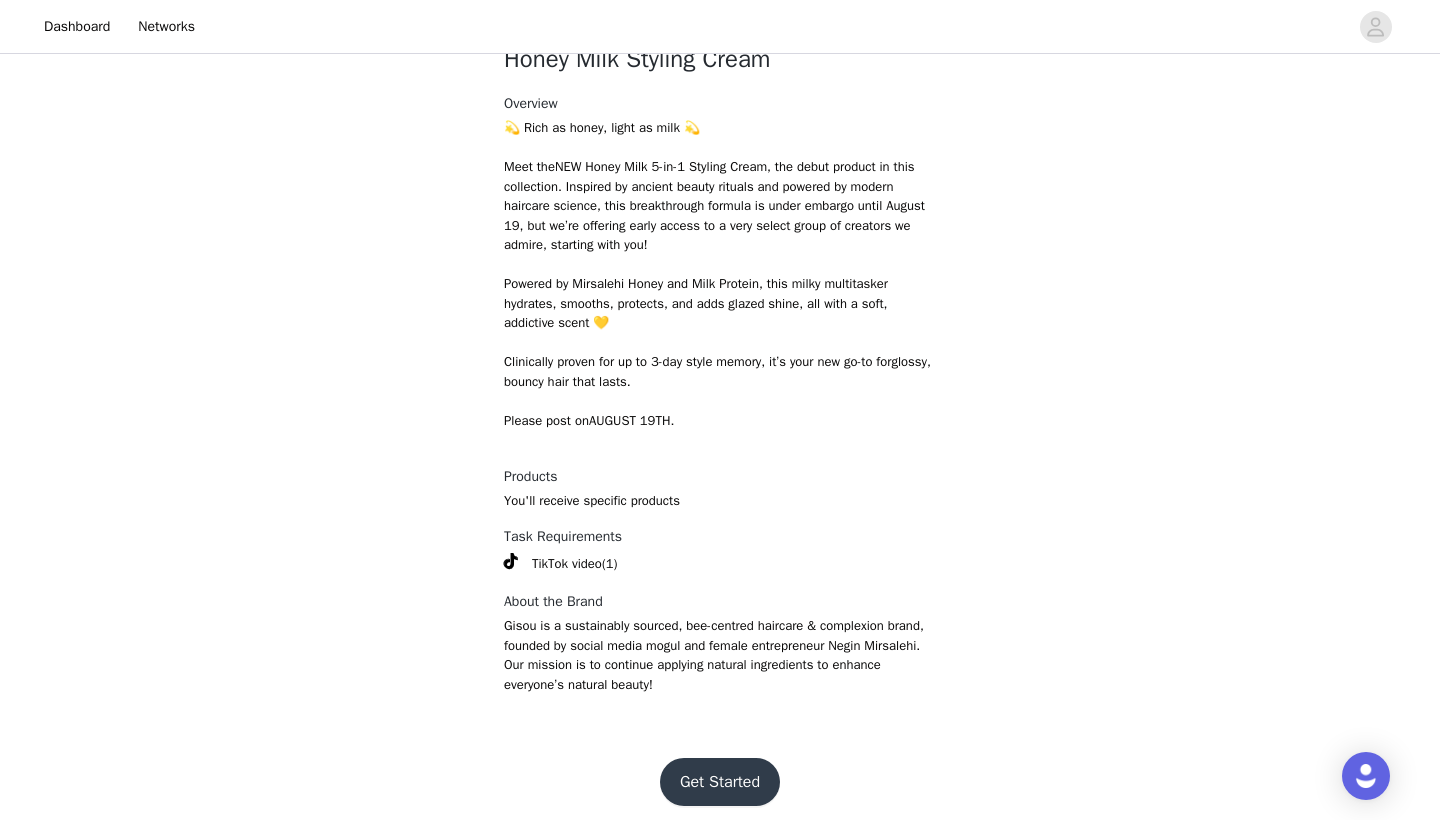 scroll, scrollTop: 526, scrollLeft: 0, axis: vertical 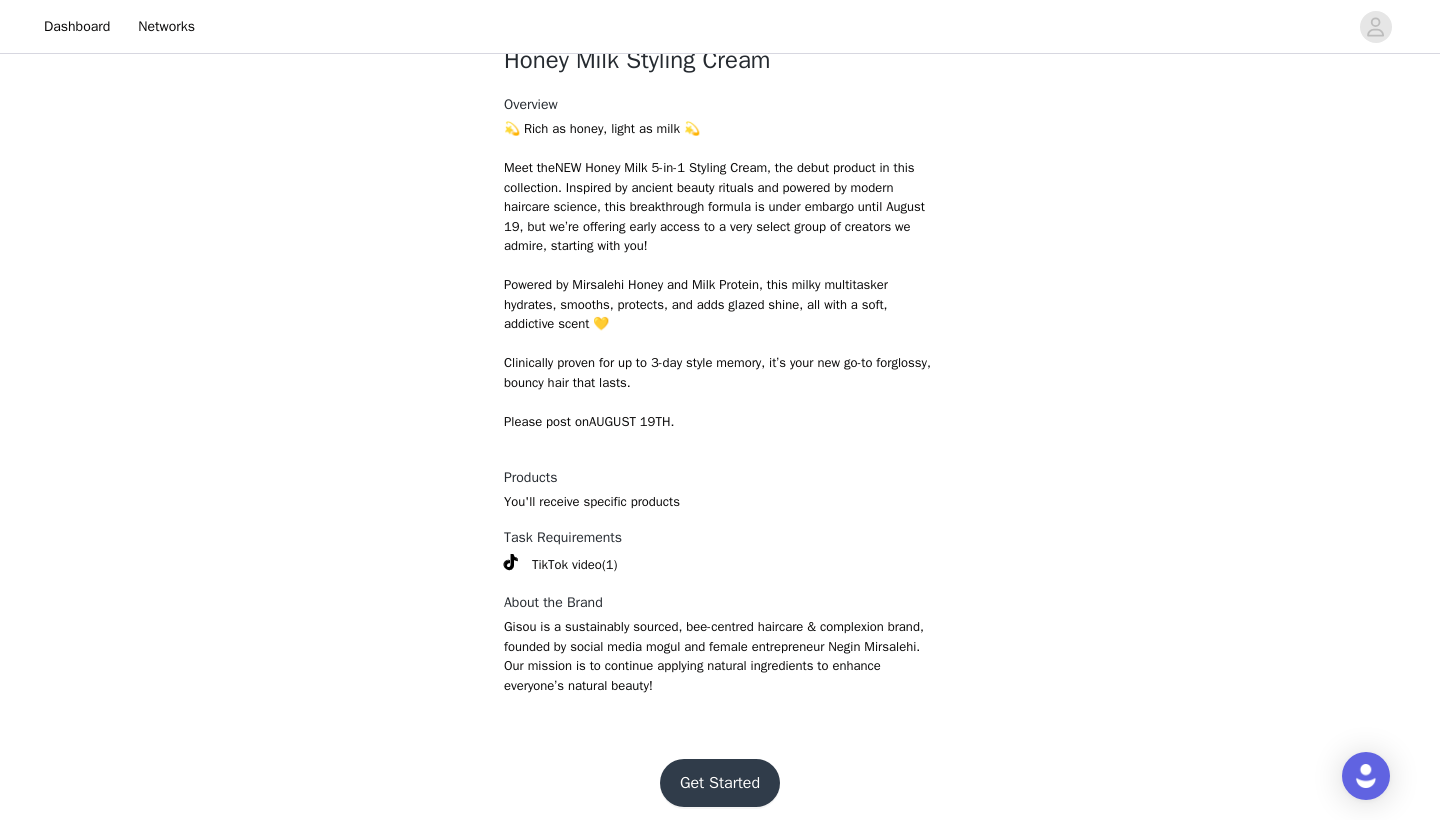click on "Get Started" at bounding box center (720, 783) 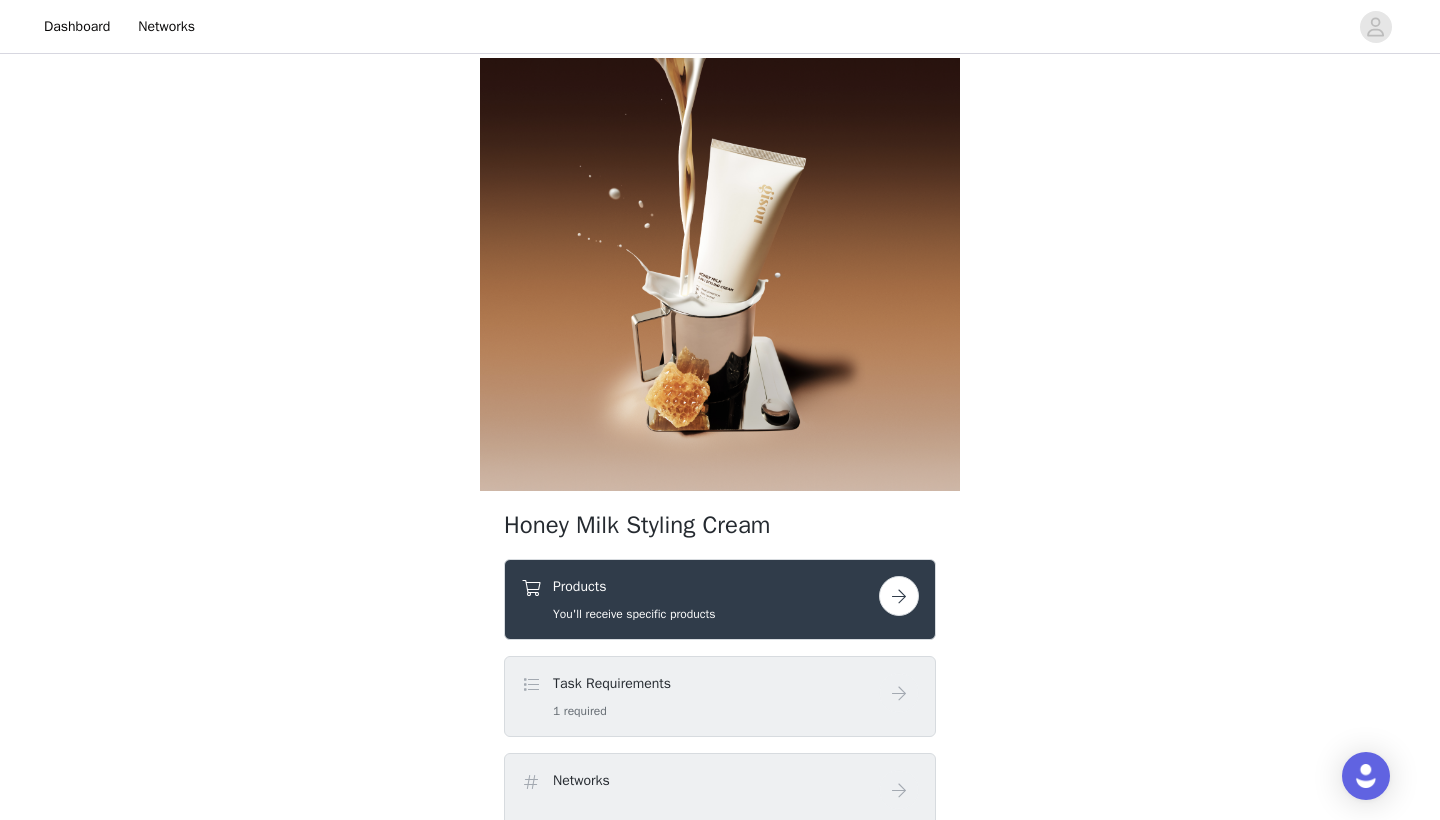 scroll, scrollTop: 106, scrollLeft: 0, axis: vertical 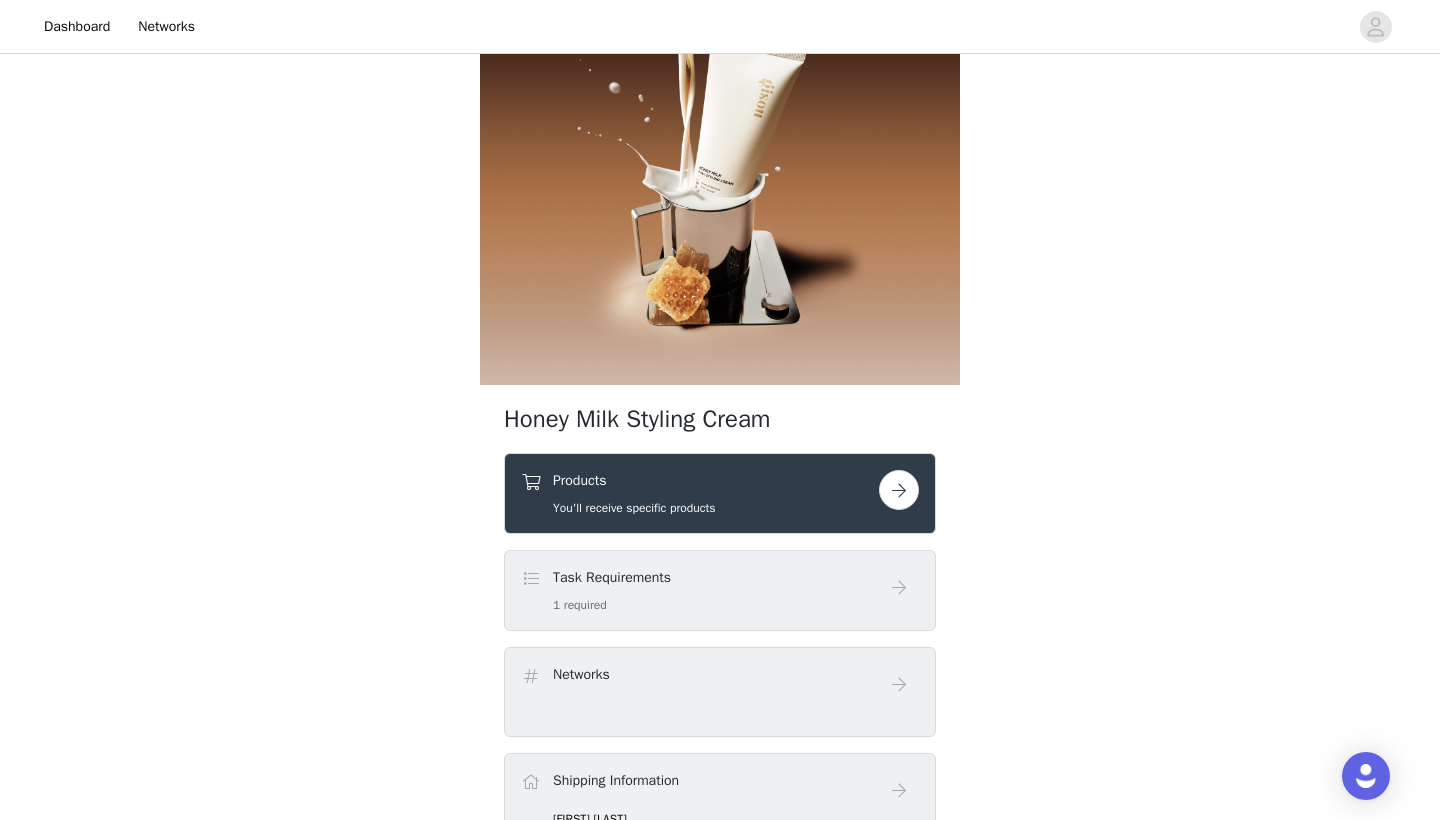 click at bounding box center (899, 490) 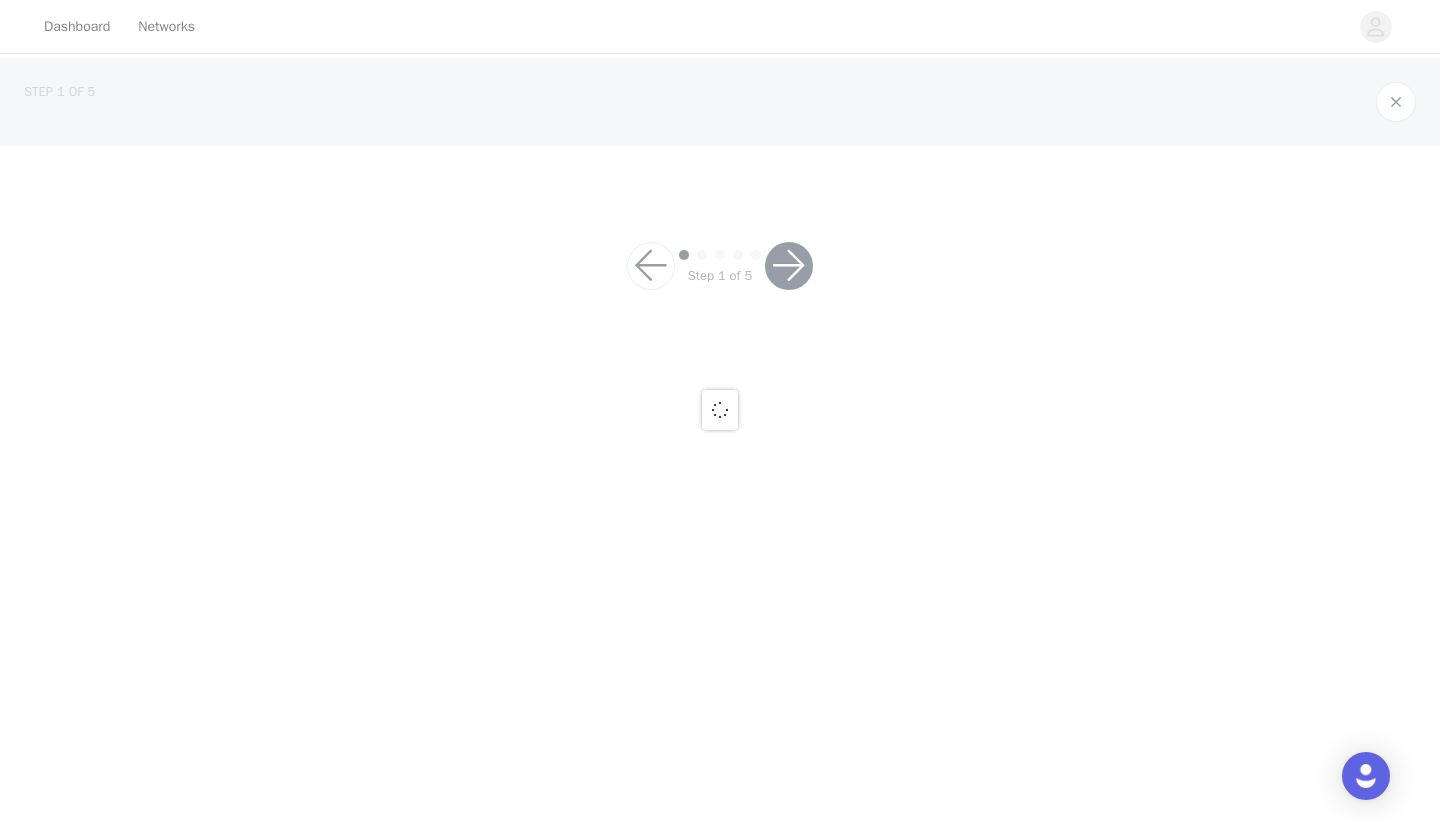 scroll, scrollTop: 0, scrollLeft: 0, axis: both 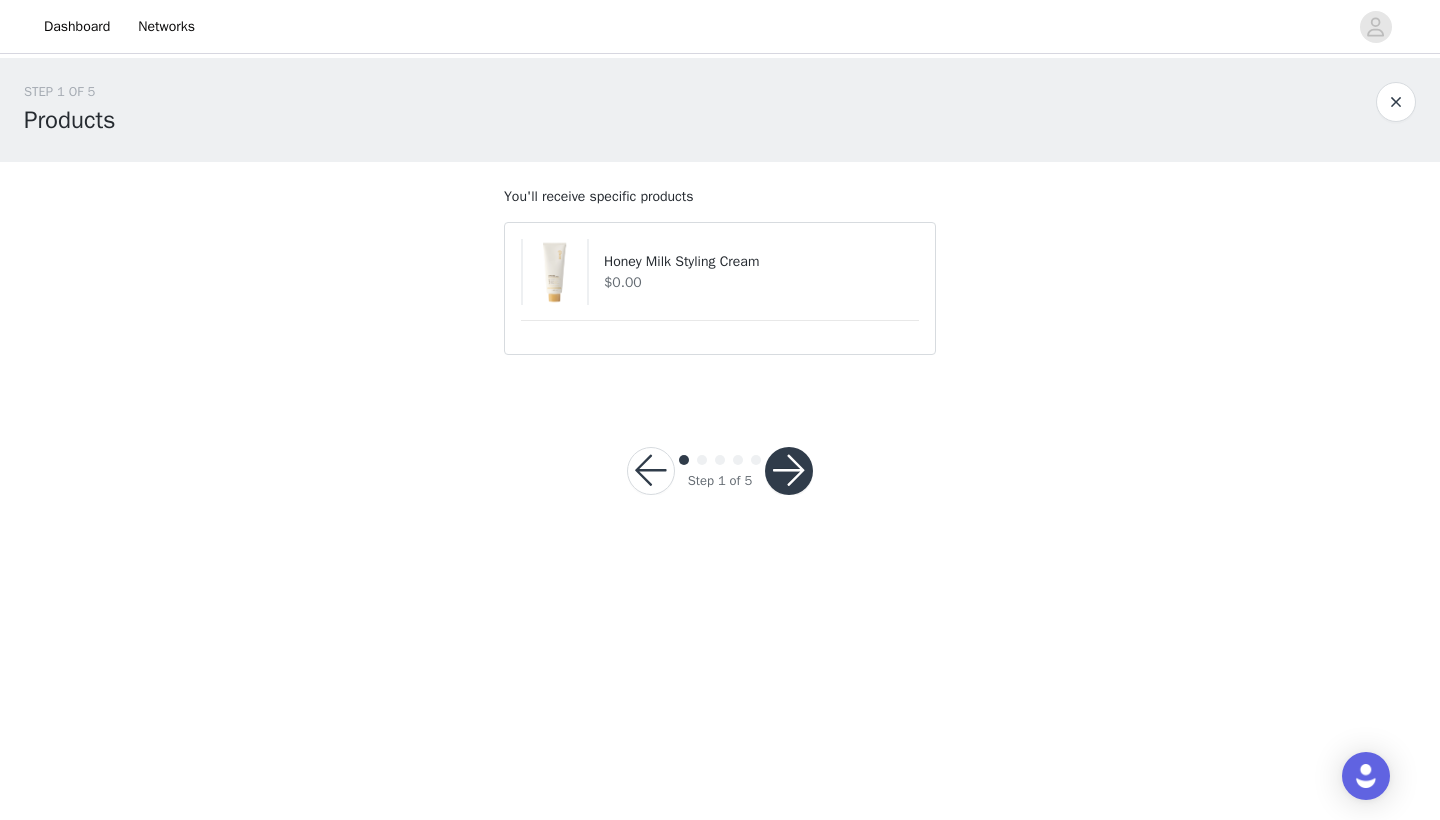 click at bounding box center [720, 320] 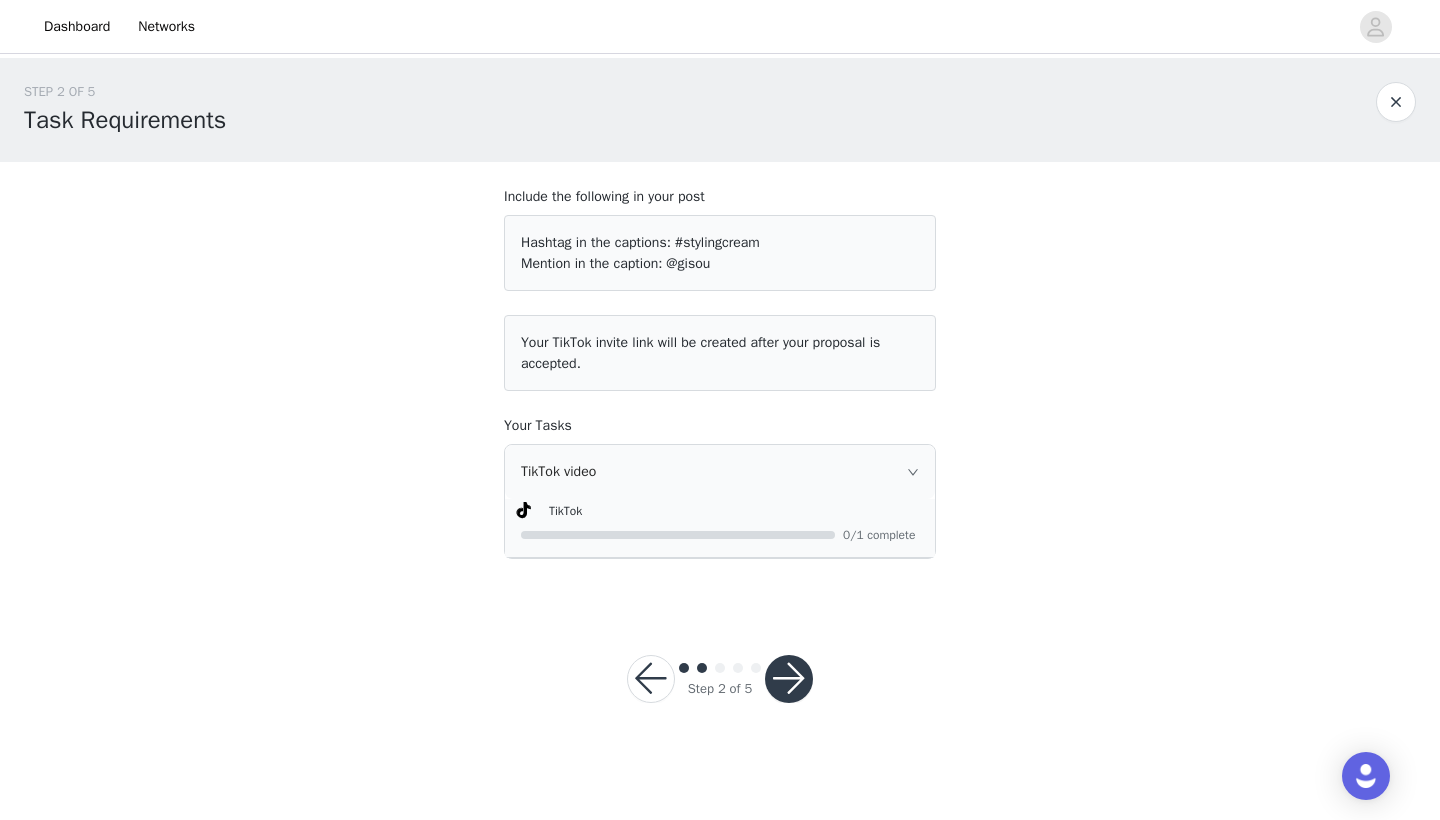 click at bounding box center (789, 679) 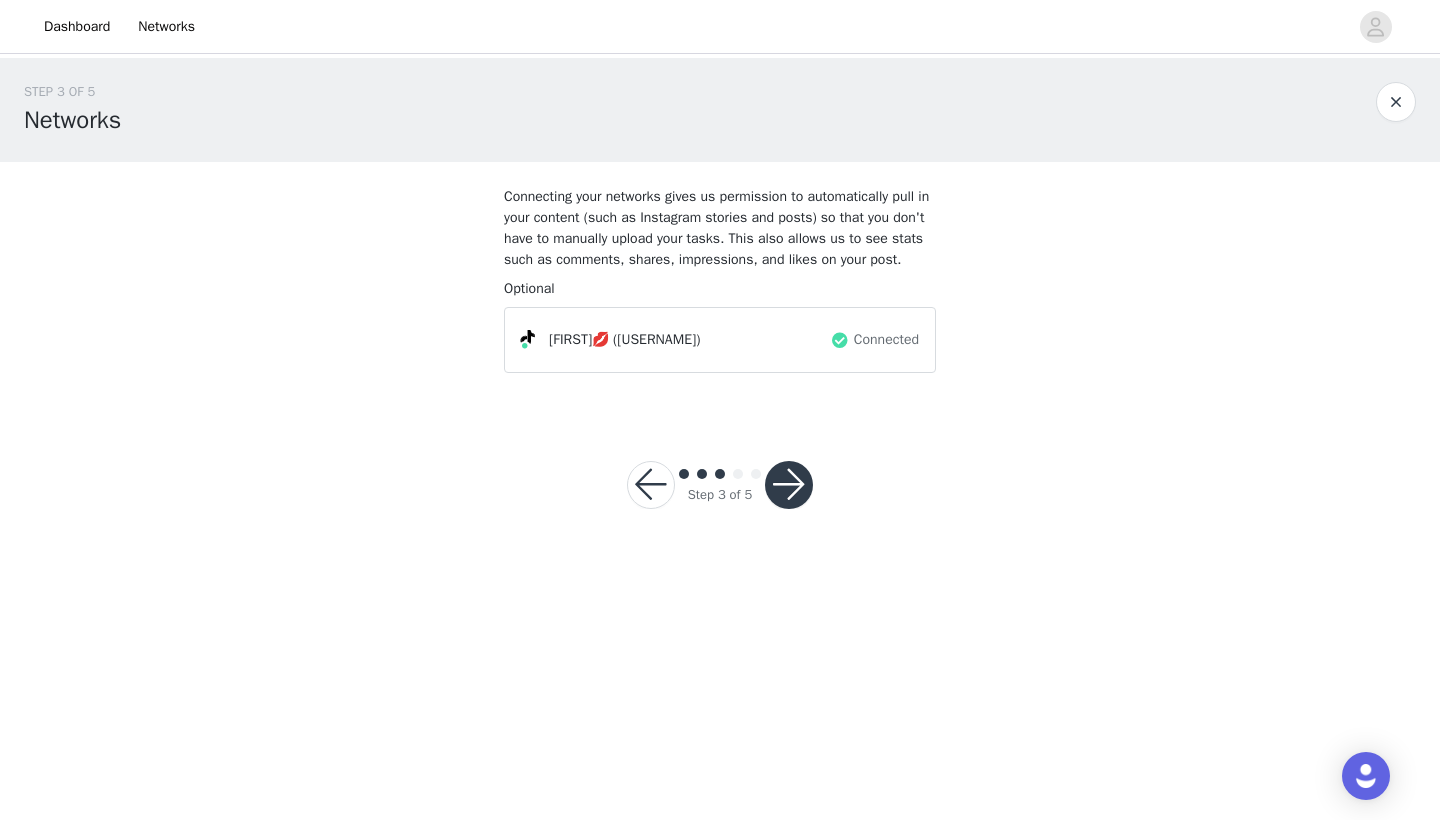 click at bounding box center [789, 485] 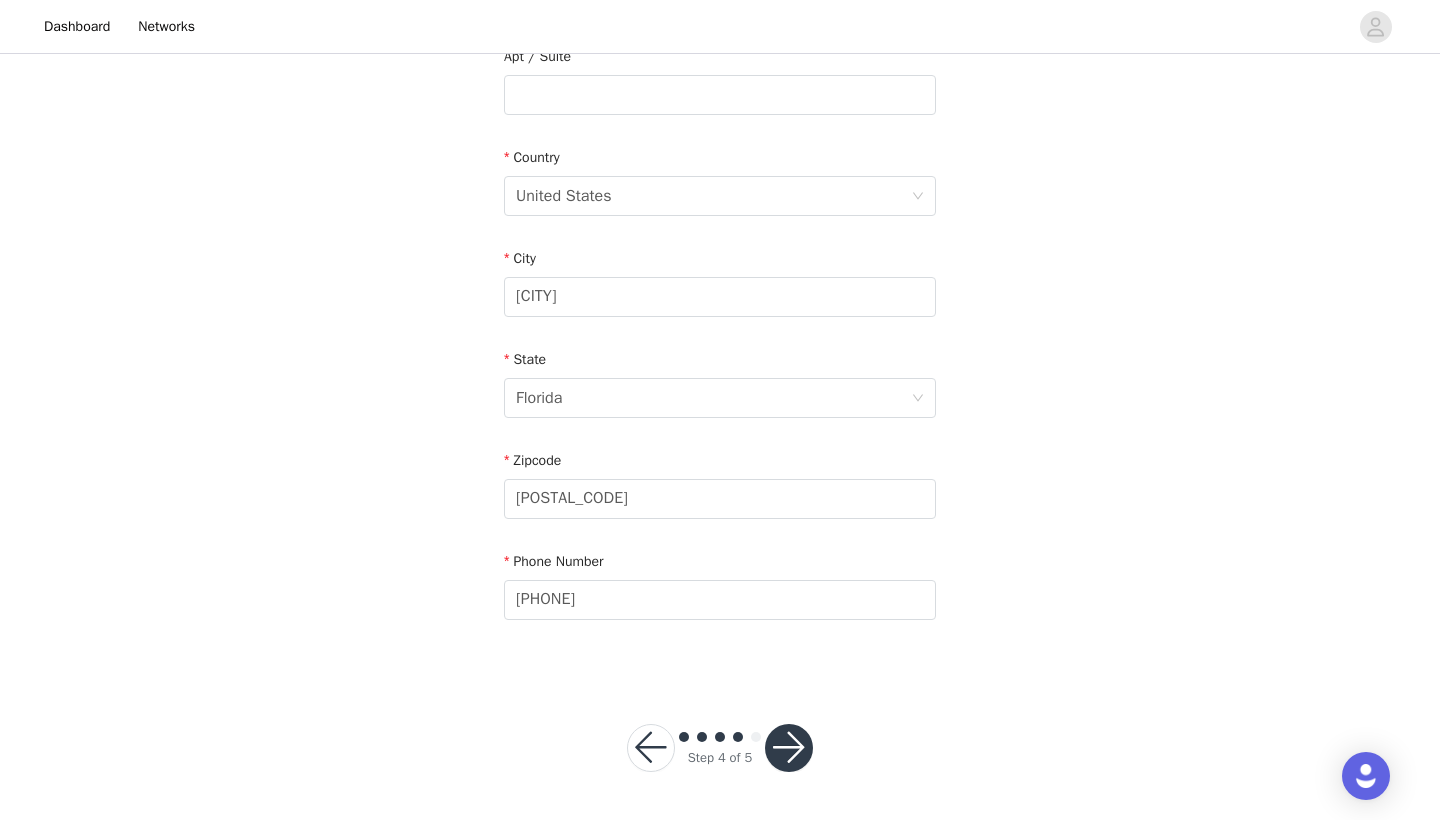 scroll, scrollTop: 543, scrollLeft: 0, axis: vertical 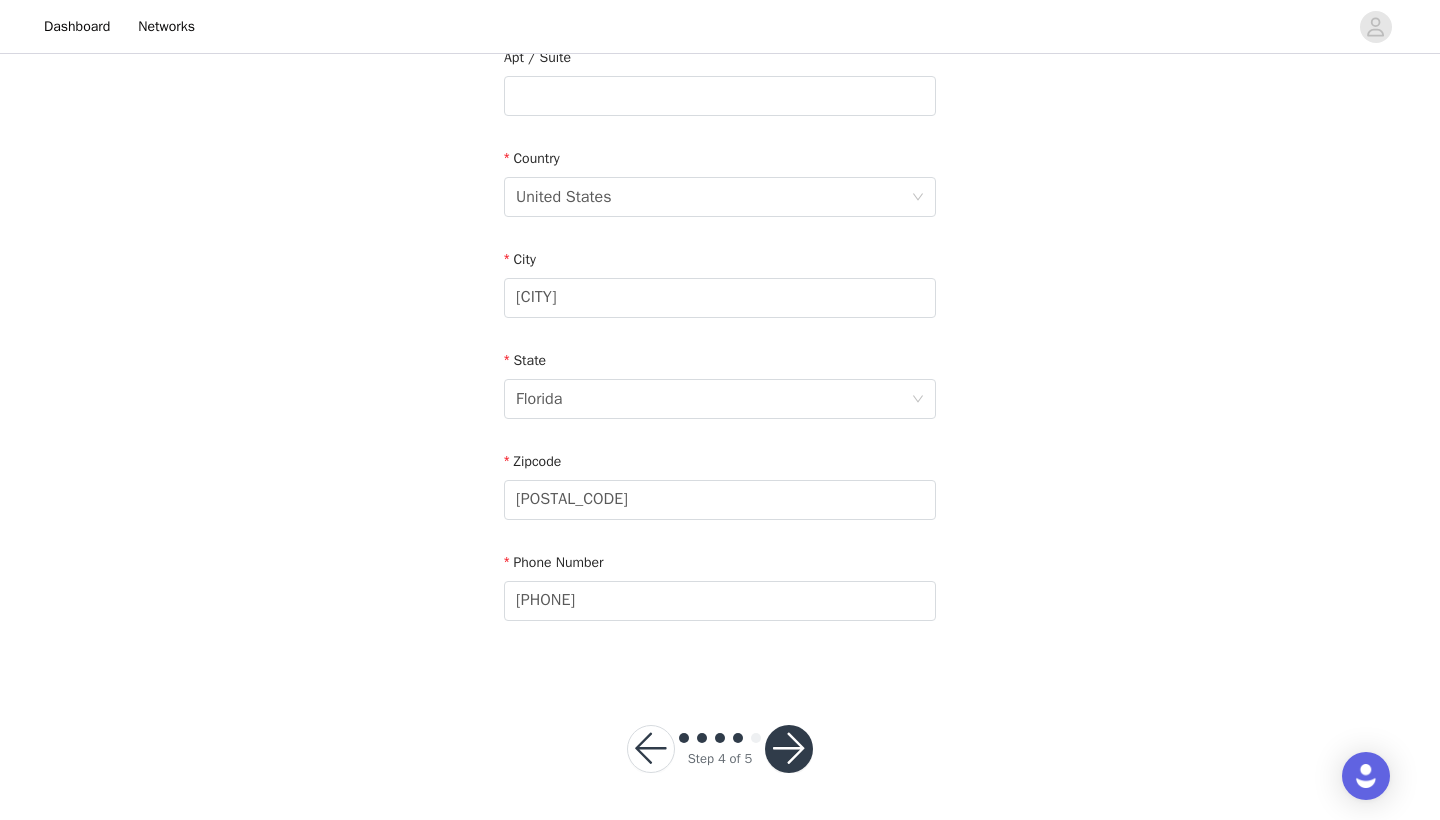 click at bounding box center [789, 749] 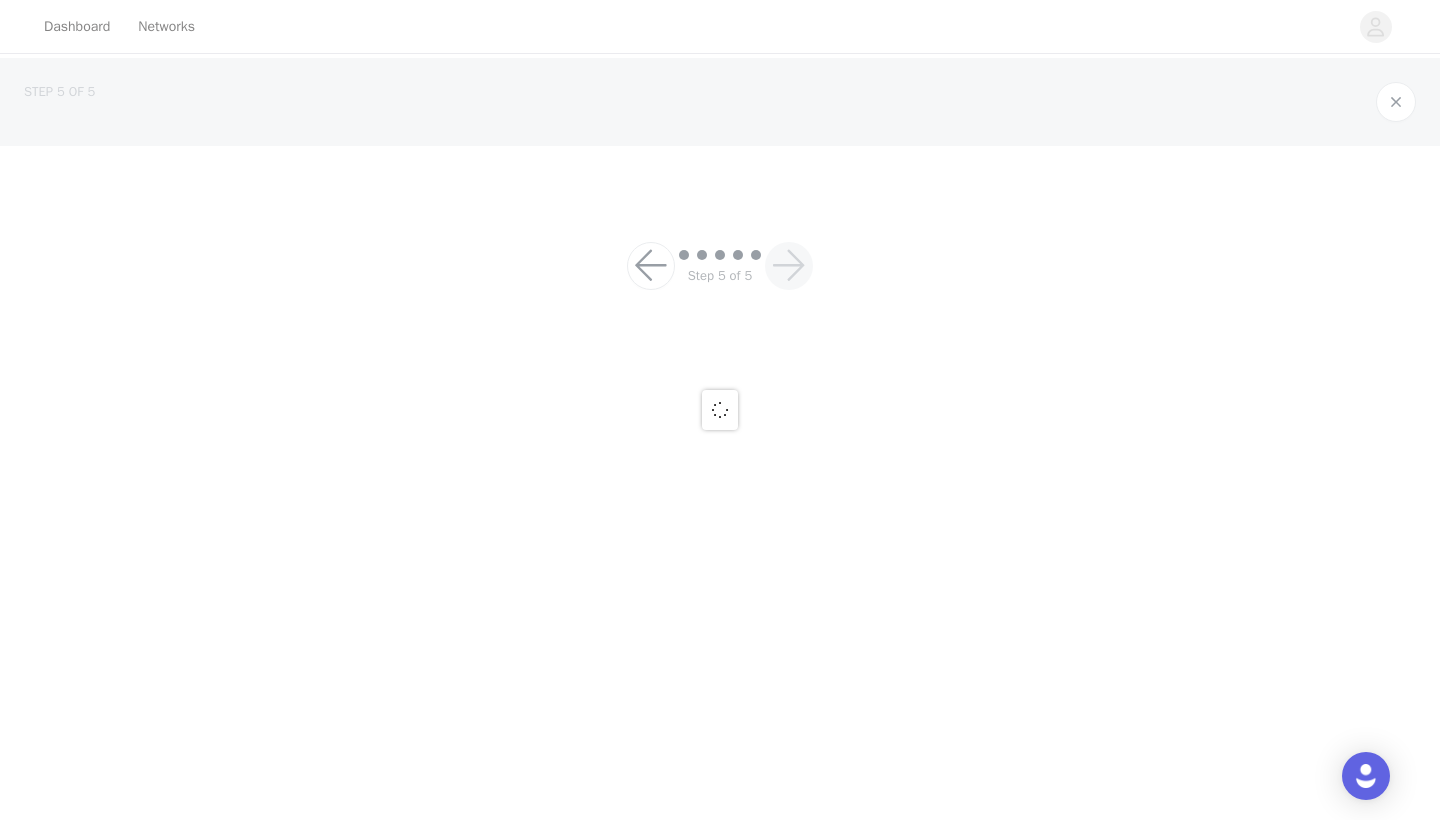 scroll, scrollTop: 0, scrollLeft: 0, axis: both 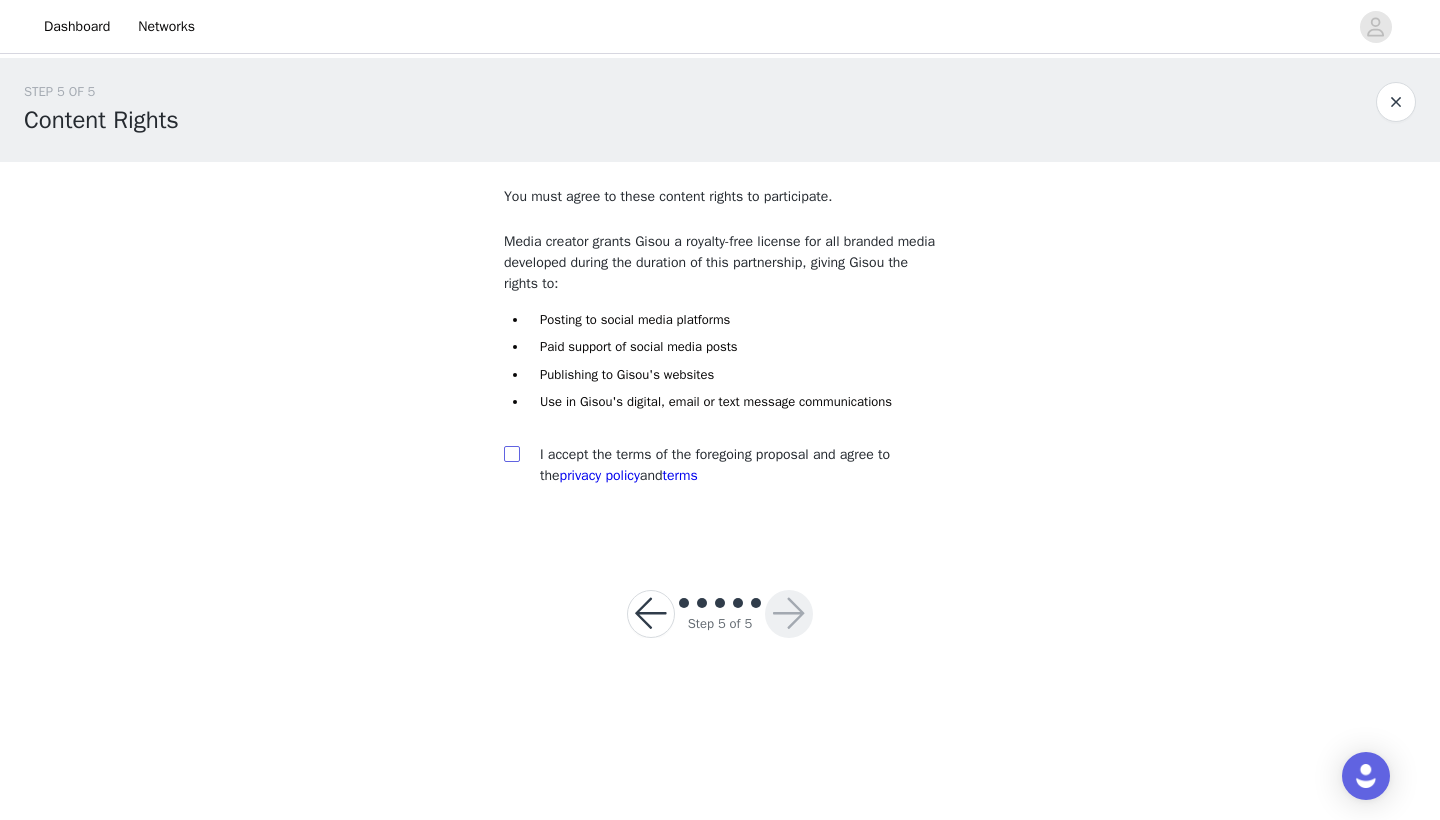 click at bounding box center [512, 454] 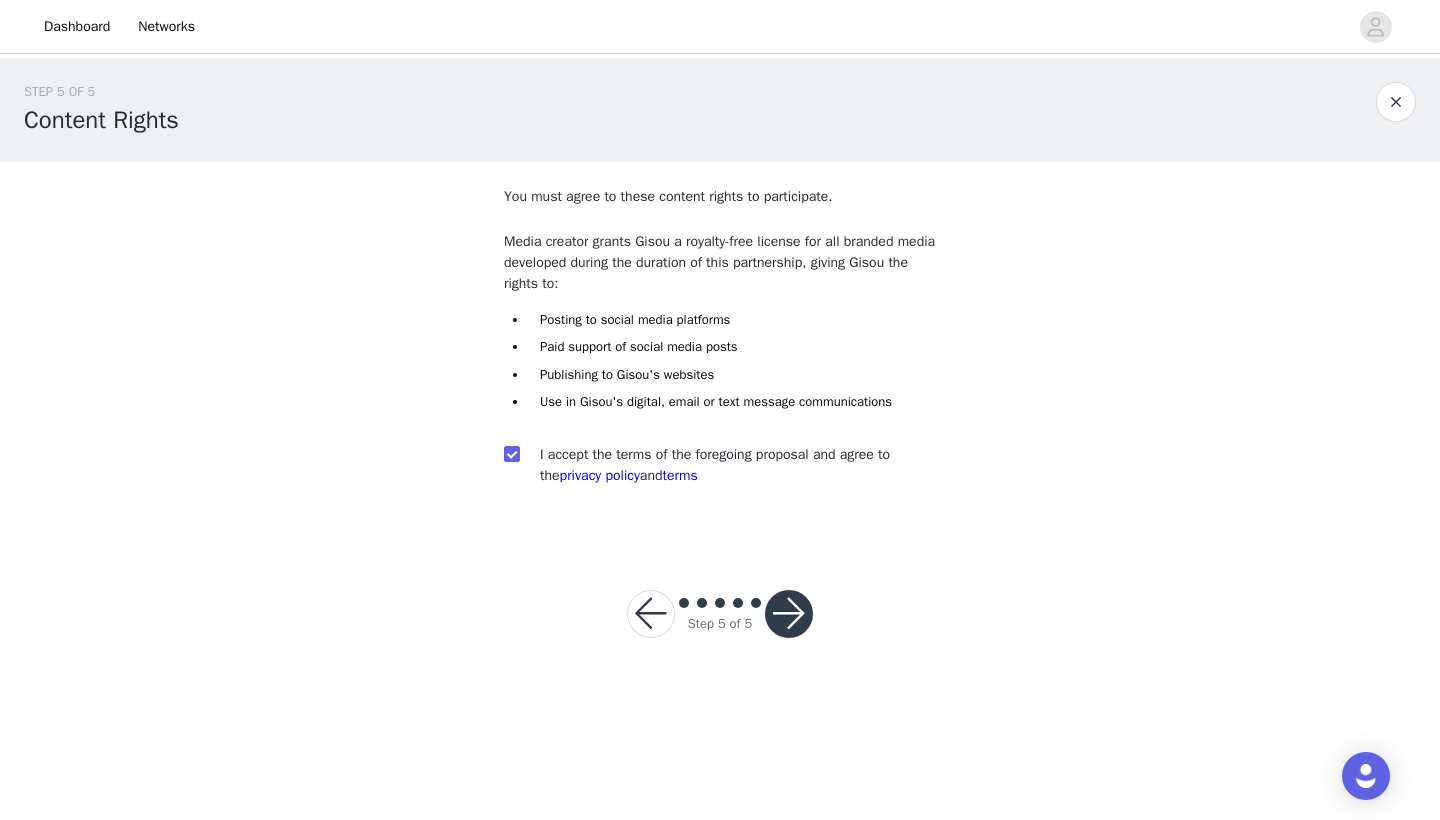 scroll, scrollTop: 0, scrollLeft: 0, axis: both 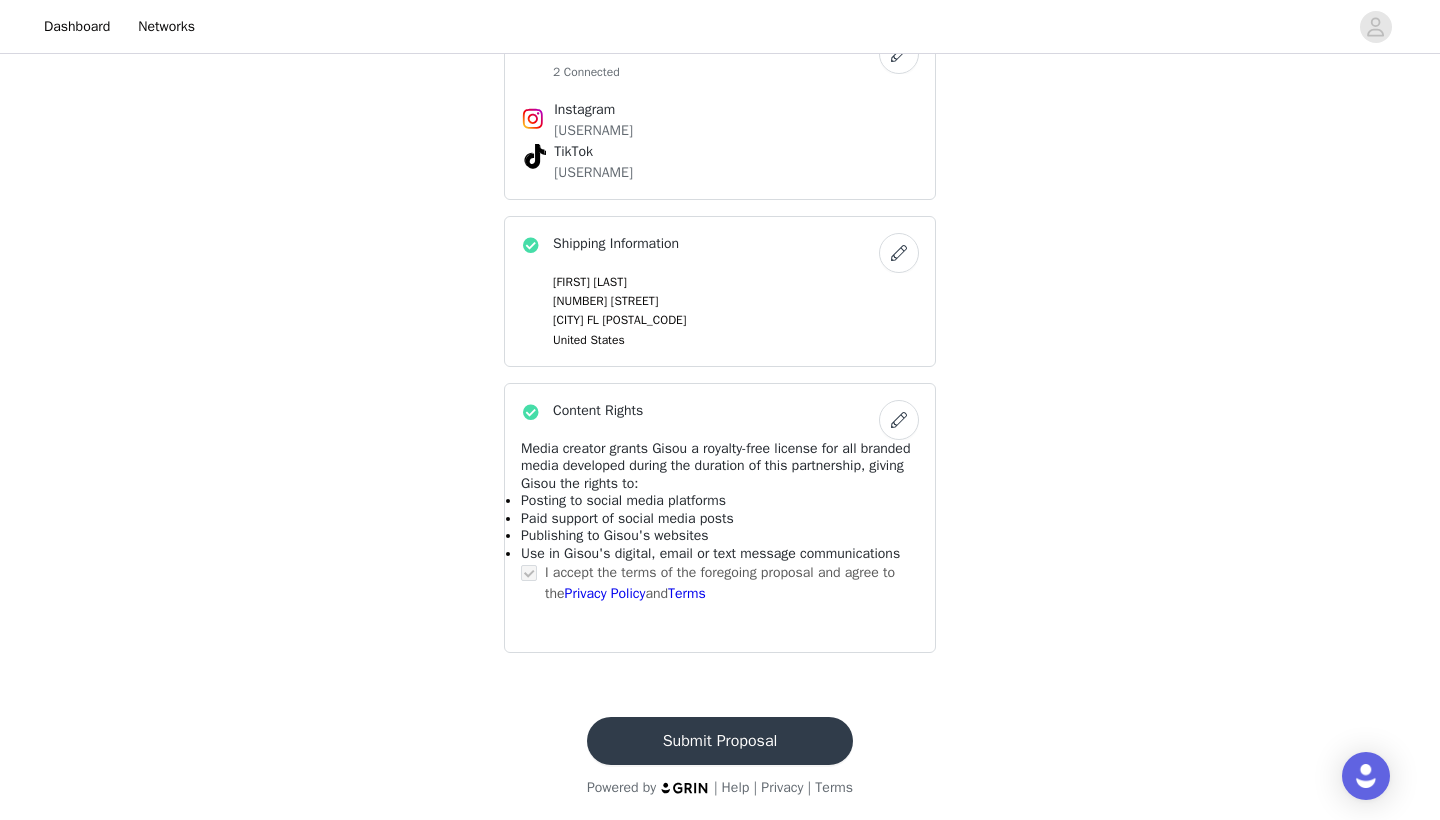 click on "Submit Proposal" at bounding box center (720, 741) 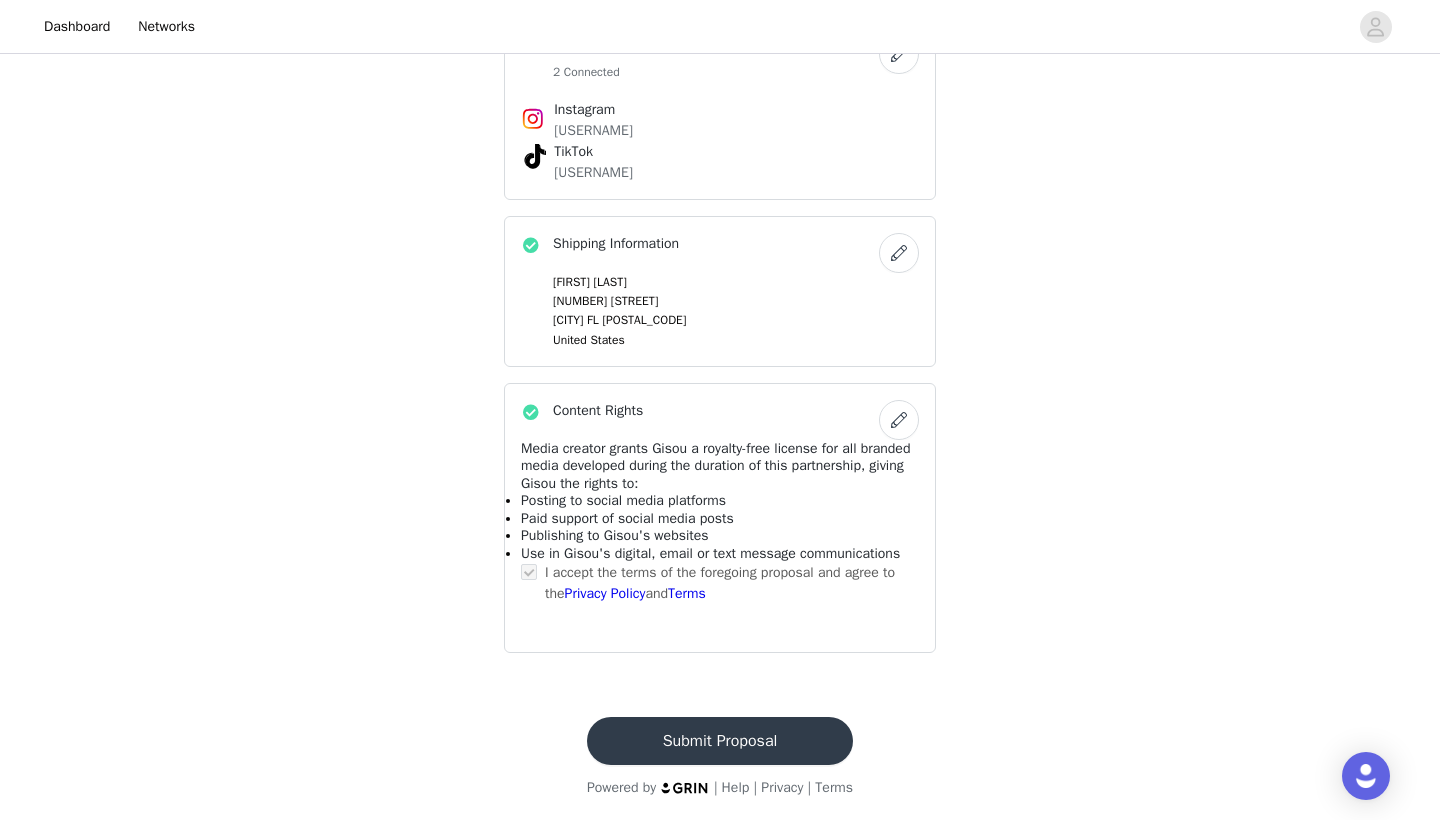 scroll, scrollTop: 0, scrollLeft: 0, axis: both 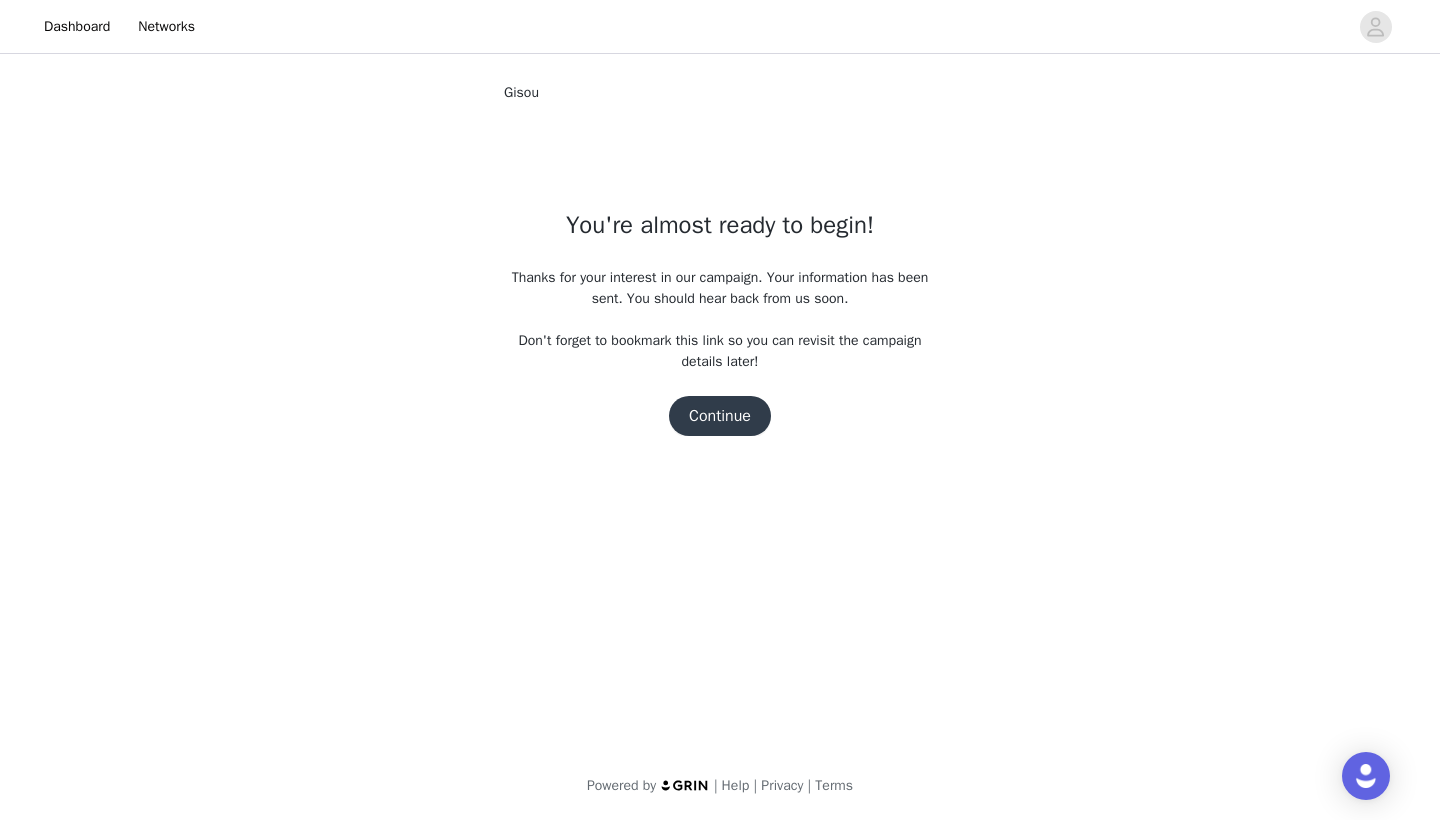click on "Continue" at bounding box center (720, 416) 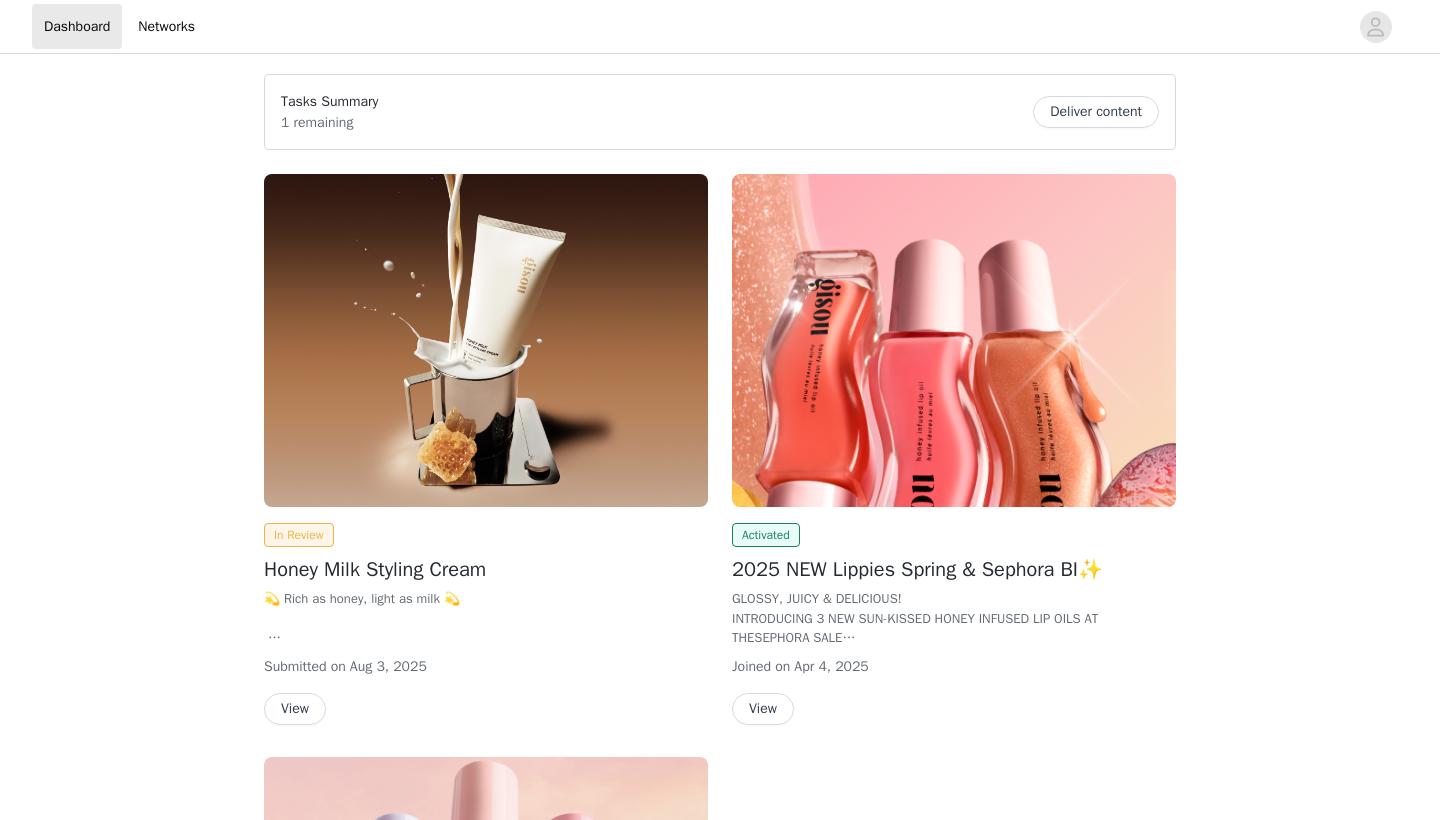 scroll, scrollTop: 0, scrollLeft: 0, axis: both 